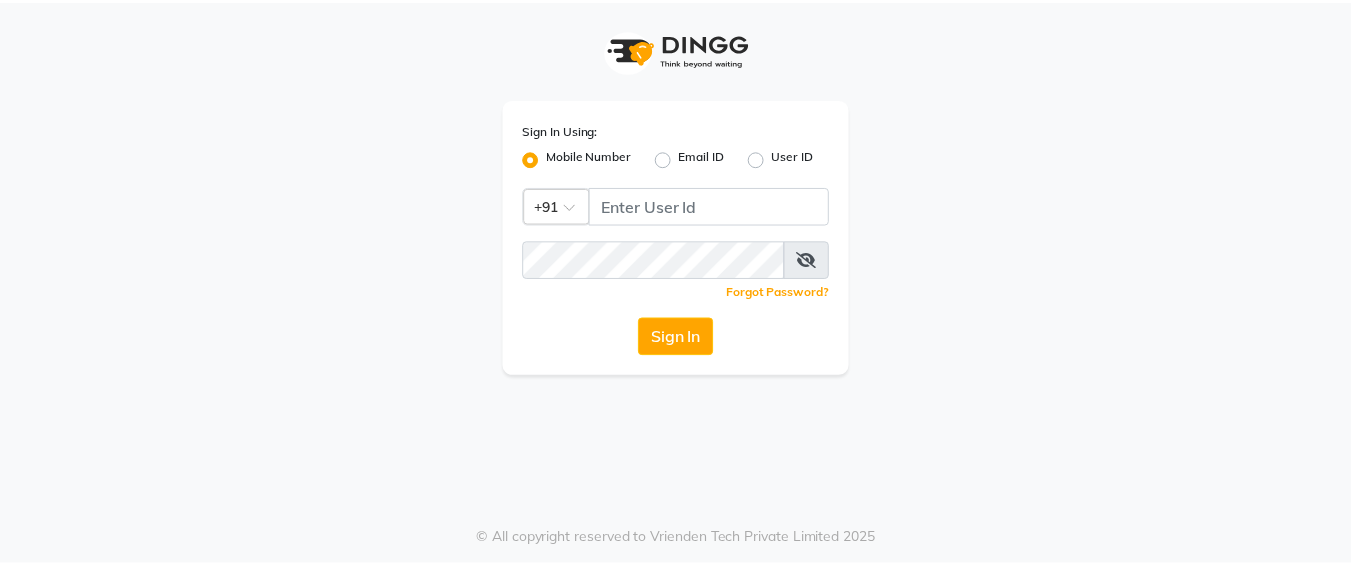 scroll, scrollTop: 0, scrollLeft: 0, axis: both 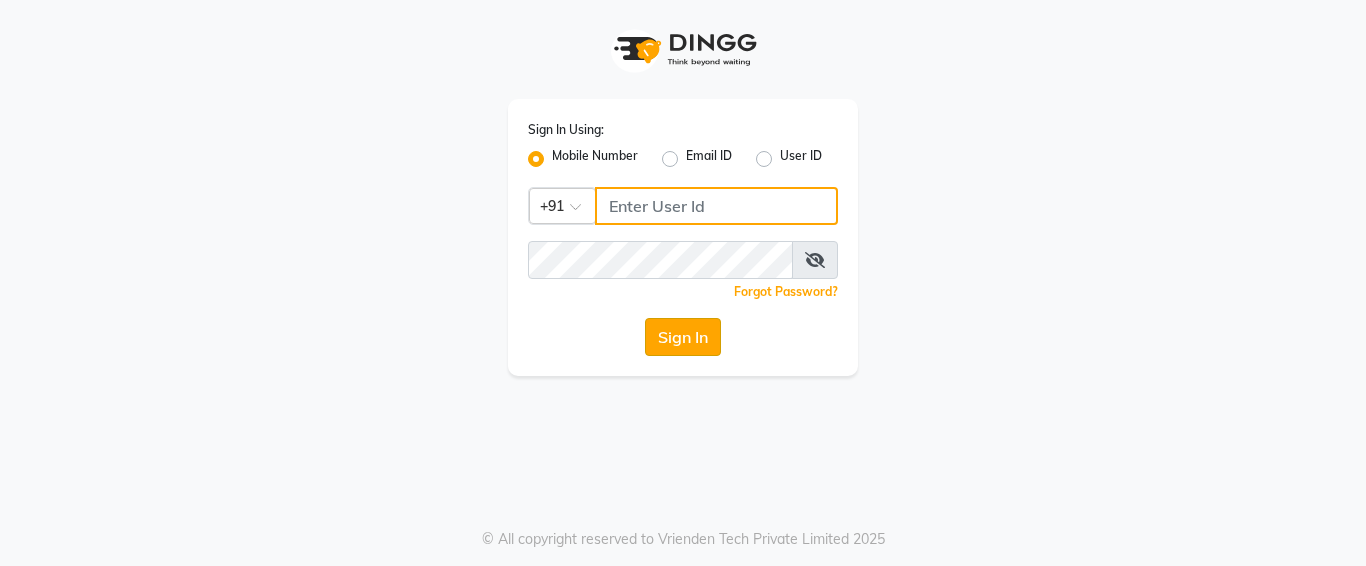 type on "[PHONE]" 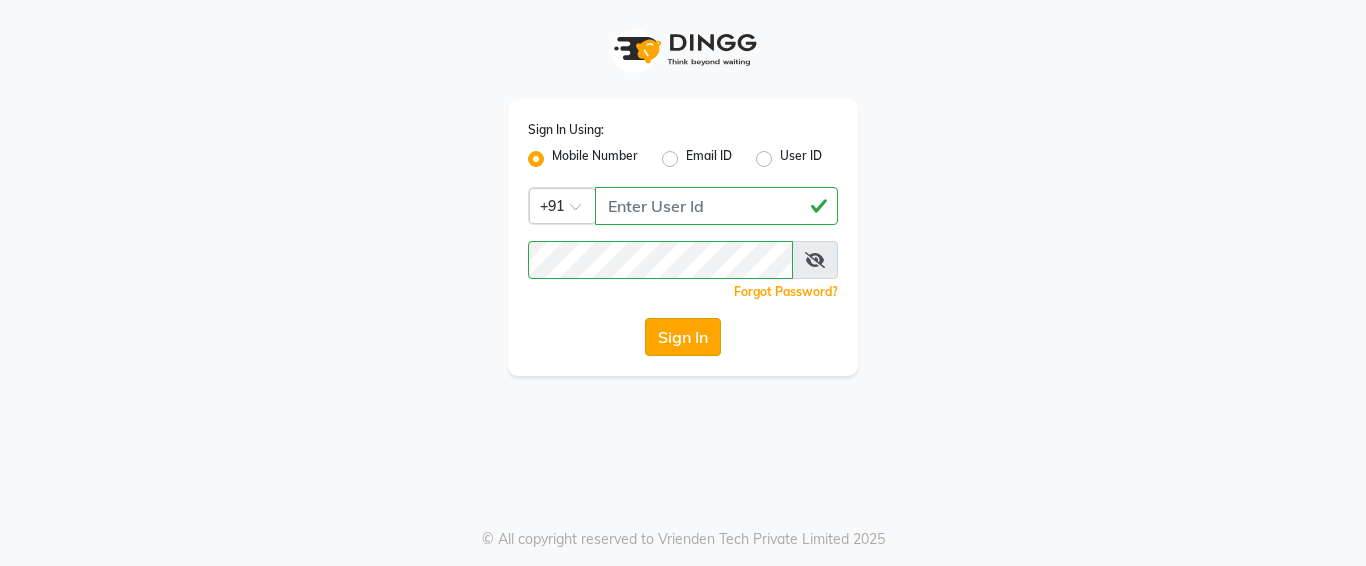 click on "Sign In" 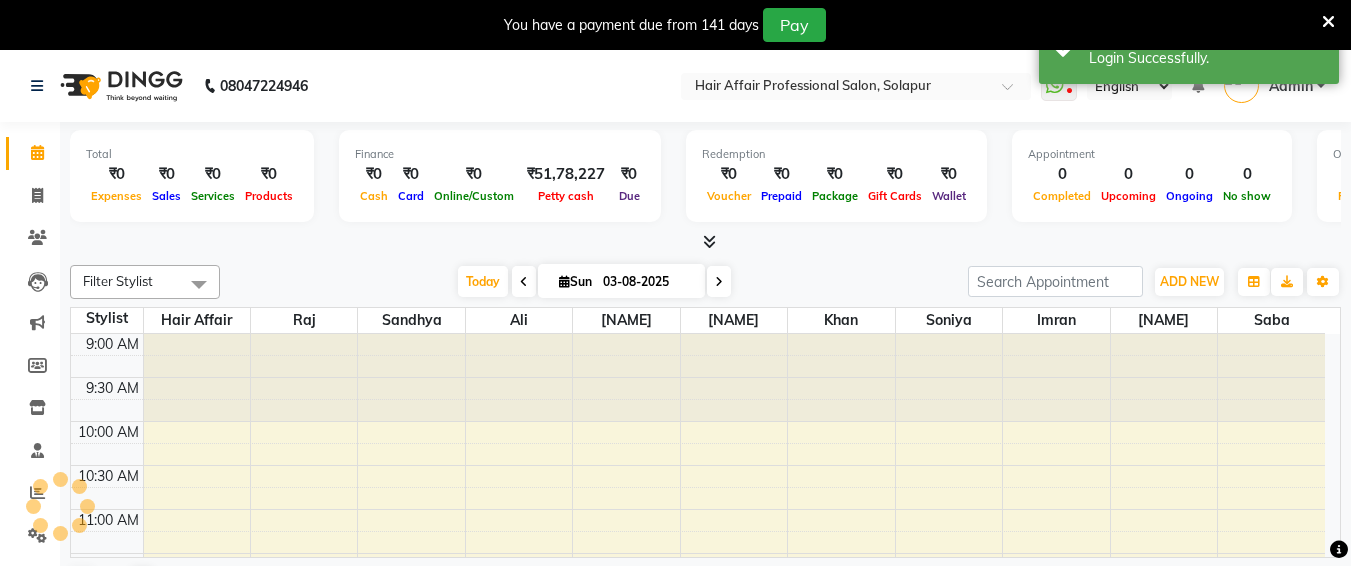 scroll, scrollTop: 0, scrollLeft: 0, axis: both 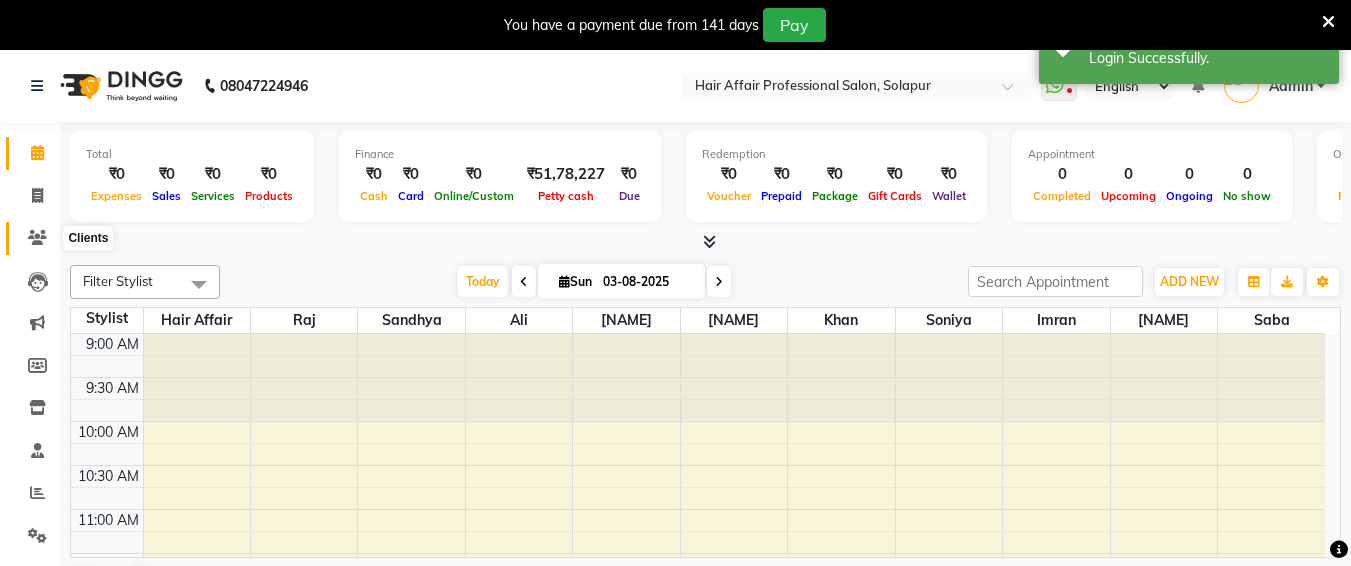 click 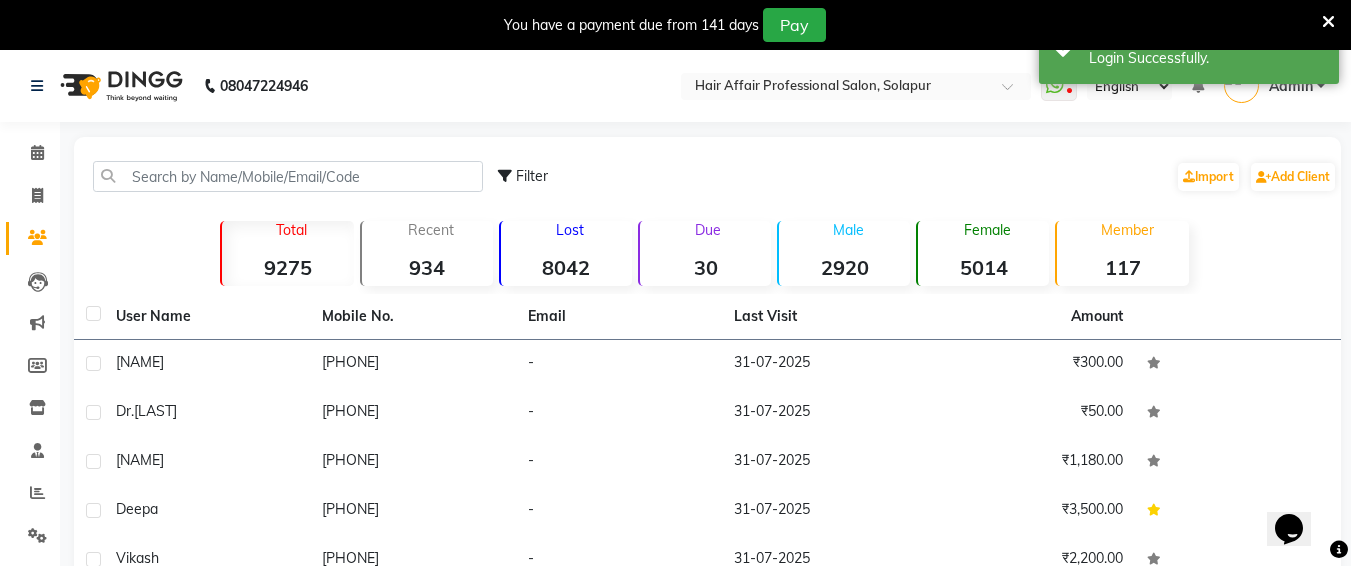scroll, scrollTop: 0, scrollLeft: 0, axis: both 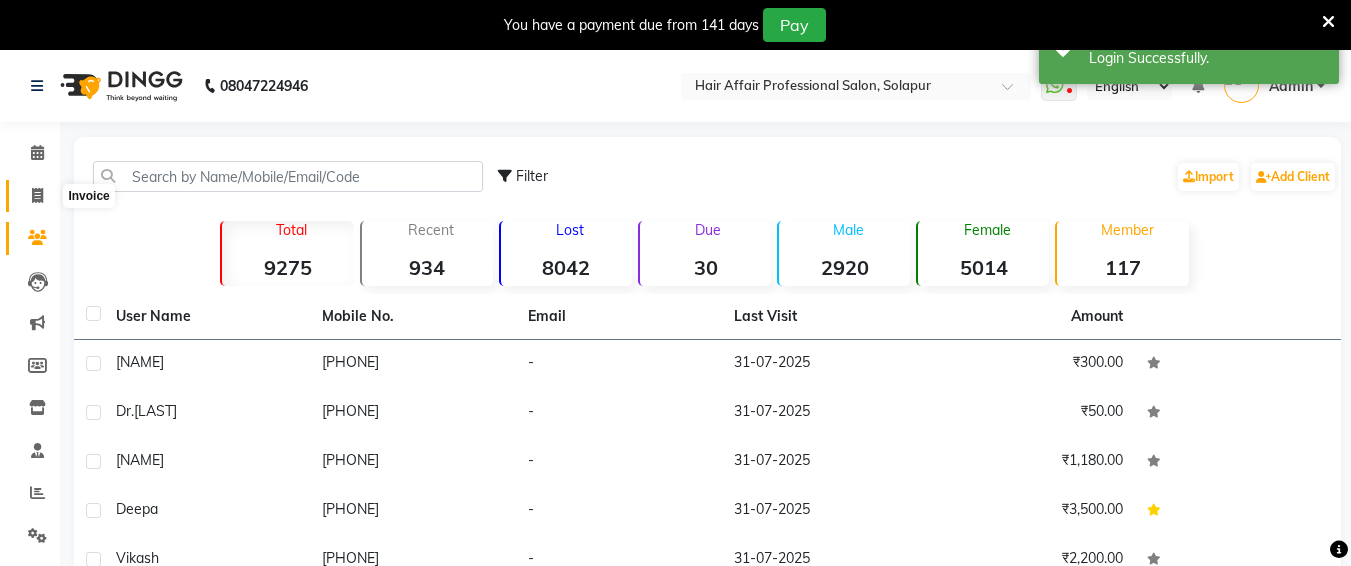 click 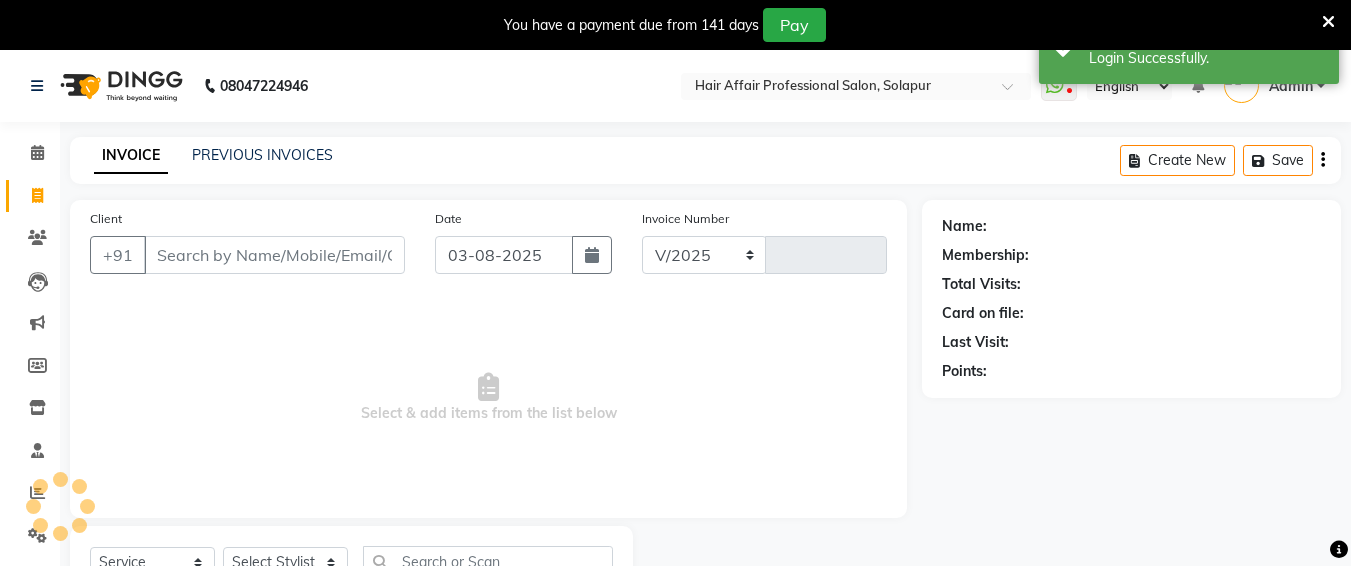 select on "657" 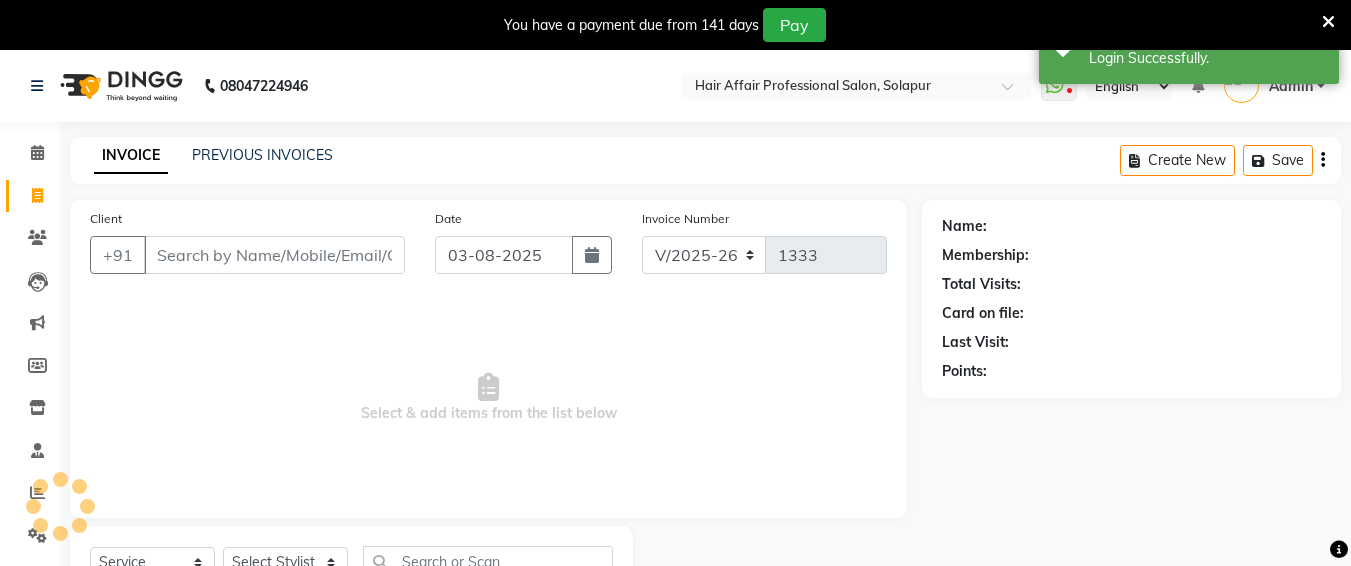 scroll, scrollTop: 85, scrollLeft: 0, axis: vertical 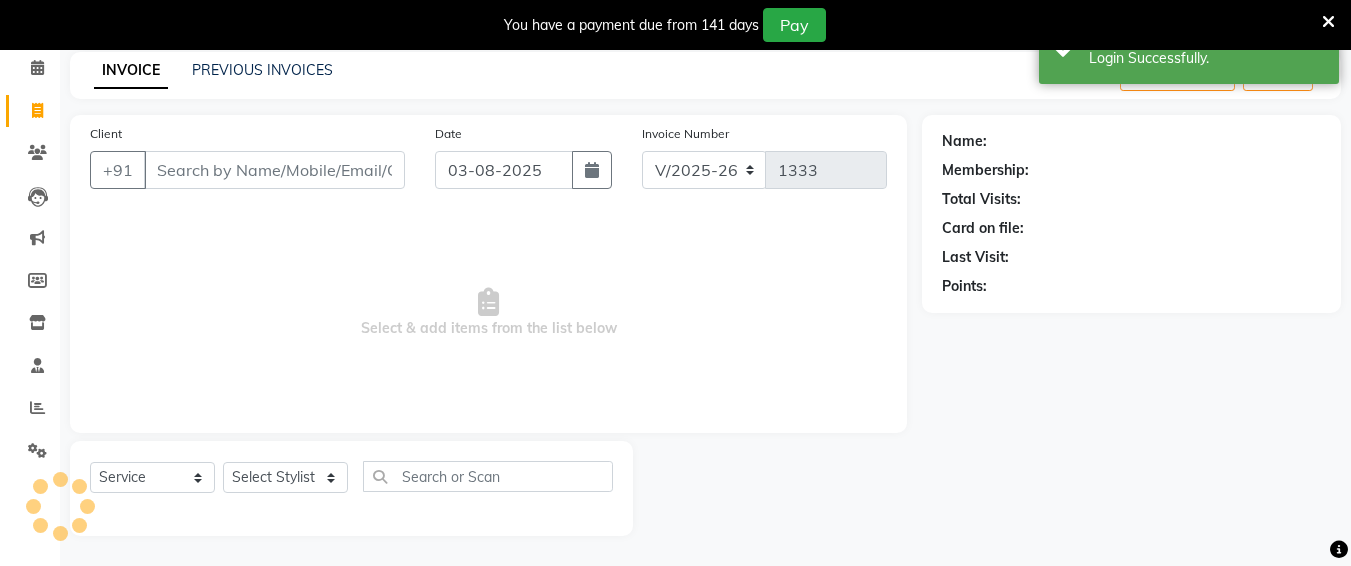 click on "Client" at bounding box center (274, 170) 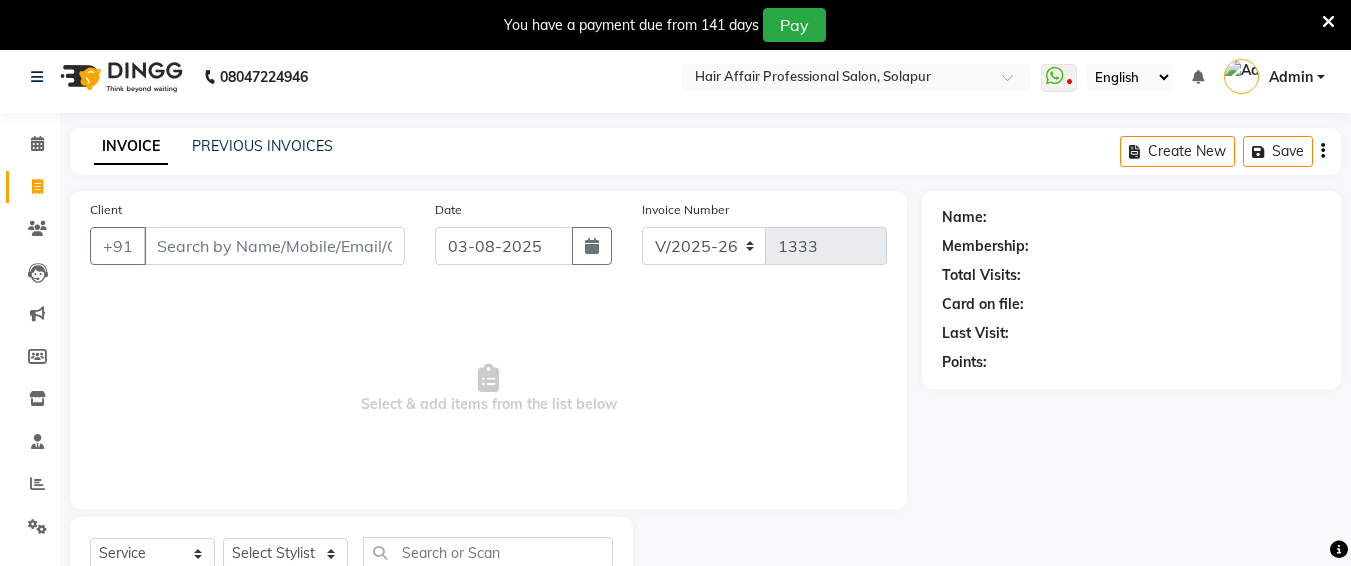 scroll, scrollTop: 0, scrollLeft: 0, axis: both 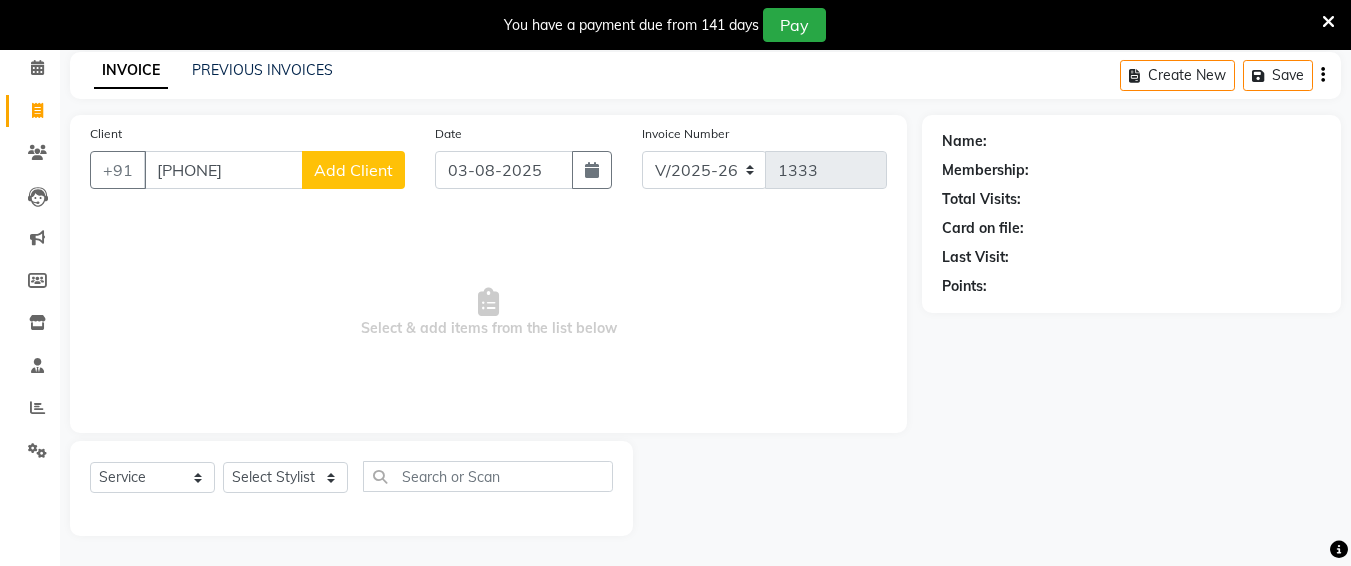 type on "[PHONE]" 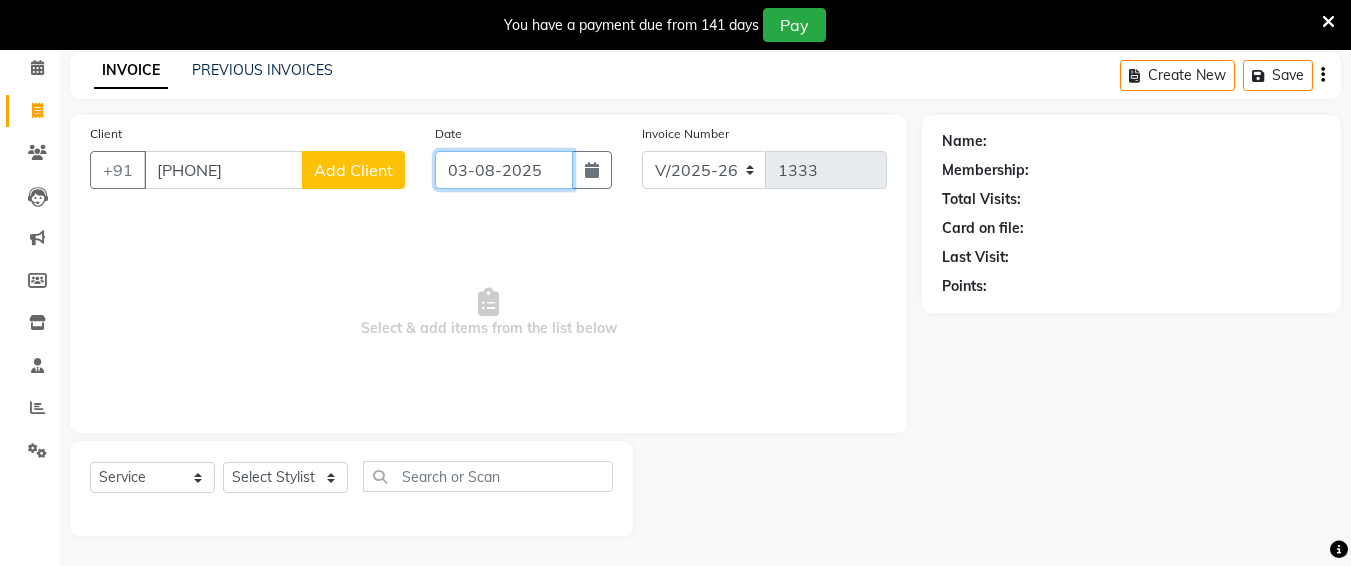 click on "03-08-2025" 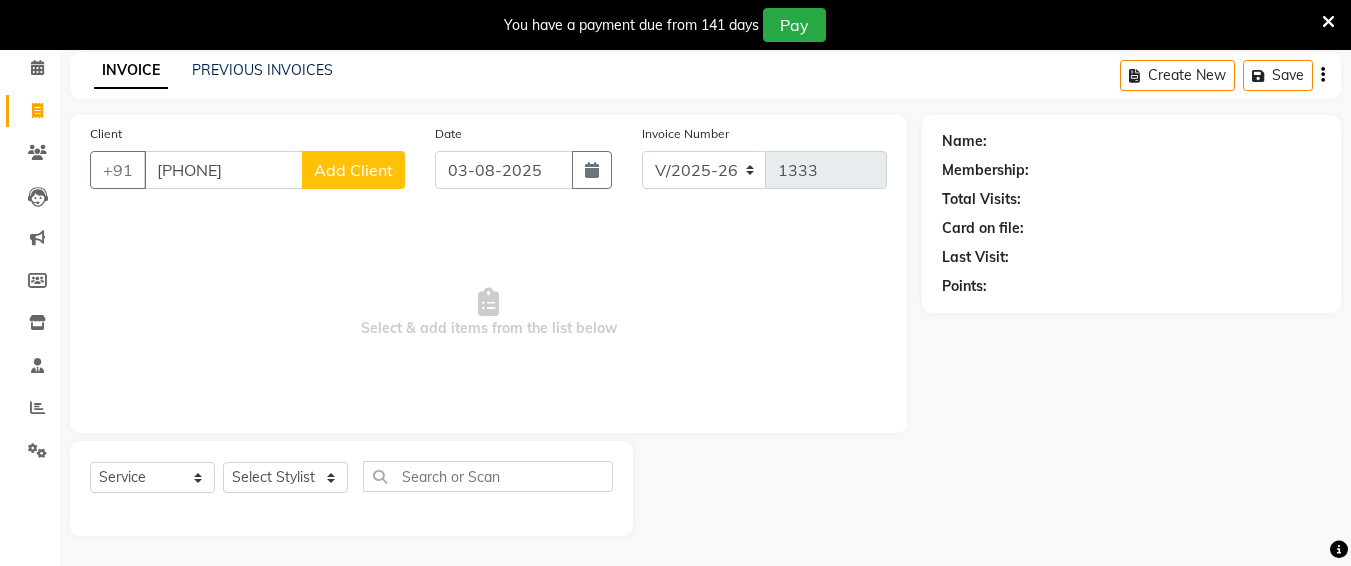 select on "8" 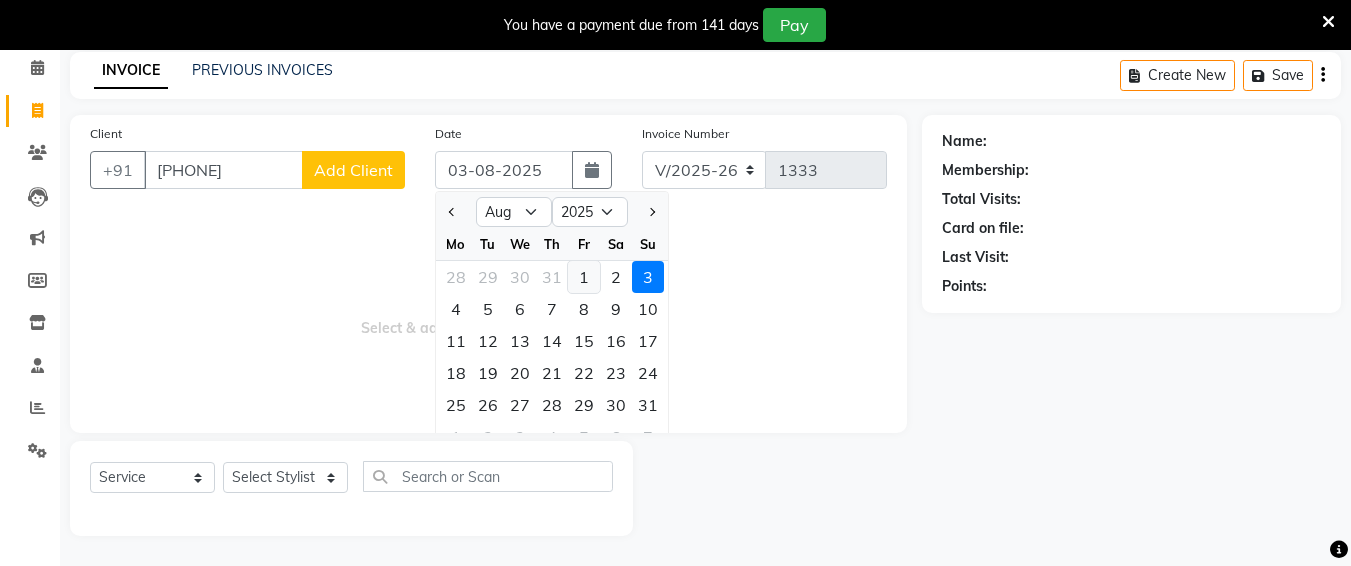 click on "1" 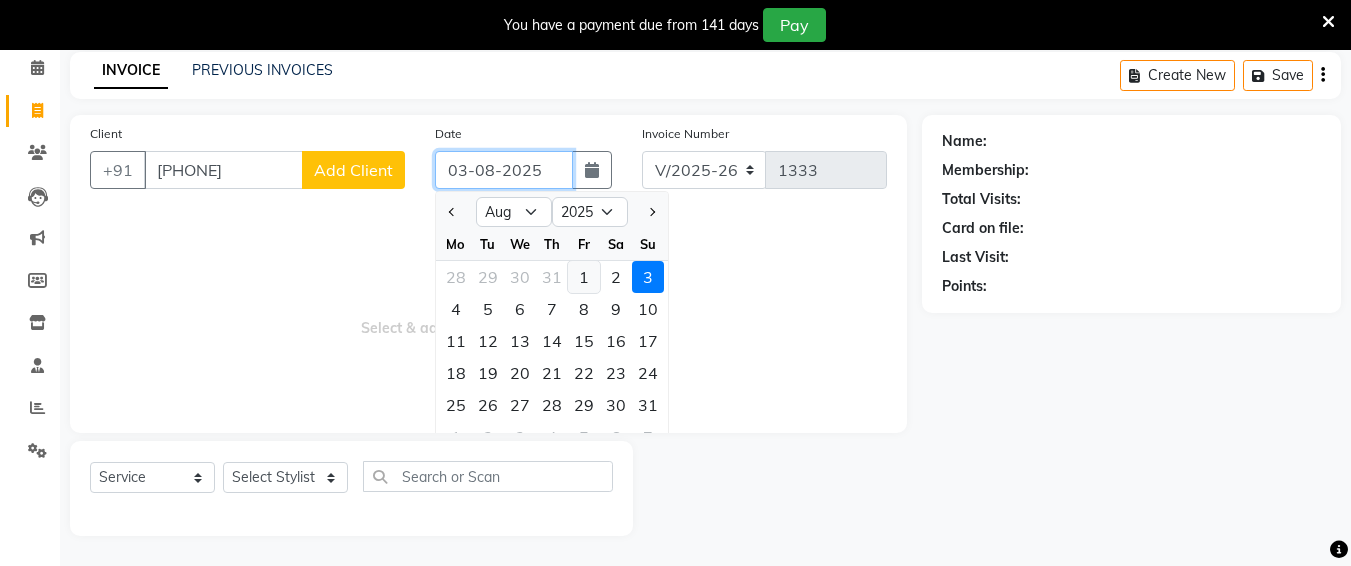 type on "01-08-2025" 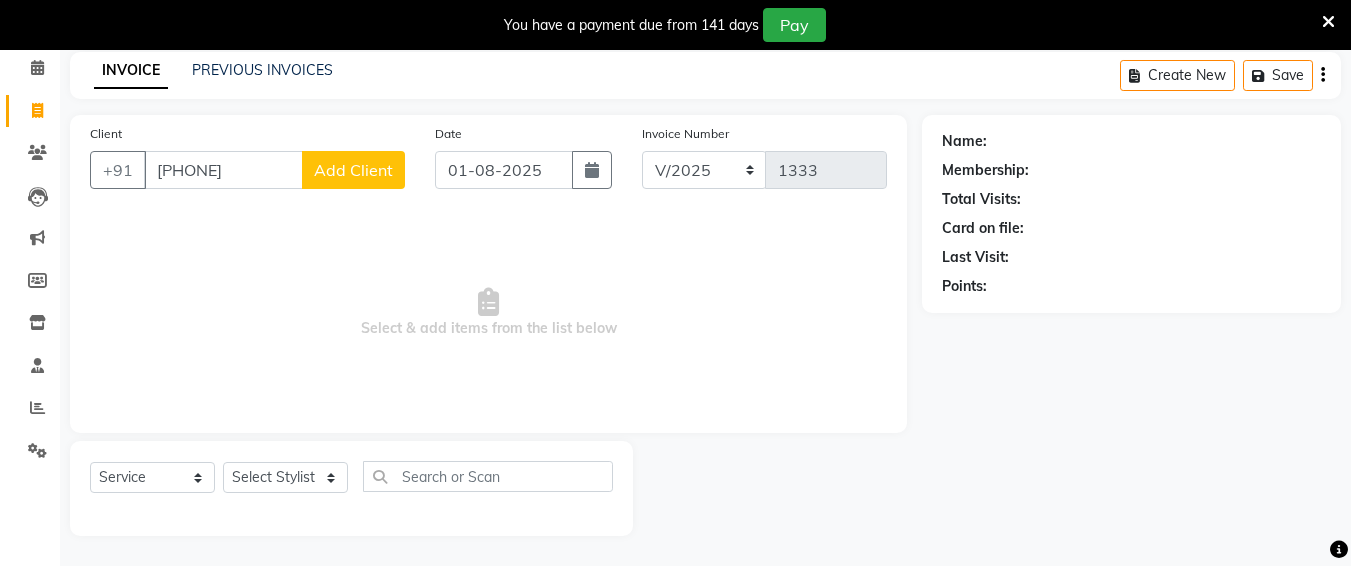 click on "Add Client" 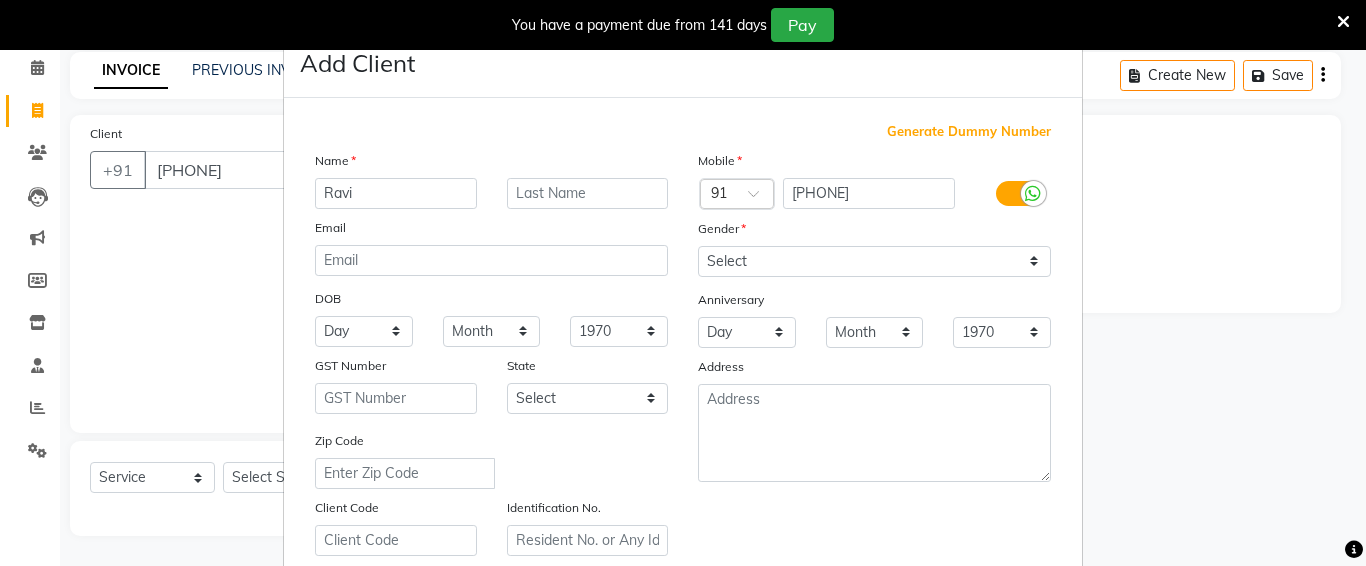 type on "Ravi" 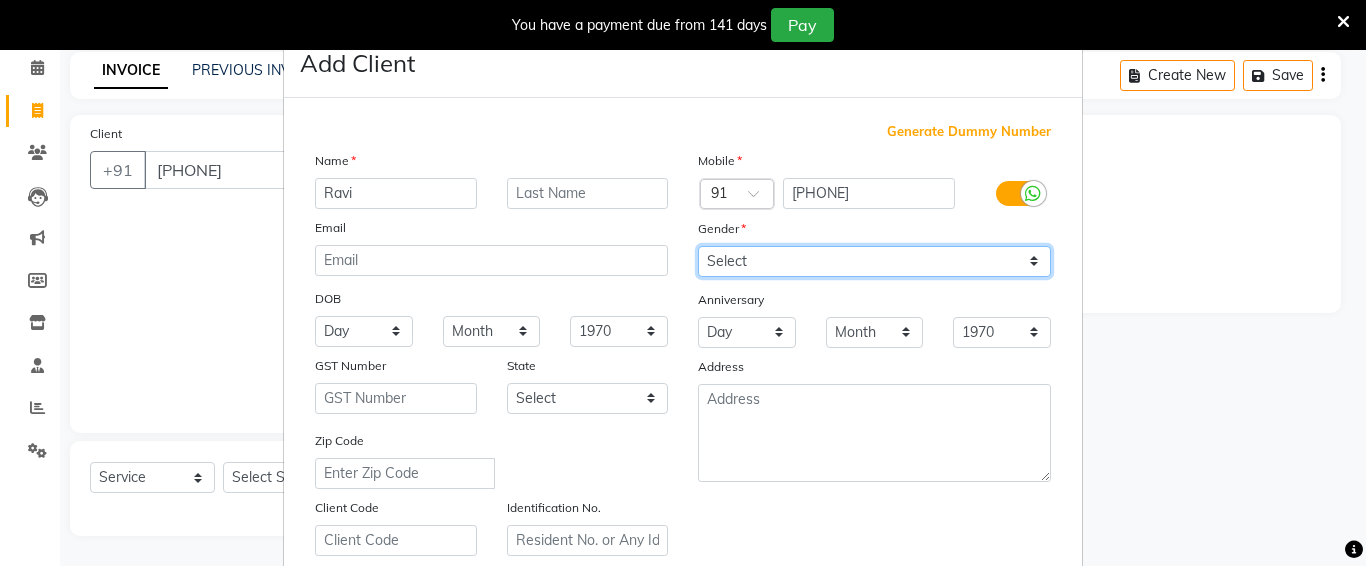 click on "Select Male Female Other Prefer Not To Say" at bounding box center (874, 261) 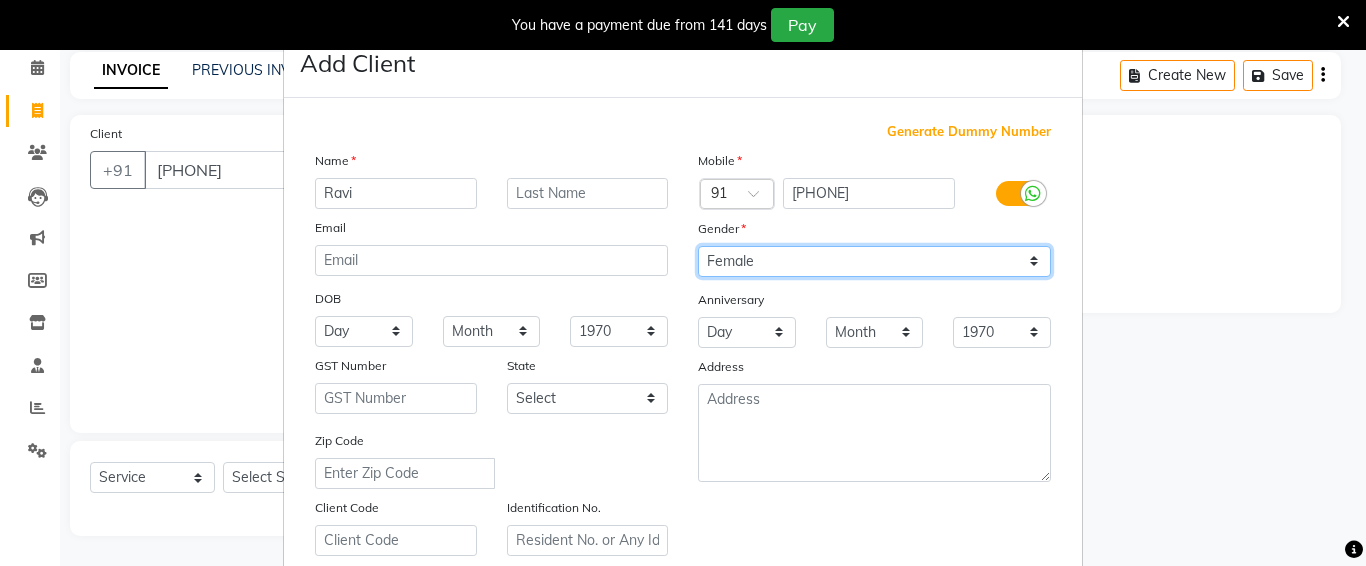 click on "Select Male Female Other Prefer Not To Say" at bounding box center (874, 261) 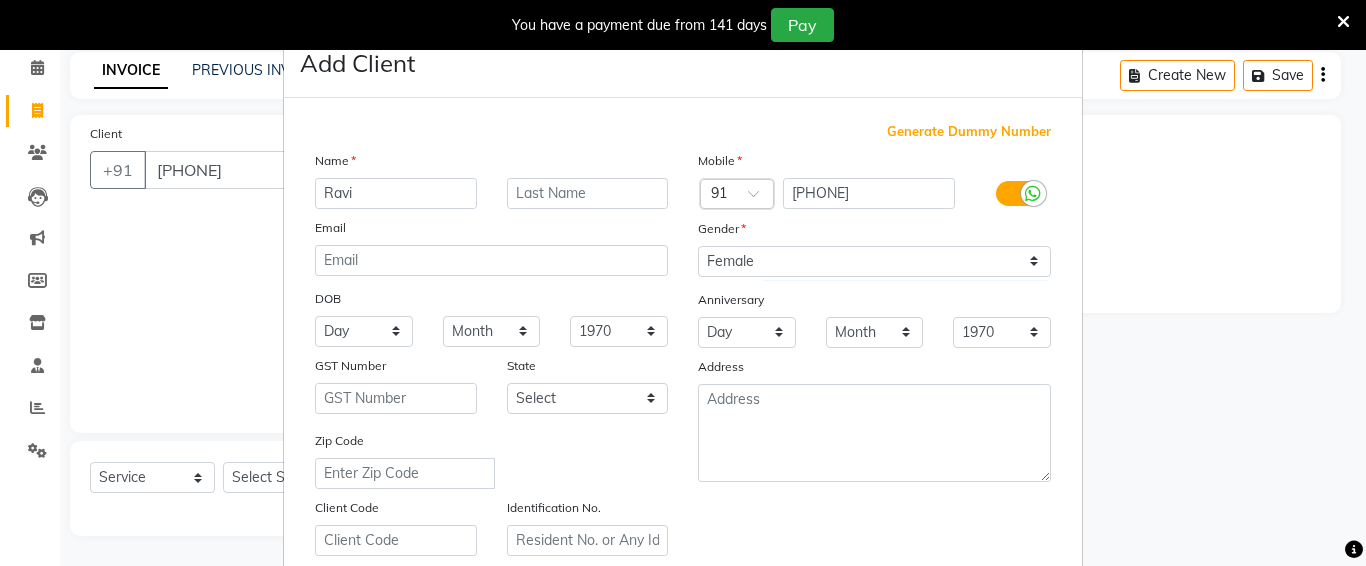 click on "Mobile Country Code × 91 [PHONE] Gender Select Male Female Other Prefer Not To Say Anniversary Day 01 02 03 04 05 06 07 08 09 10 11 12 13 14 15 16 17 18 19 20 21 22 23 24 25 26 27 28 29 30 31 Month January February March April May June July August September October November December 1970 1971 1972 1973 1974 1975 1976 1977 1978 1979 1980 1981 1982 1983 1984 1985 1986 1987 1988 1989 1990 1991 1992 1993 1994 1995 1996 1997 1998 1999 2000 2001 2002 2003 2004 2005 2006 2007 2008 2009 2010 2011 2012 2013 2014 2015 2016 2017 2018 2019 2020 2021 2022 2023 2024 2025 Address" at bounding box center [874, 353] 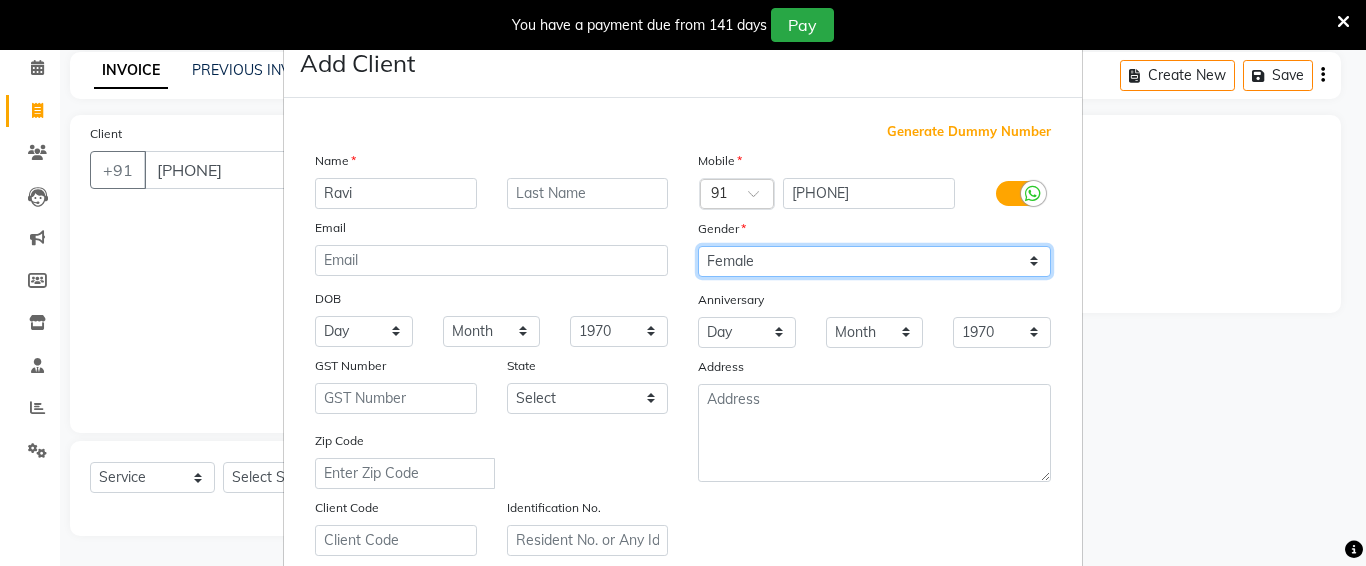 click on "Select Male Female Other Prefer Not To Say" at bounding box center [874, 261] 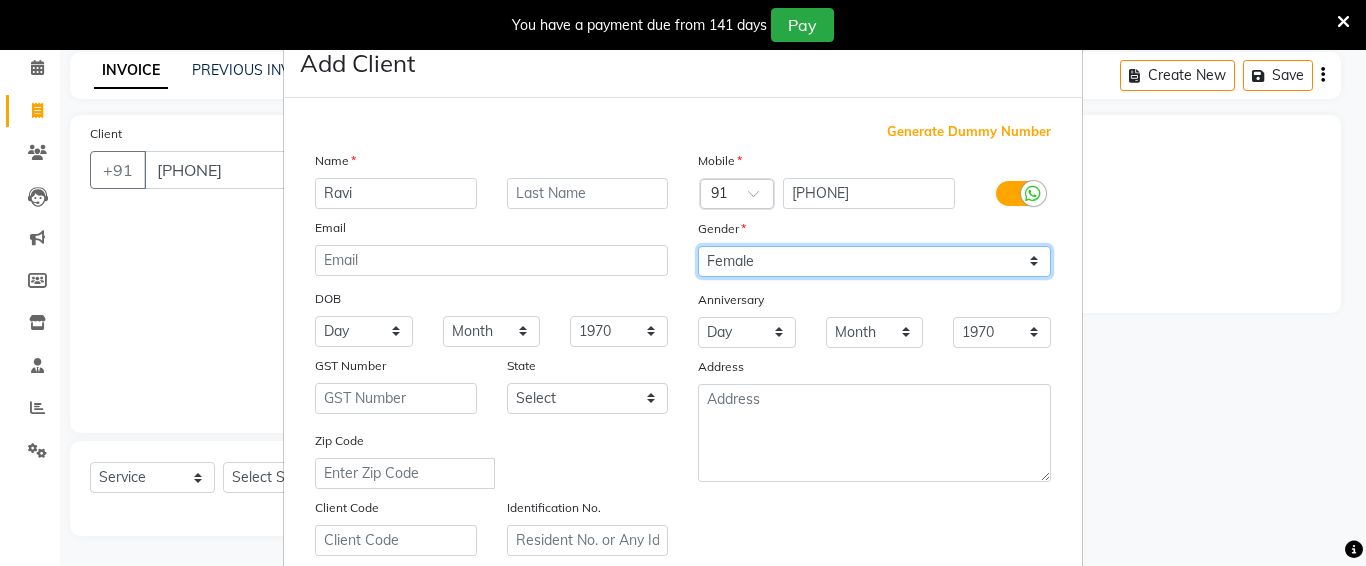 select on "male" 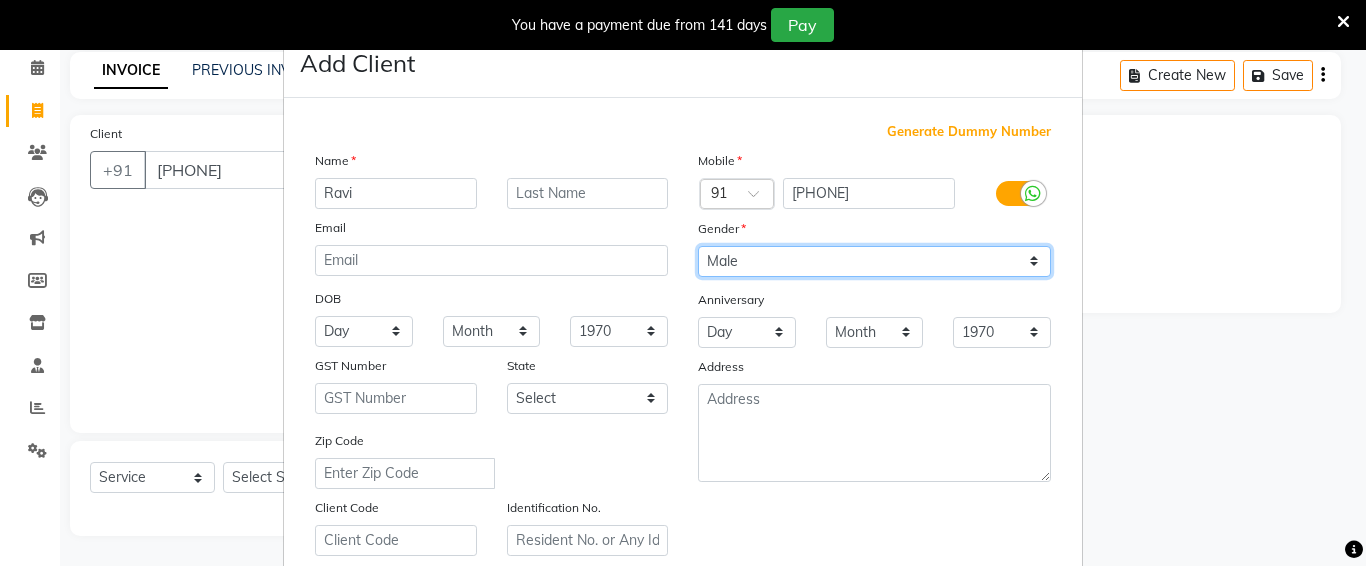 click on "Select Male Female Other Prefer Not To Say" at bounding box center [874, 261] 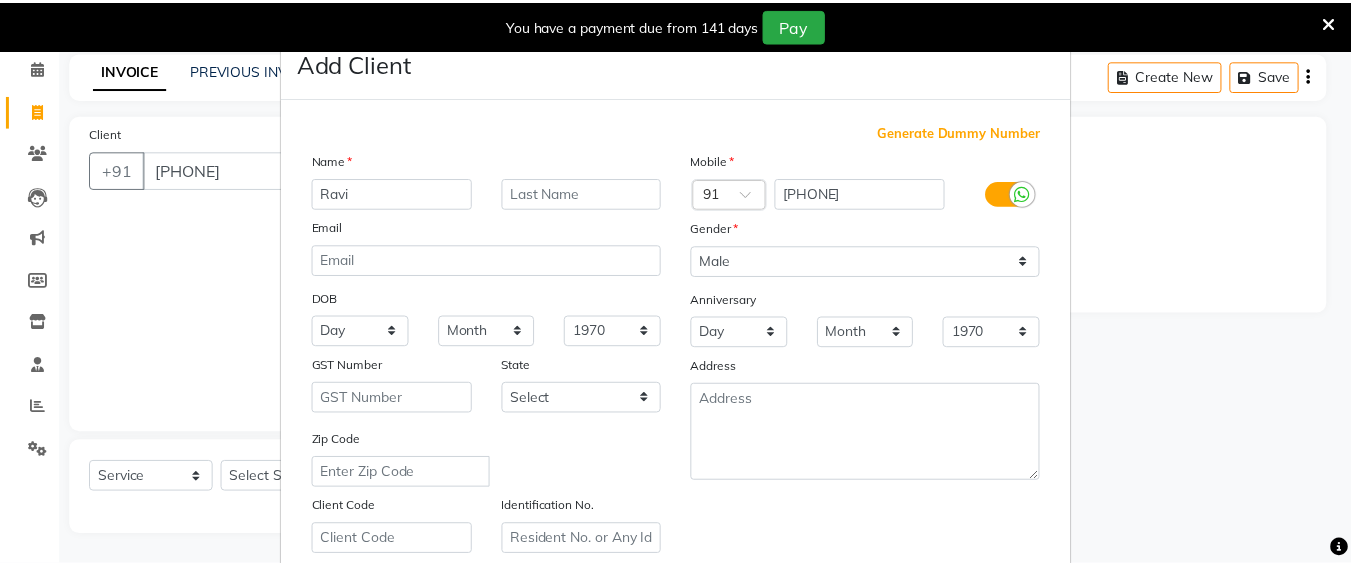 scroll, scrollTop: 357, scrollLeft: 0, axis: vertical 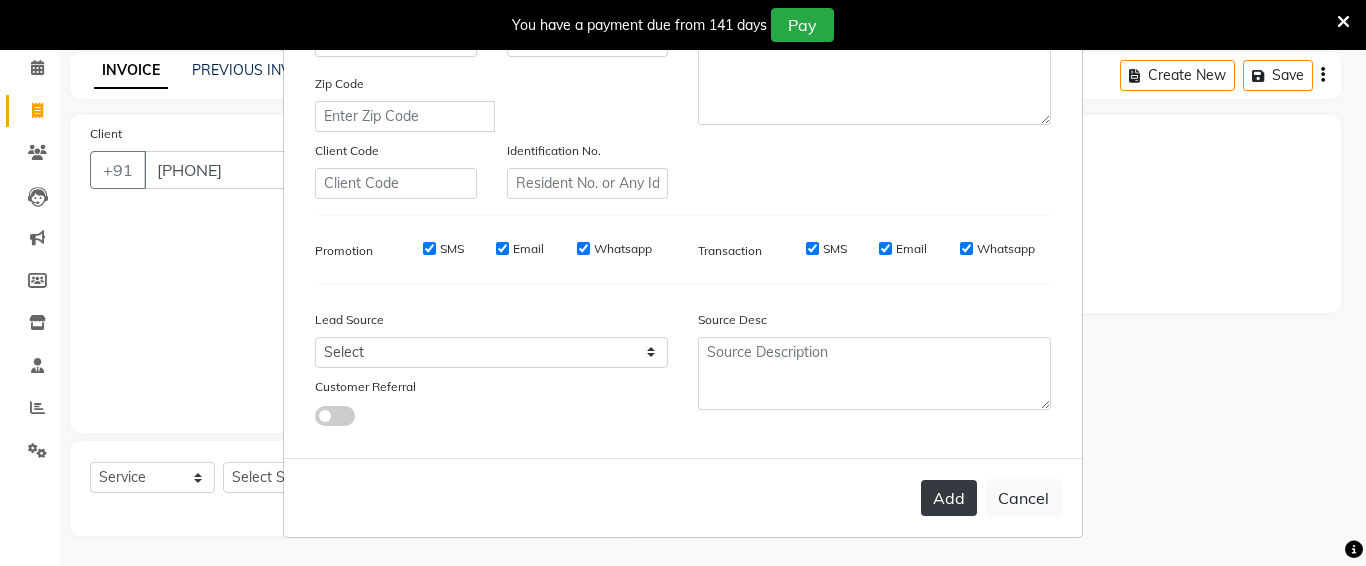 click on "Add" at bounding box center [949, 498] 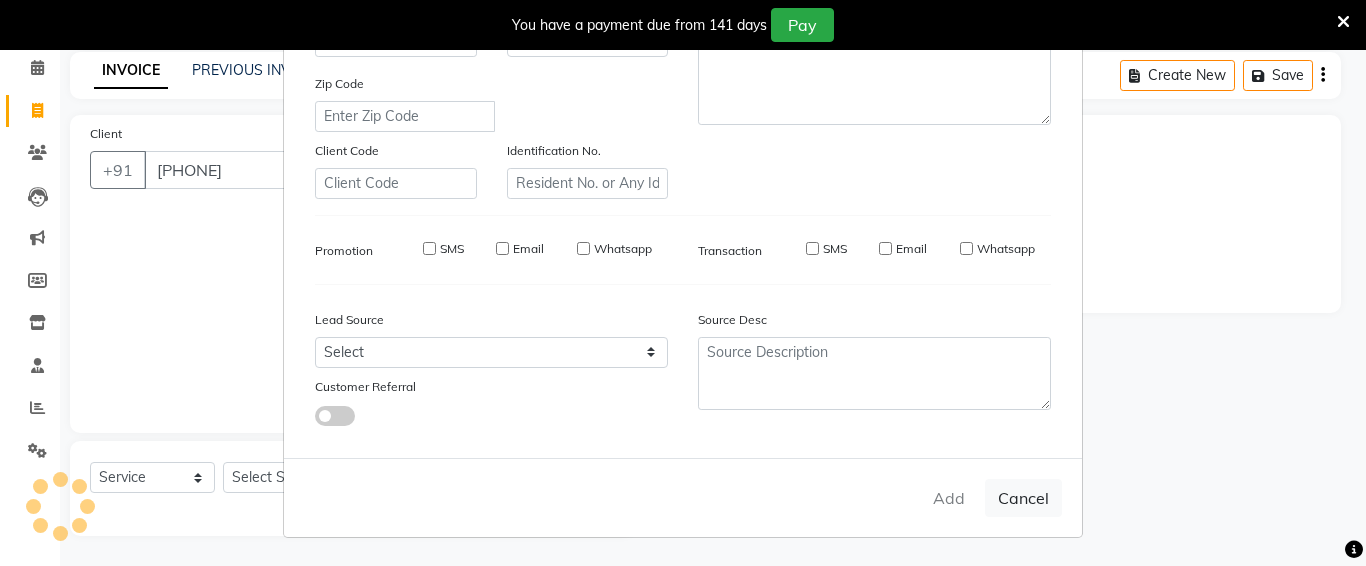 type 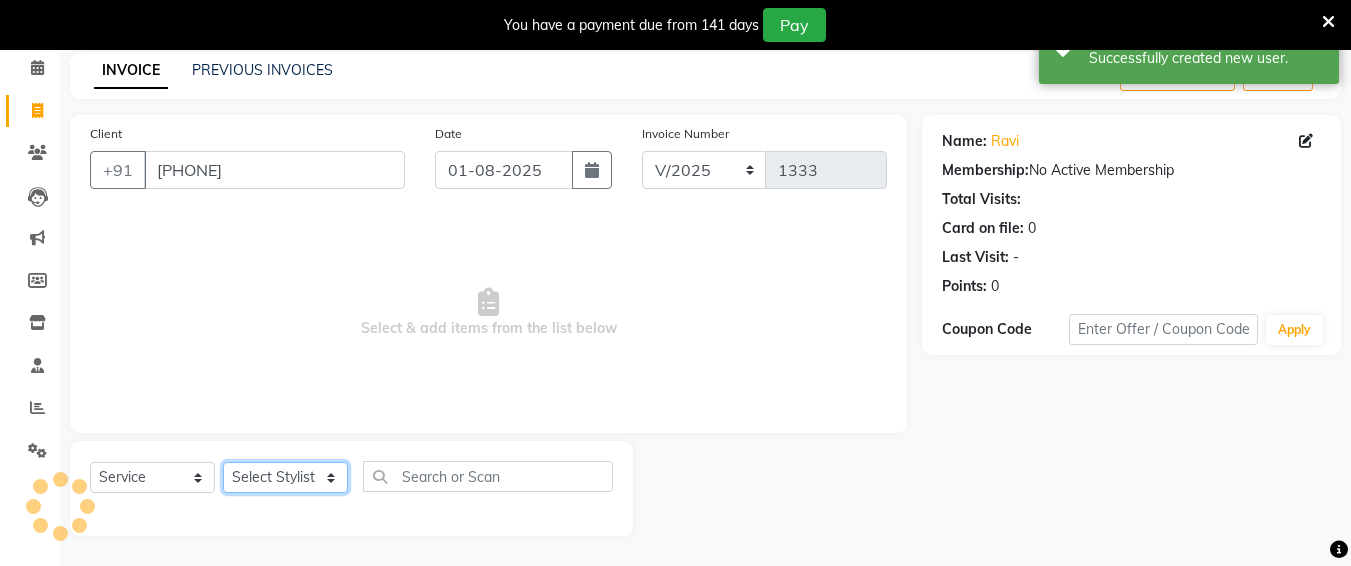 click on "Select Stylist Ali chandrika Hair Affair Imran Khan Preet Singh Raj Saba sandhya soniya thriveni thriveni" 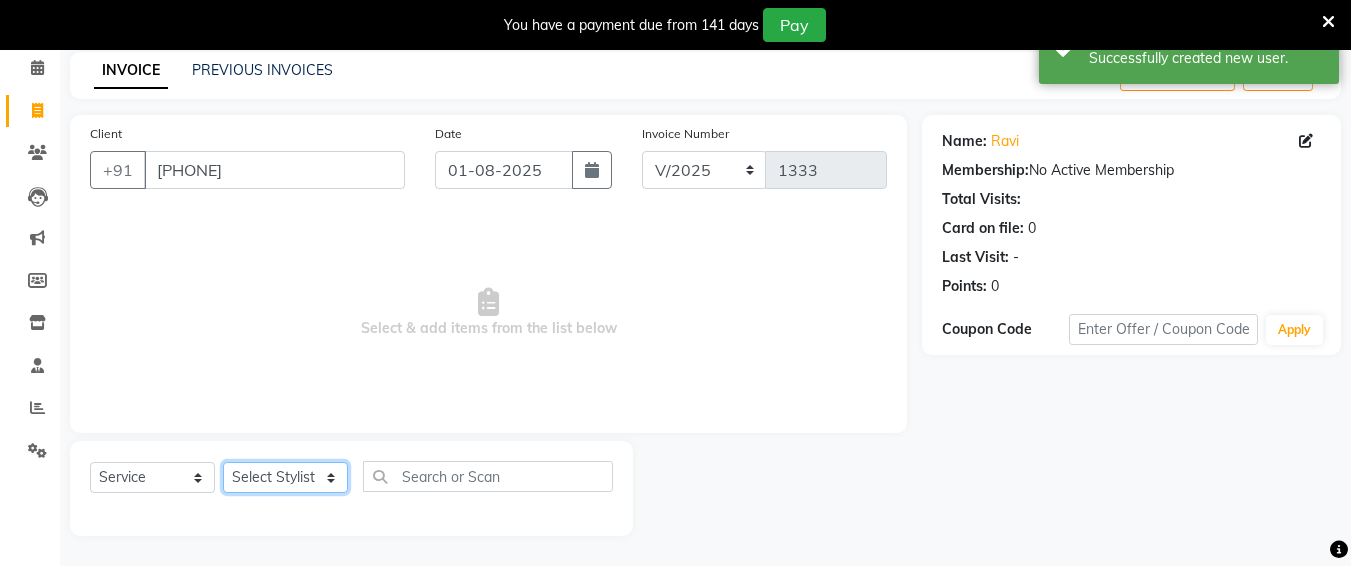 select on "[NUMBER]" 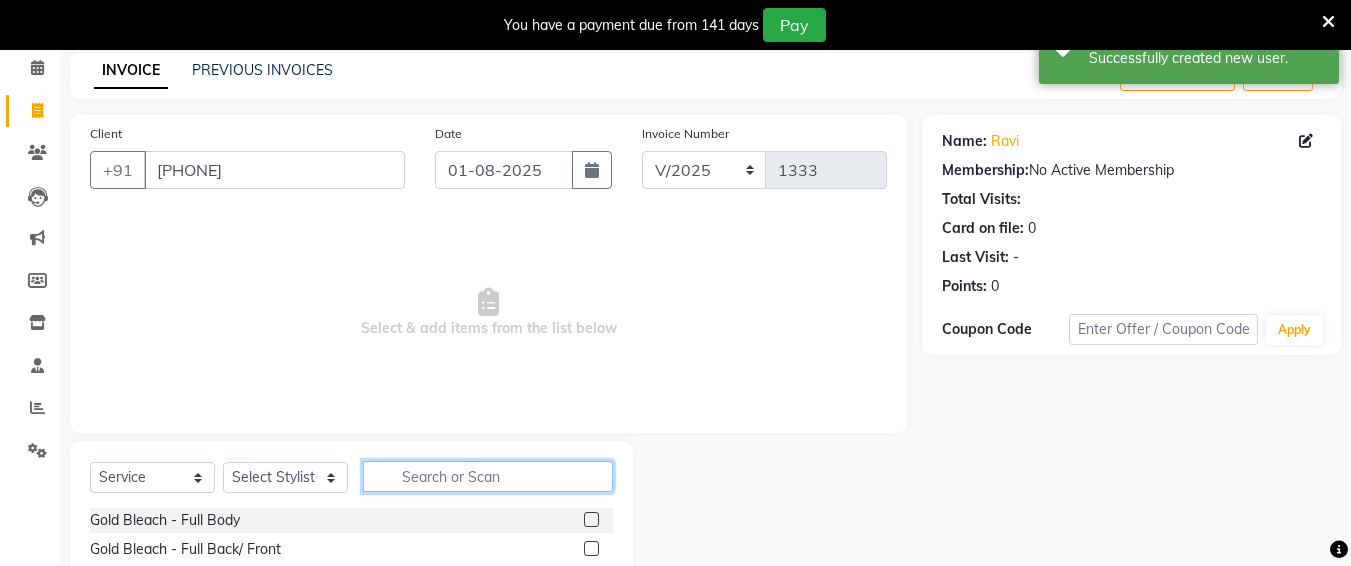 click 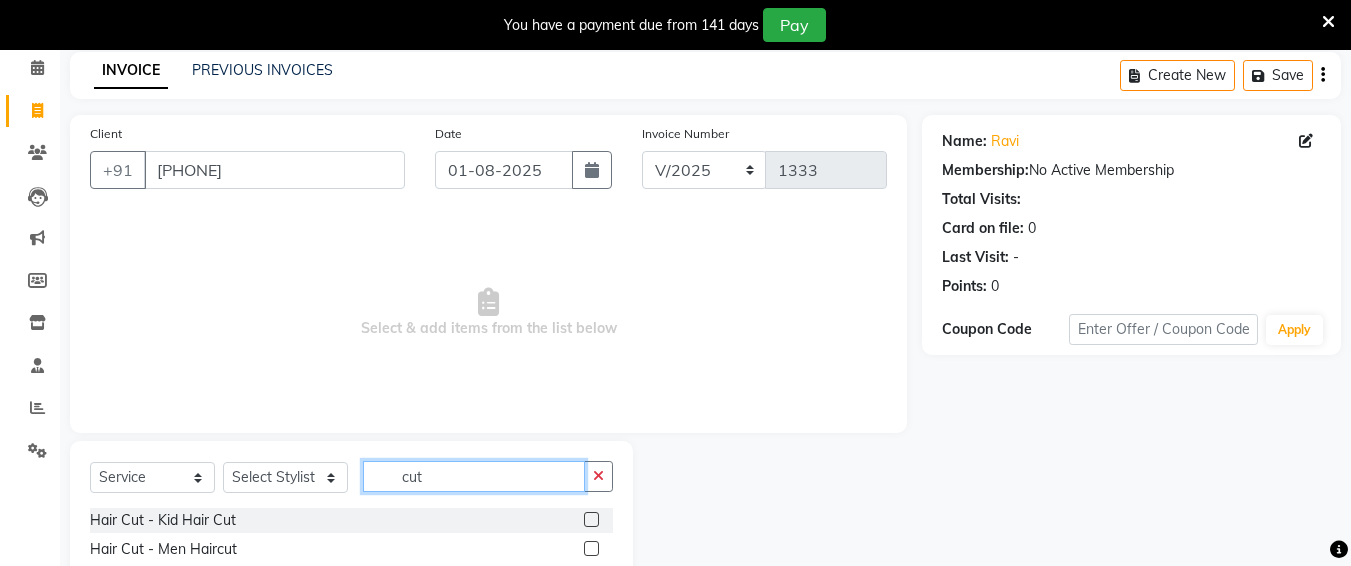 type on "cut" 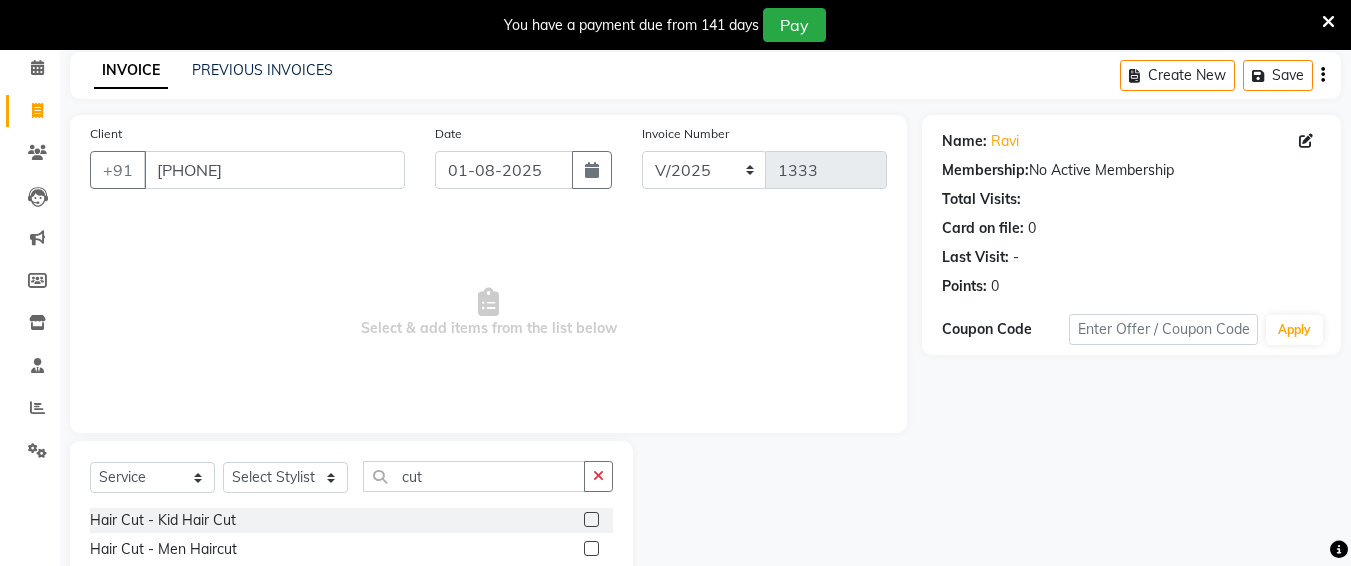 click 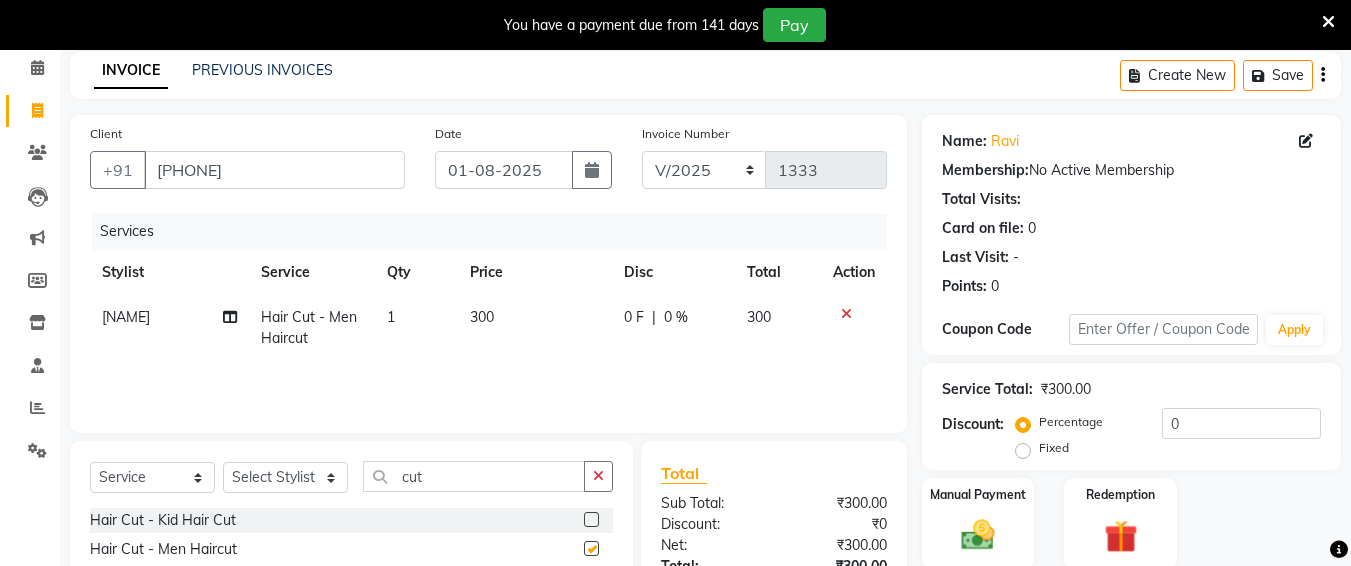 checkbox on "false" 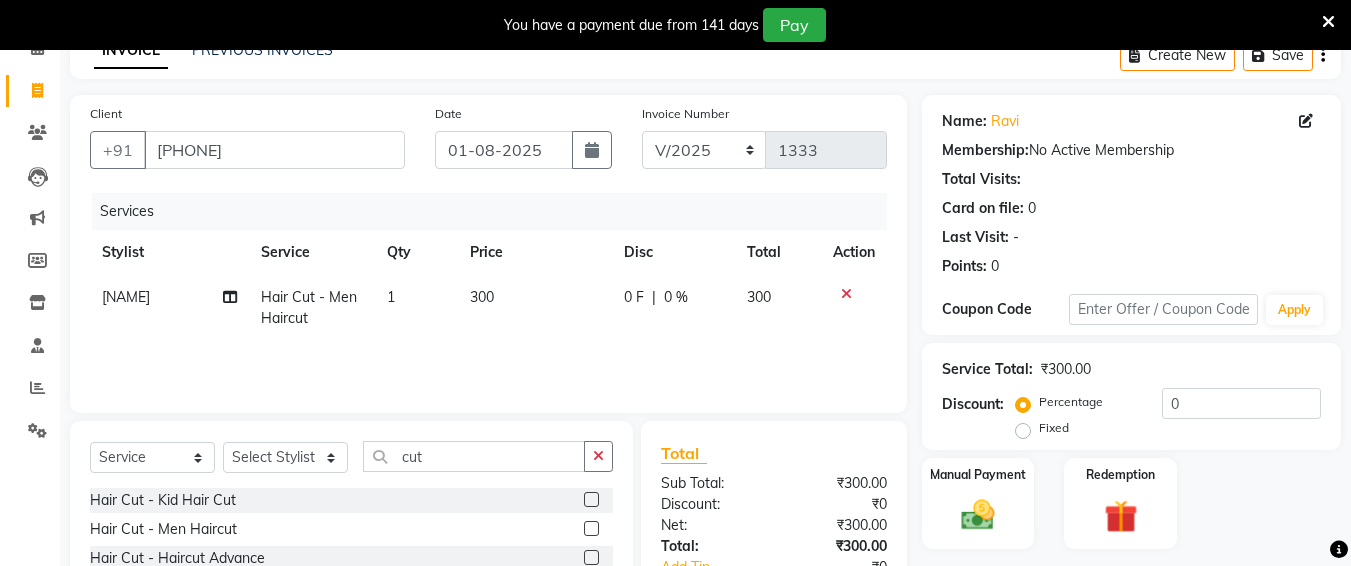 scroll, scrollTop: 153, scrollLeft: 0, axis: vertical 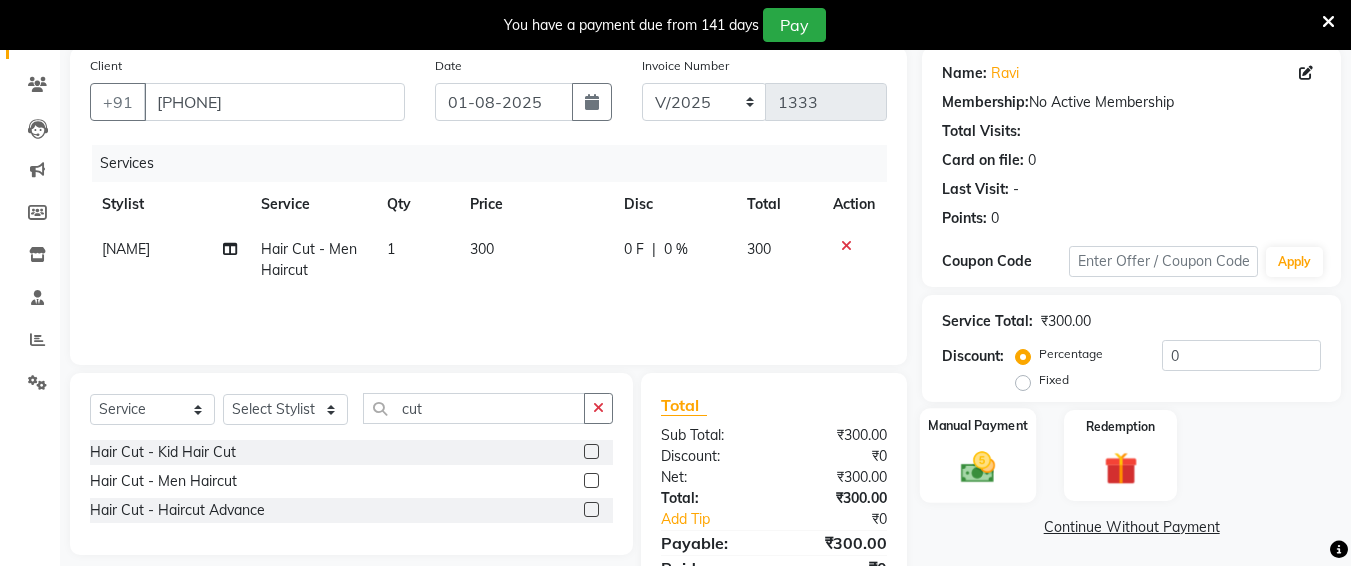 click on "Manual Payment" 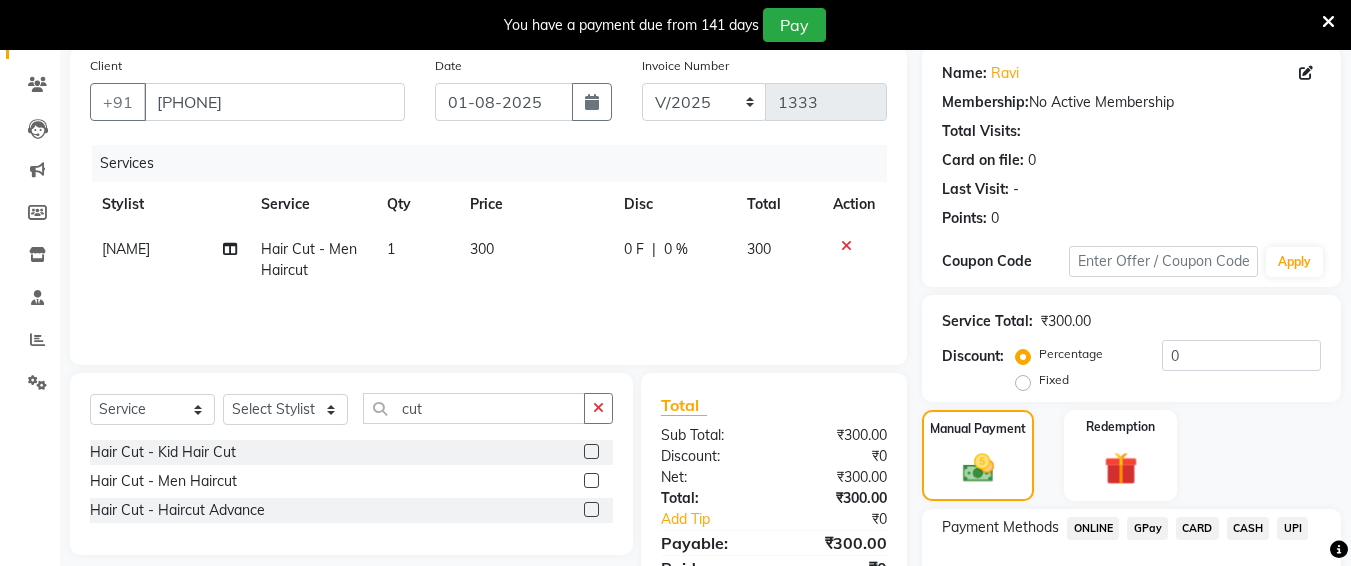 scroll, scrollTop: 287, scrollLeft: 0, axis: vertical 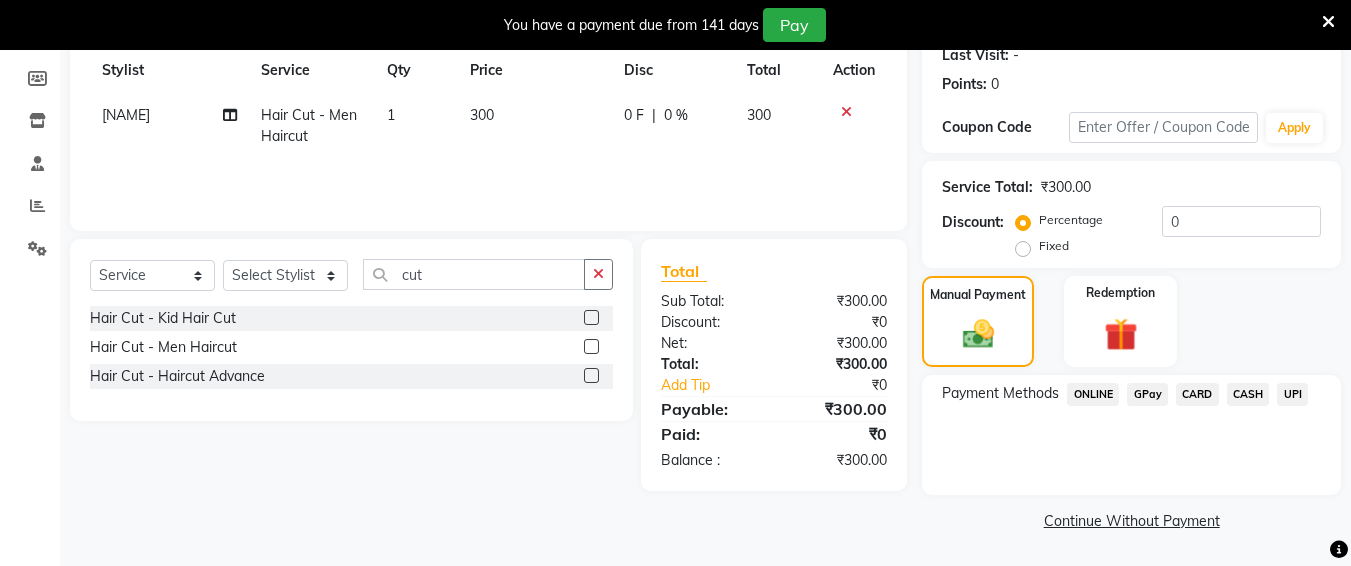 click on "CASH" 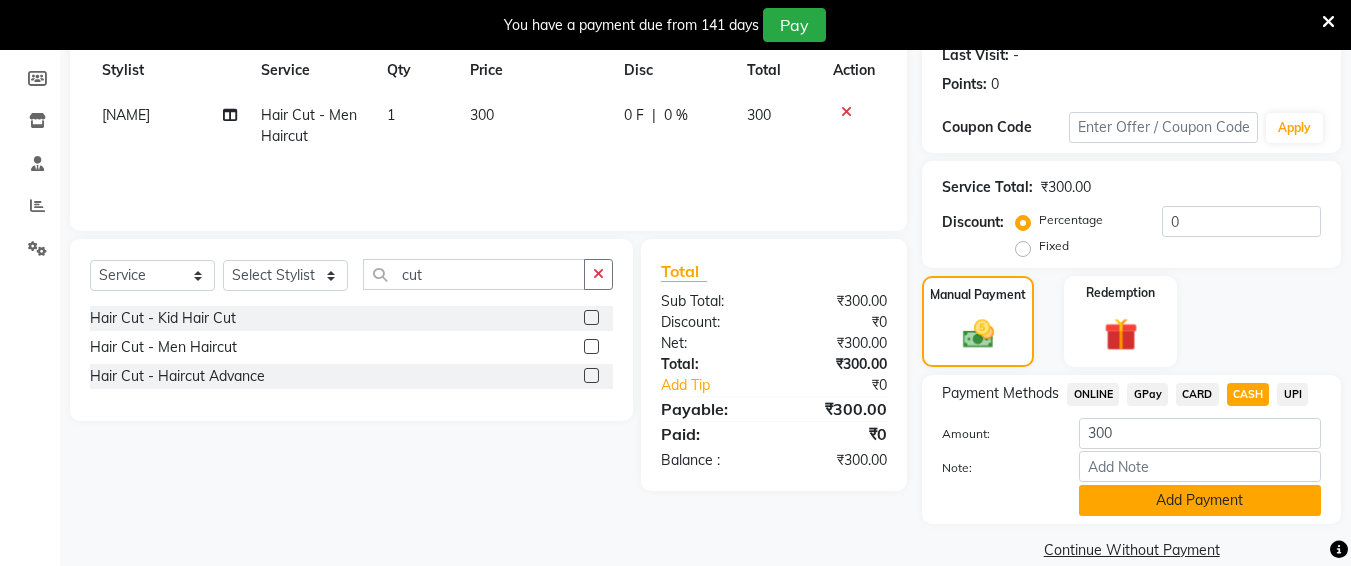 click on "Add Payment" 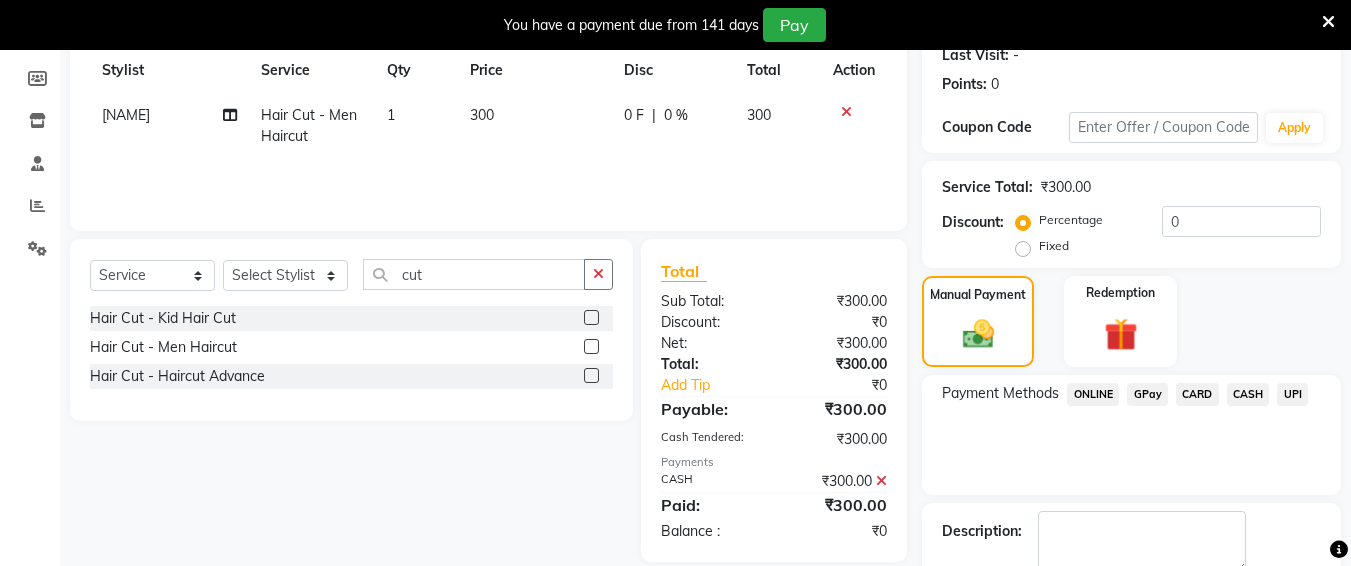 scroll, scrollTop: 400, scrollLeft: 0, axis: vertical 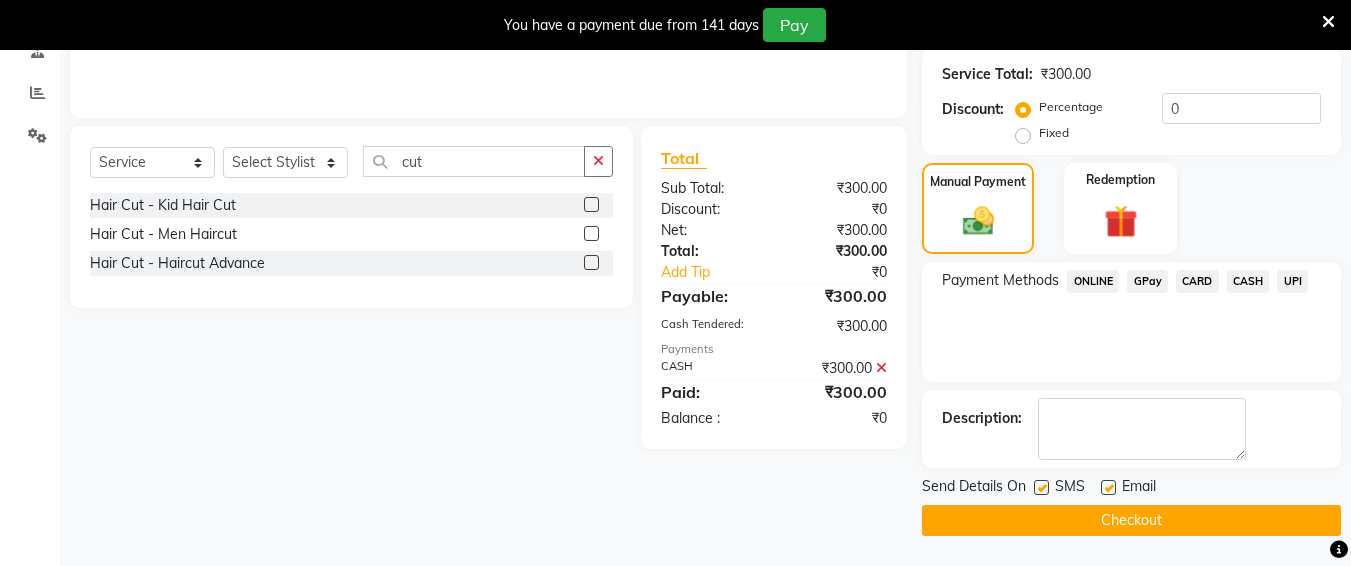 click on "Checkout" 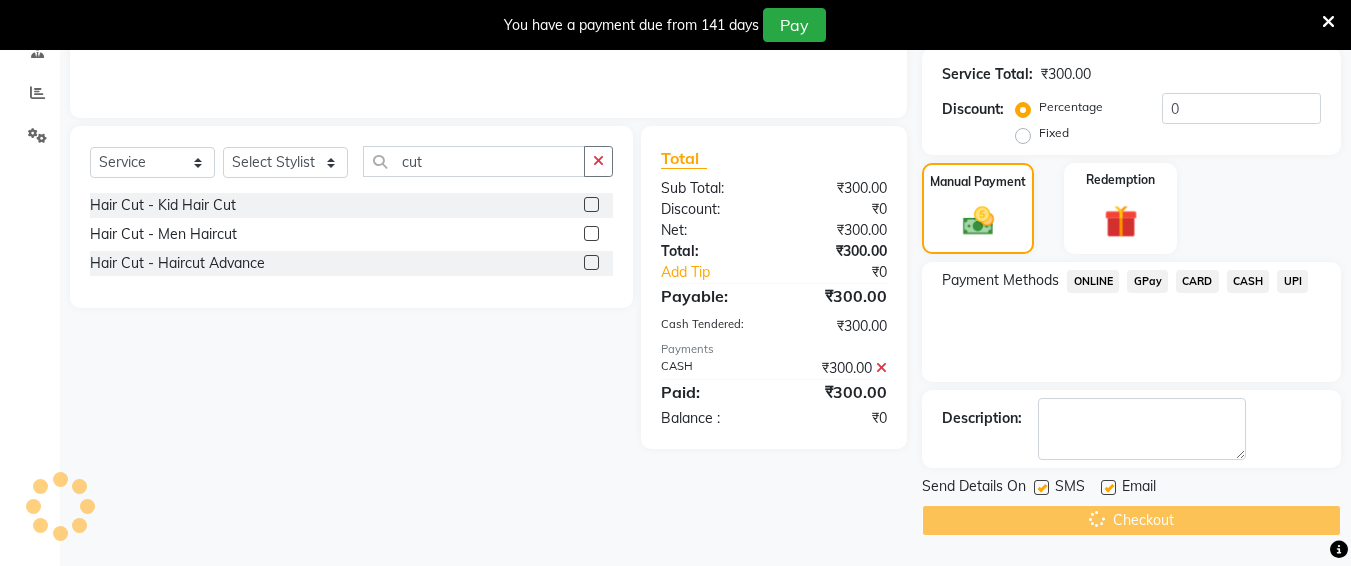 scroll, scrollTop: 0, scrollLeft: 0, axis: both 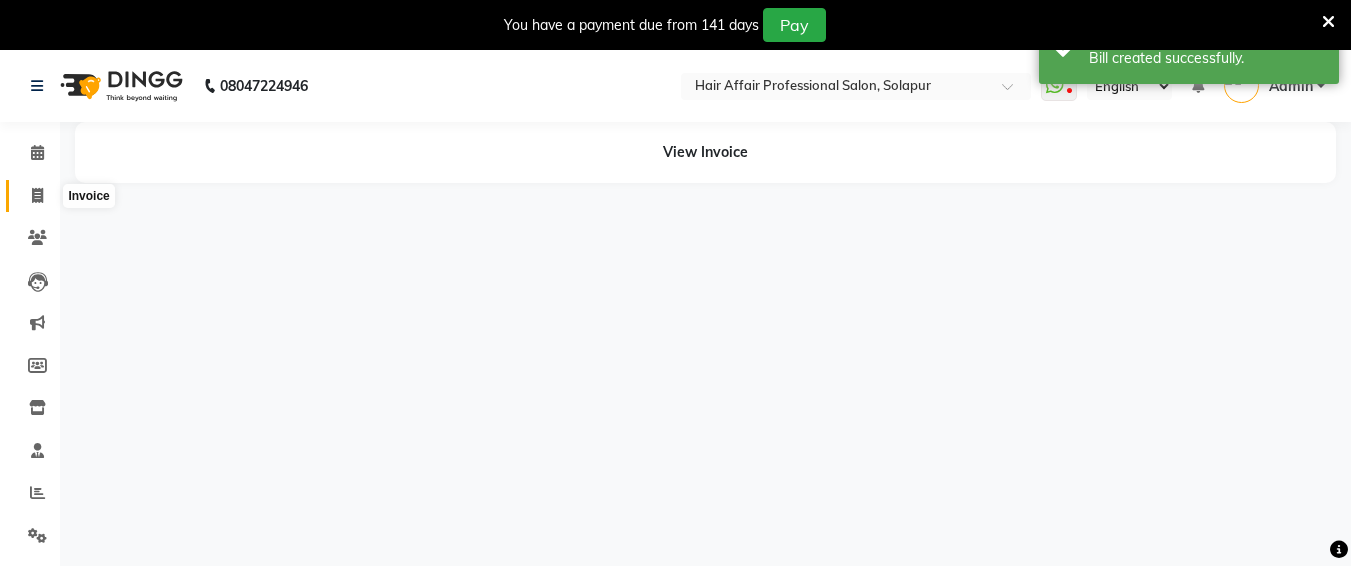click 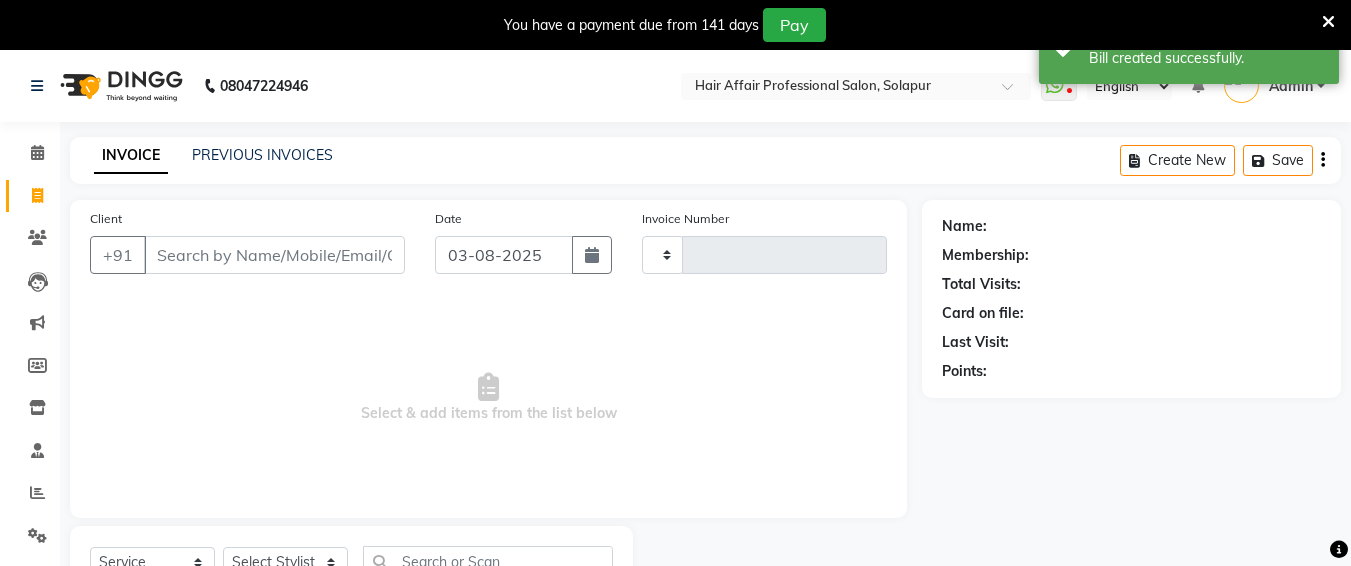 type on "1334" 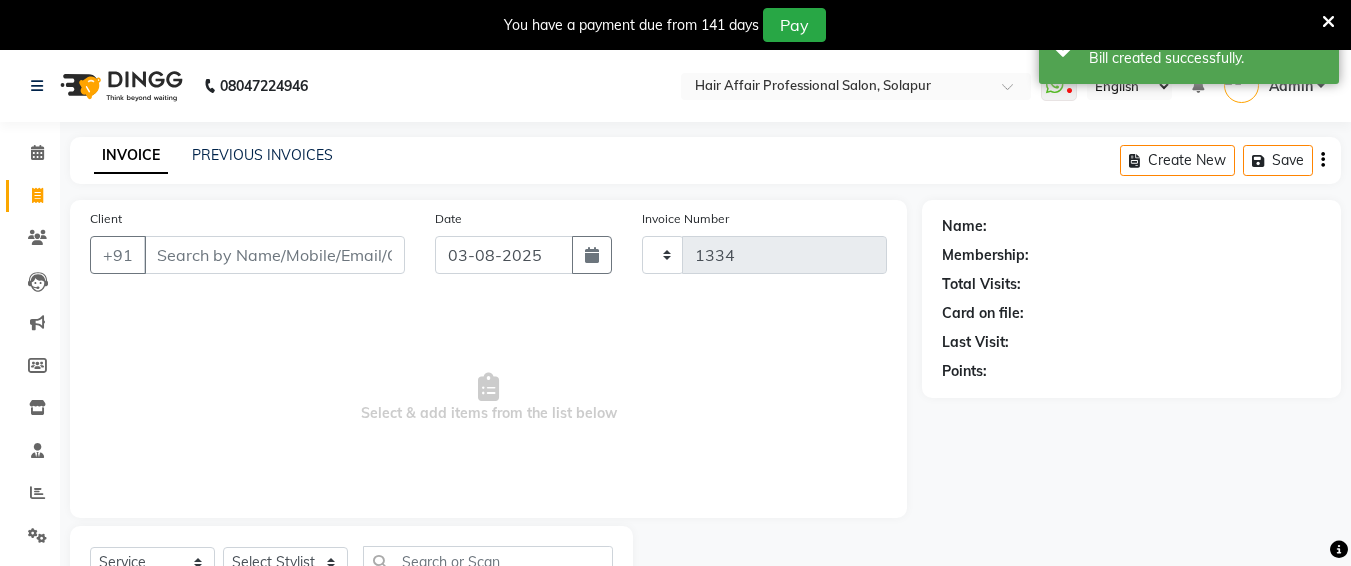 select on "657" 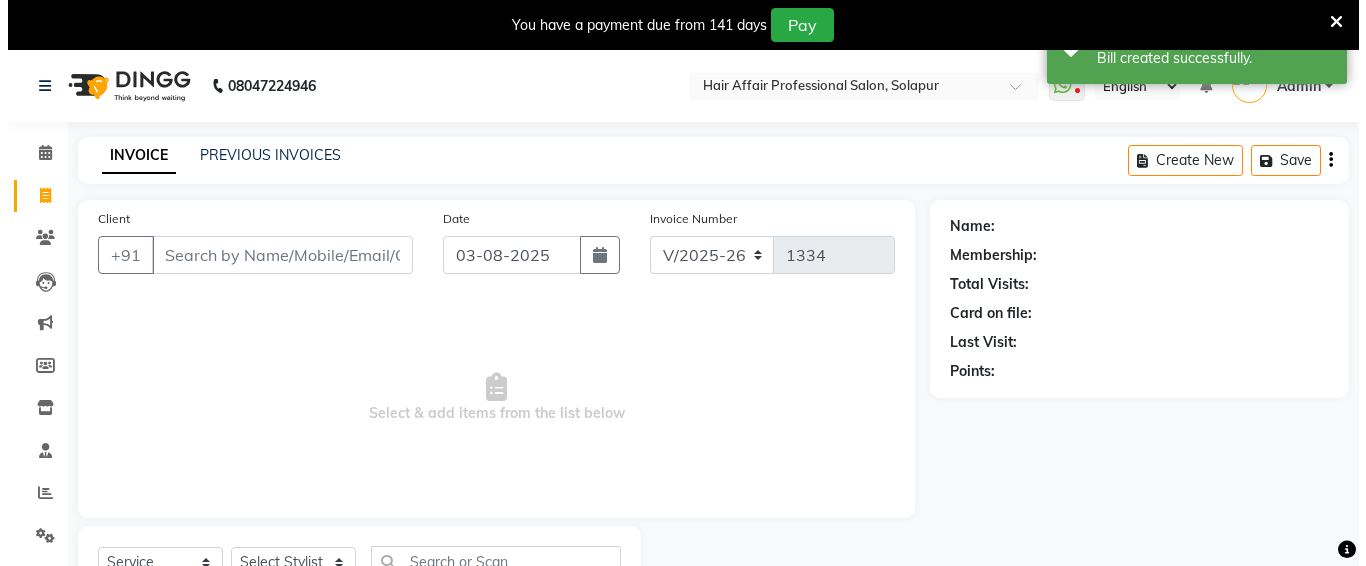 scroll, scrollTop: 85, scrollLeft: 0, axis: vertical 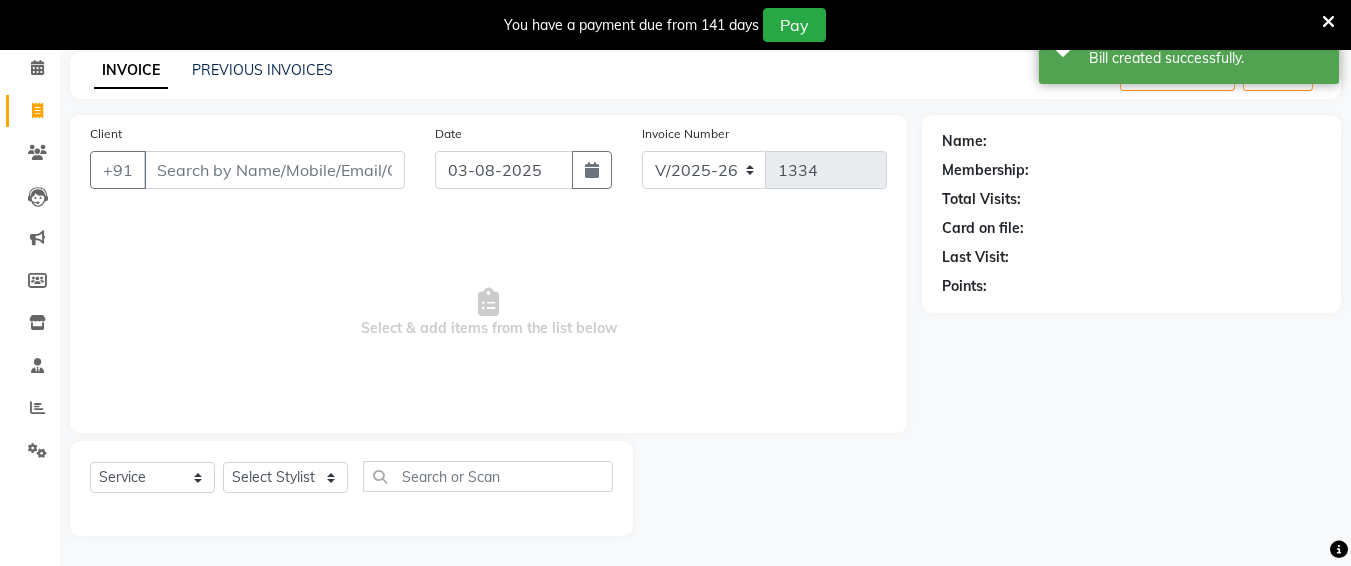 click on "Client" at bounding box center (274, 170) 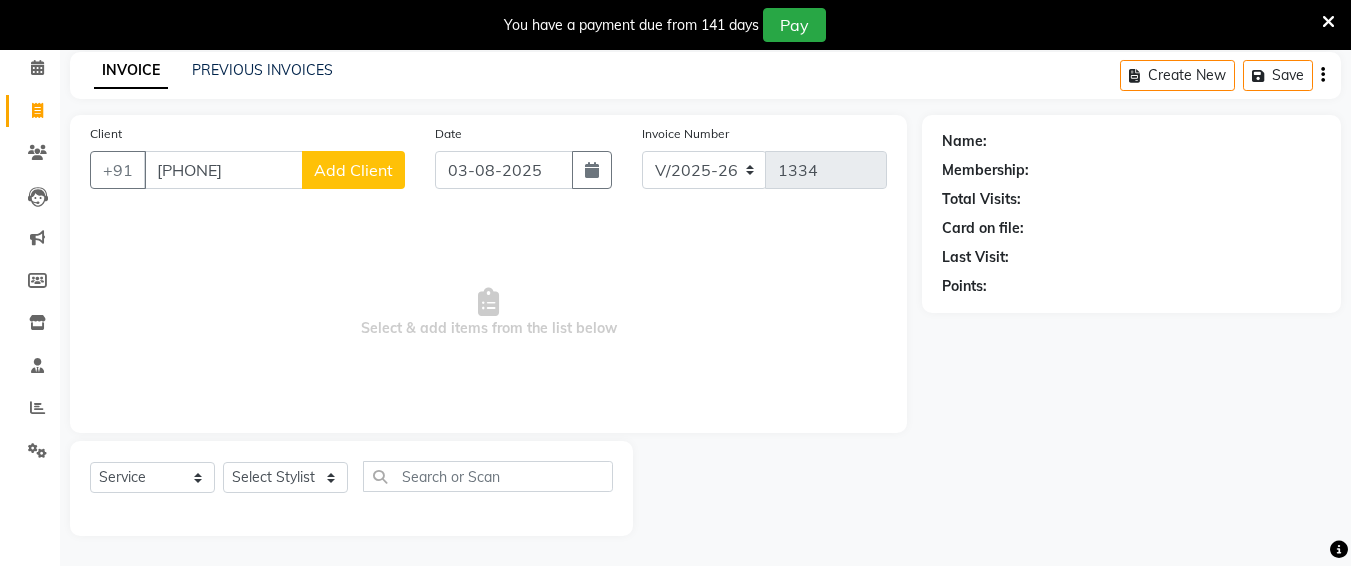 type on "[PHONE]" 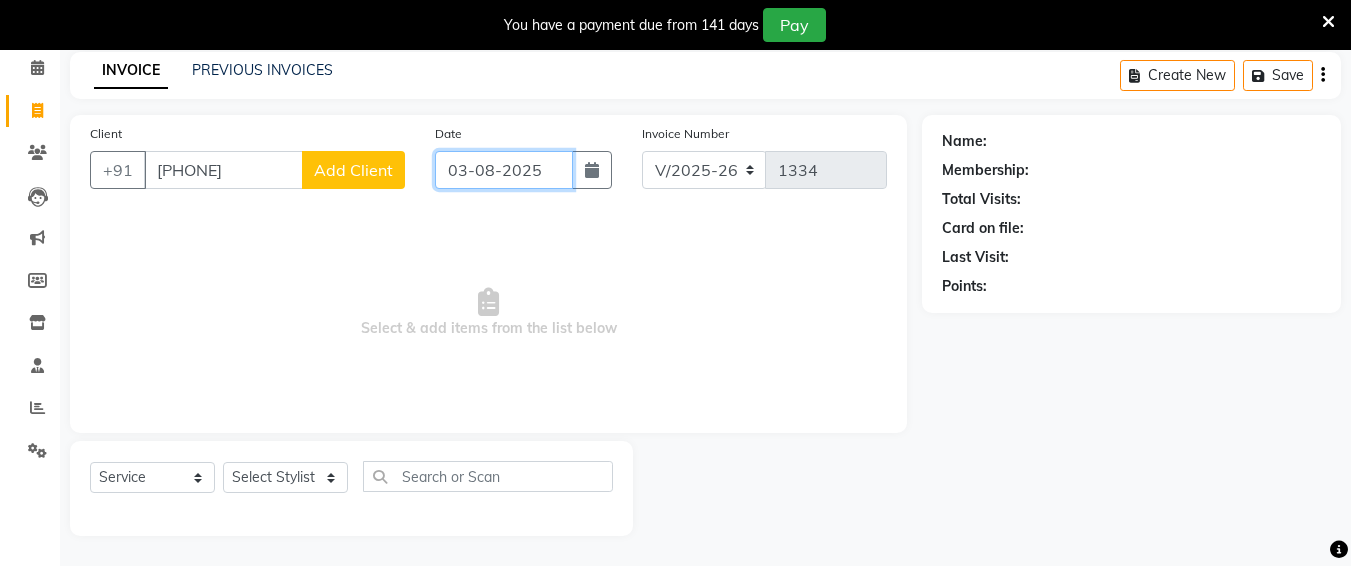 click on "03-08-2025" 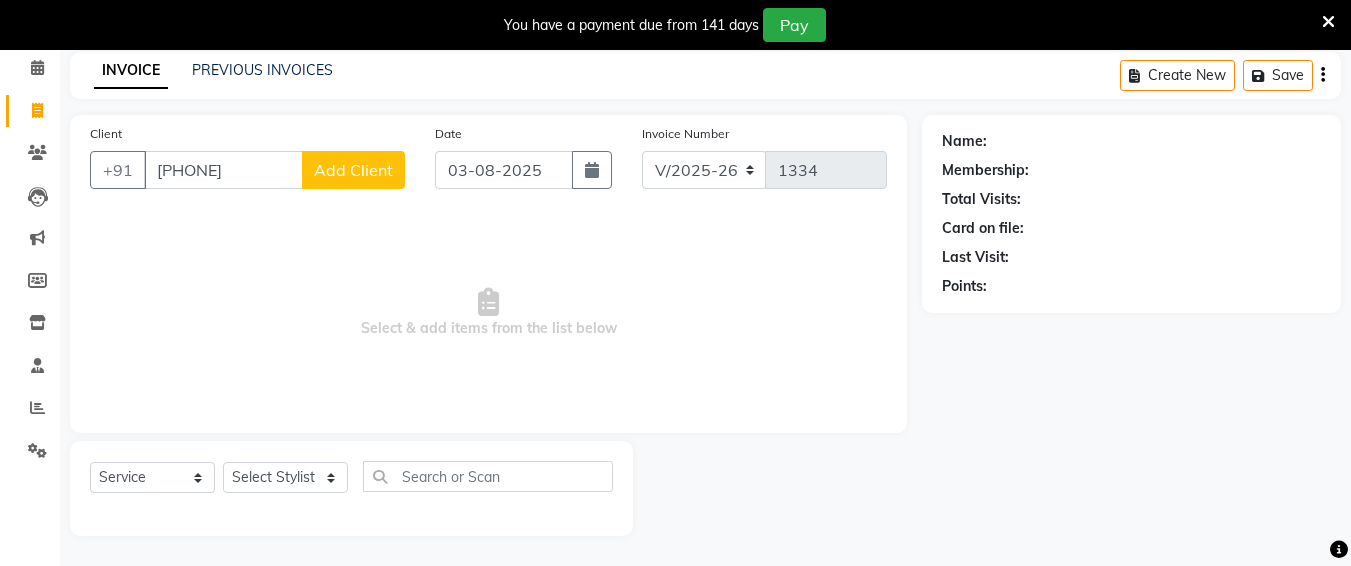select on "8" 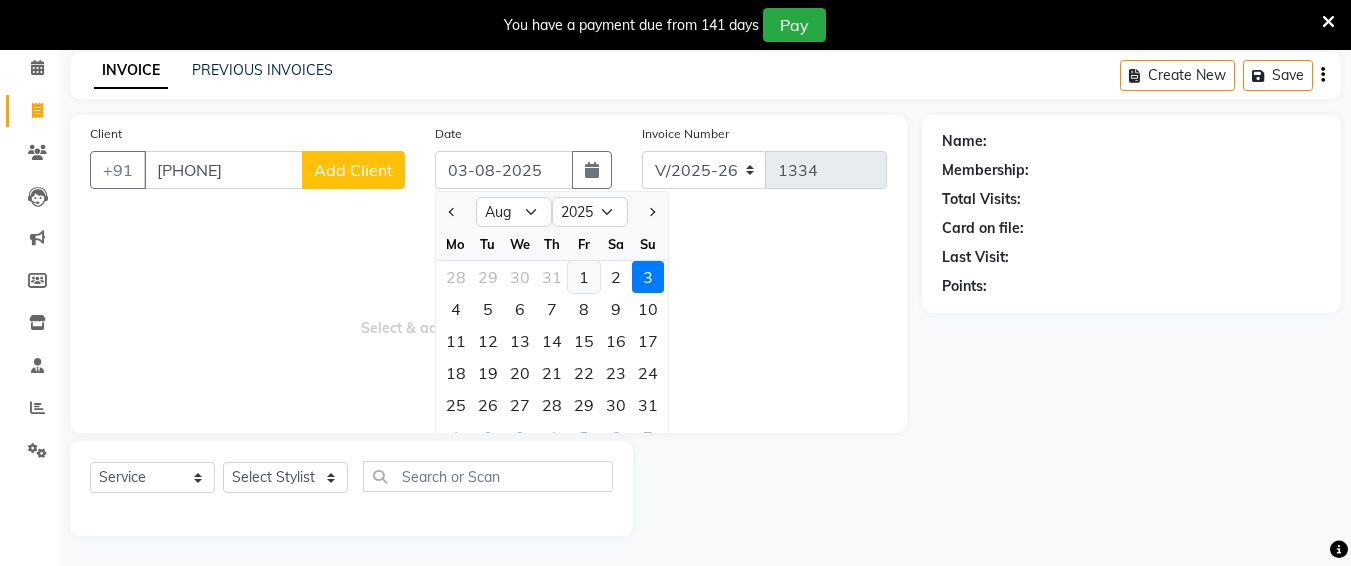 click on "1" 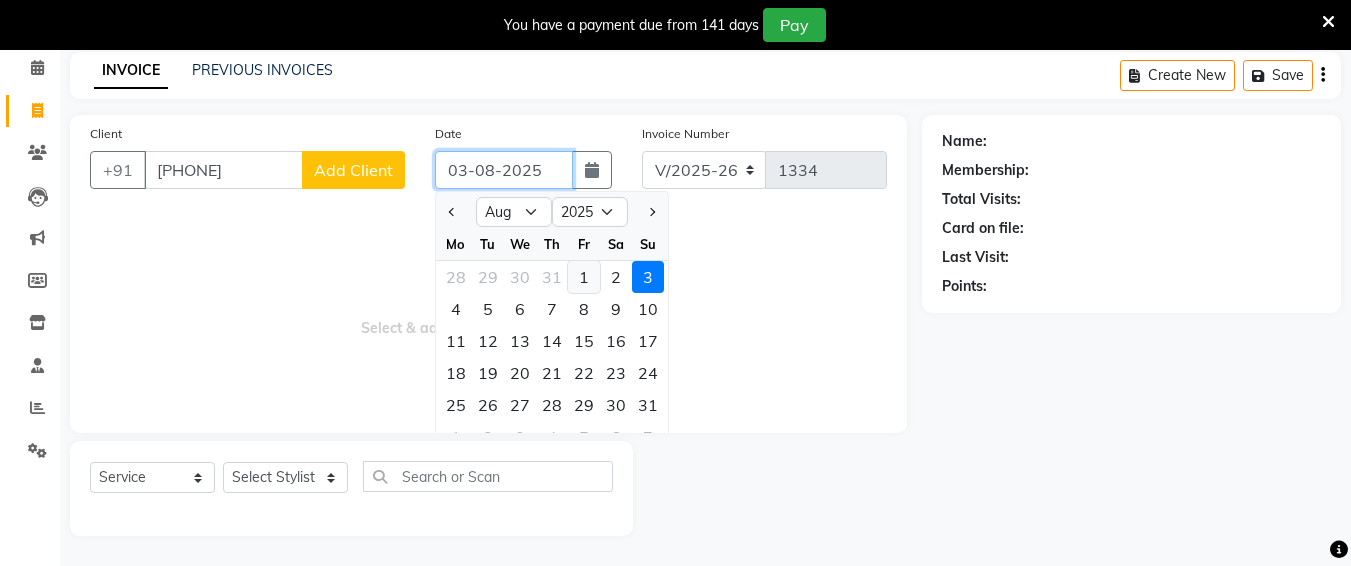 type on "01-08-2025" 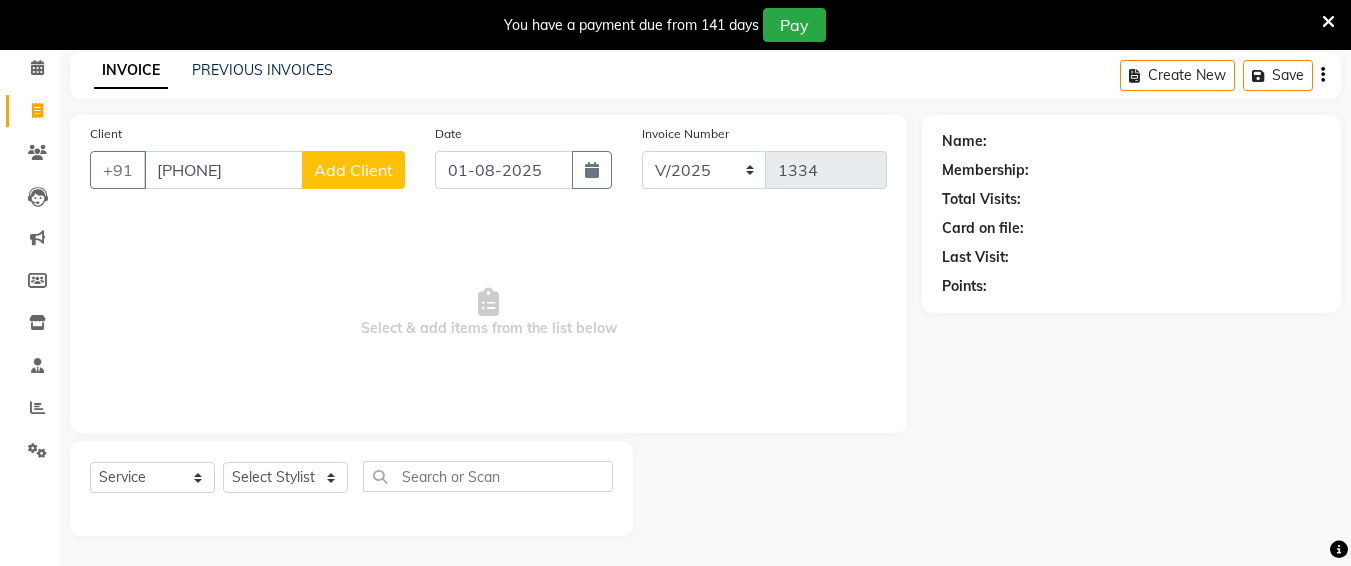 click on "Add Client" 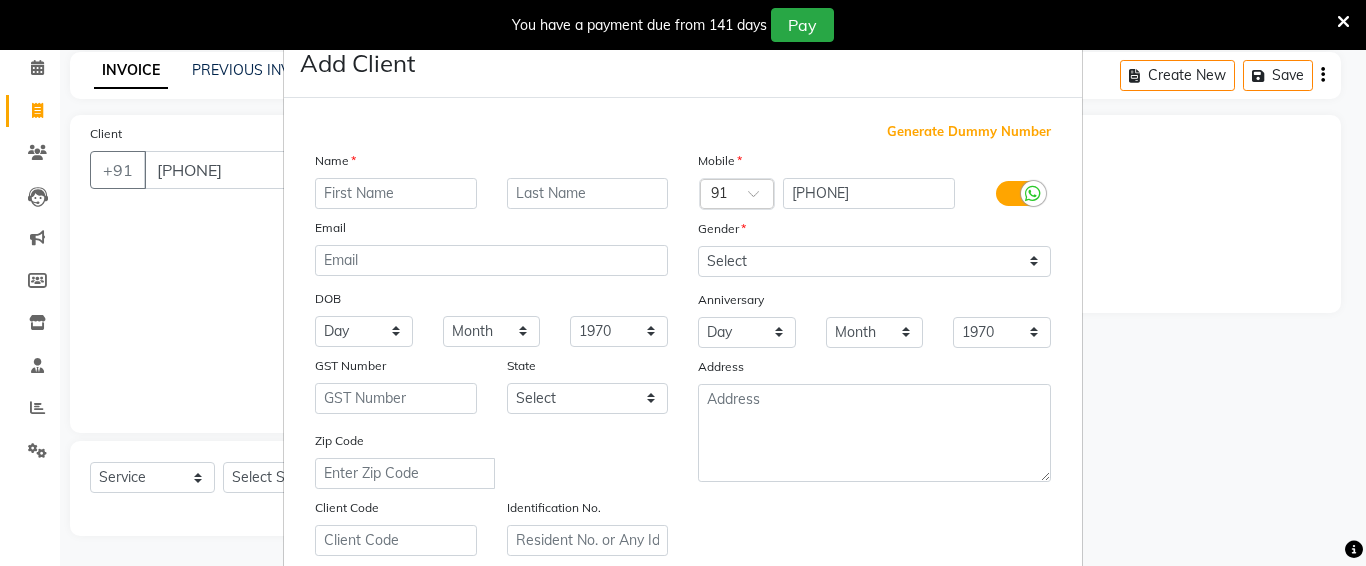 click on "Name" at bounding box center (491, 164) 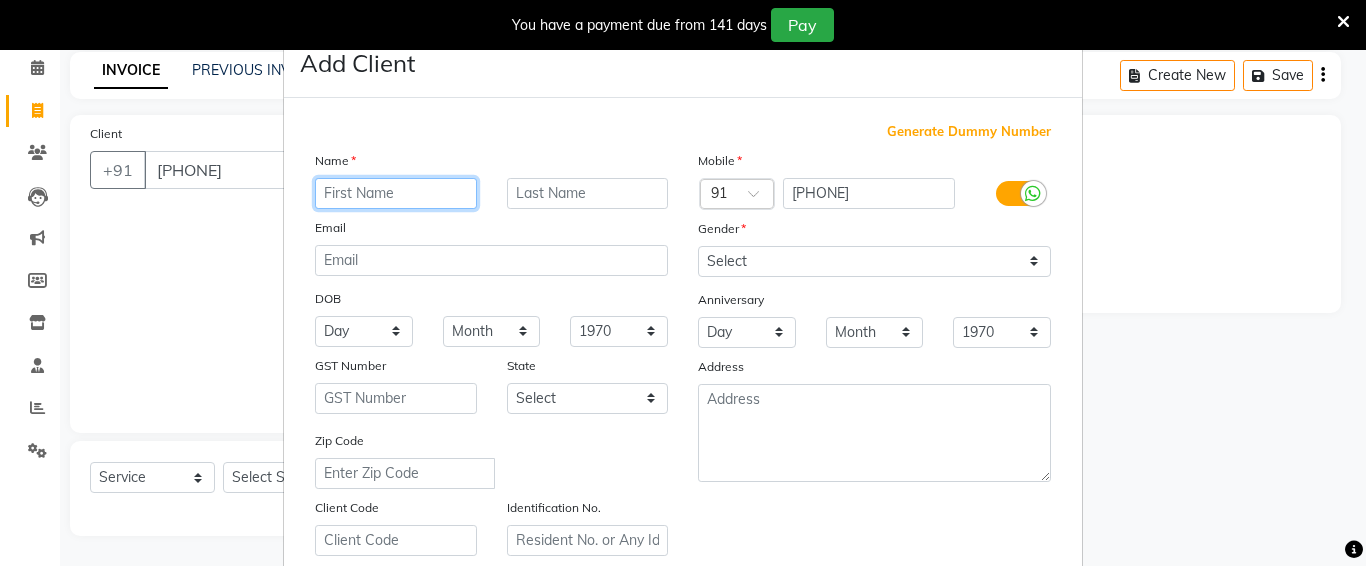 click at bounding box center [396, 193] 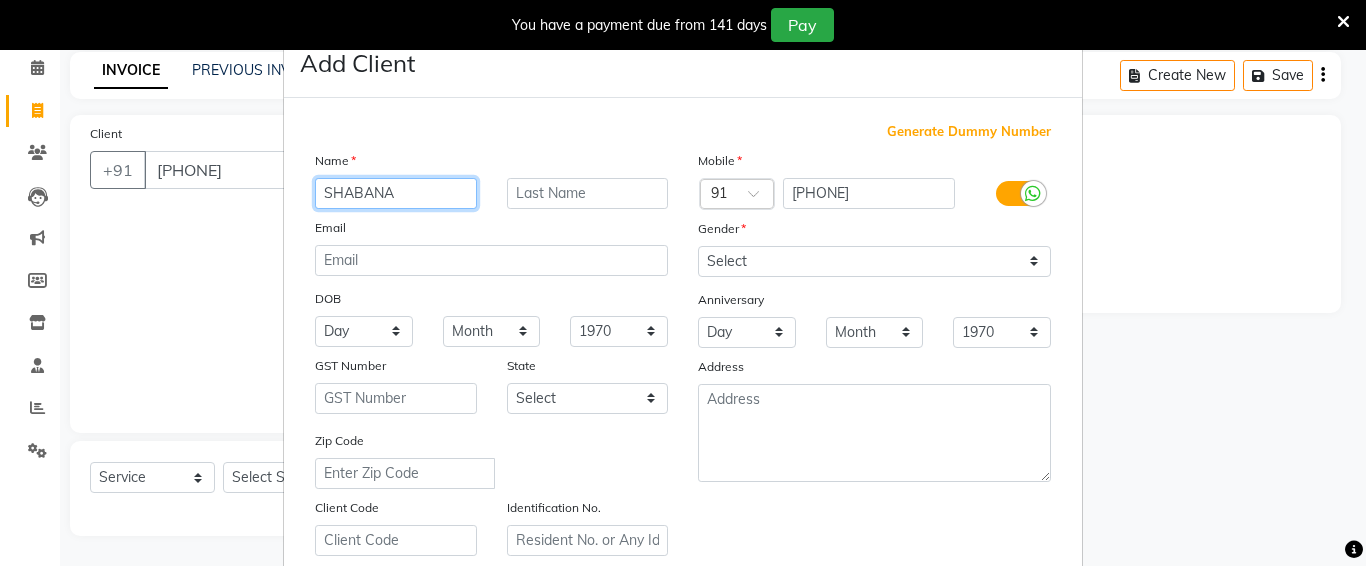 type on "SHABANA" 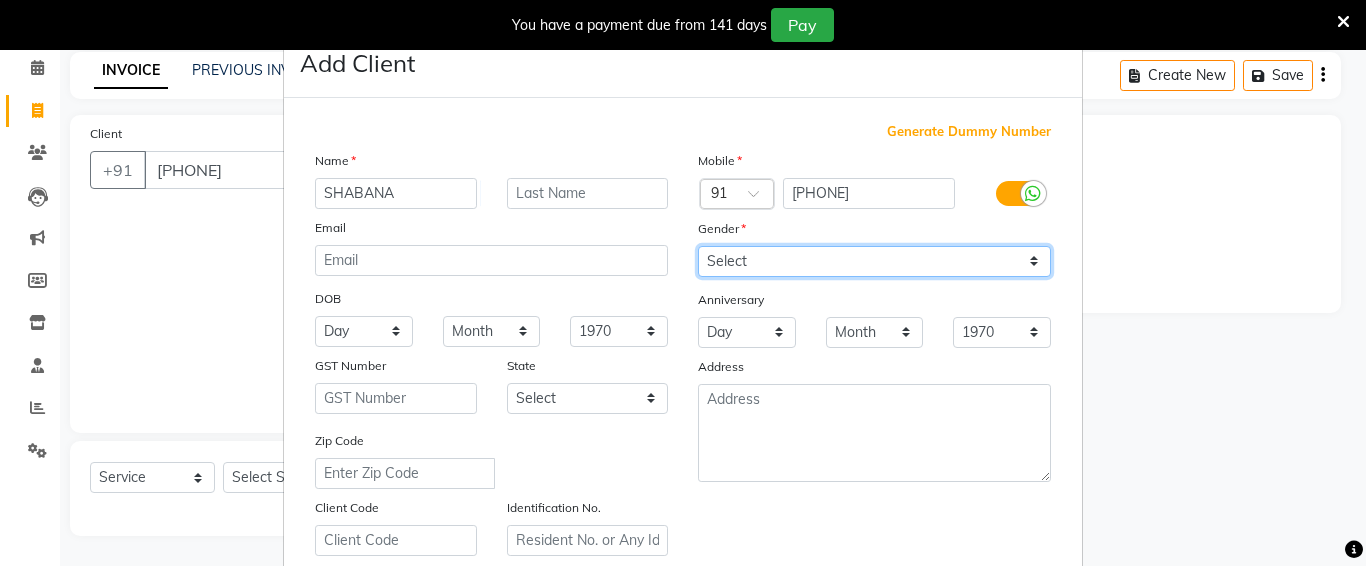 click on "Select Male Female Other Prefer Not To Say" at bounding box center [874, 261] 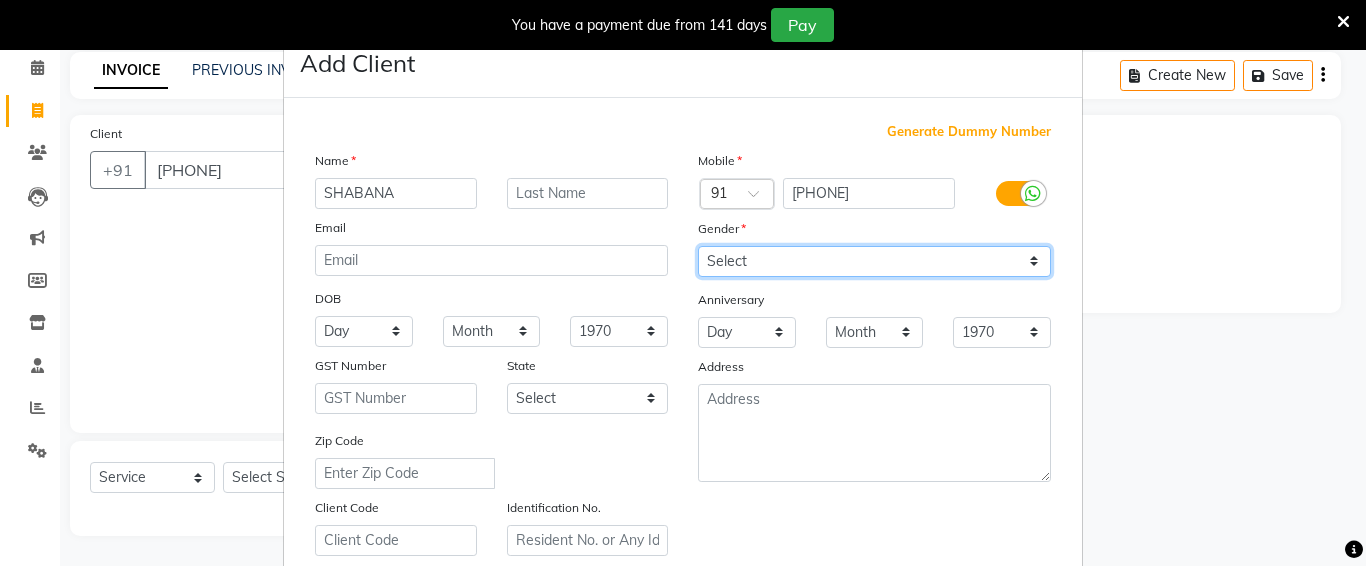 select on "male" 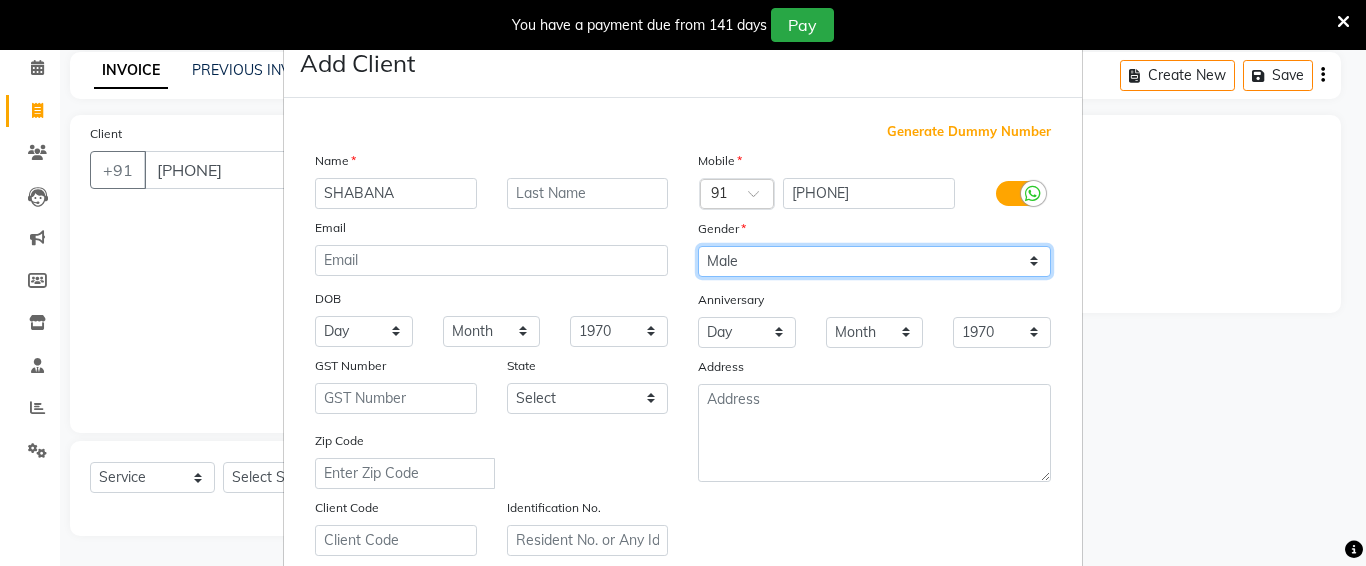 click on "Select Male Female Other Prefer Not To Say" at bounding box center [874, 261] 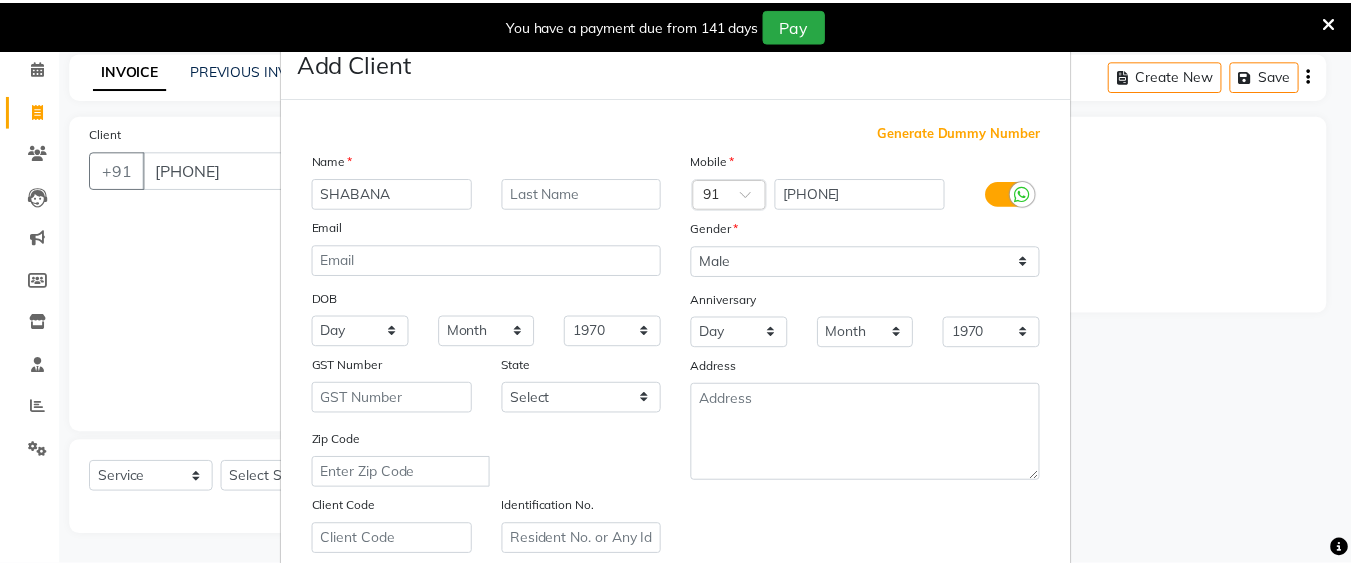 scroll, scrollTop: 357, scrollLeft: 0, axis: vertical 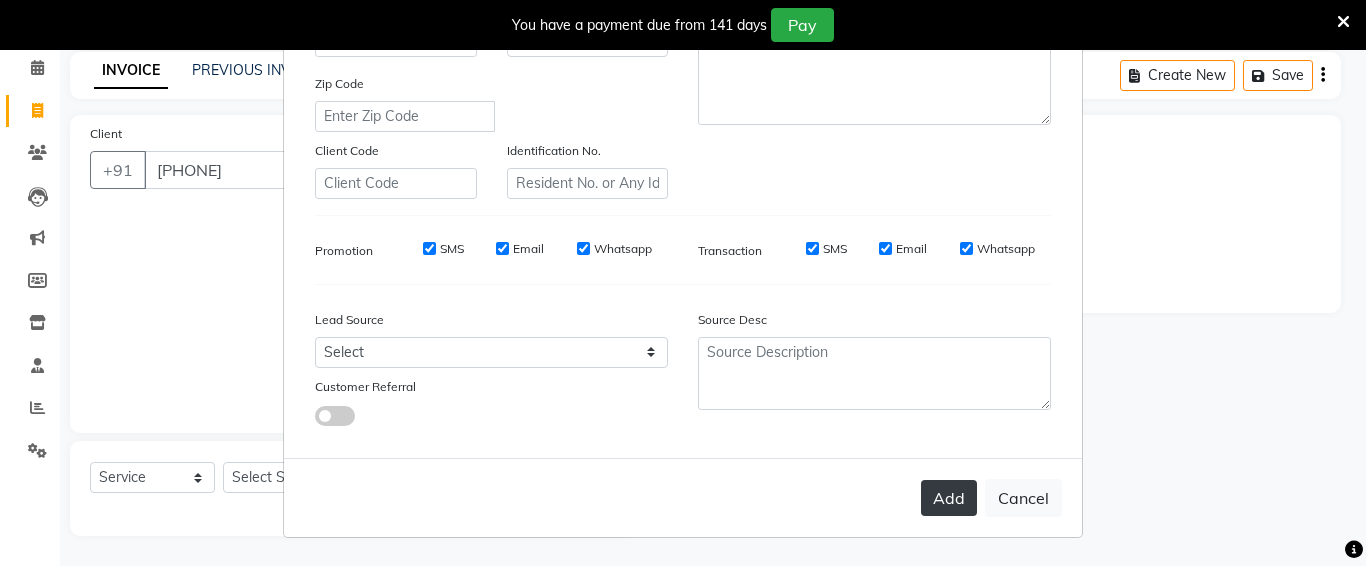 click on "Add" at bounding box center [949, 498] 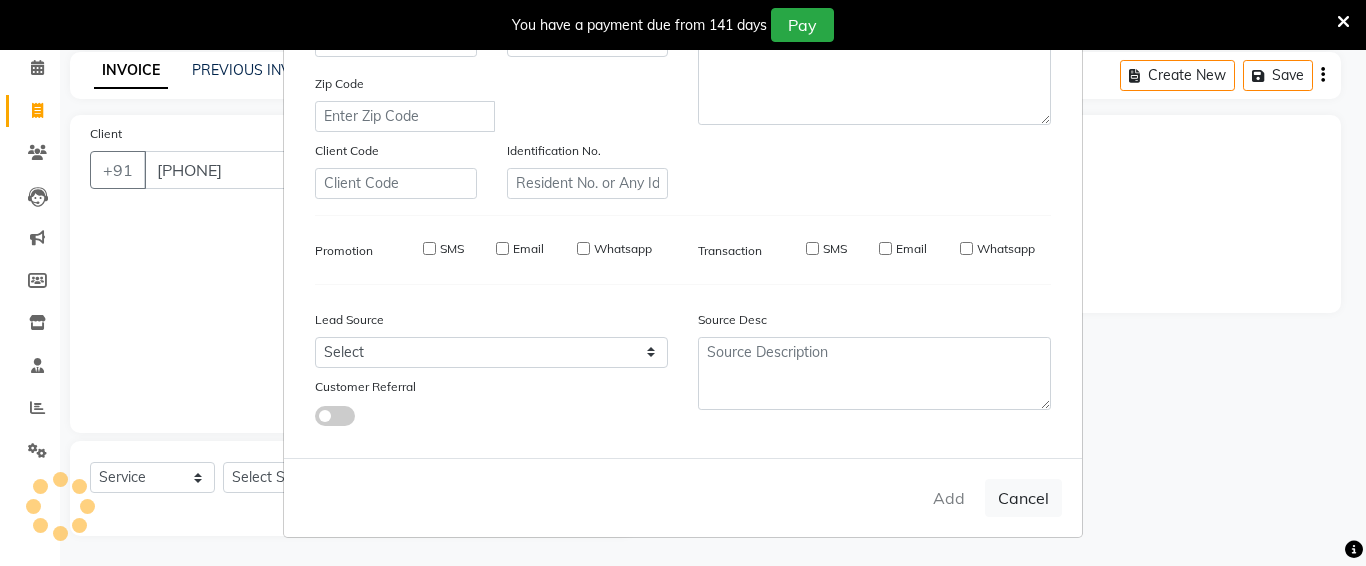 type 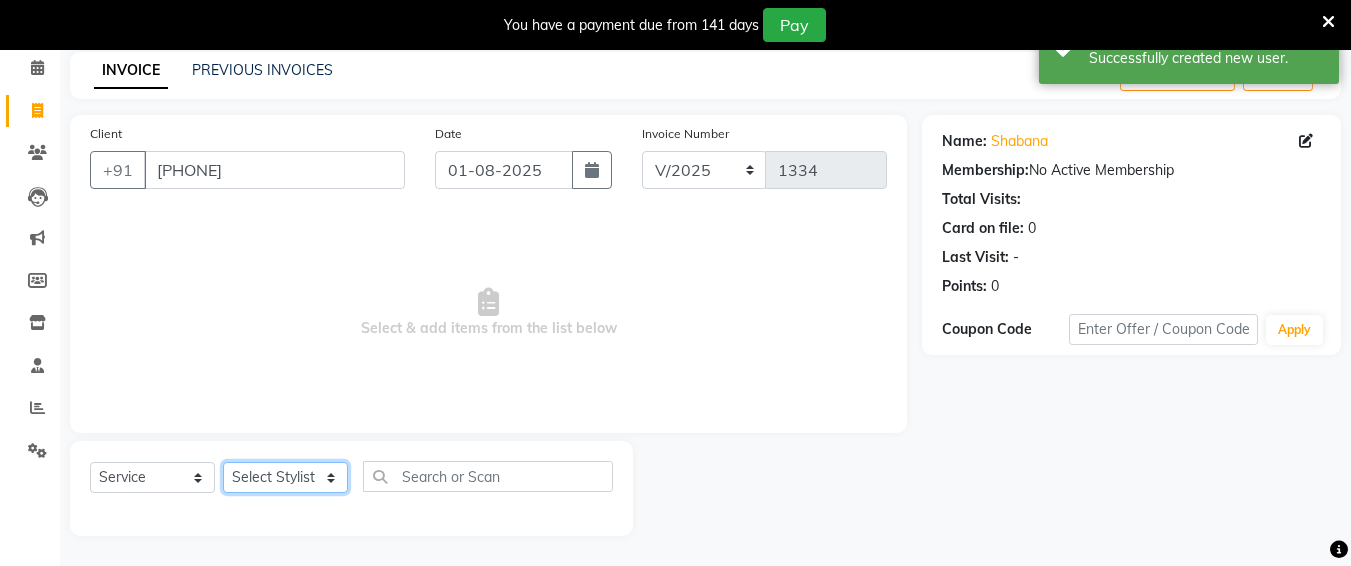 click on "Select Stylist Ali chandrika Hair Affair Imran Khan Preet Singh Raj Saba sandhya soniya thriveni thriveni" 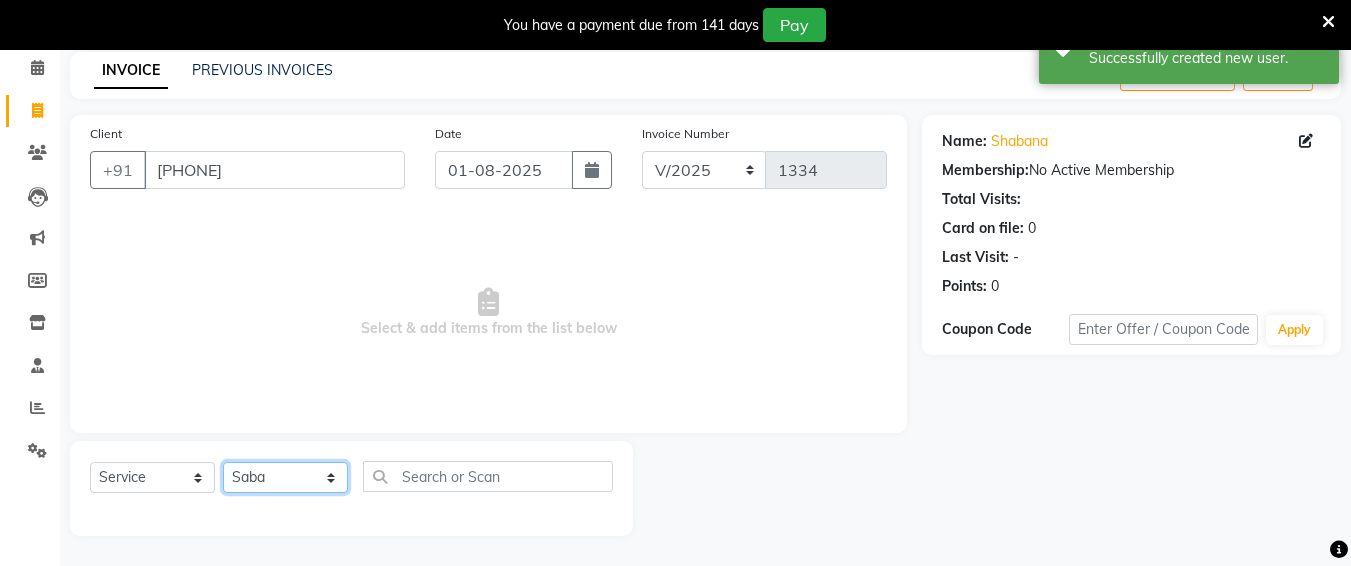 click on "Select Stylist Ali chandrika Hair Affair Imran Khan Preet Singh Raj Saba sandhya soniya thriveni thriveni" 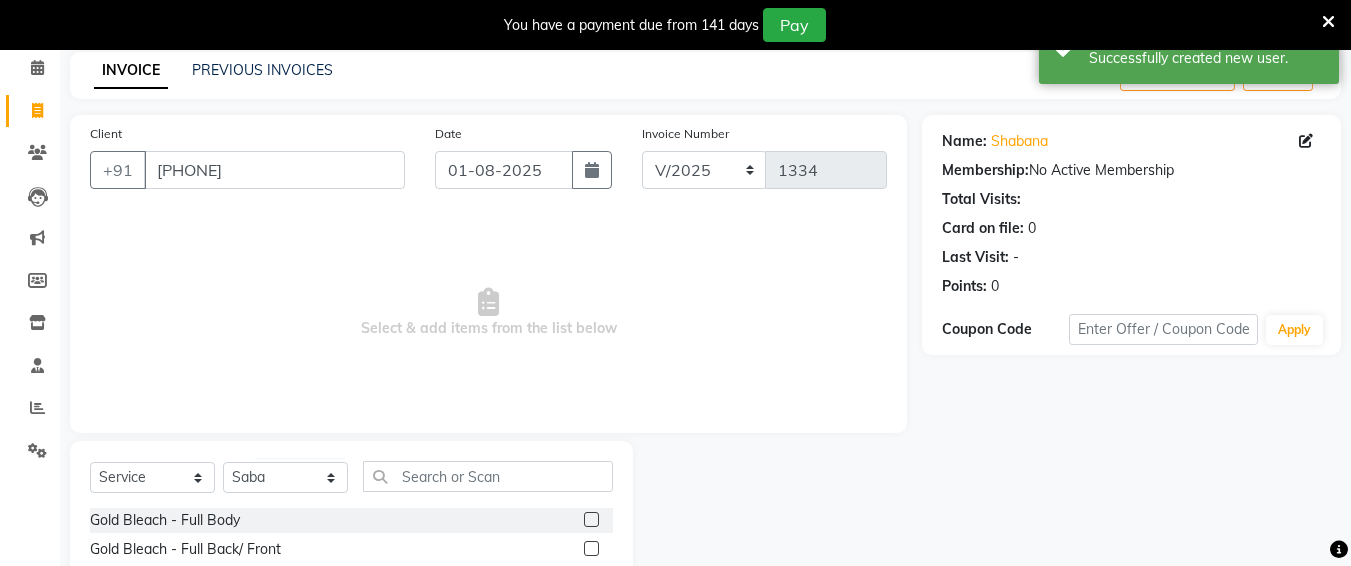 click on "Select  Service  Product  Membership  Package Voucher Prepaid Gift Card  Select Stylist Ali chandrika Hair Affair Imran Khan Preet Singh Raj Saba sandhya soniya thriveni thriveni" 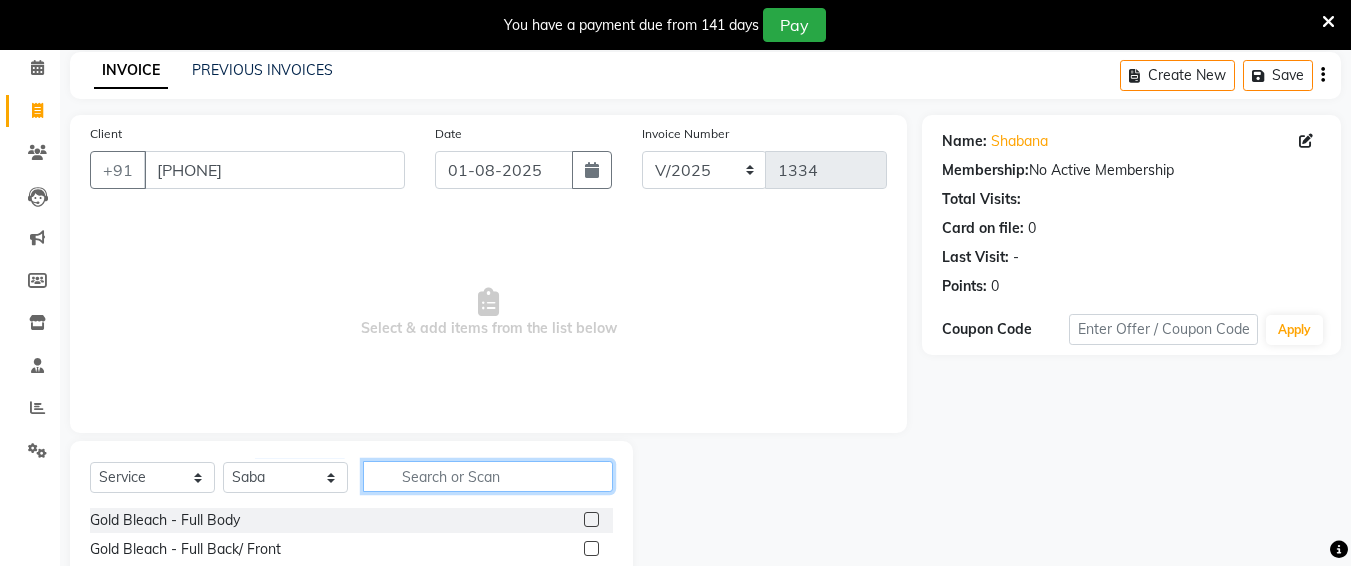 click 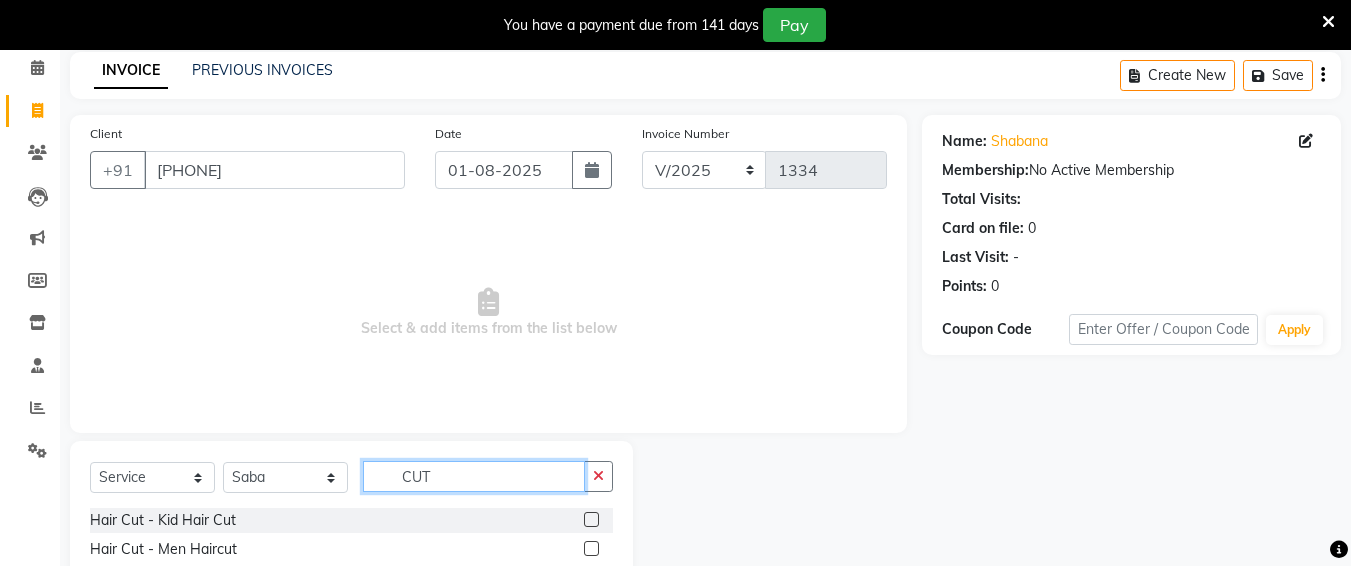 type on "CUT" 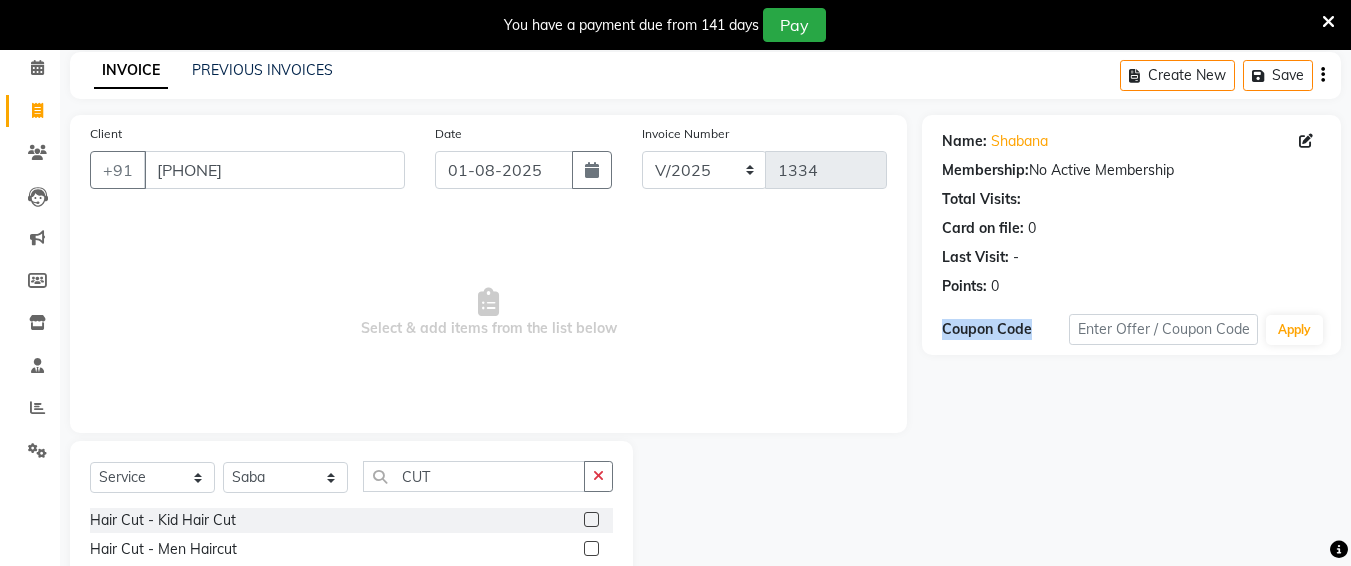 click on "Name: [NAME]  Membership:  No Active Membership  Total Visits:   Card on file:  0 Last Visit:   - Points:   0  Coupon Code Apply" 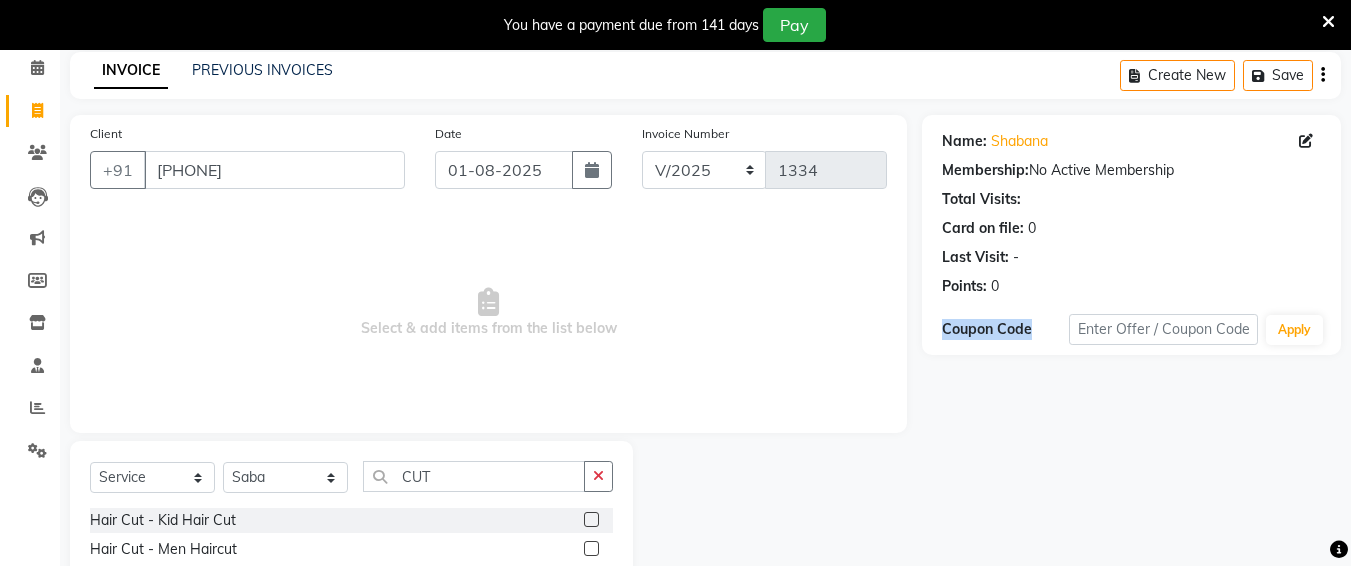 scroll, scrollTop: 172, scrollLeft: 0, axis: vertical 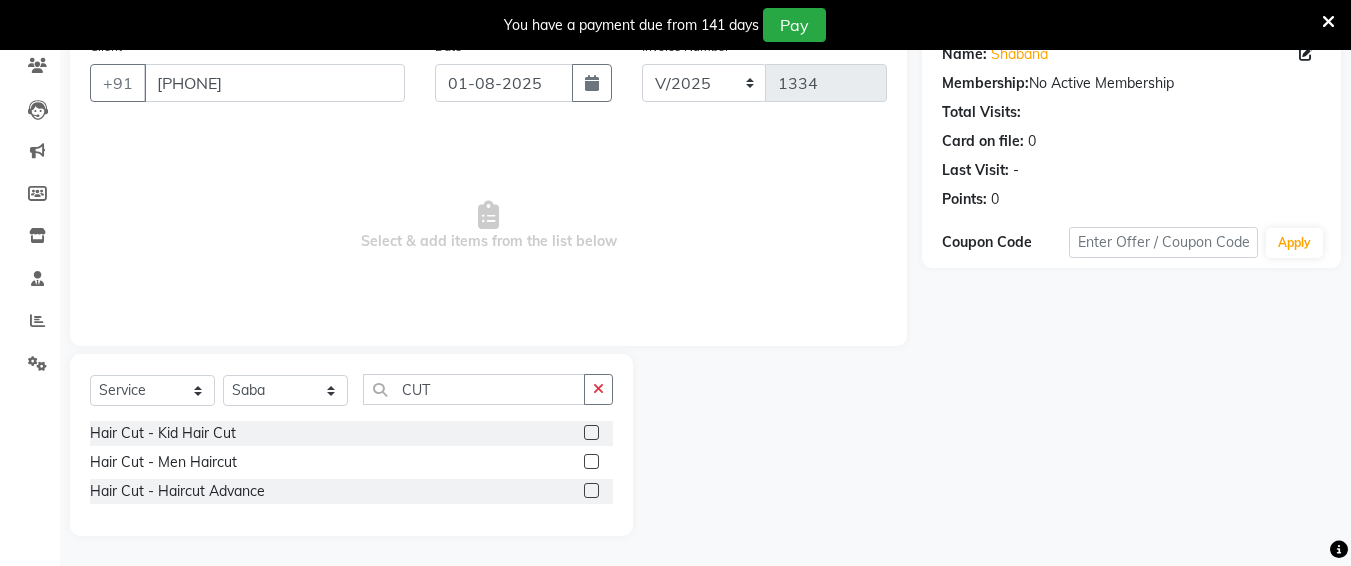 click 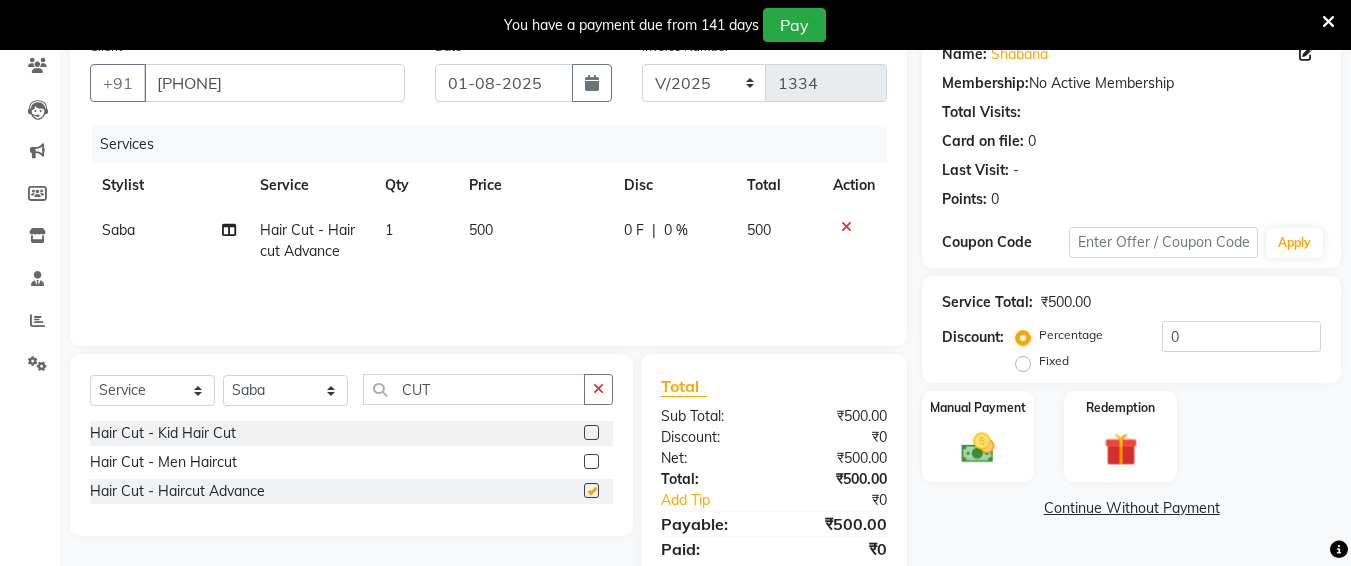 checkbox on "false" 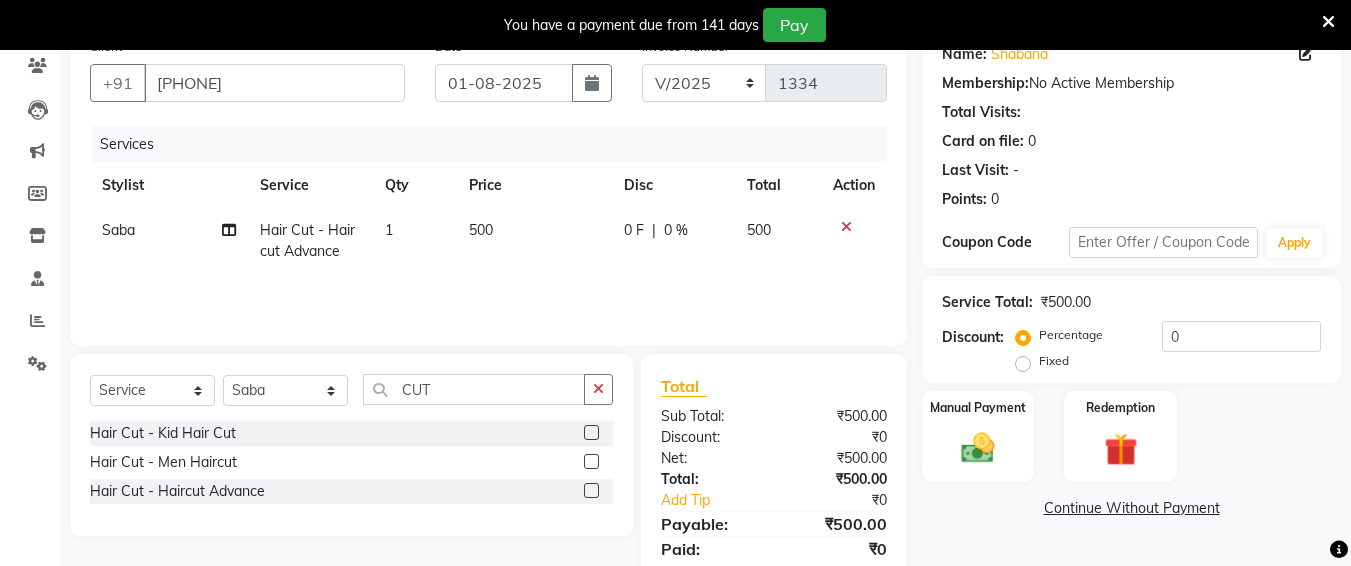 click on "500" 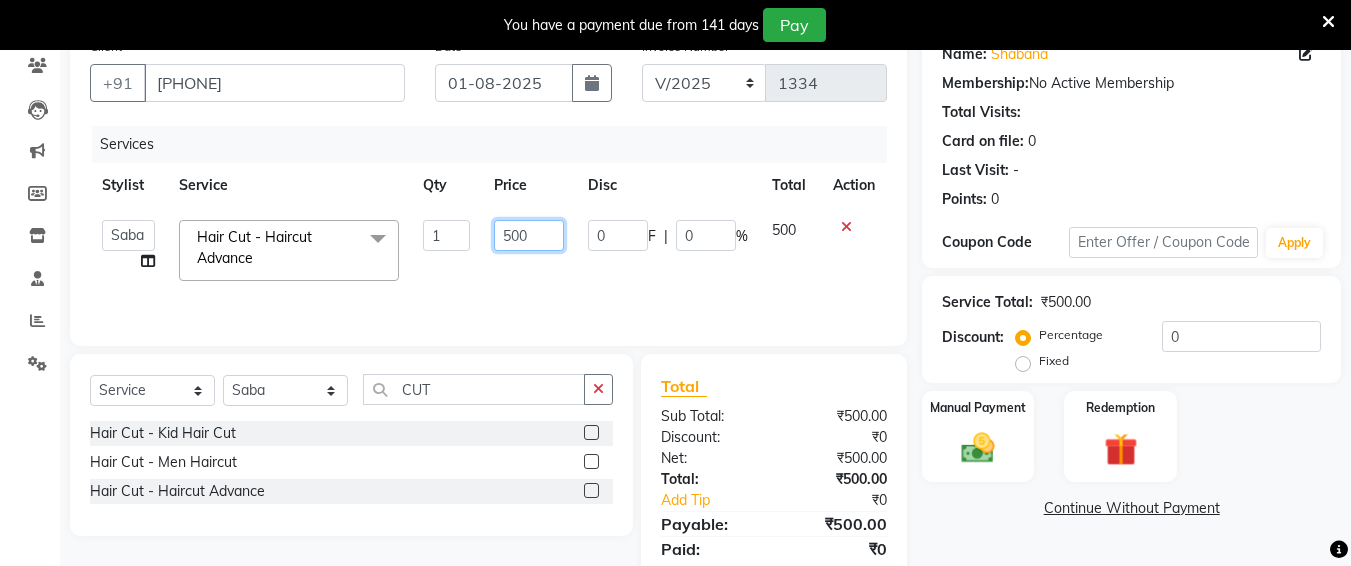 click on "500" 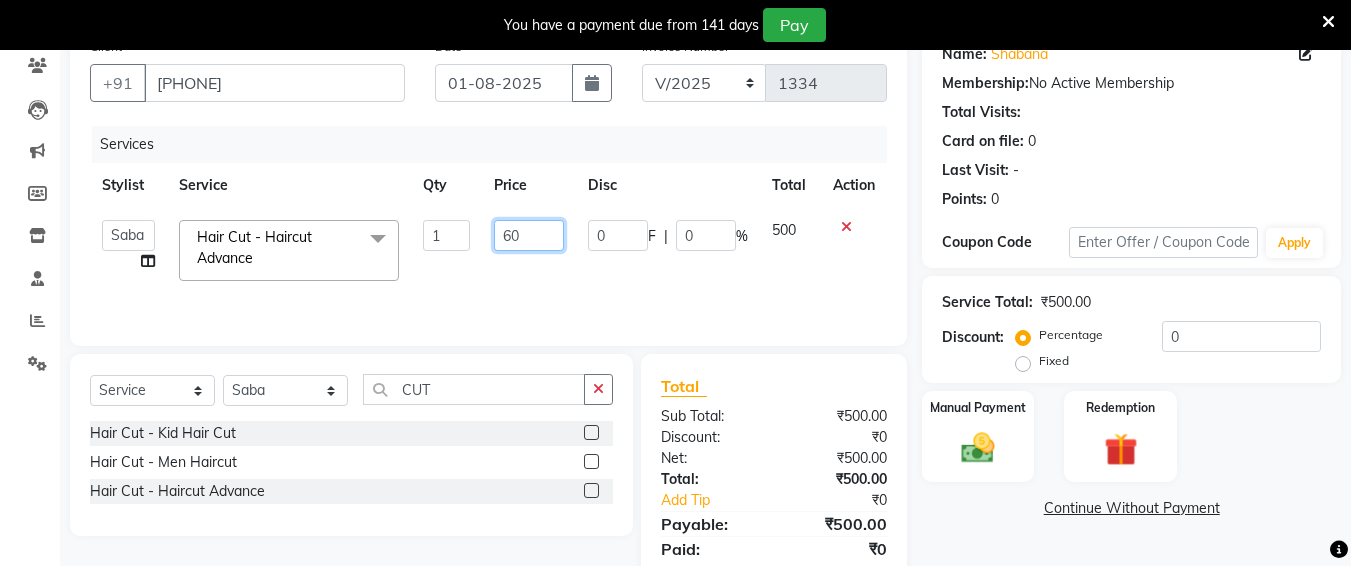 type on "600" 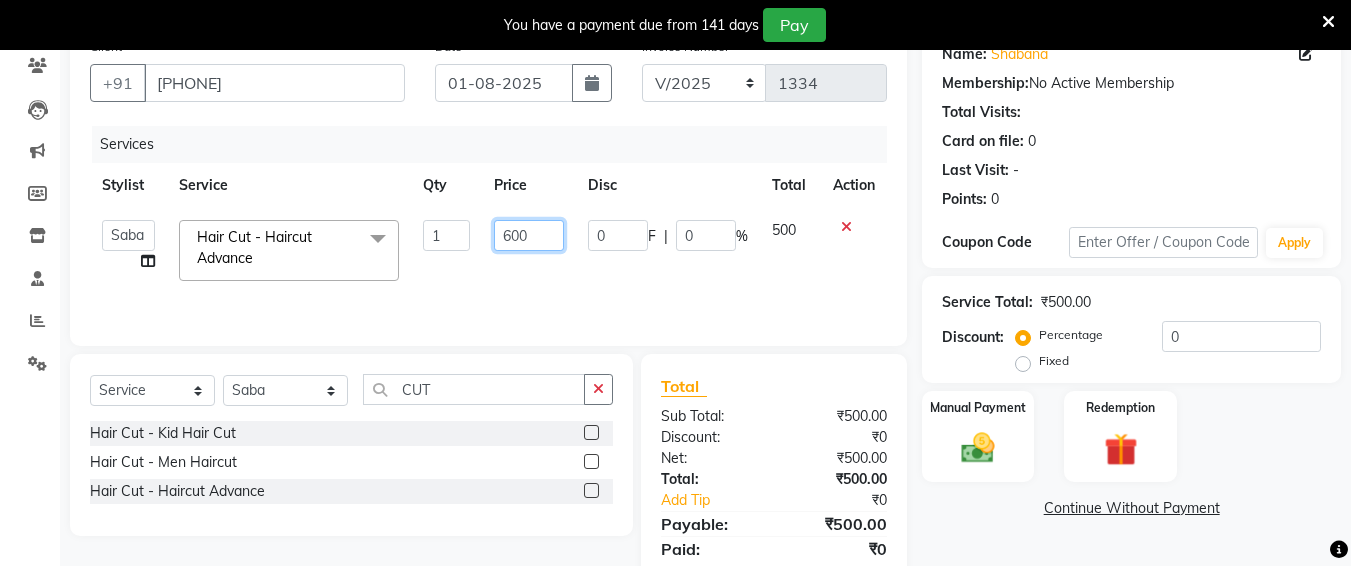scroll, scrollTop: 242, scrollLeft: 0, axis: vertical 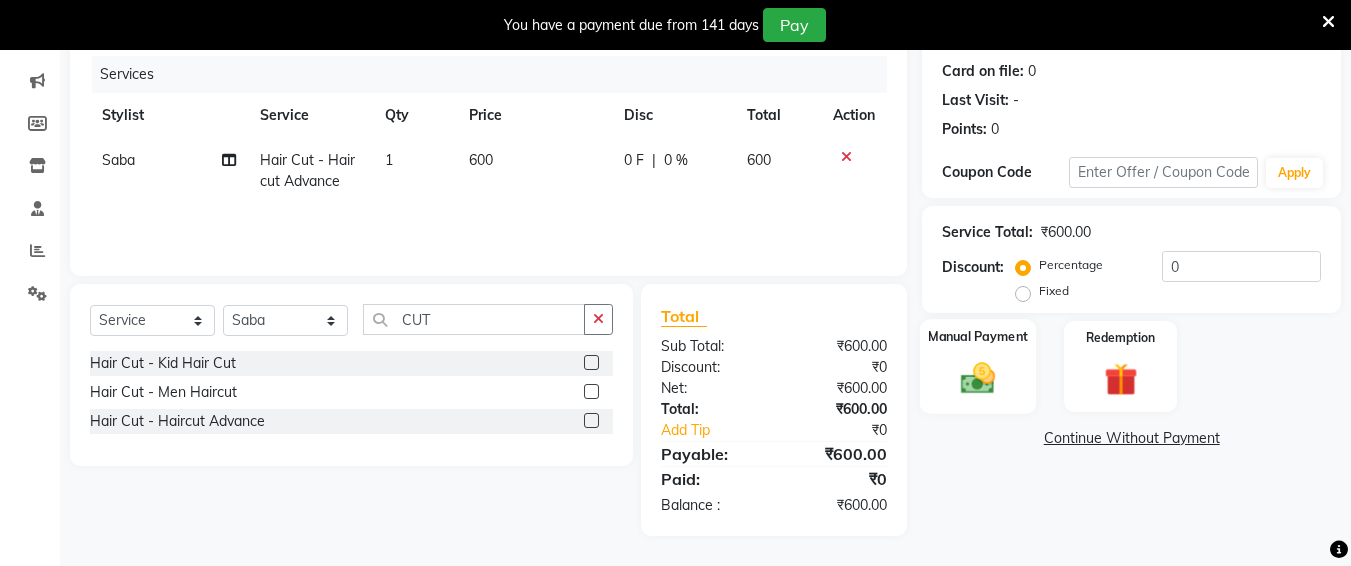 click 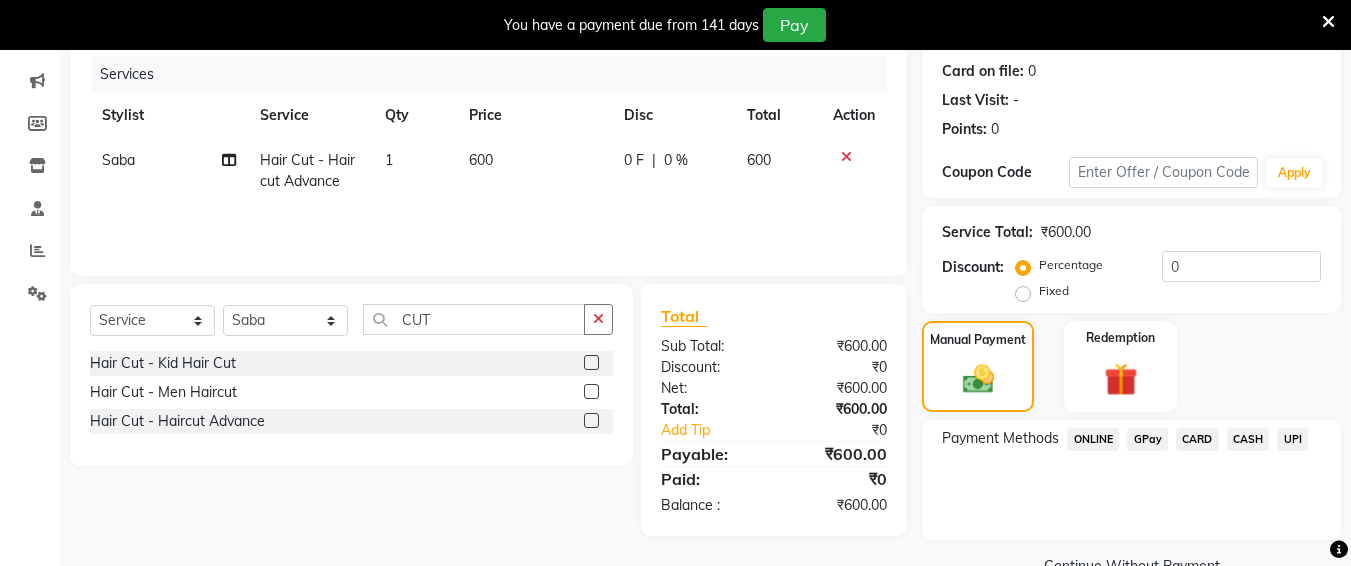 scroll, scrollTop: 287, scrollLeft: 0, axis: vertical 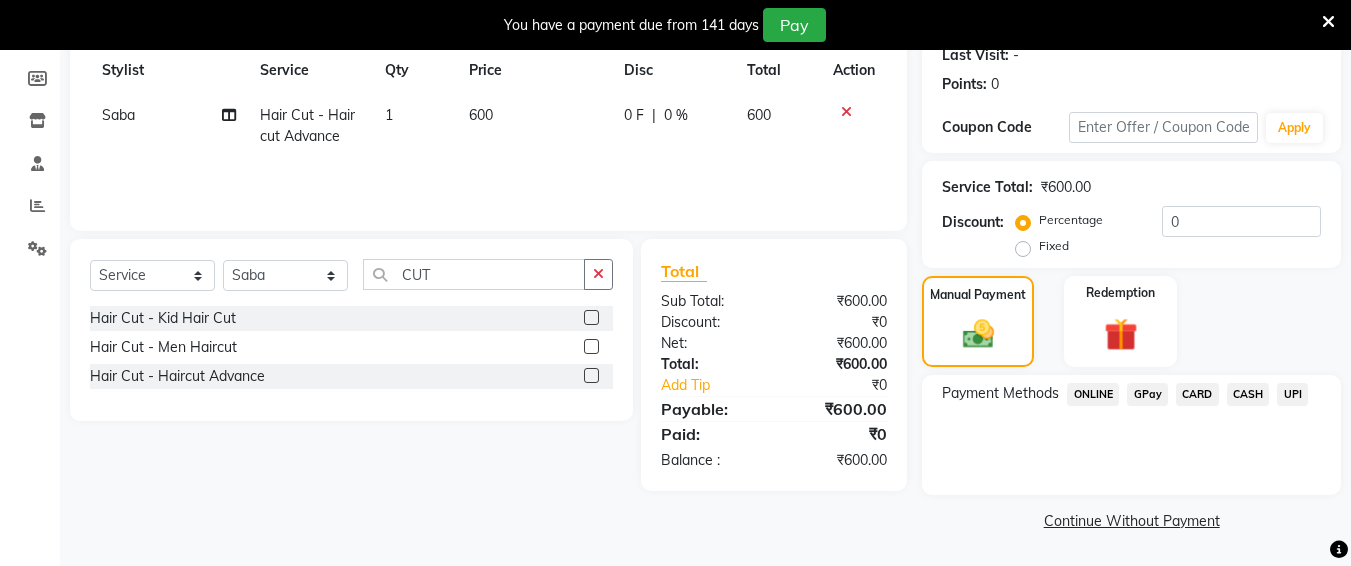 click on "CASH" 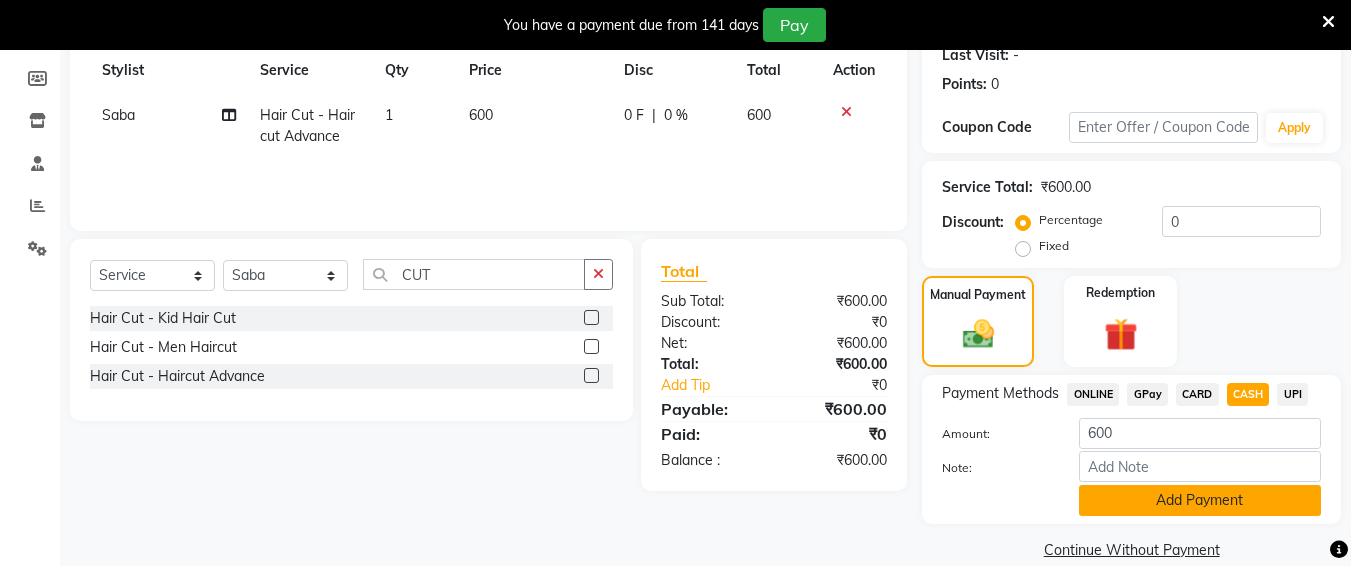 click on "Add Payment" 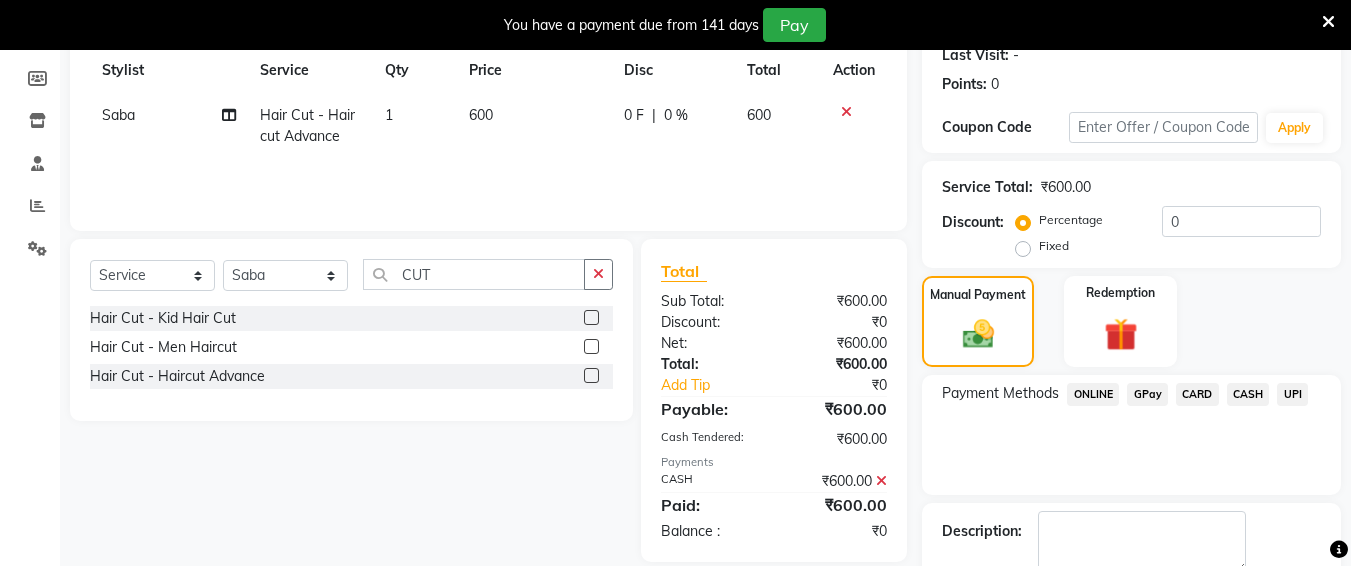 scroll, scrollTop: 400, scrollLeft: 0, axis: vertical 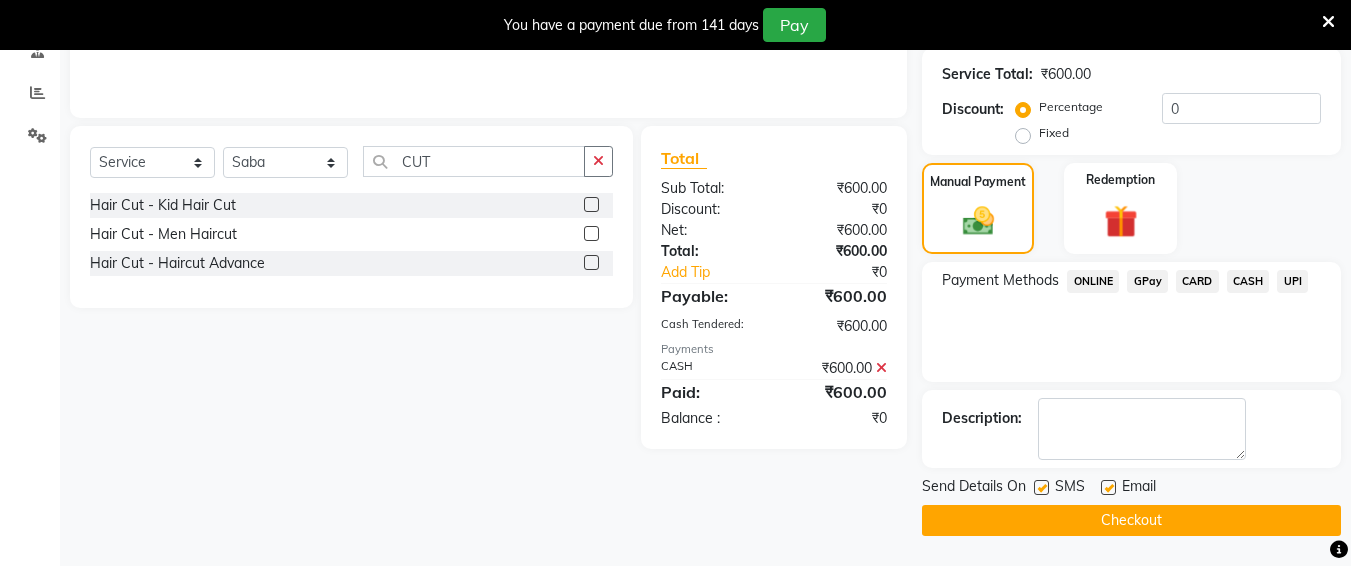 click on "Checkout" 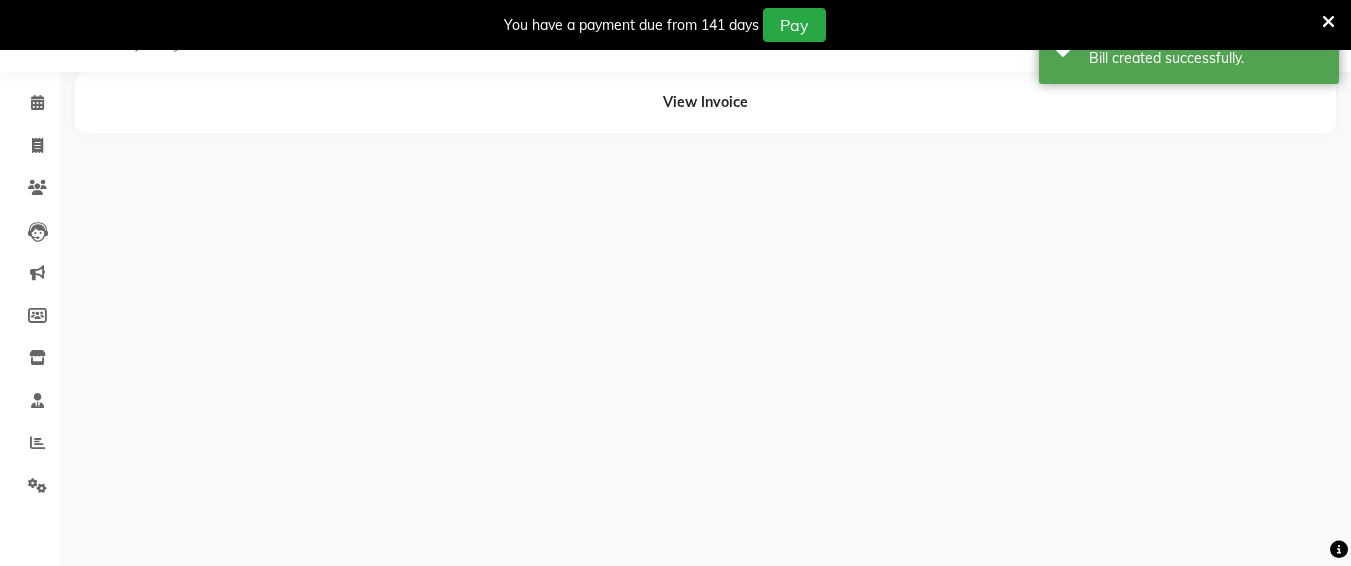 scroll, scrollTop: 0, scrollLeft: 0, axis: both 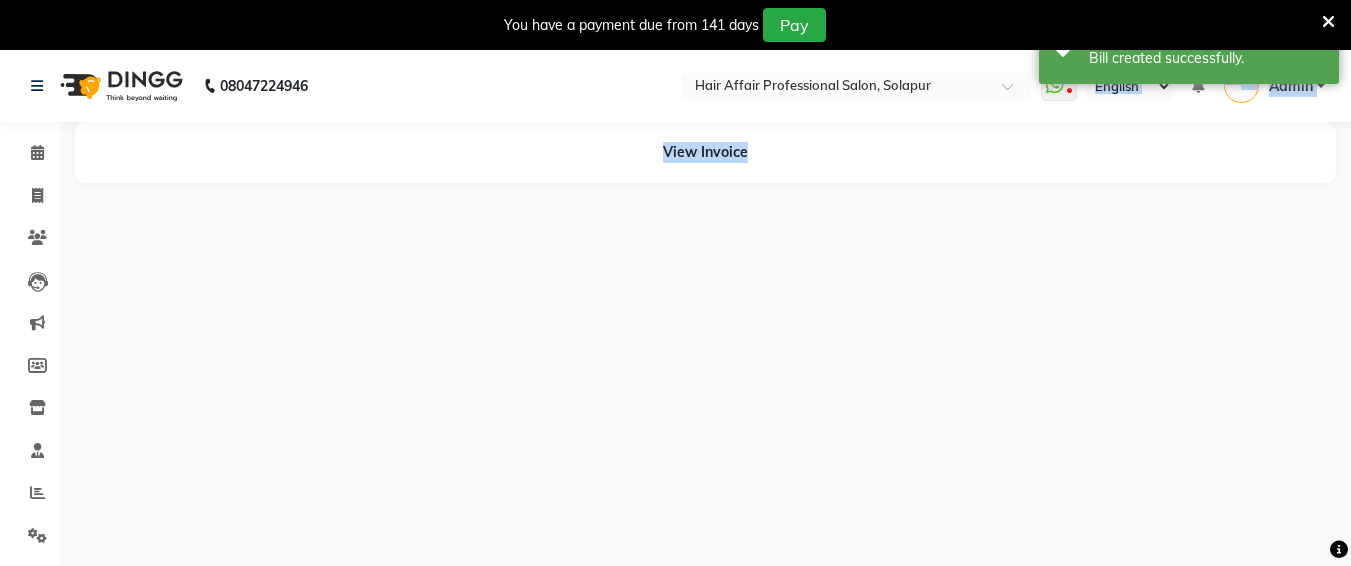drag, startPoint x: 1307, startPoint y: -121, endPoint x: 1132, endPoint y: -121, distance: 175 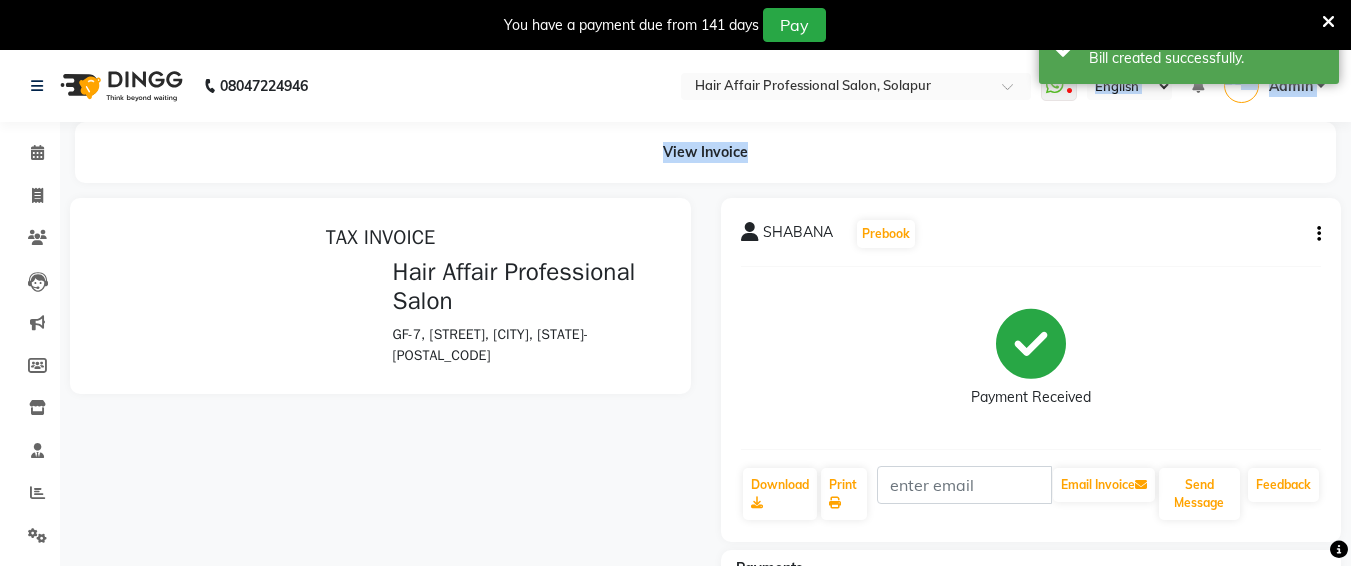scroll, scrollTop: 0, scrollLeft: 0, axis: both 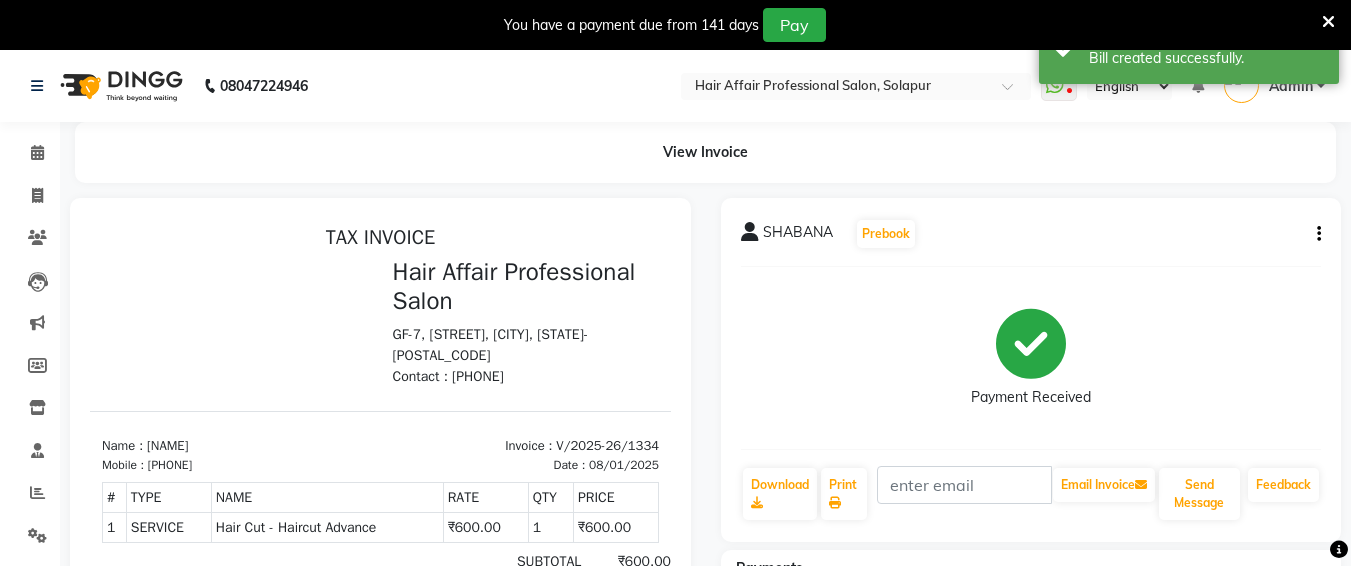 click at bounding box center (235, 322) 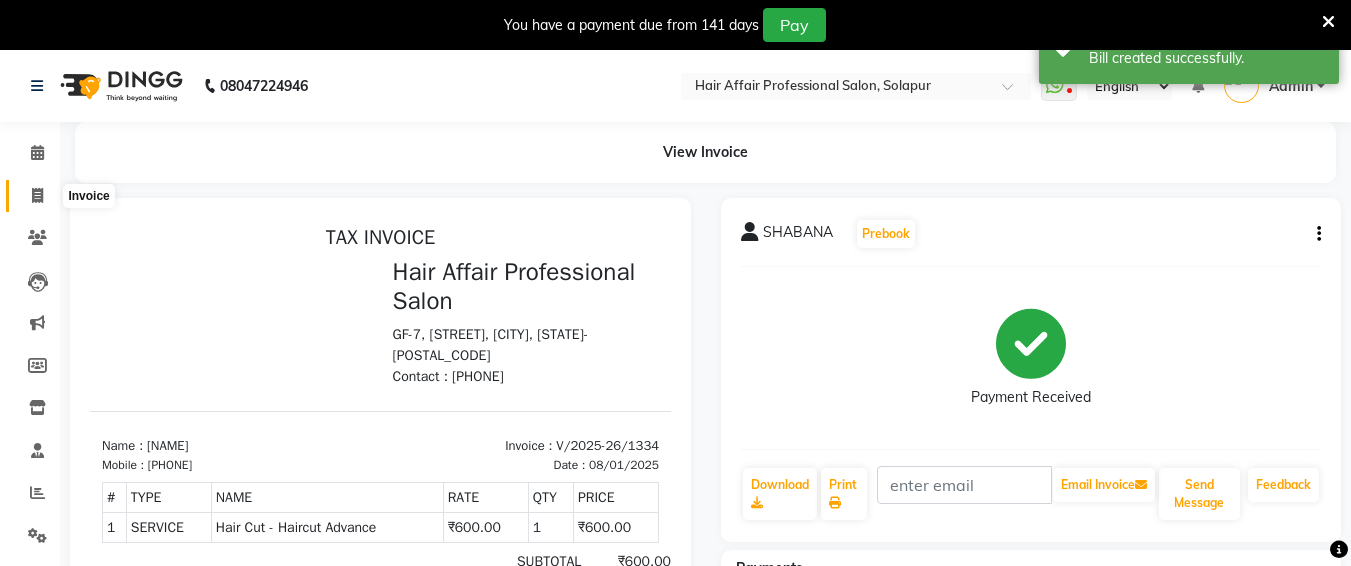 click 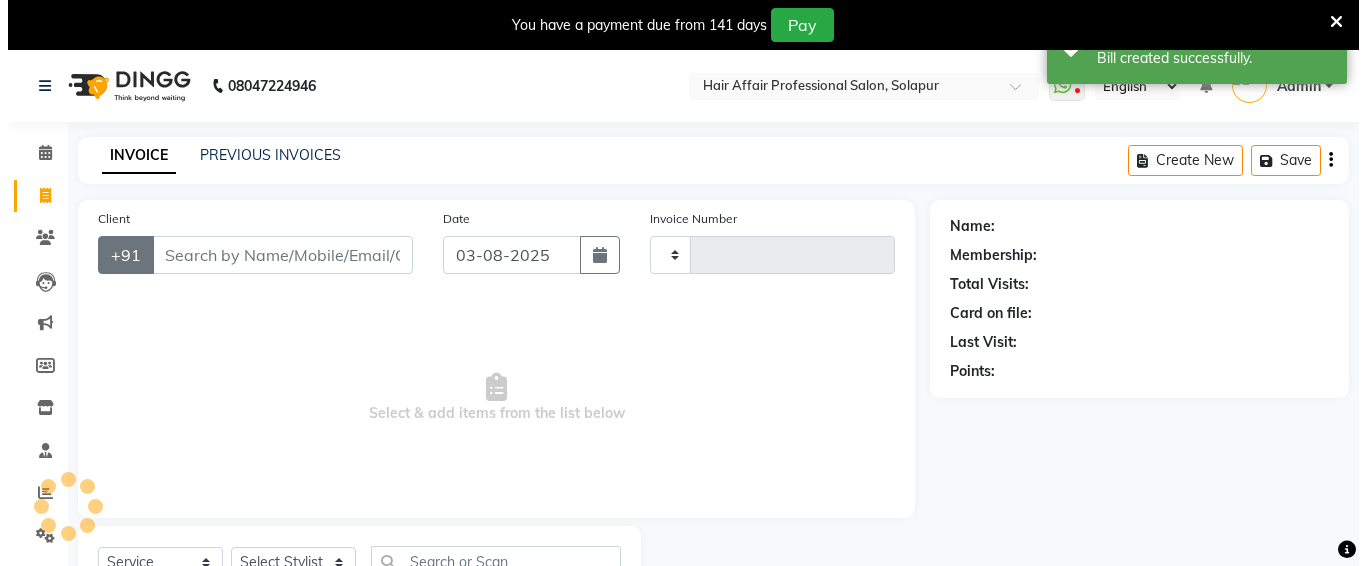 scroll, scrollTop: 85, scrollLeft: 0, axis: vertical 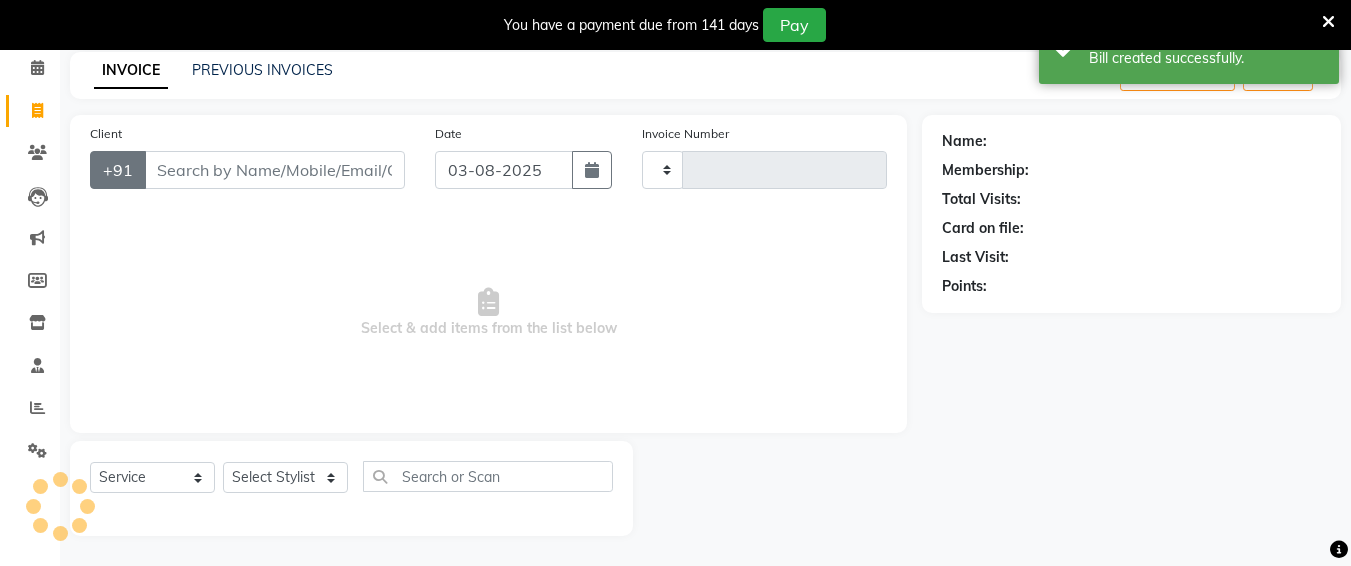 type on "1335" 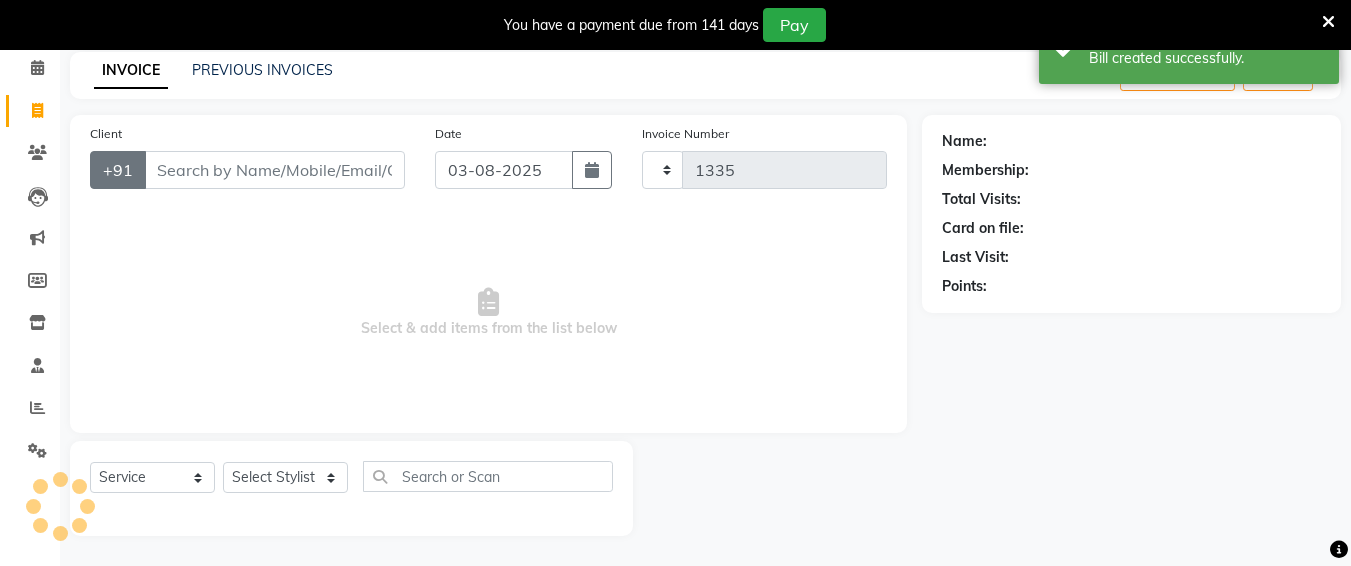 select on "657" 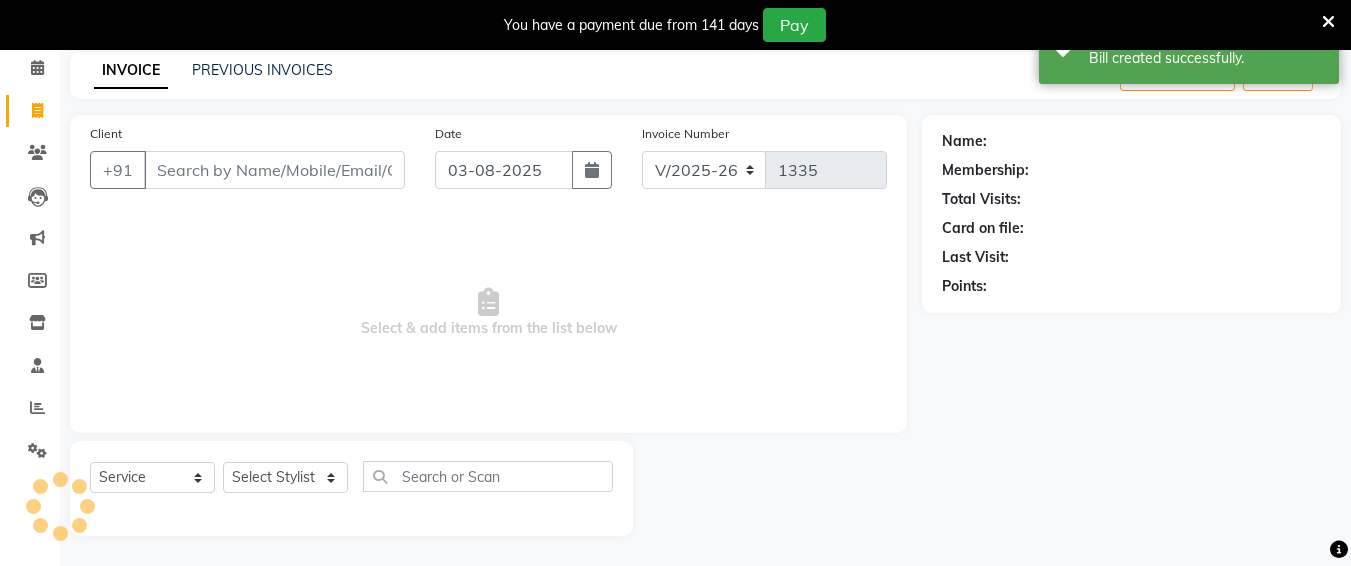 click on "Client" at bounding box center (274, 170) 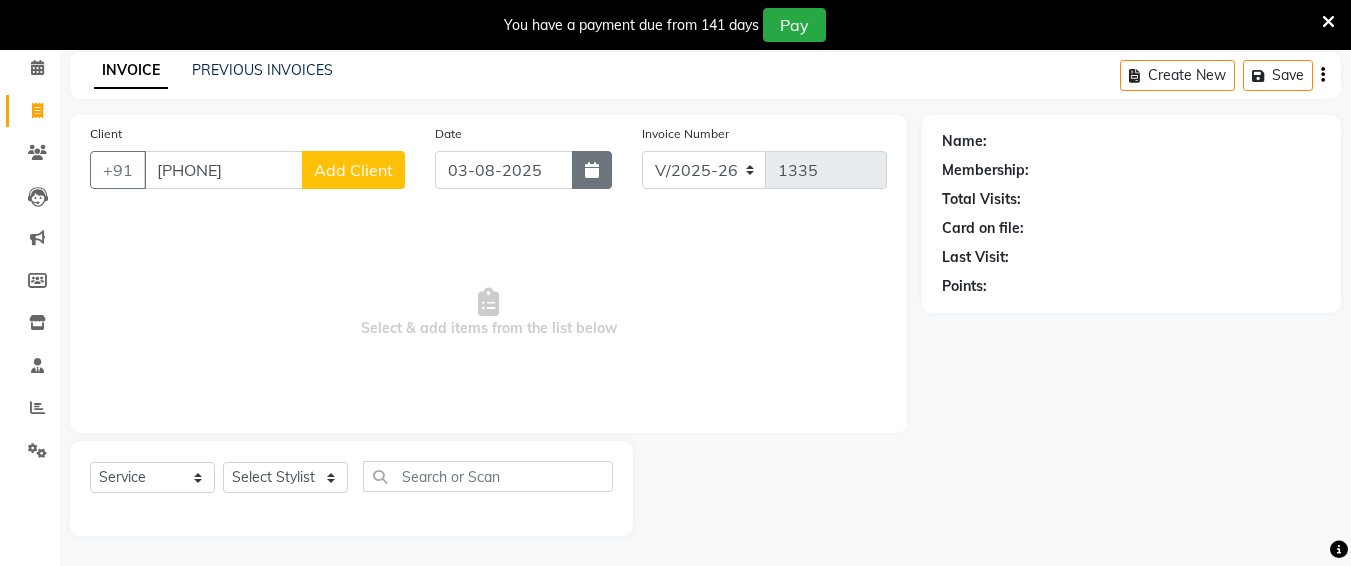 type on "[PHONE]" 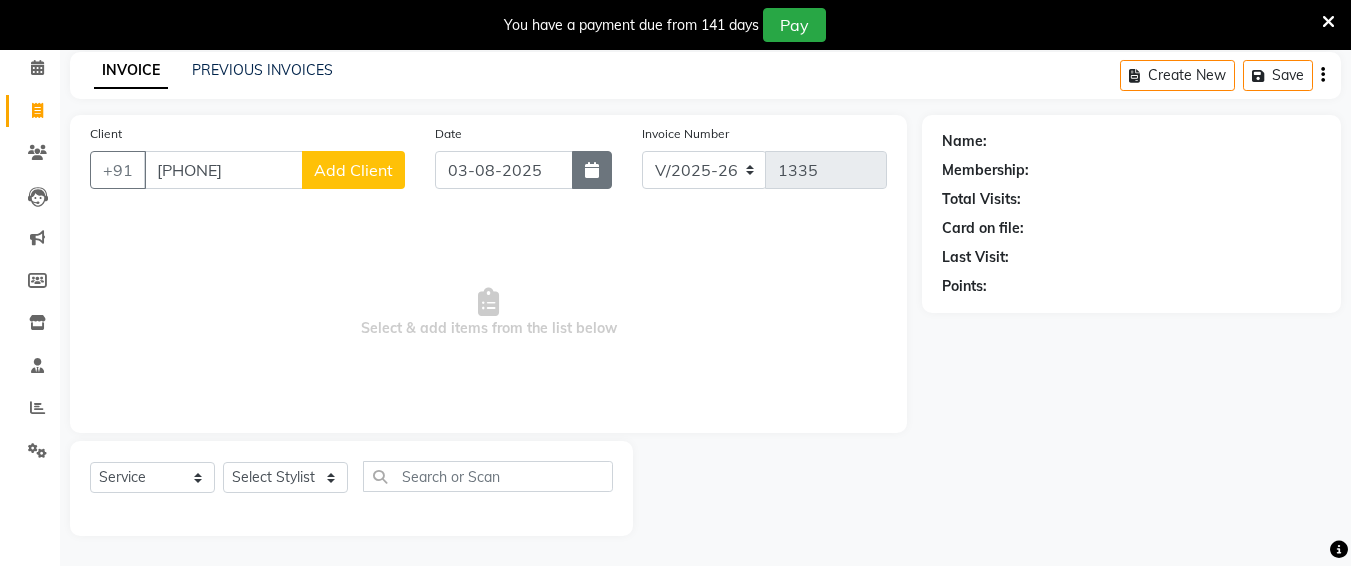 click 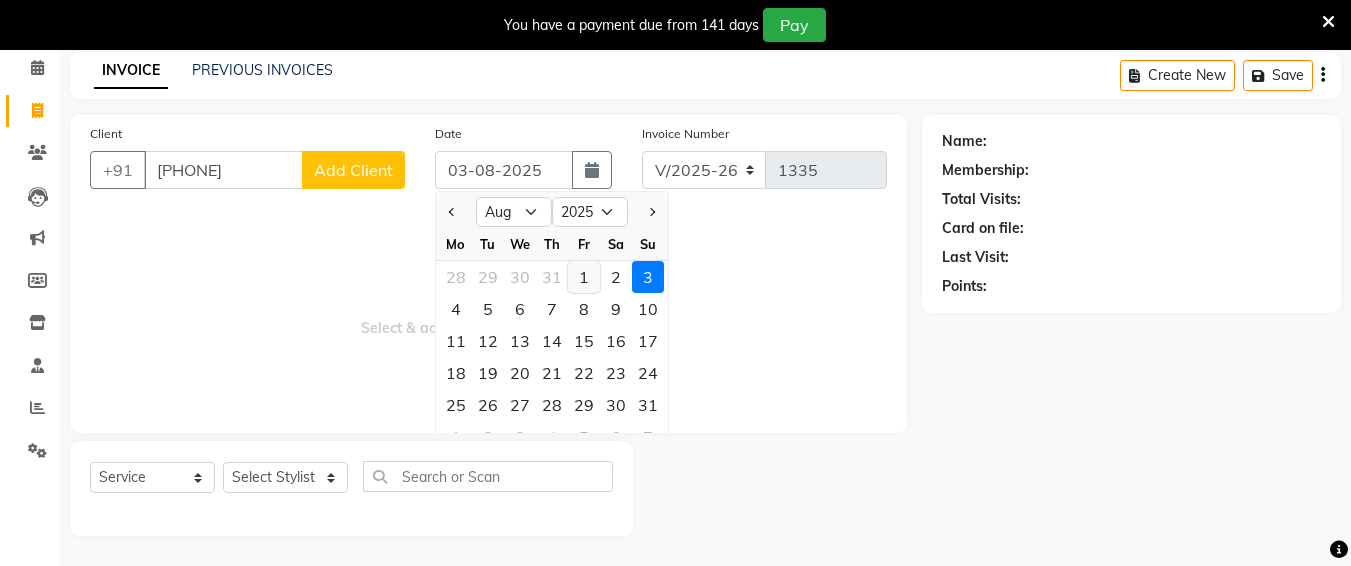 click on "1" 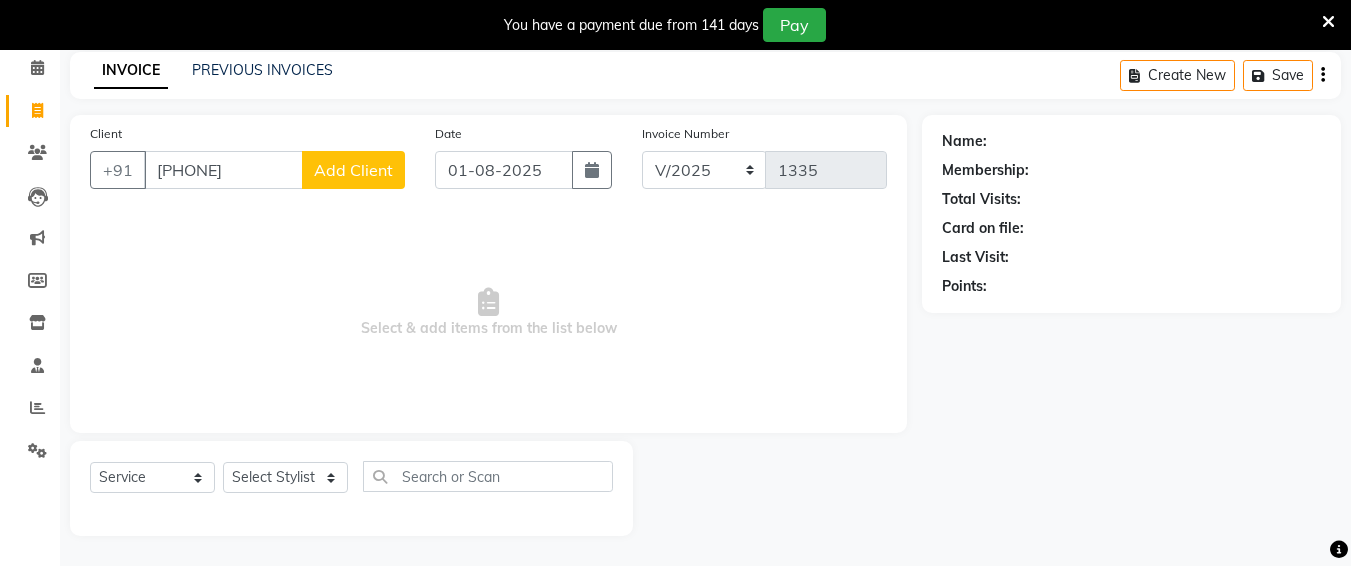 click on "Add Client" 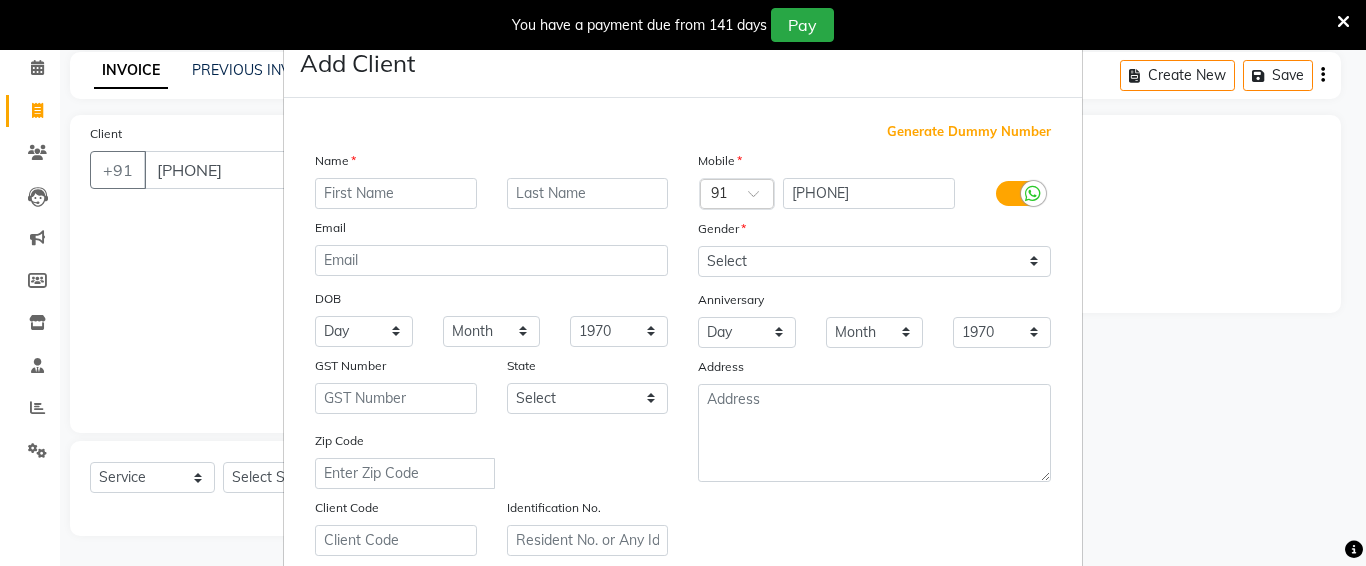 click at bounding box center (396, 193) 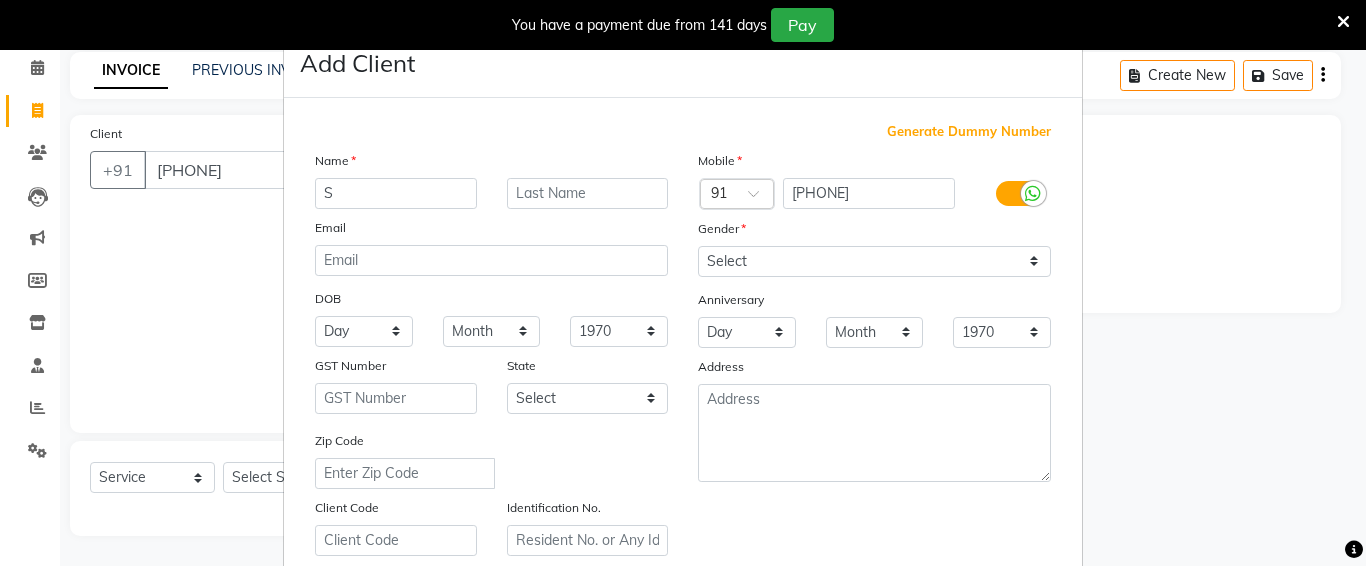 type on "S" 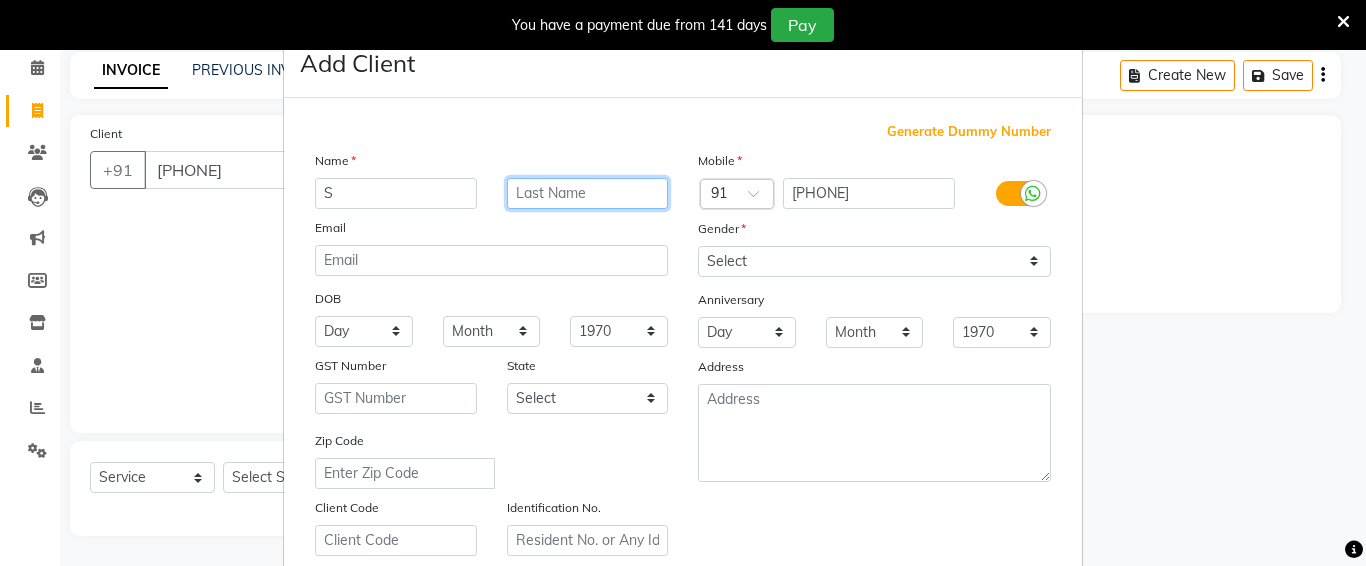 type on "i" 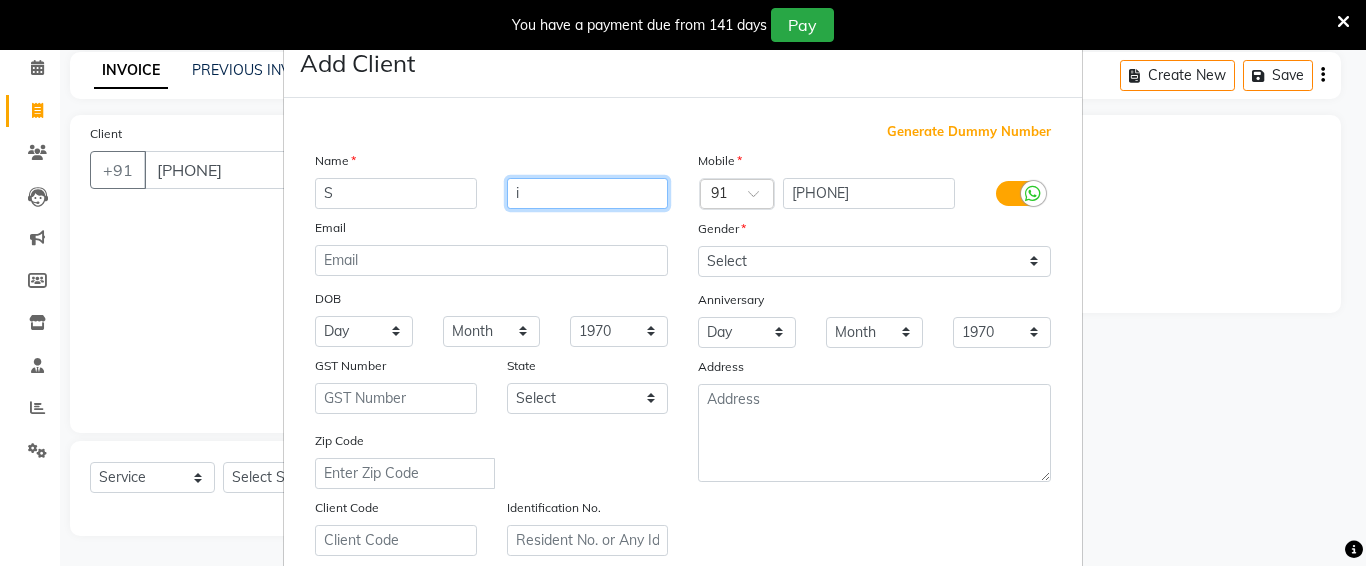 type 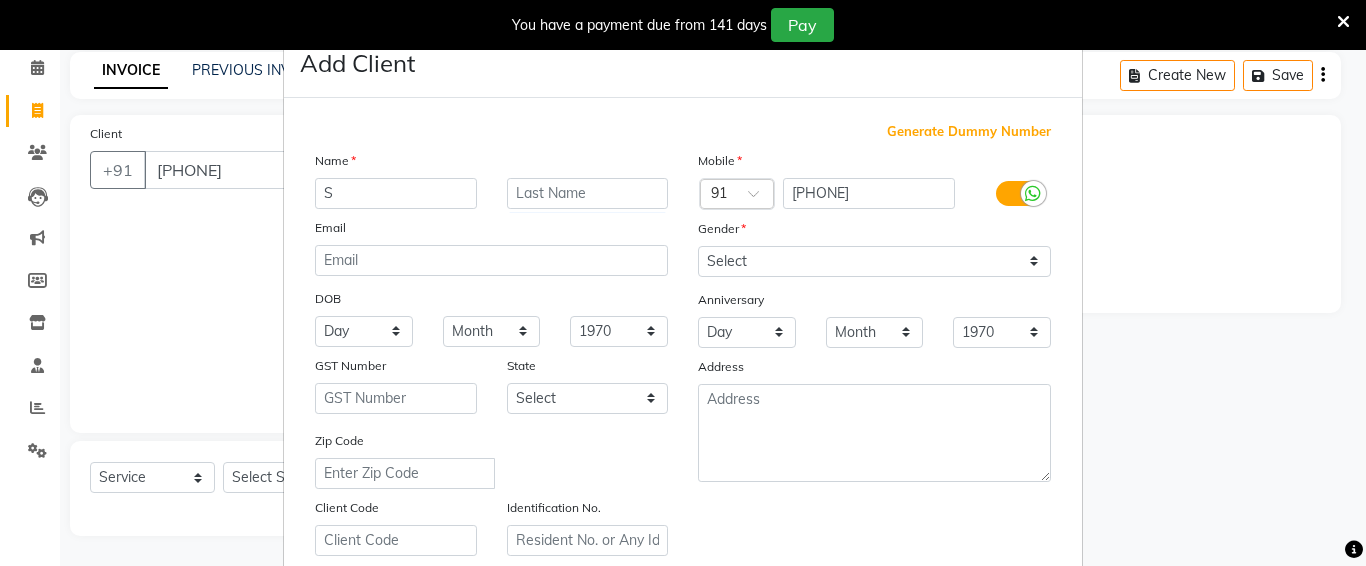 click on "Name [NAME] Email [EMAIL] DOB Day [DAY] [MONTH] [YEAR] GST Number [NUMBER] State Select [STATE]" at bounding box center (491, 353) 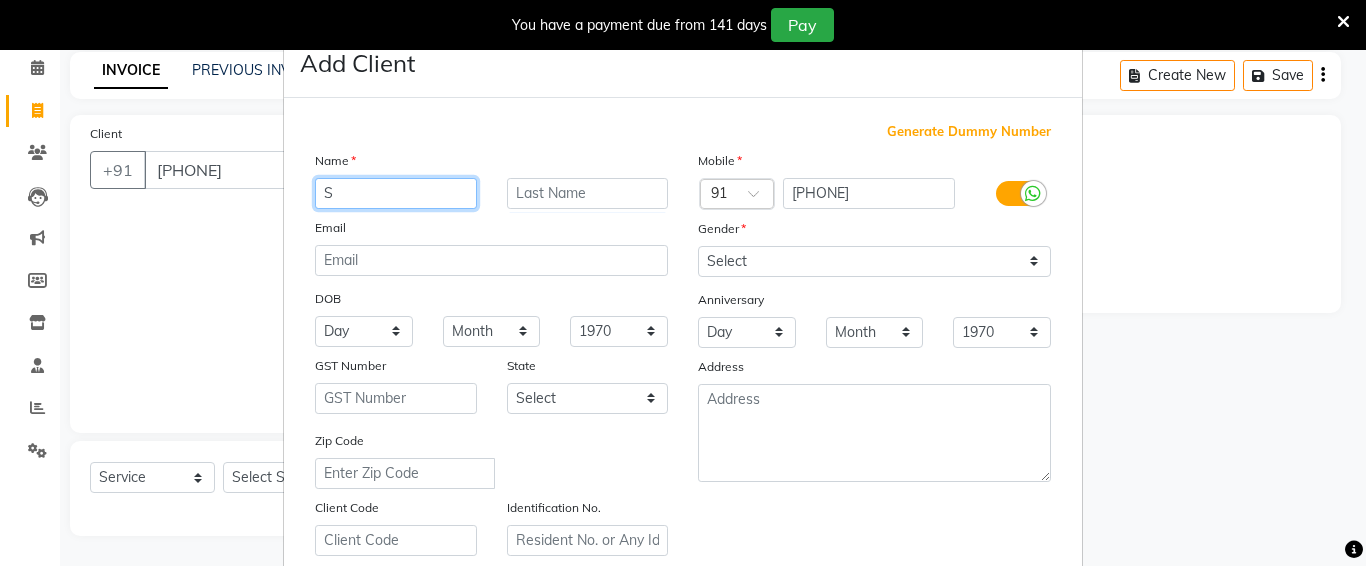 click on "S" at bounding box center (396, 193) 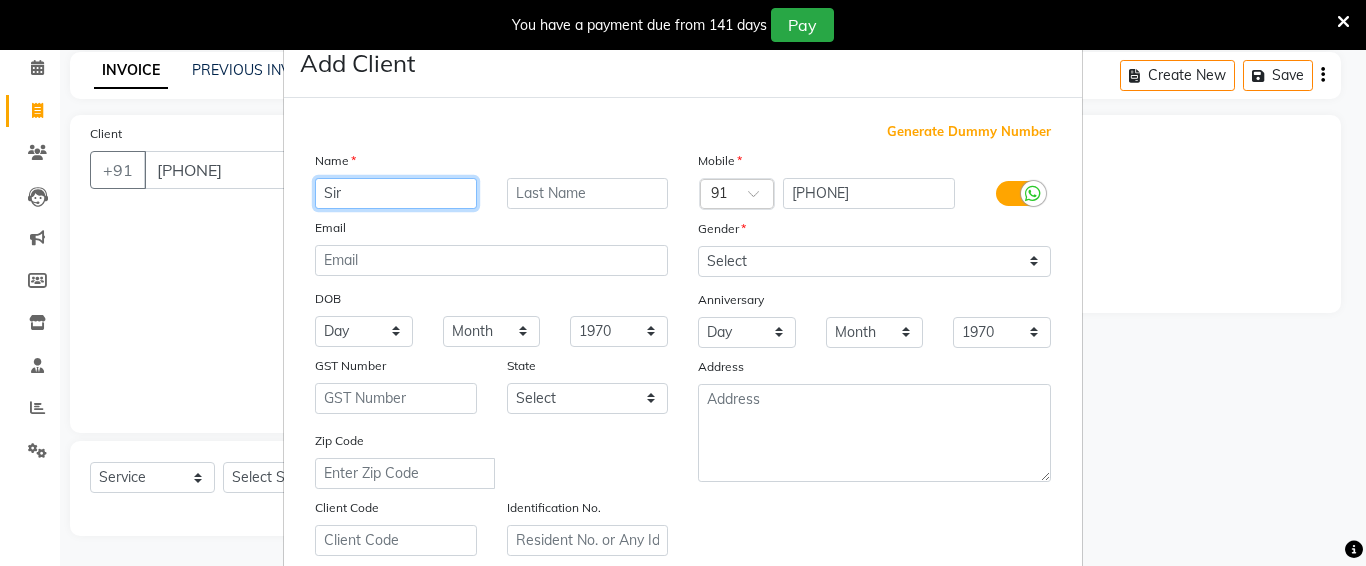 type on "Sir" 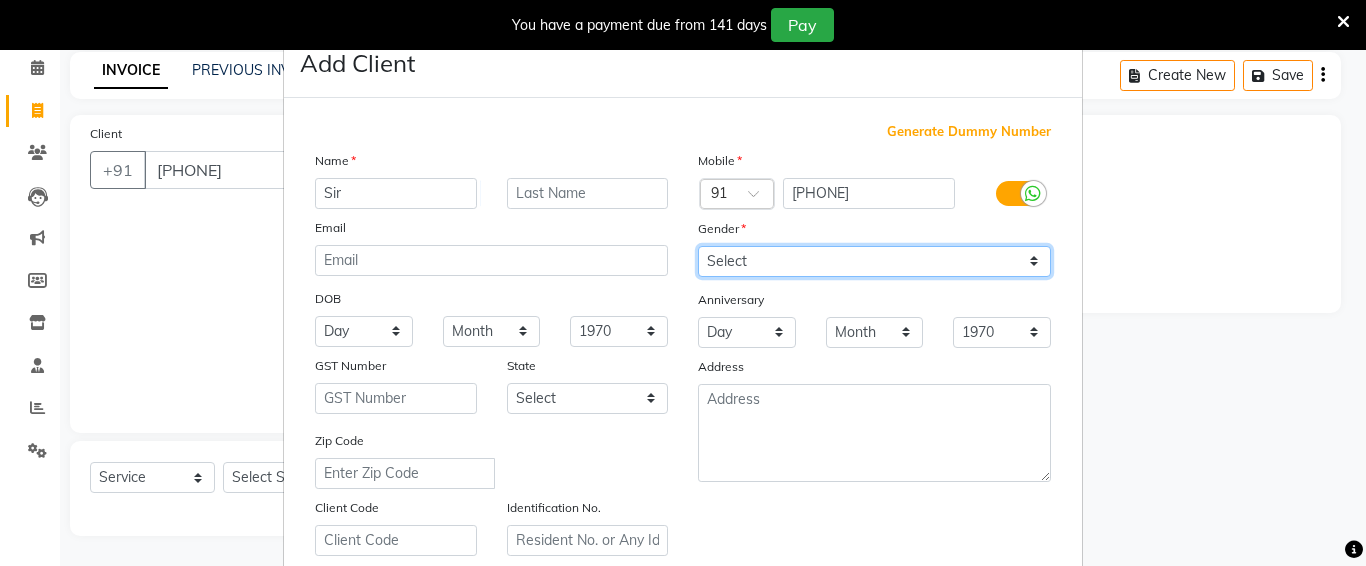 click on "Select Male Female Other Prefer Not To Say" at bounding box center (874, 261) 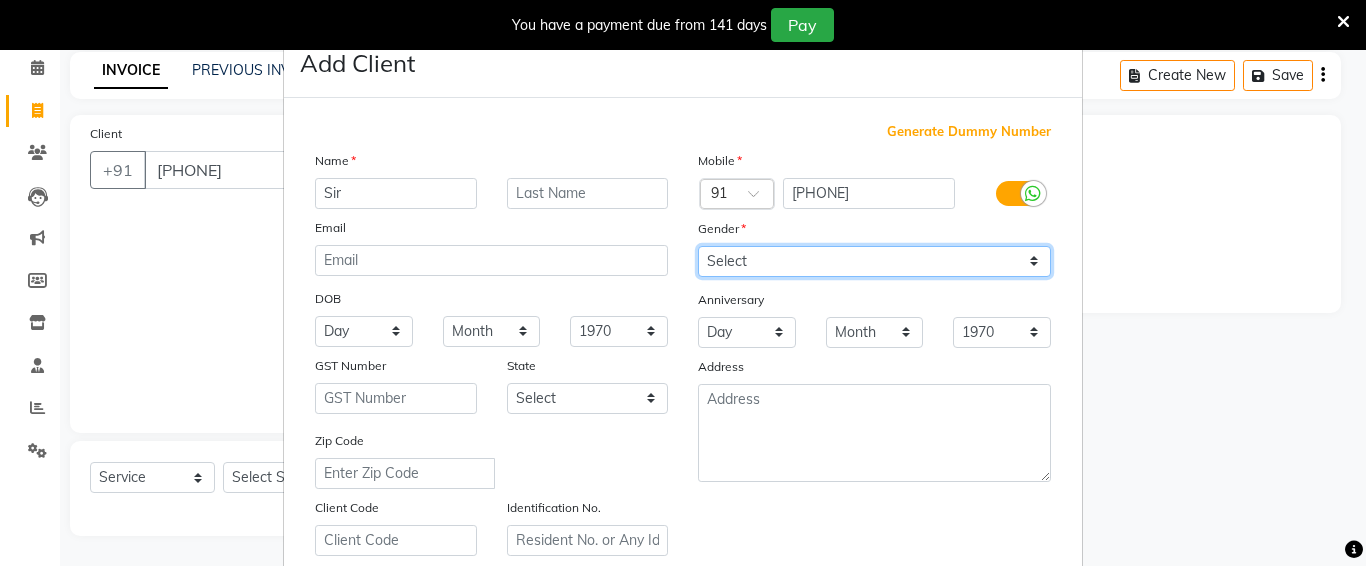 select on "male" 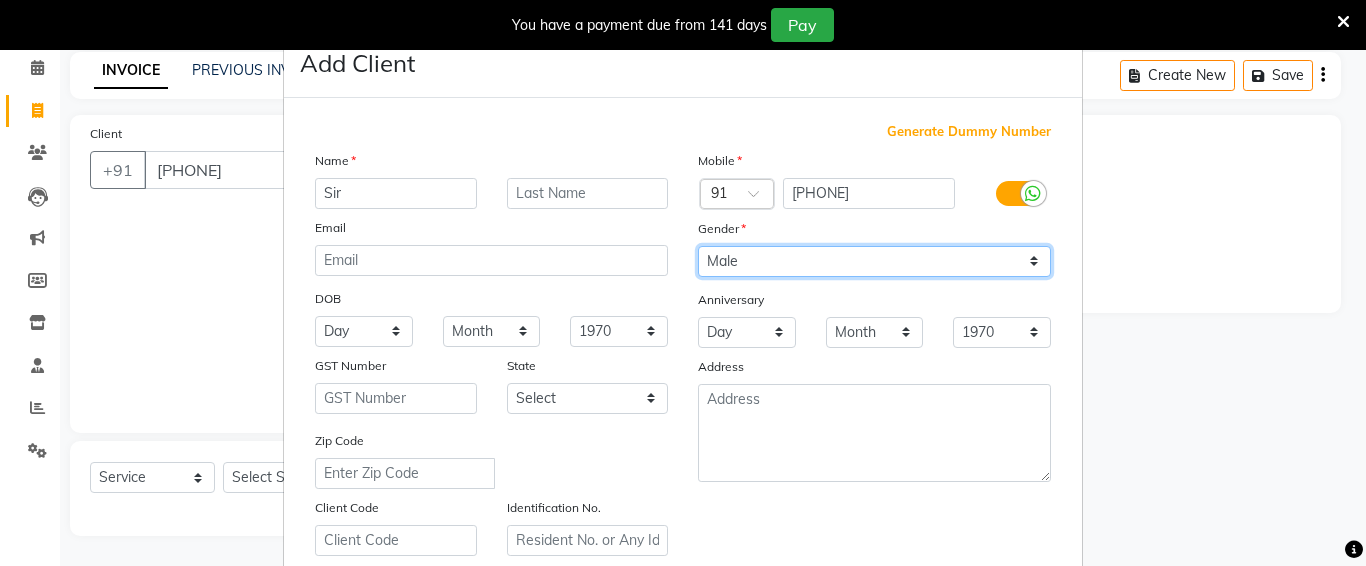 click on "Select Male Female Other Prefer Not To Say" at bounding box center [874, 261] 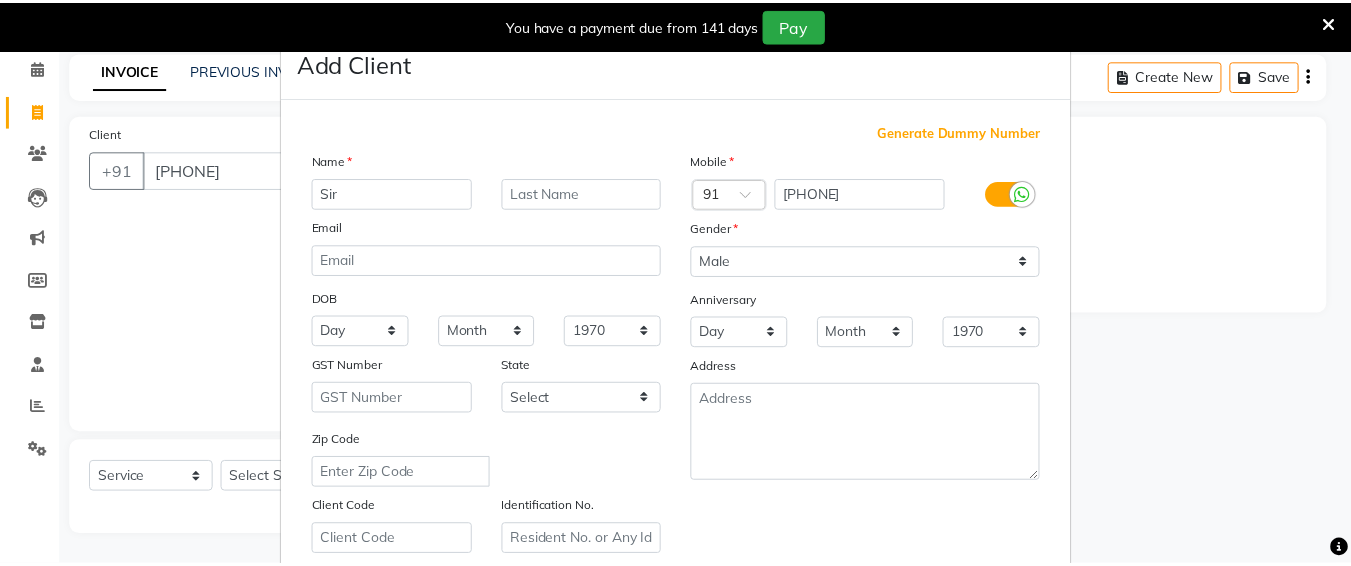scroll, scrollTop: 357, scrollLeft: 0, axis: vertical 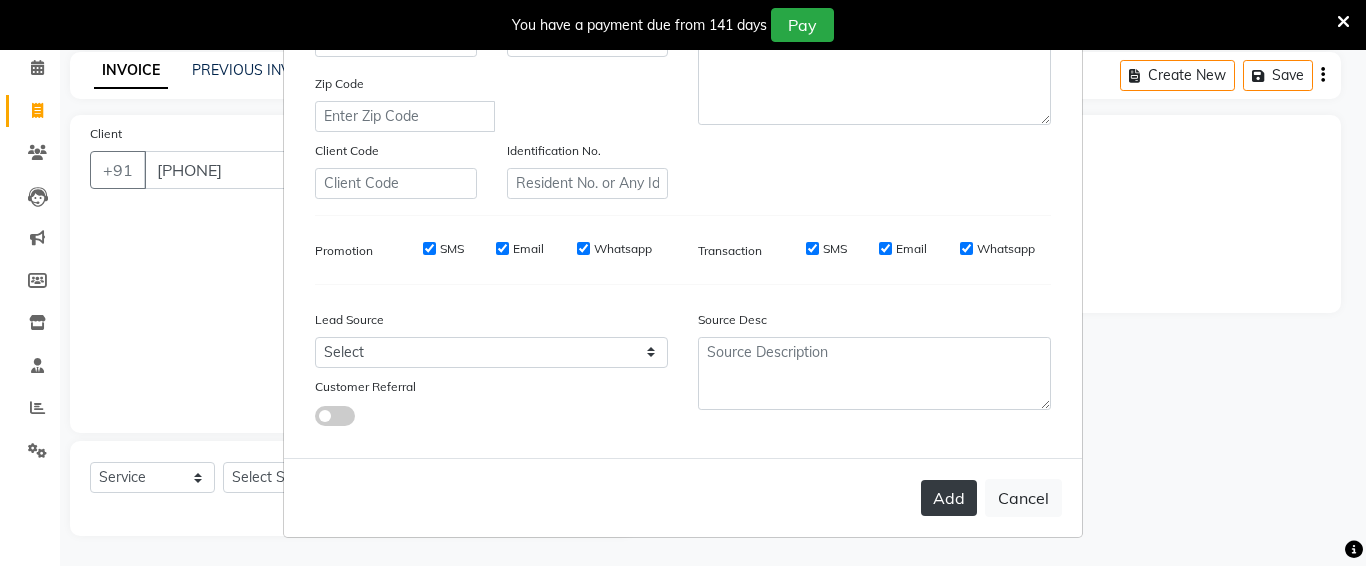click on "Add" at bounding box center [949, 498] 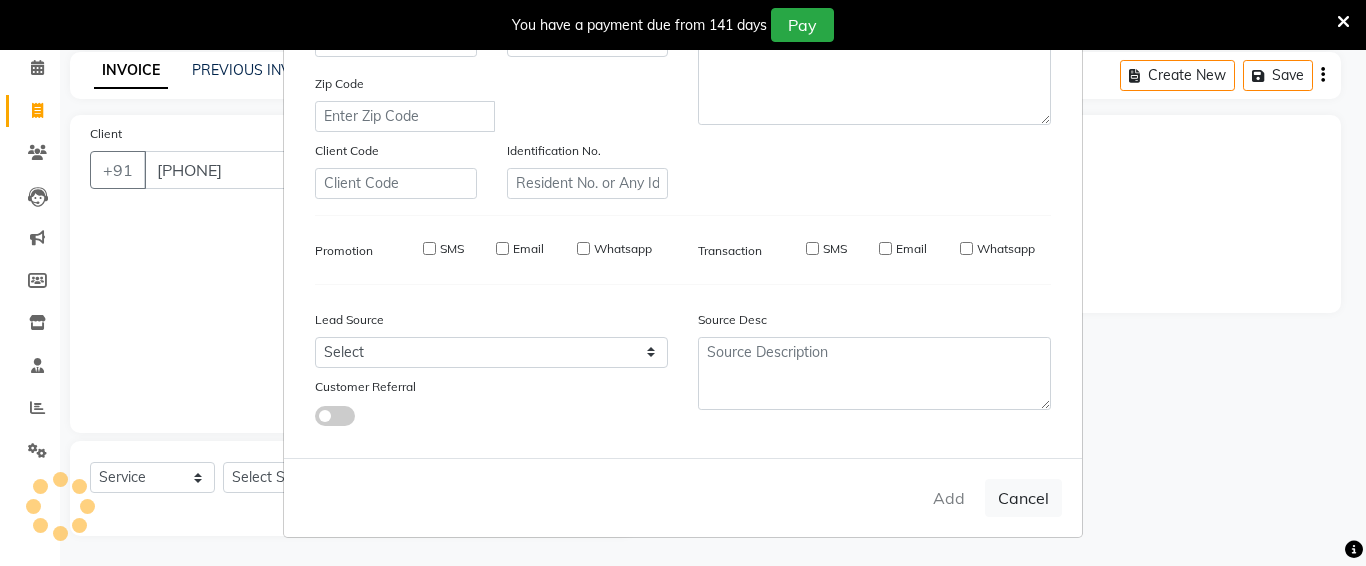 type 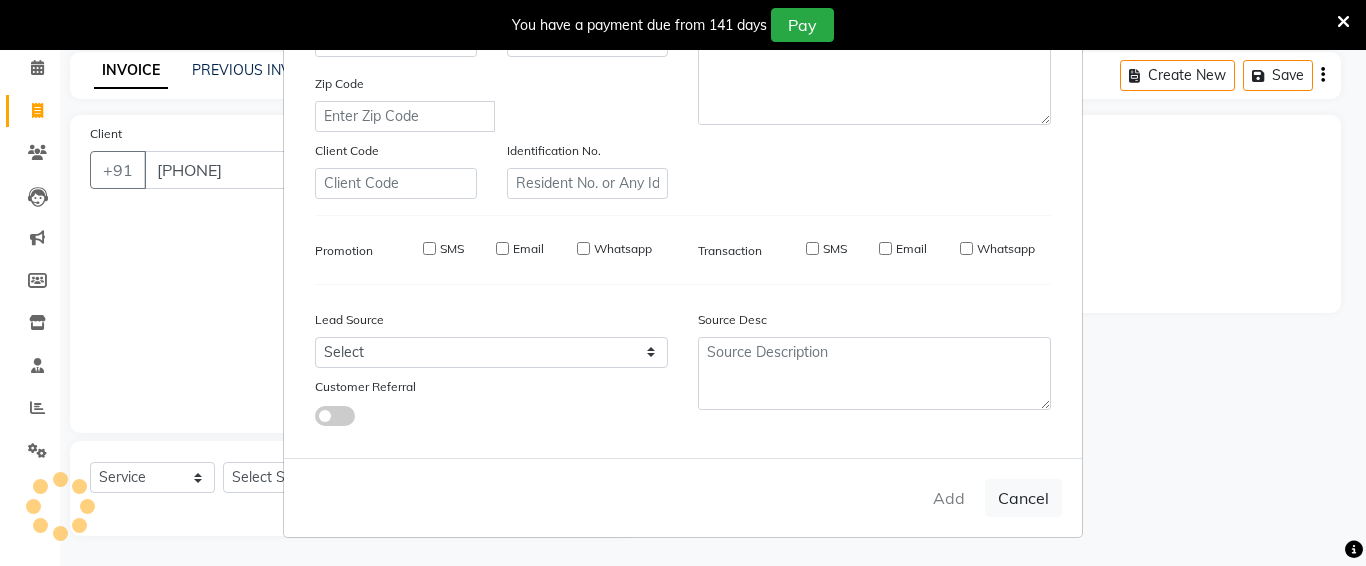 checkbox on "false" 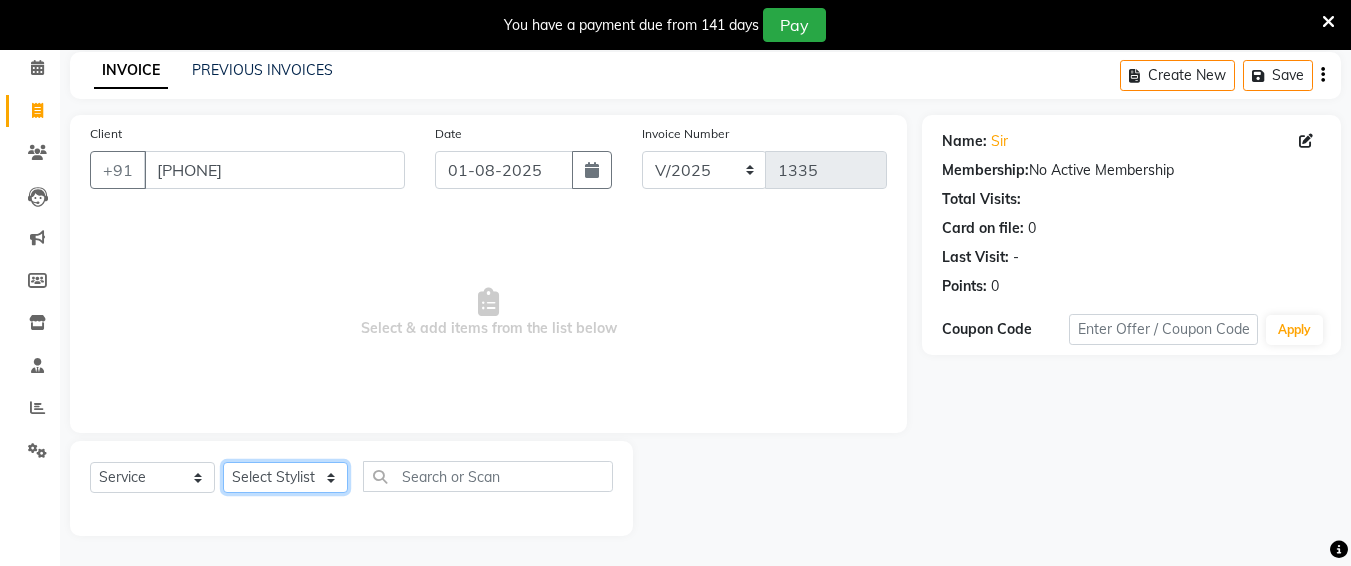 click on "Select Stylist Ali chandrika Hair Affair Imran Khan Preet Singh Raj Saba sandhya soniya thriveni thriveni" 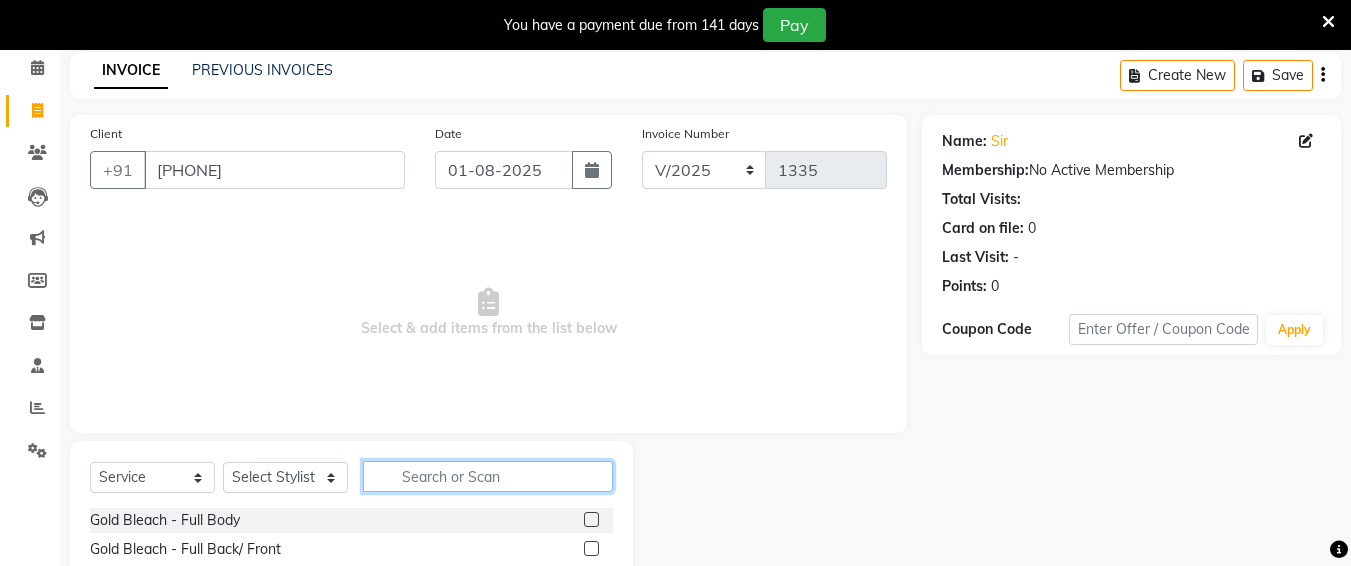 click 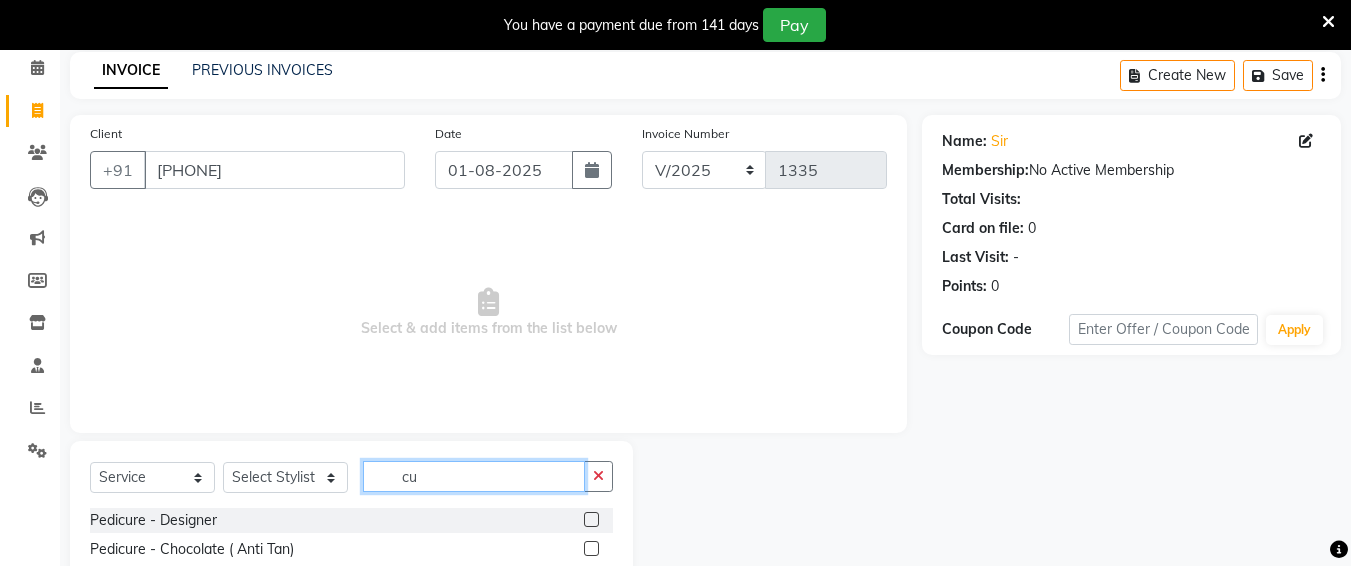 type on "c" 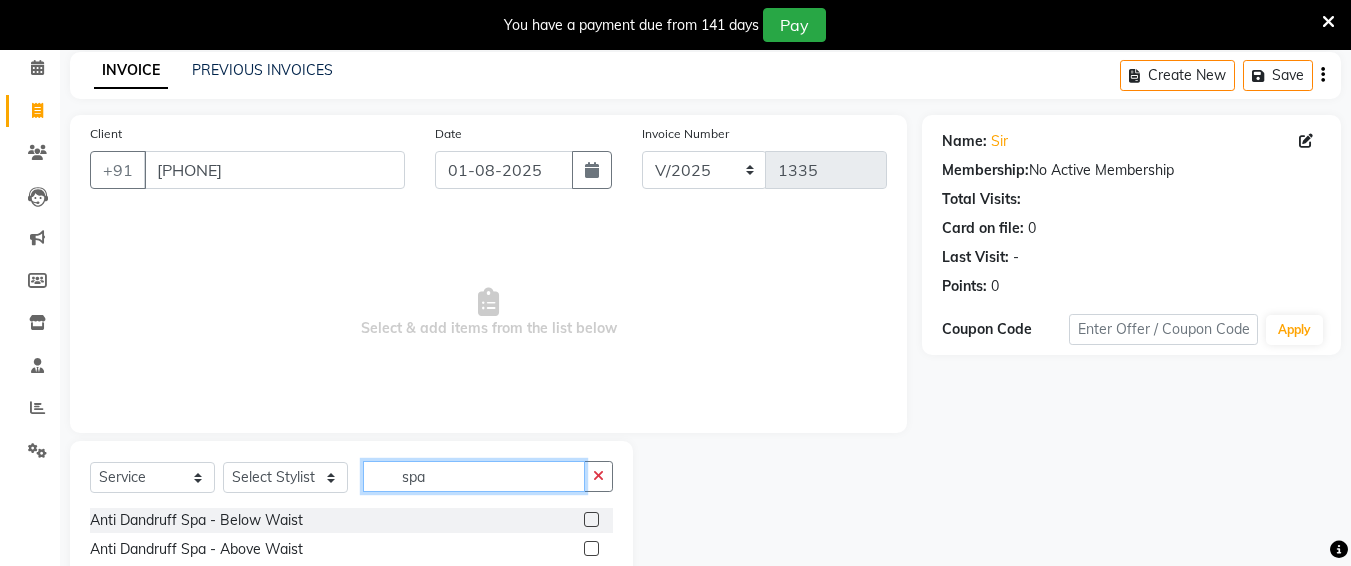 type on "spa" 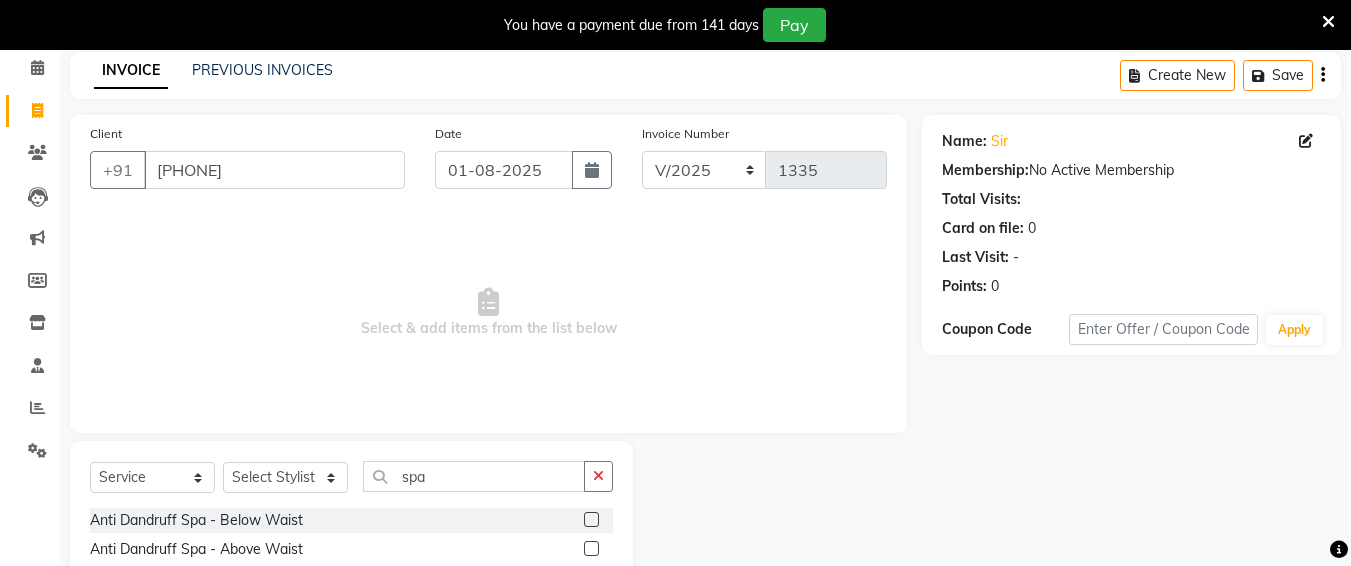 click 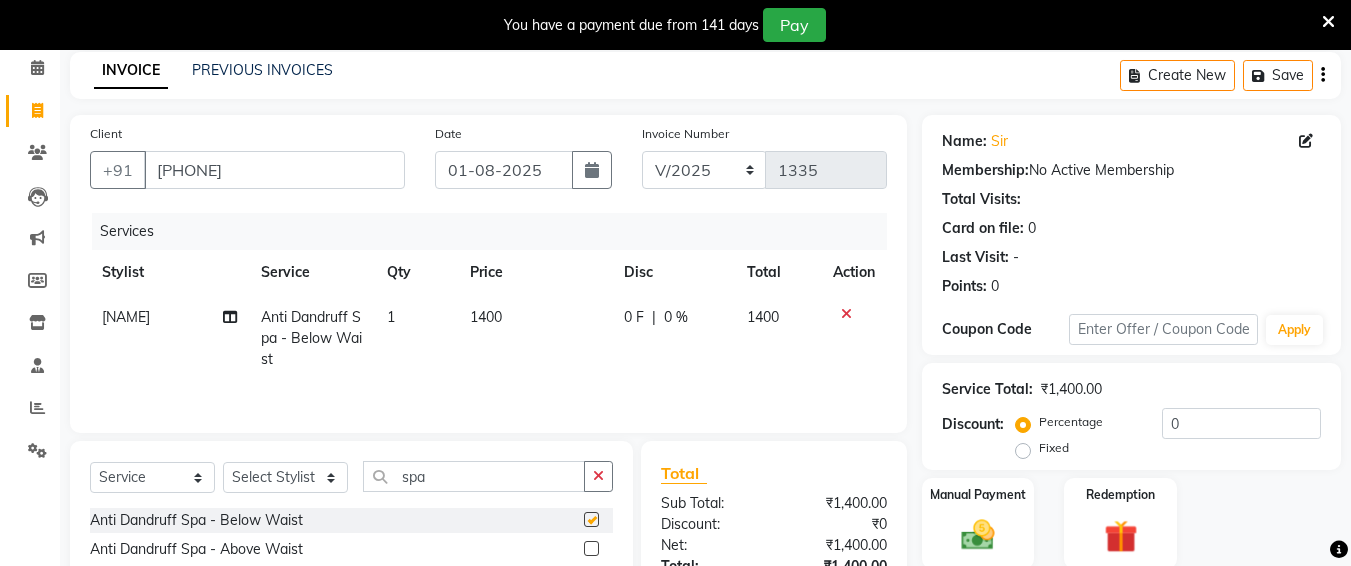 checkbox on "false" 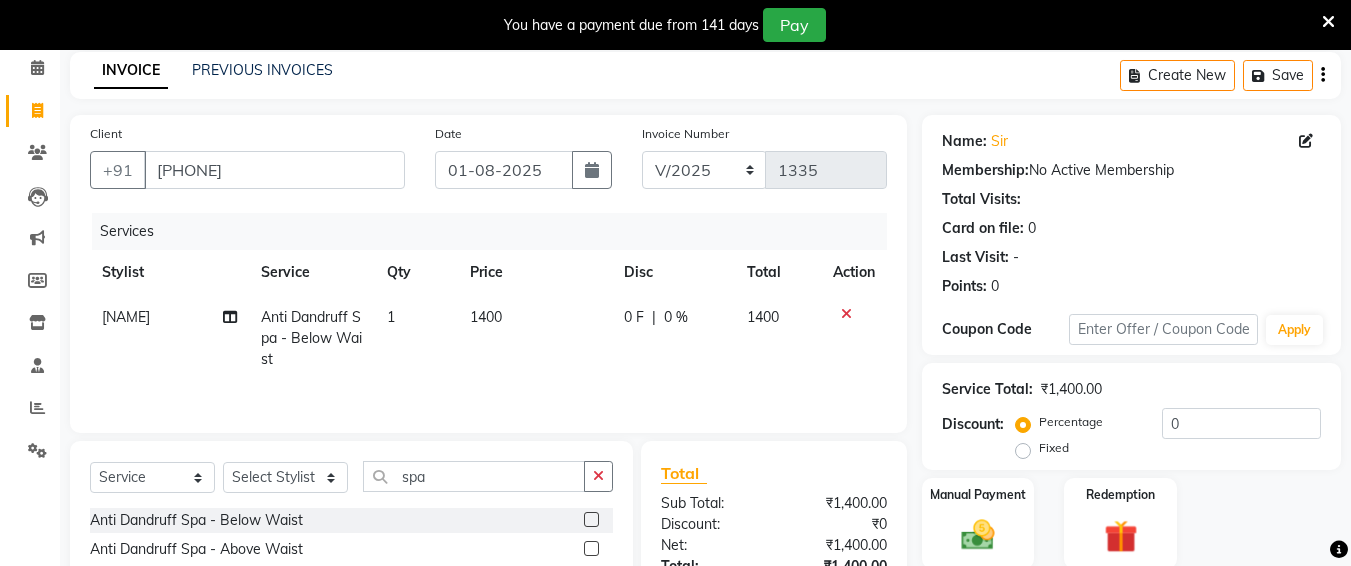 click on "1400" 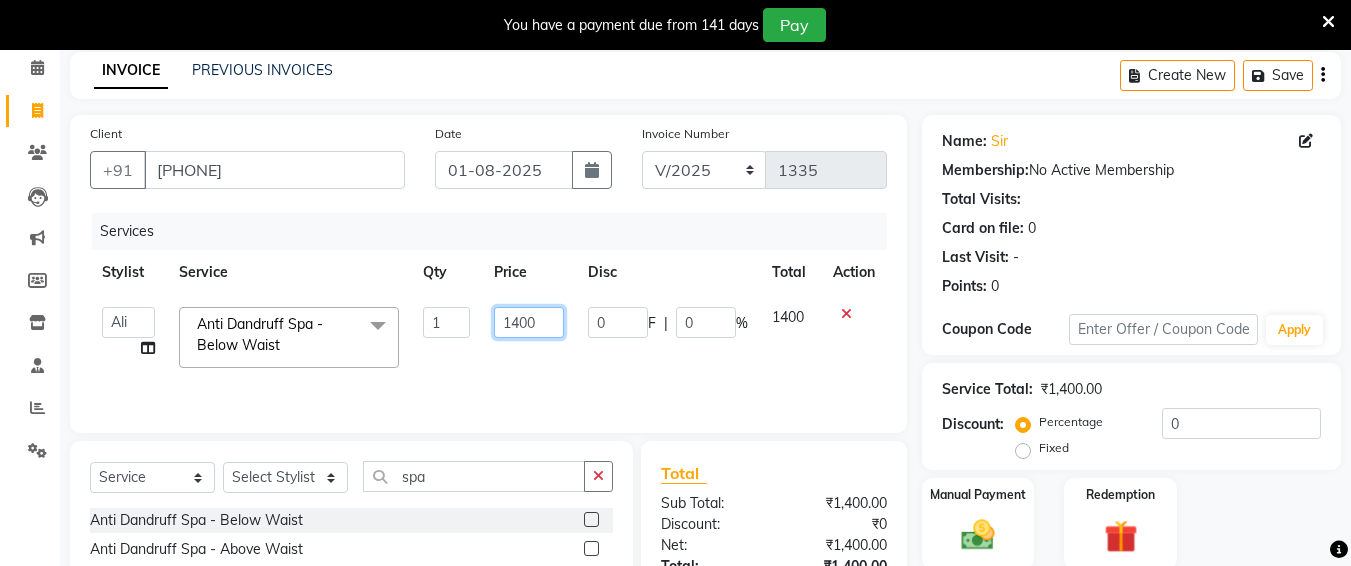 click on "1400" 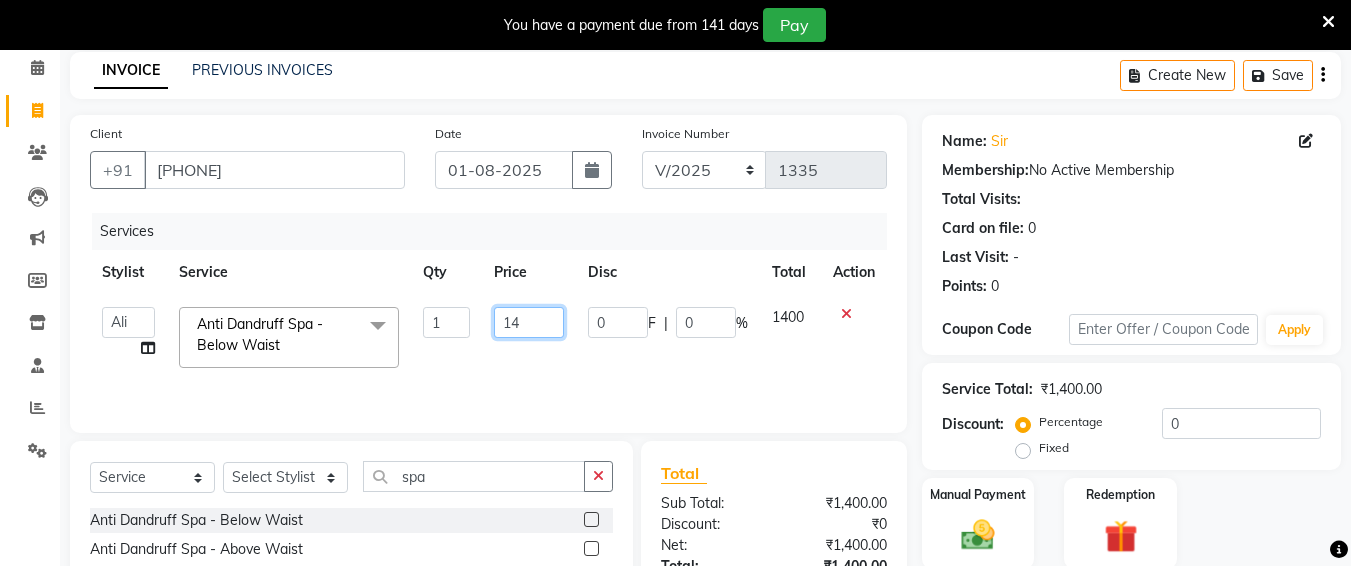 type on "1" 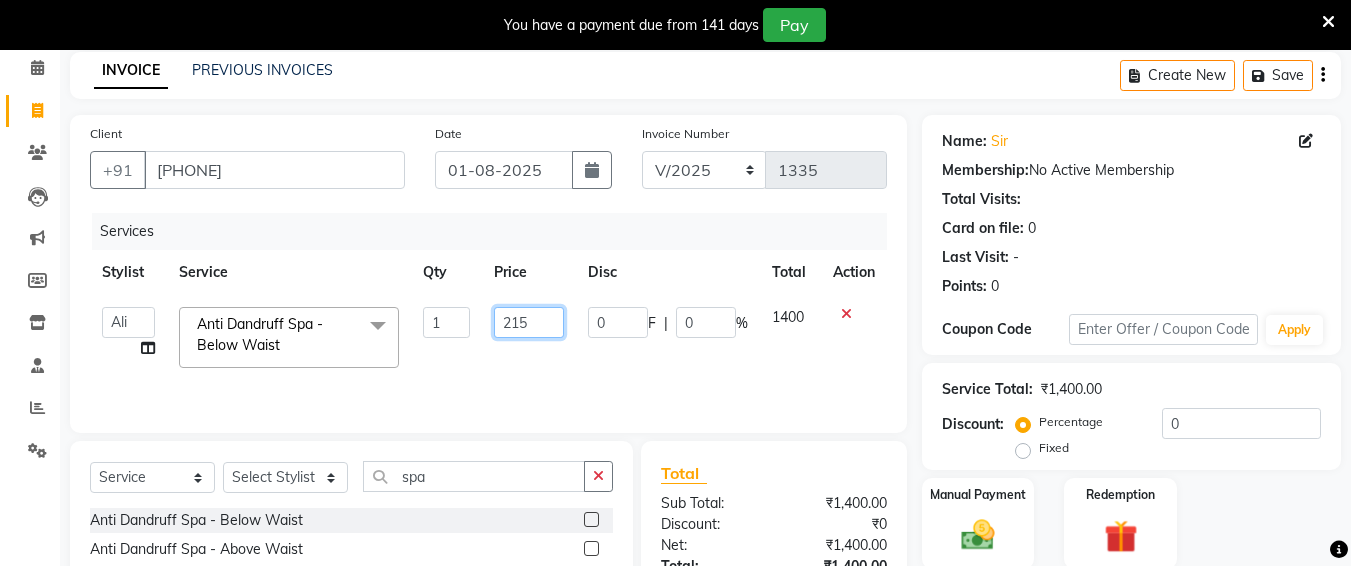 type on "2150" 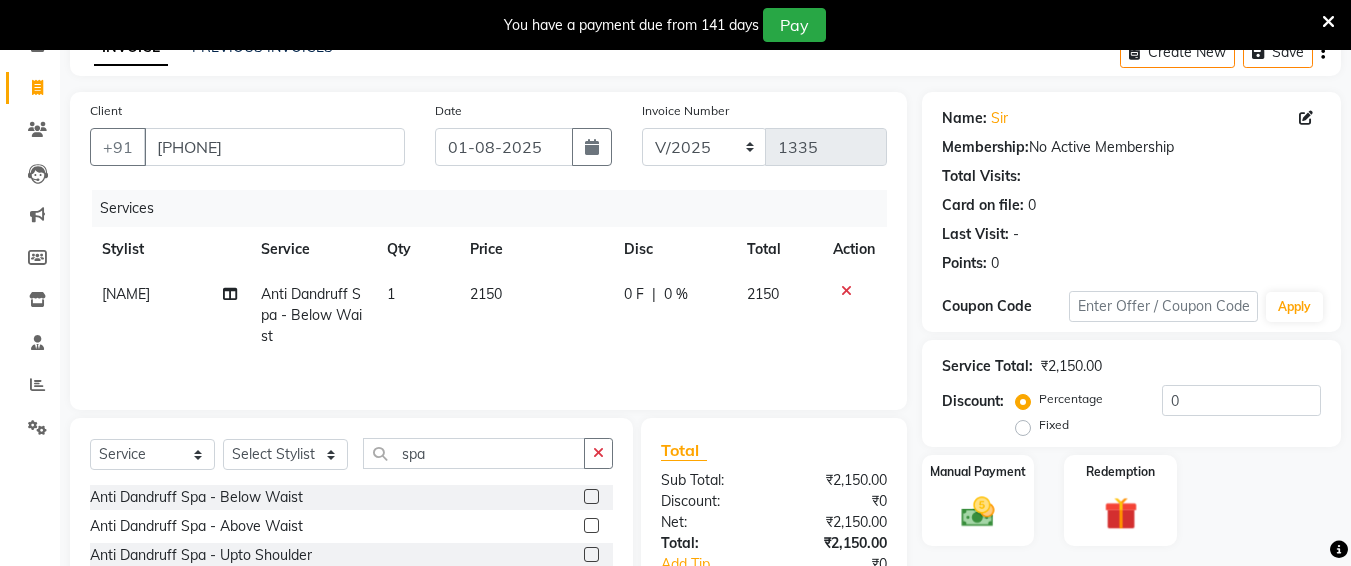 scroll, scrollTop: 285, scrollLeft: 0, axis: vertical 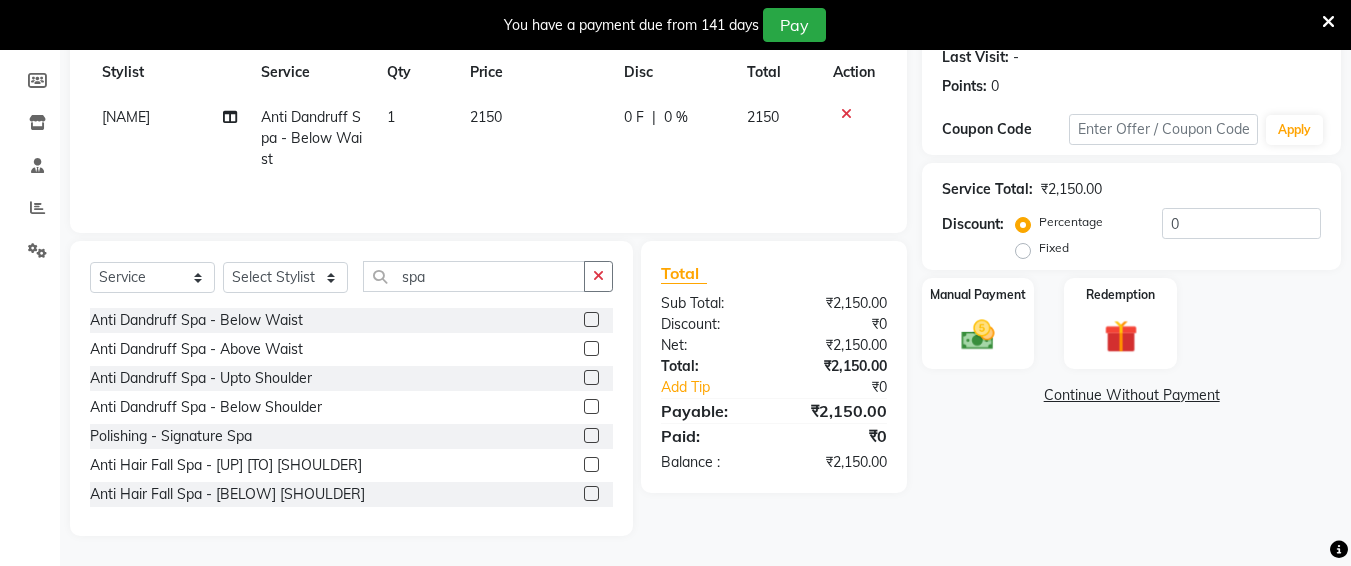 drag, startPoint x: 1344, startPoint y: 362, endPoint x: 1365, endPoint y: 646, distance: 284.77536 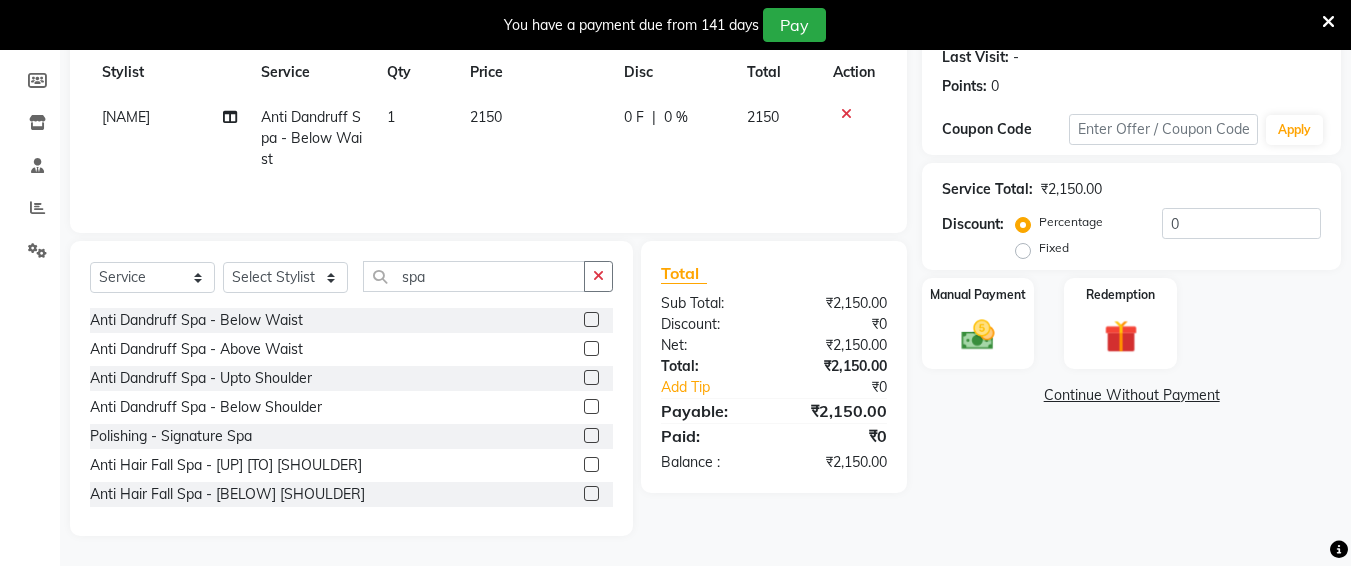click on "Name: Sir  Membership:  No Active Membership  Total Visits:   Card on file:  0 Last Visit:   - Points:   0  Coupon Code Apply Service Total:  ₹2,150.00  Discount:  Percentage   Fixed  0 Manual Payment Redemption  Continue Without Payment" 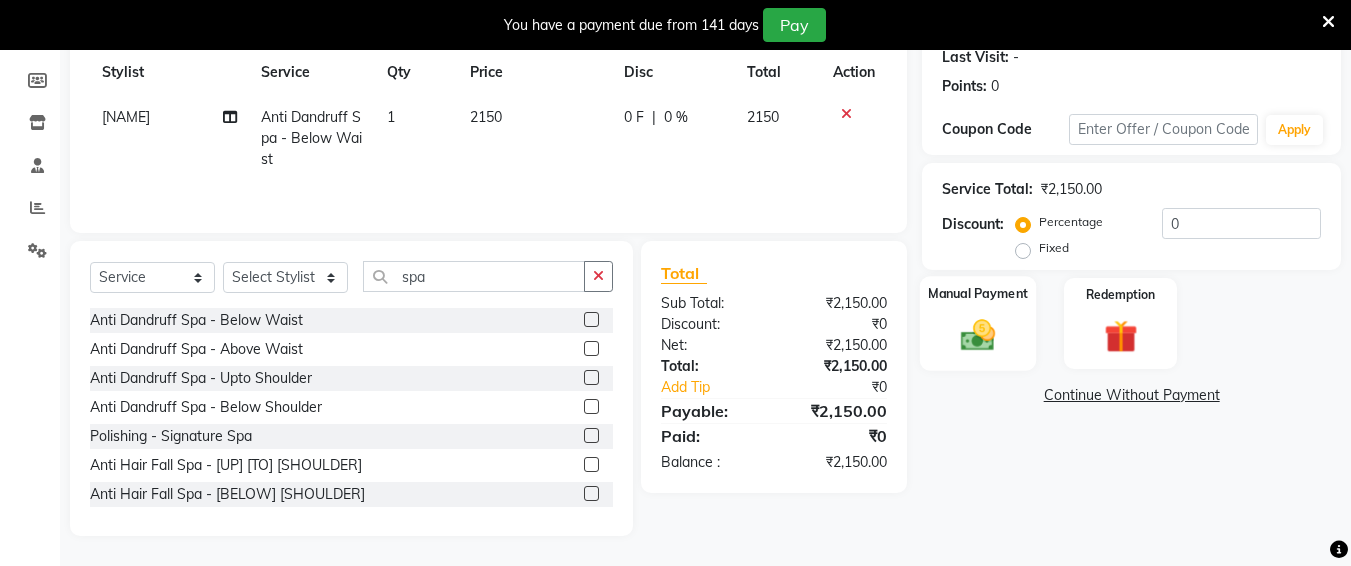 click 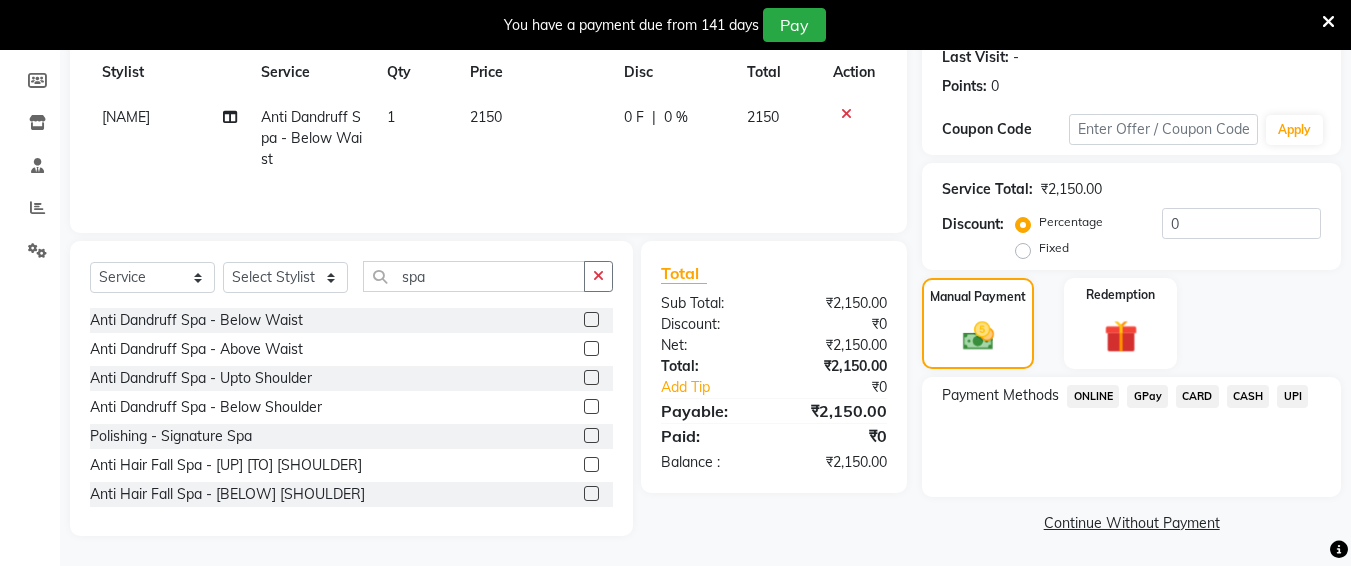 scroll, scrollTop: 287, scrollLeft: 0, axis: vertical 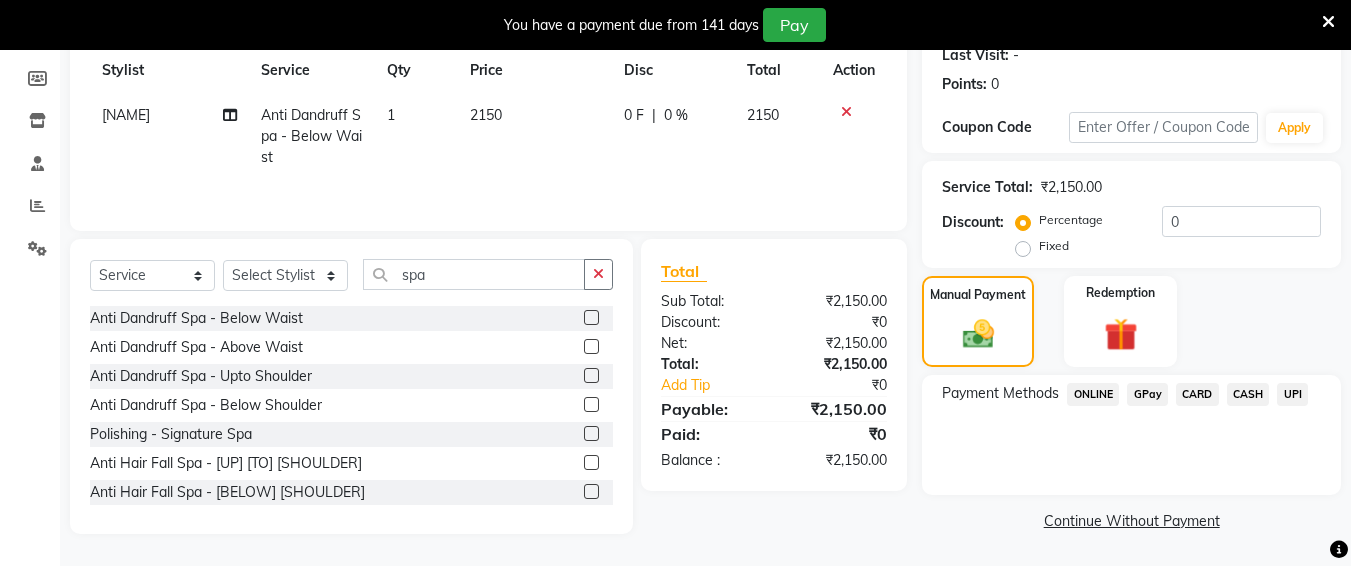 click on "UPI" 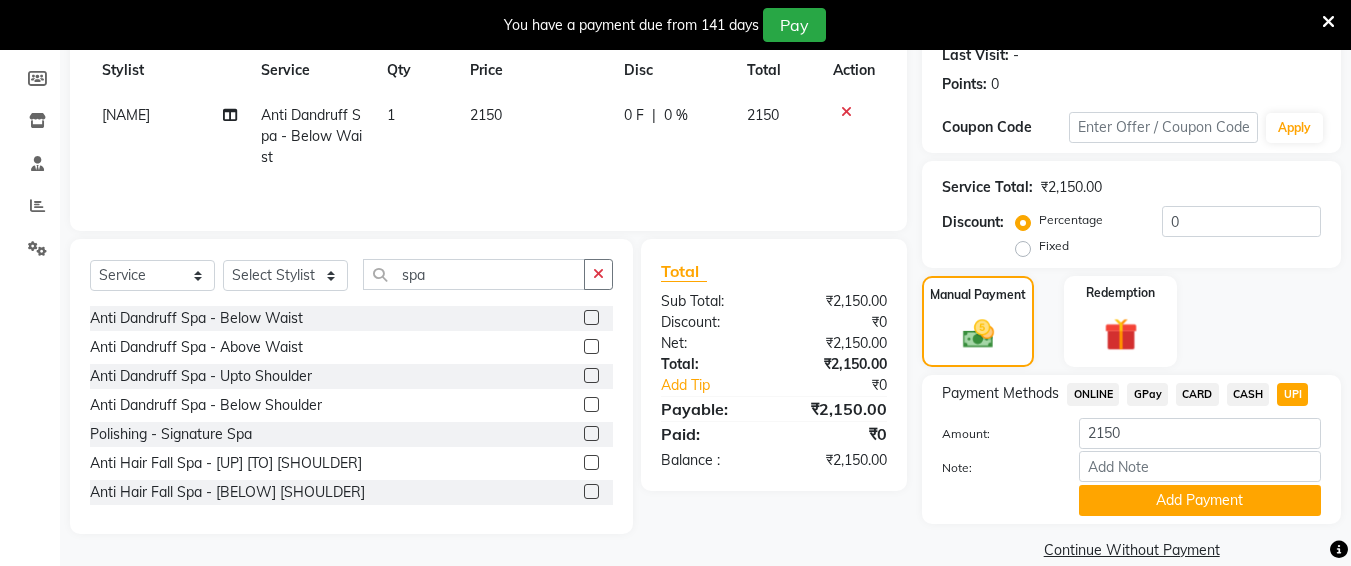 drag, startPoint x: 1288, startPoint y: 493, endPoint x: 1361, endPoint y: 420, distance: 103.23759 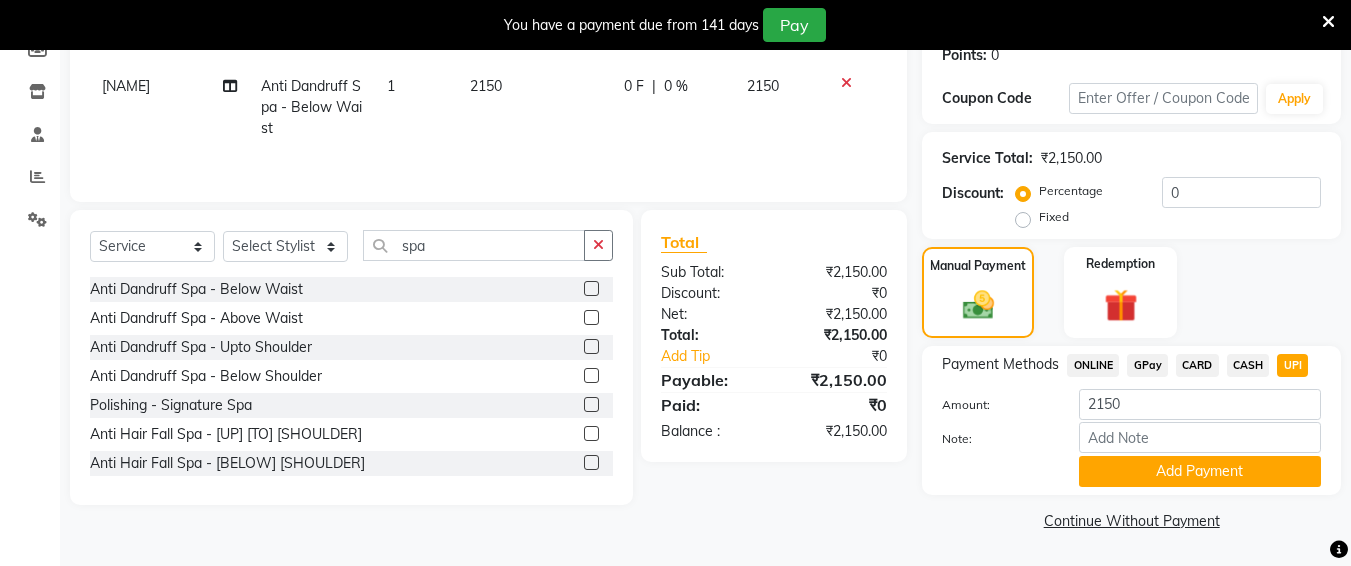 drag, startPoint x: 1224, startPoint y: 474, endPoint x: 1365, endPoint y: 392, distance: 163.1104 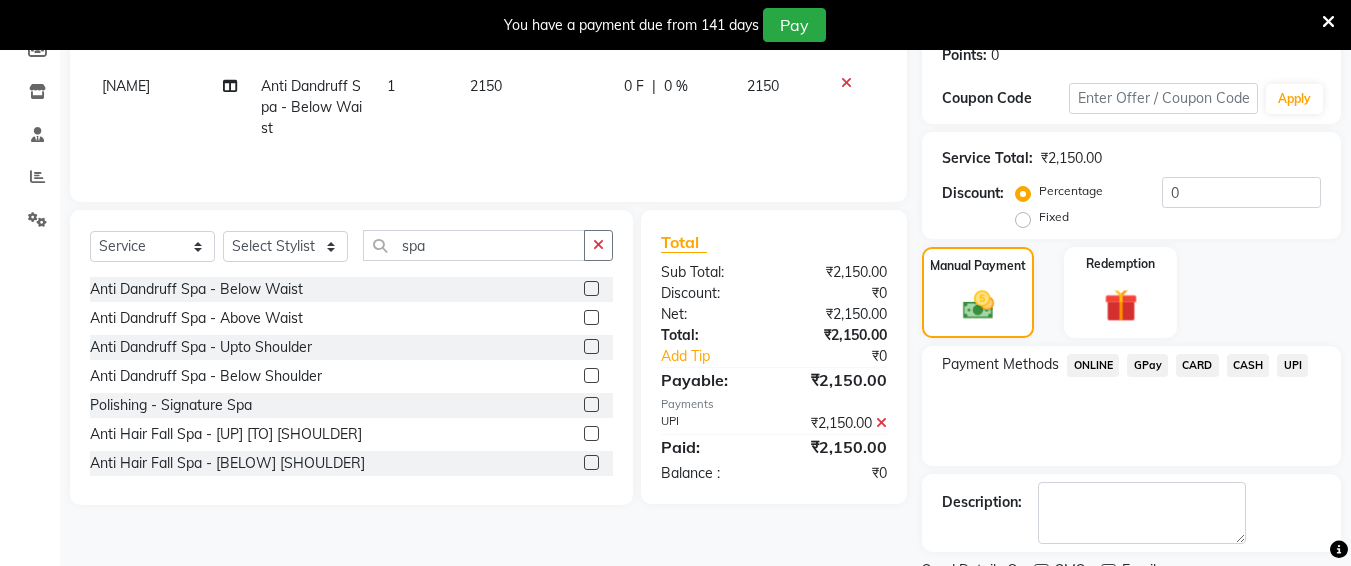 scroll, scrollTop: 400, scrollLeft: 0, axis: vertical 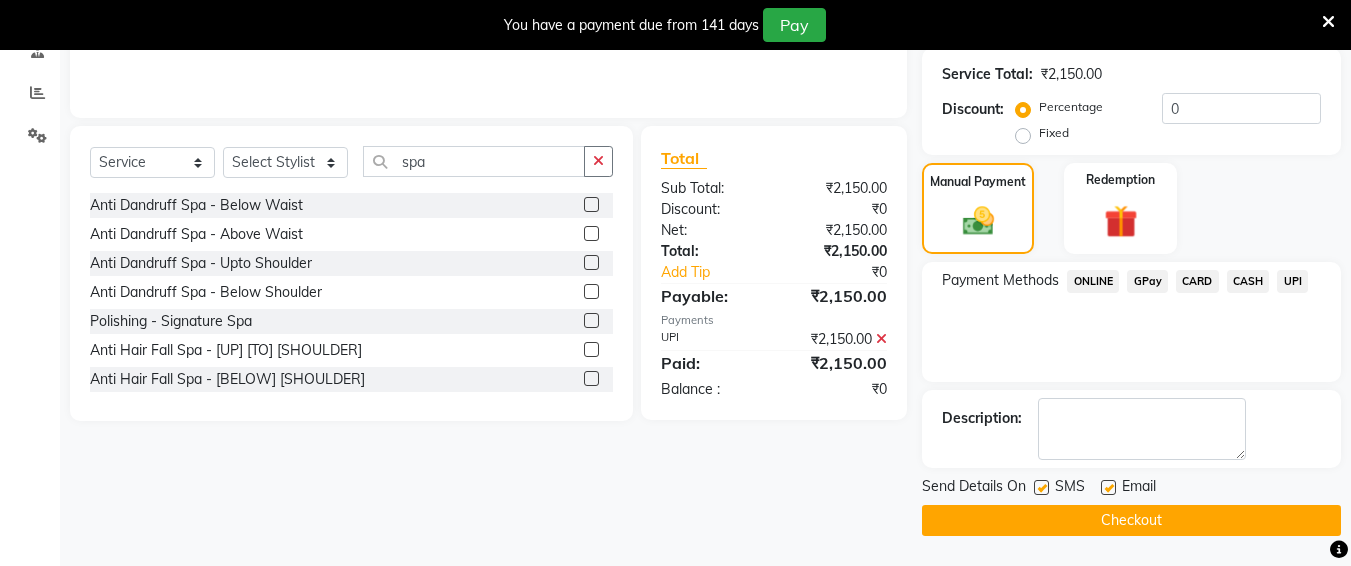 click on "Checkout" 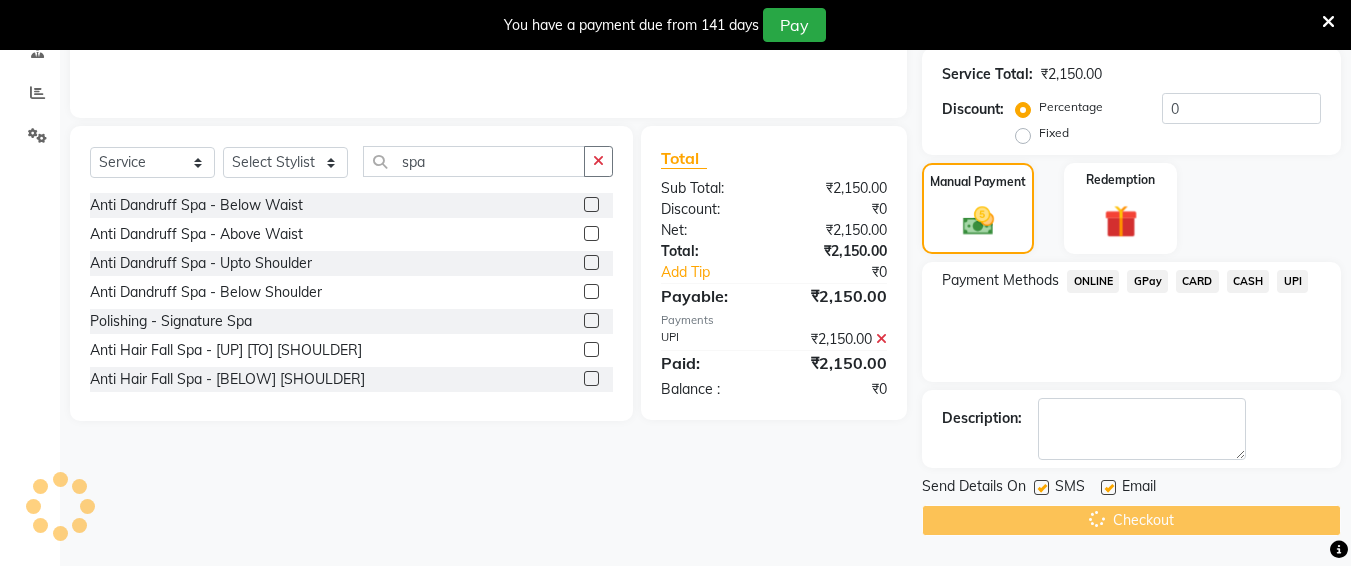 scroll, scrollTop: 0, scrollLeft: 0, axis: both 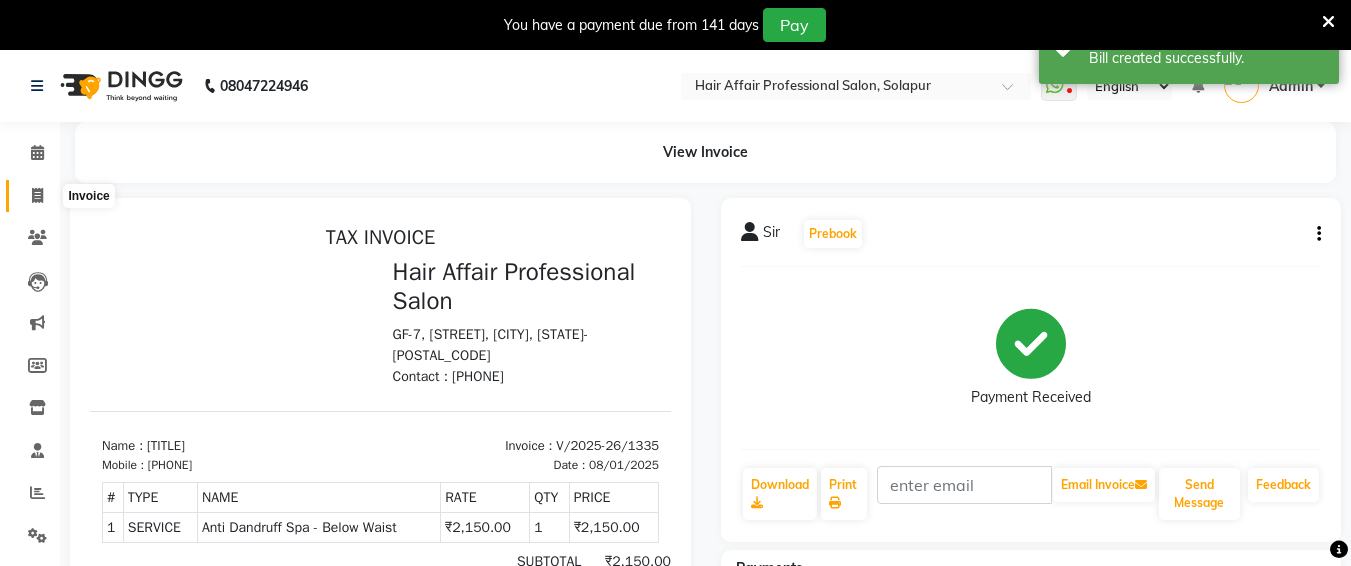 click 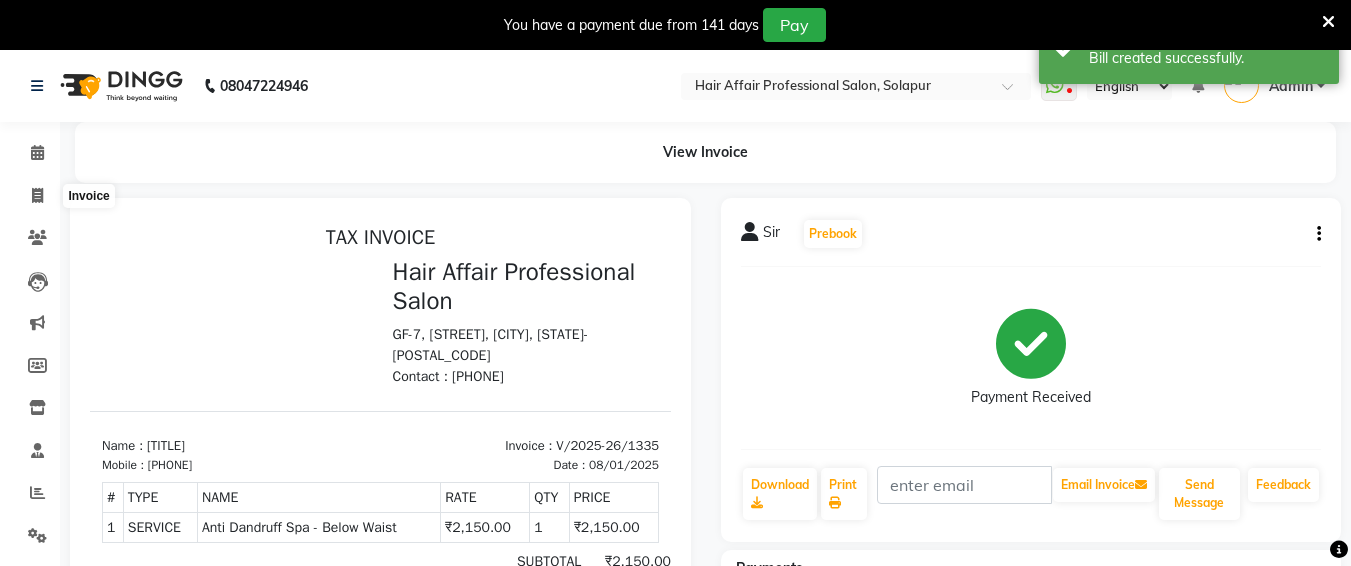 select on "service" 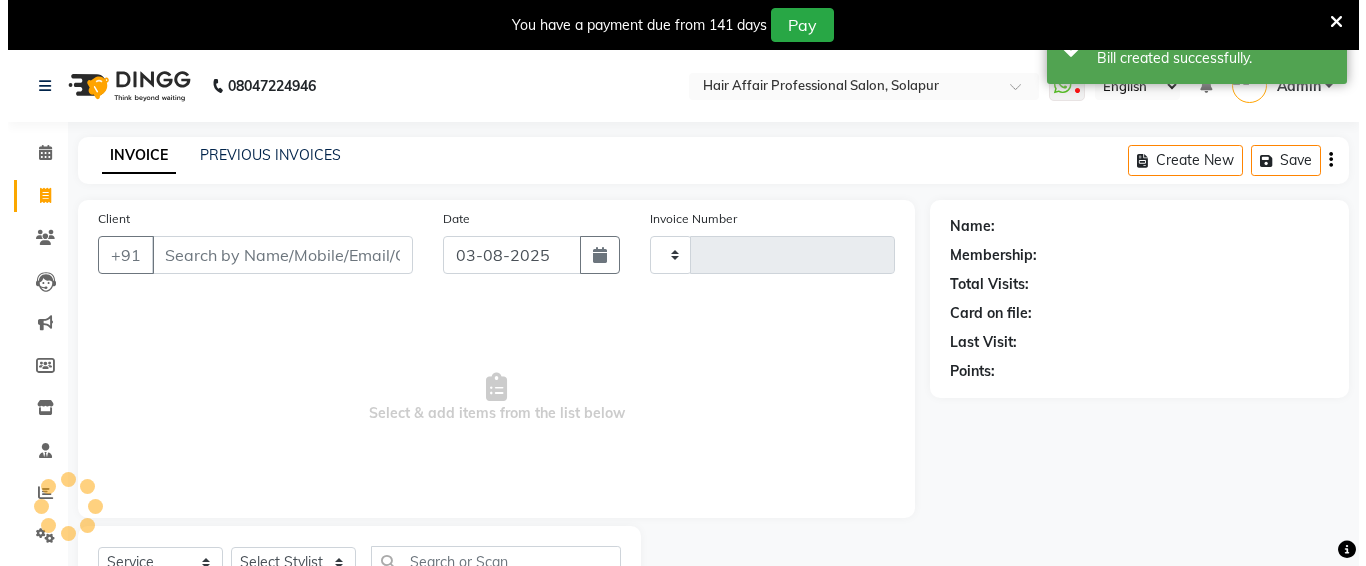 scroll, scrollTop: 85, scrollLeft: 0, axis: vertical 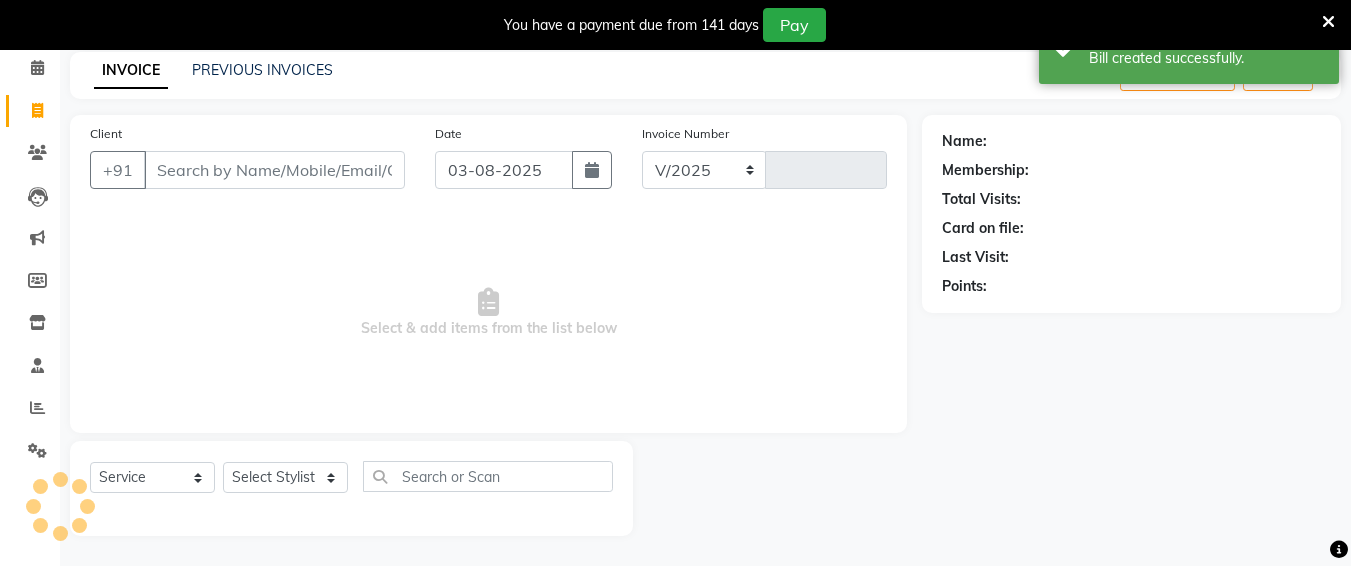 select on "657" 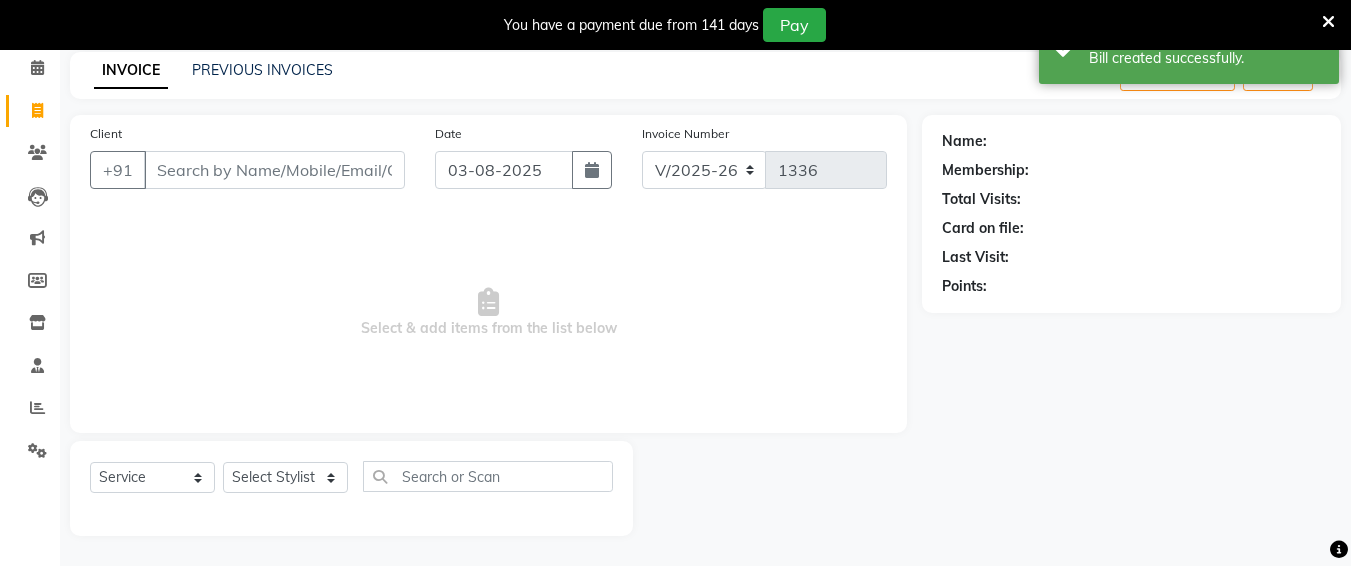 click on "Client" at bounding box center (274, 170) 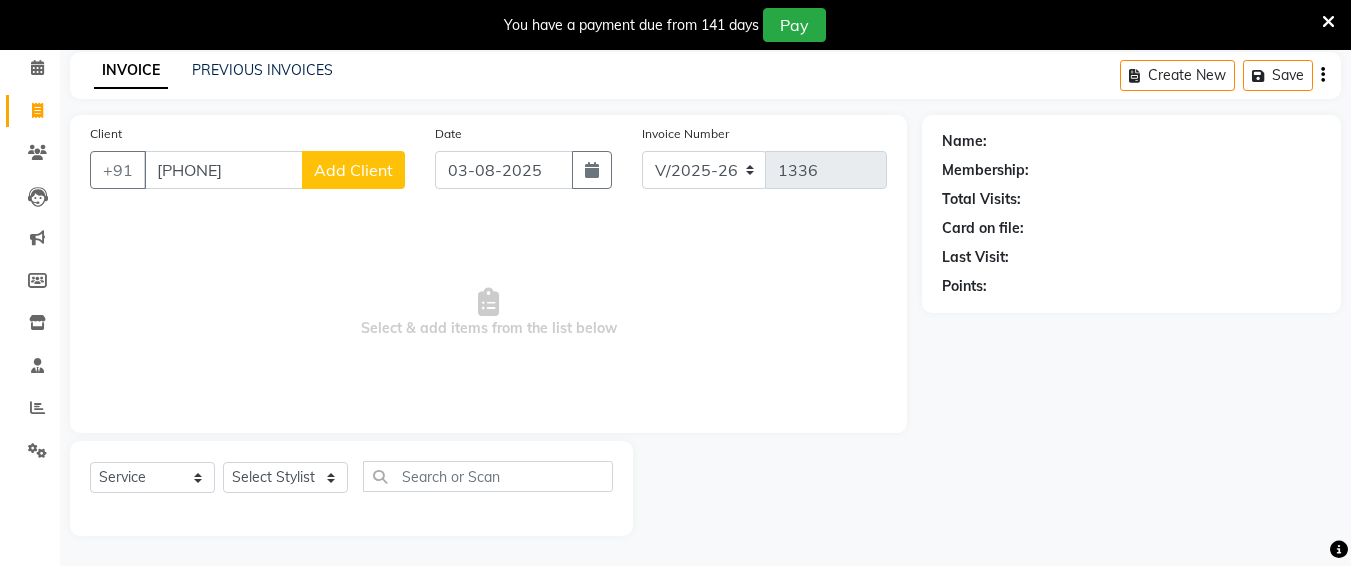 type on "[PHONE]" 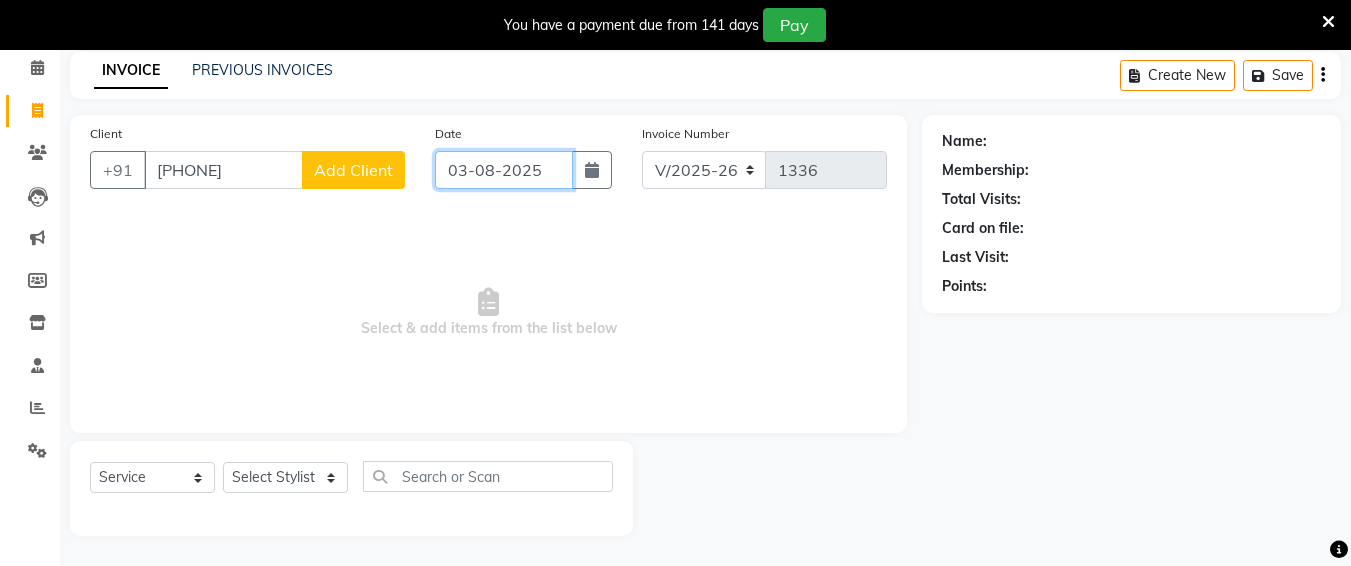 click on "03-08-2025" 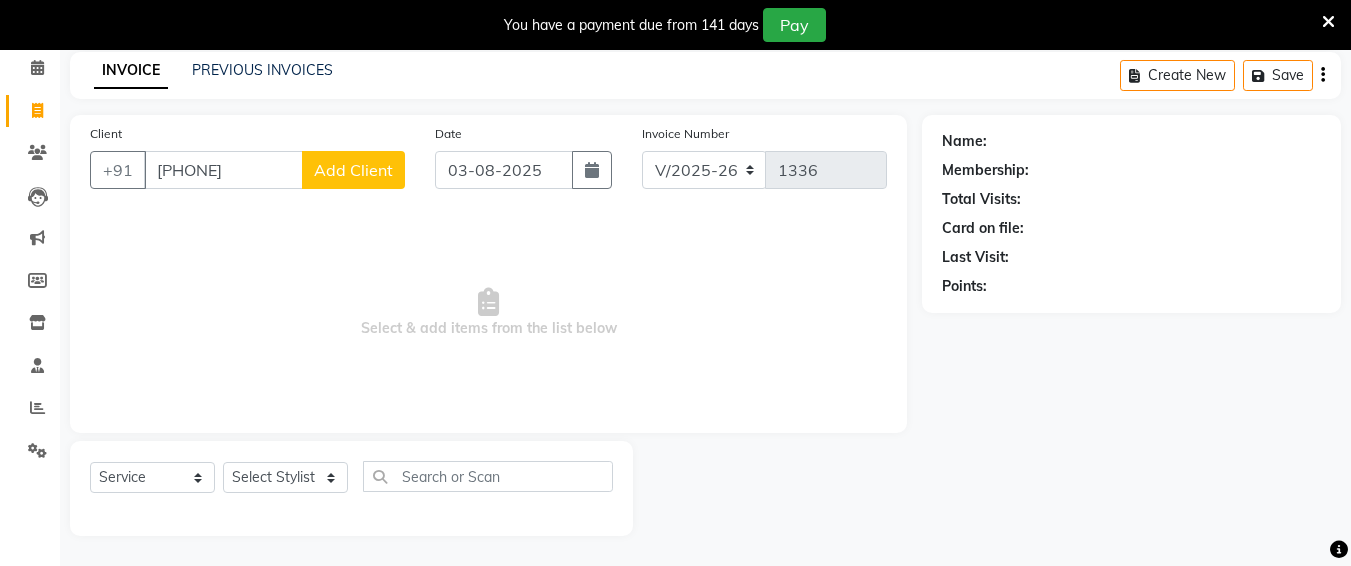 select on "8" 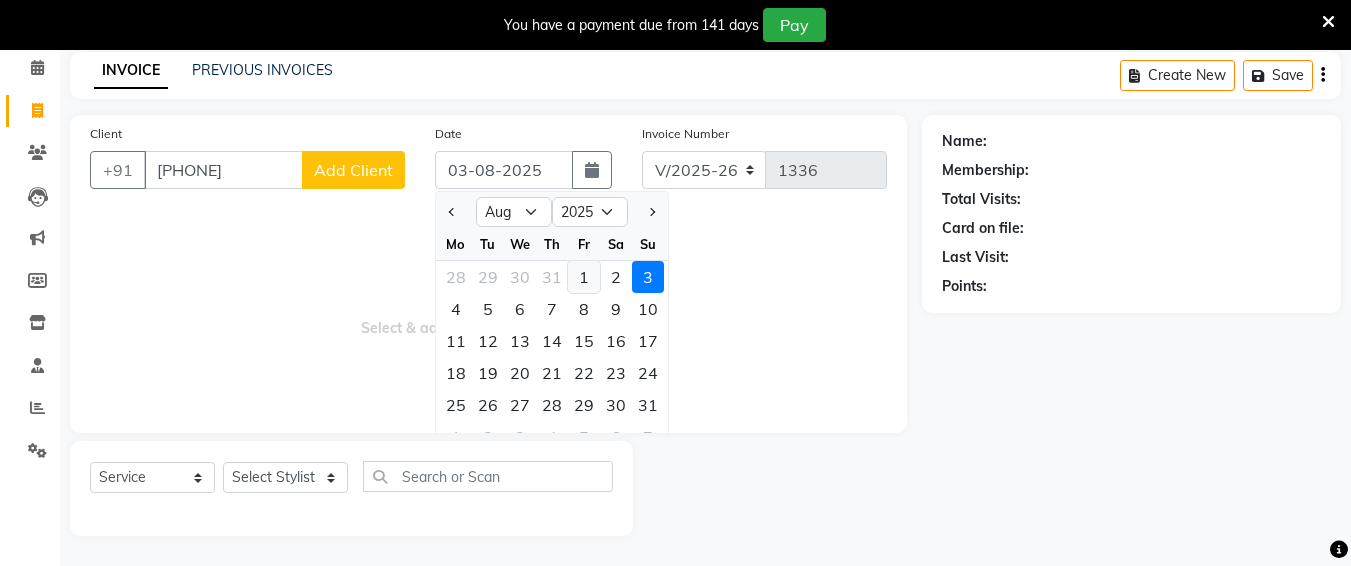click on "1" 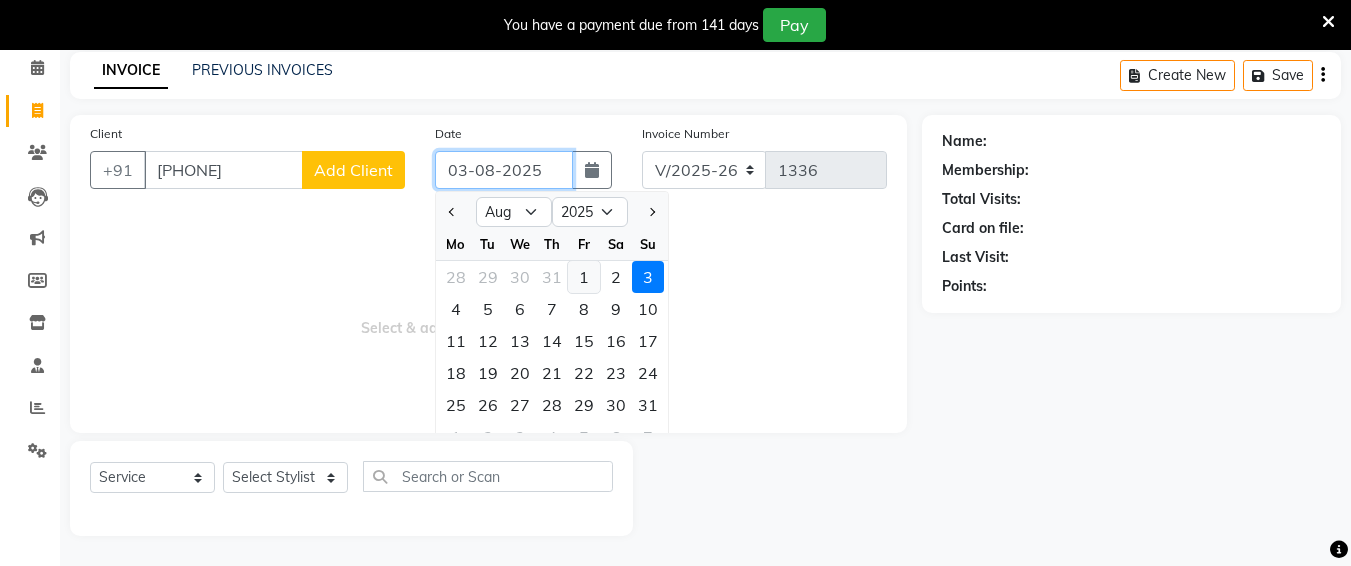 type on "01-08-2025" 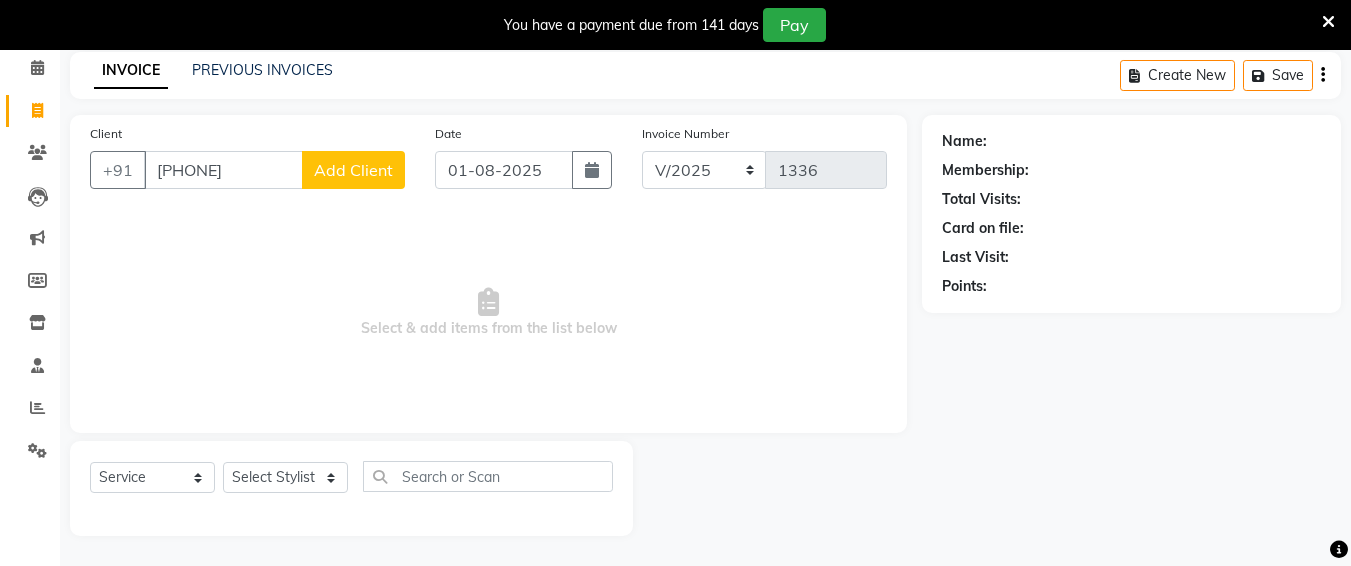 click on "Add Client" 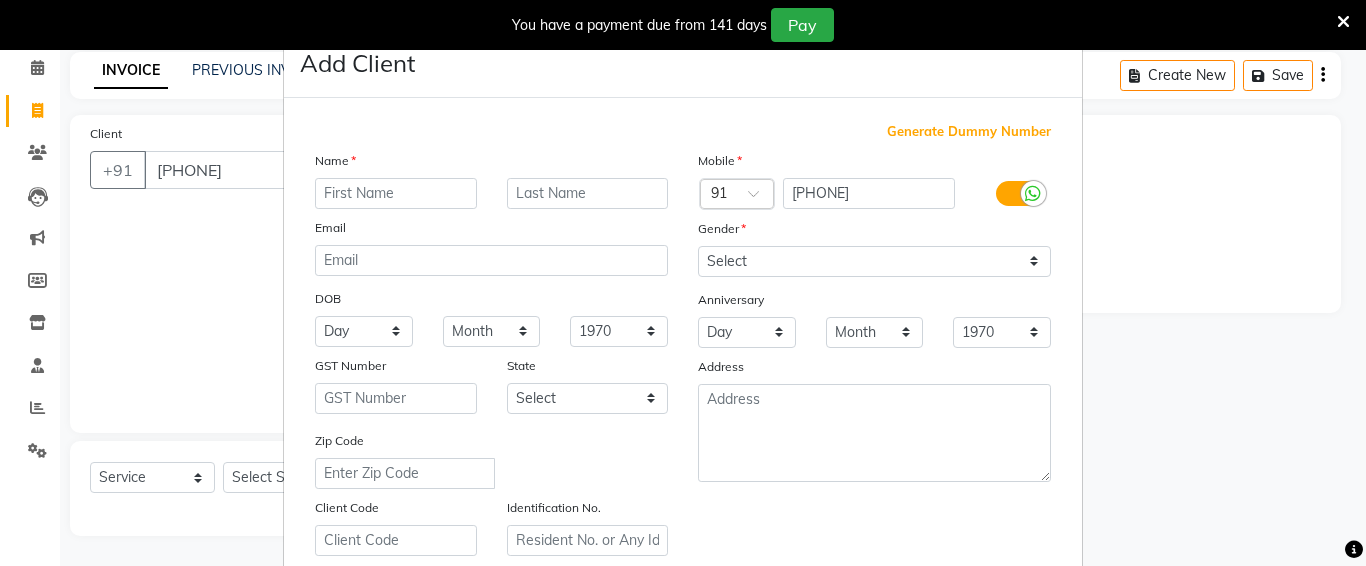 click at bounding box center [396, 193] 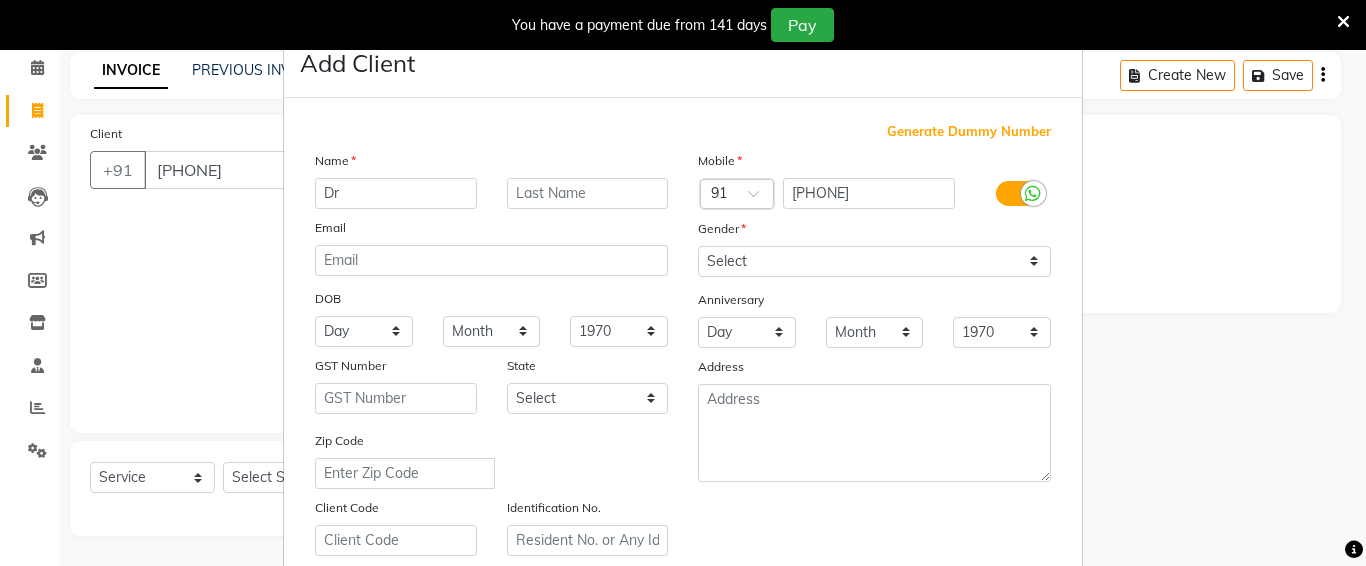 type on "D" 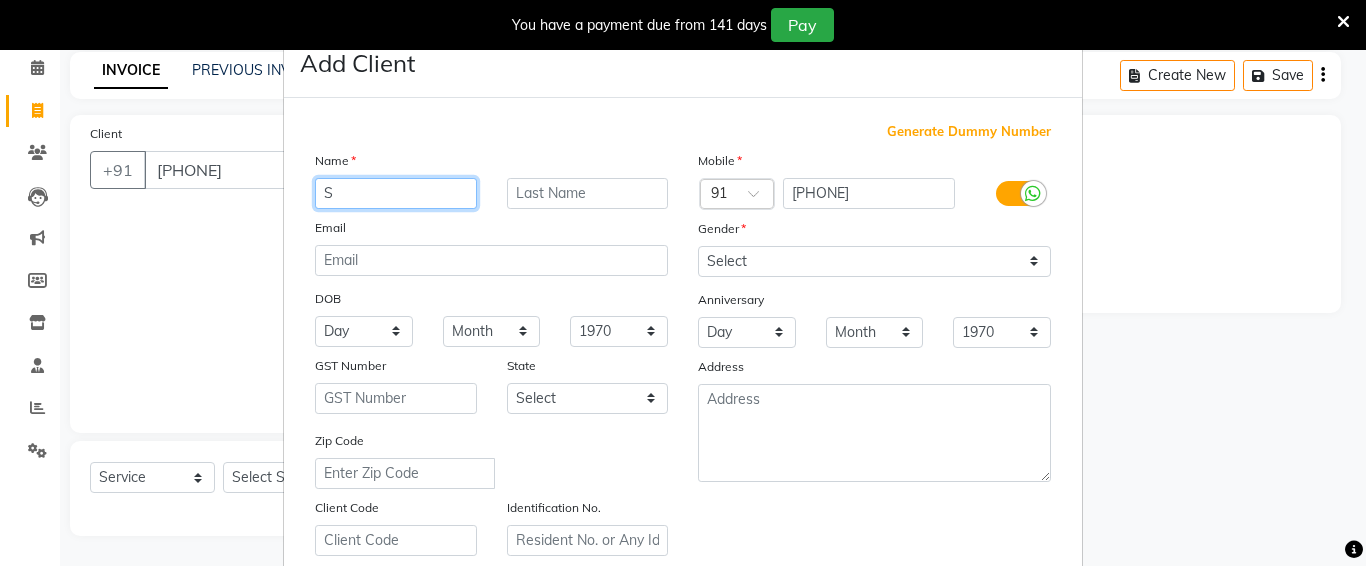 click on "S" at bounding box center [396, 193] 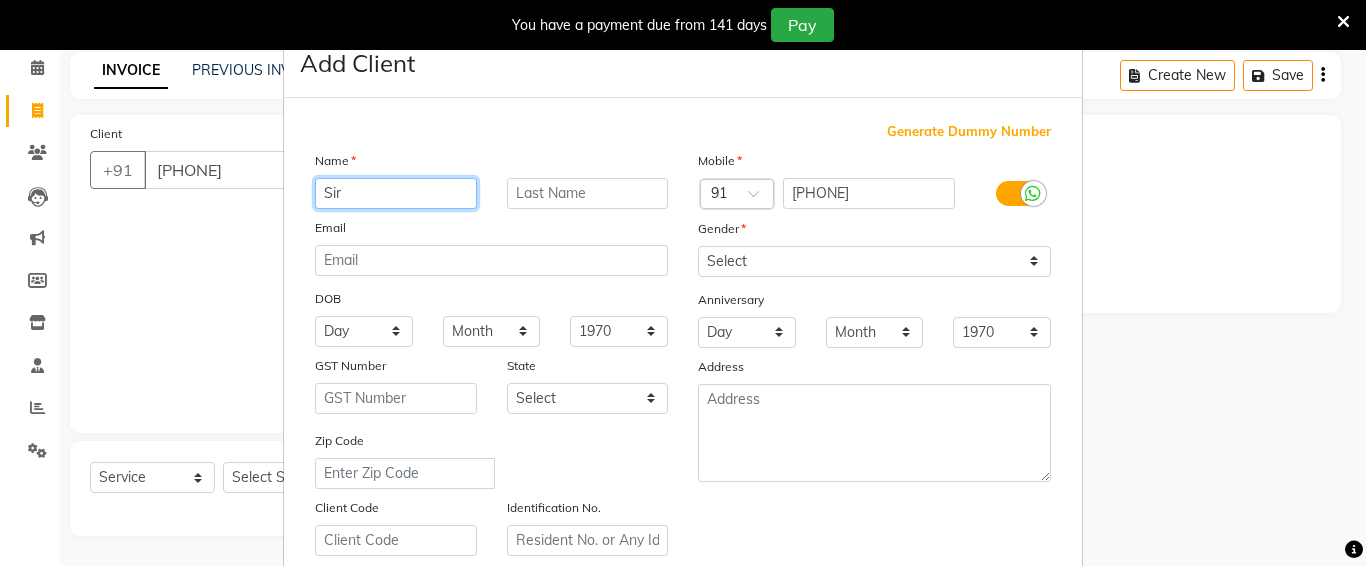 type on "Sir" 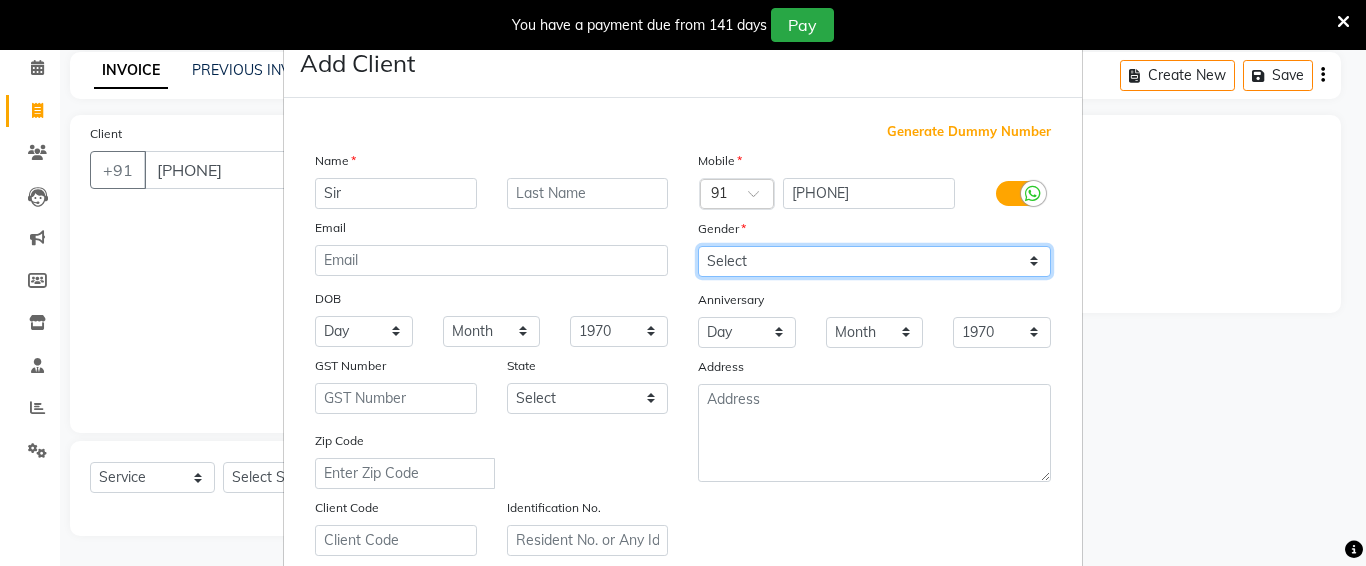 drag, startPoint x: 848, startPoint y: 263, endPoint x: 858, endPoint y: 273, distance: 14.142136 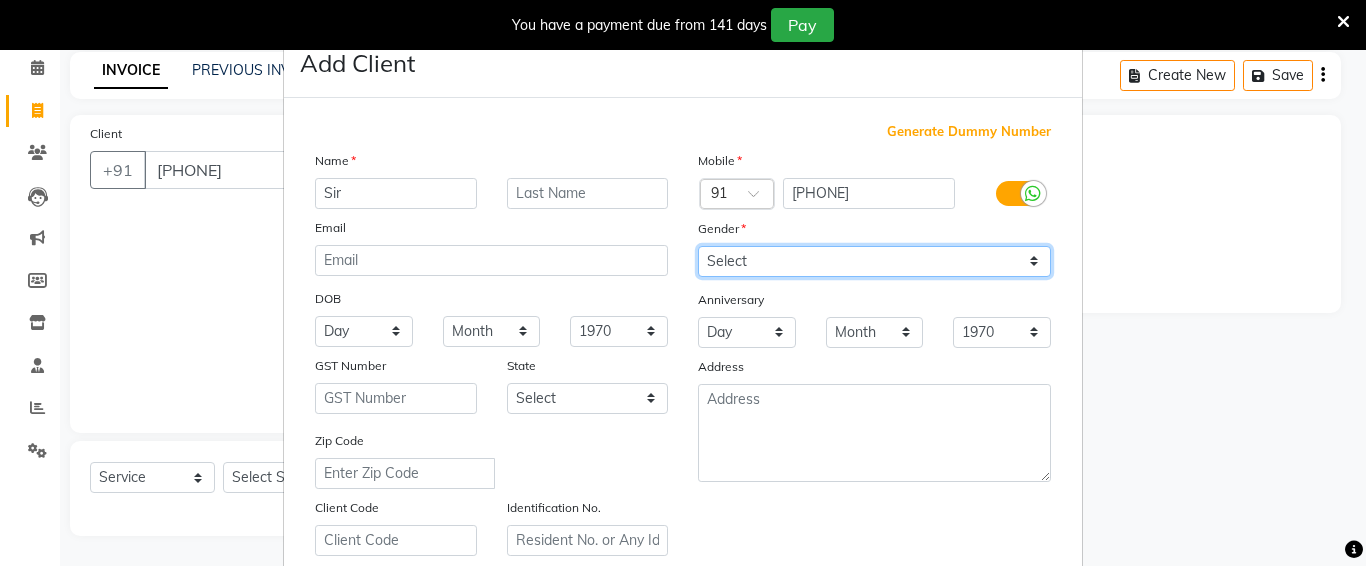 select on "male" 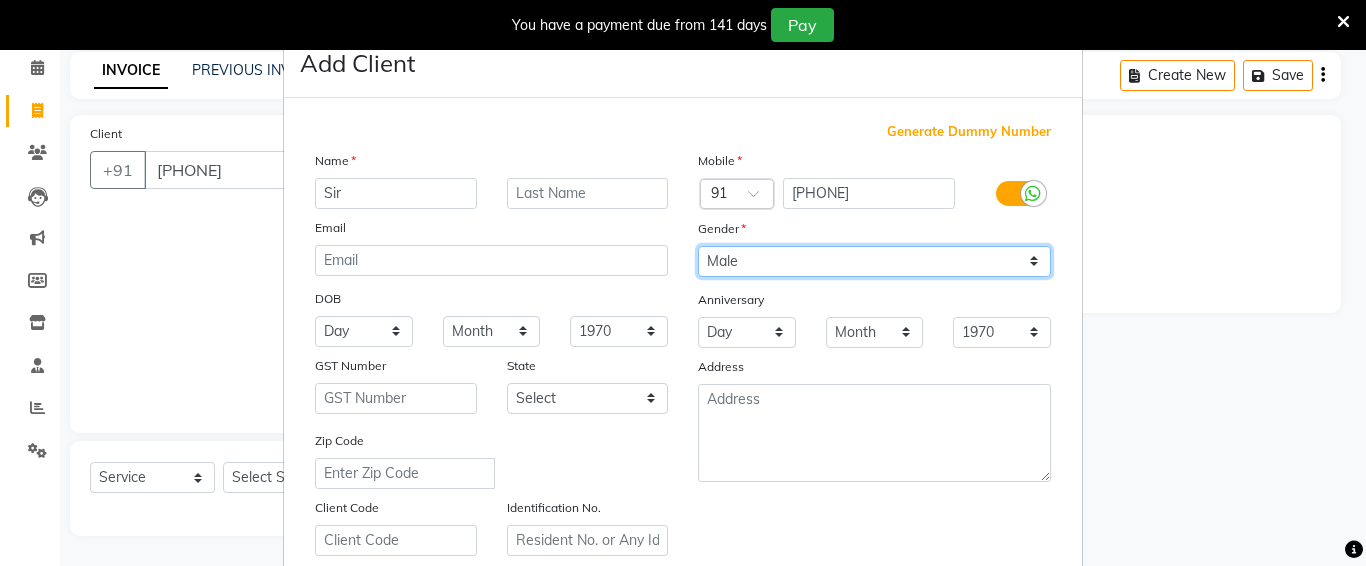 click on "Select Male Female Other Prefer Not To Say" at bounding box center (874, 261) 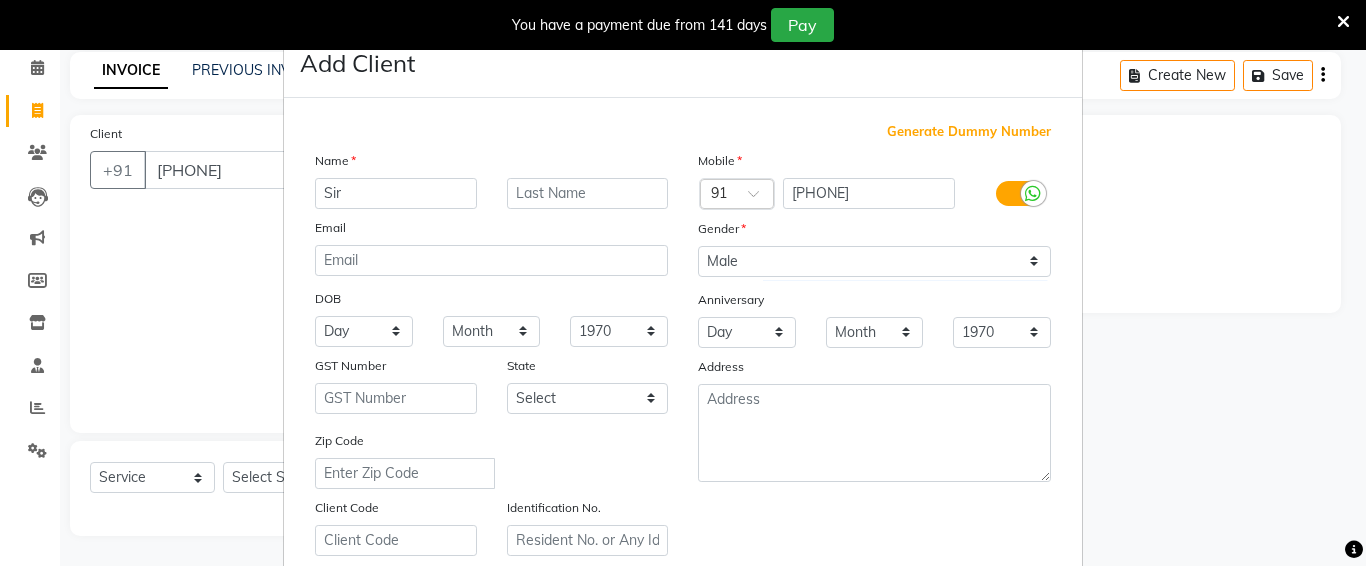 click on "[PHONE] Select Location × [BRAND], [CITY] WhatsApp Status ✕ Status: Disconnected Most Recent Message: 13-03-2025 08:49 PM Recent Service Activity: 13-03-2025 08:42 PM [PHONE] Whatsapp Settings English ENGLISH Español العربية मराठी हिंदी ગુજરાતી தமிழ் 中文 Notifications nothing to show Admin Manage Profile Change Password Sign out Version:3.15.11 ☀ [BRAND], [CITY] Calendar Invoice Clients Leads Marketing Members Inventory Staff Reports Settings Completed InProgress Upcoming Dropped Tentative Check-In Confirm Bookings Generate Report Segments Page Builder INVOICE PREVIOUS INVOICES Create New Save Client [PHONE] Add Client Date 01-08-2025 Invoice Number V/2025 V/2025-26 1336 Select & add items from the list below Select Service Product Membership Package Voucher Prepaid Gift Card Select Stylist [NAME] [NAME] [BRAND] [NAME] Preet Singh" at bounding box center (683, 198) 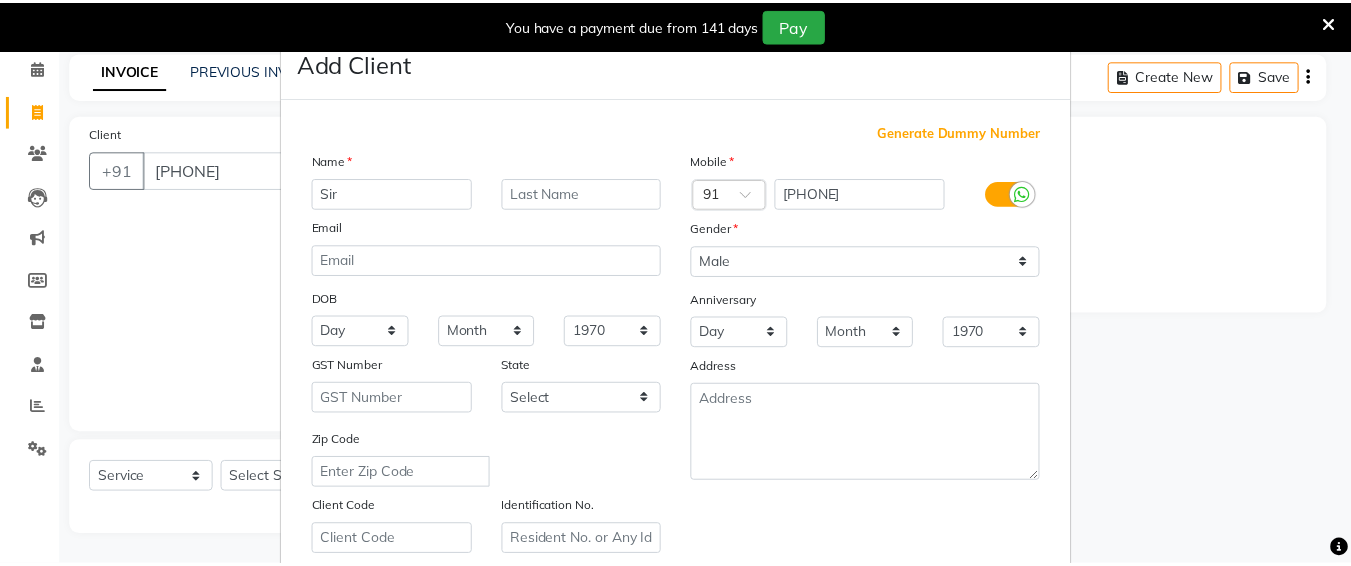scroll, scrollTop: 357, scrollLeft: 0, axis: vertical 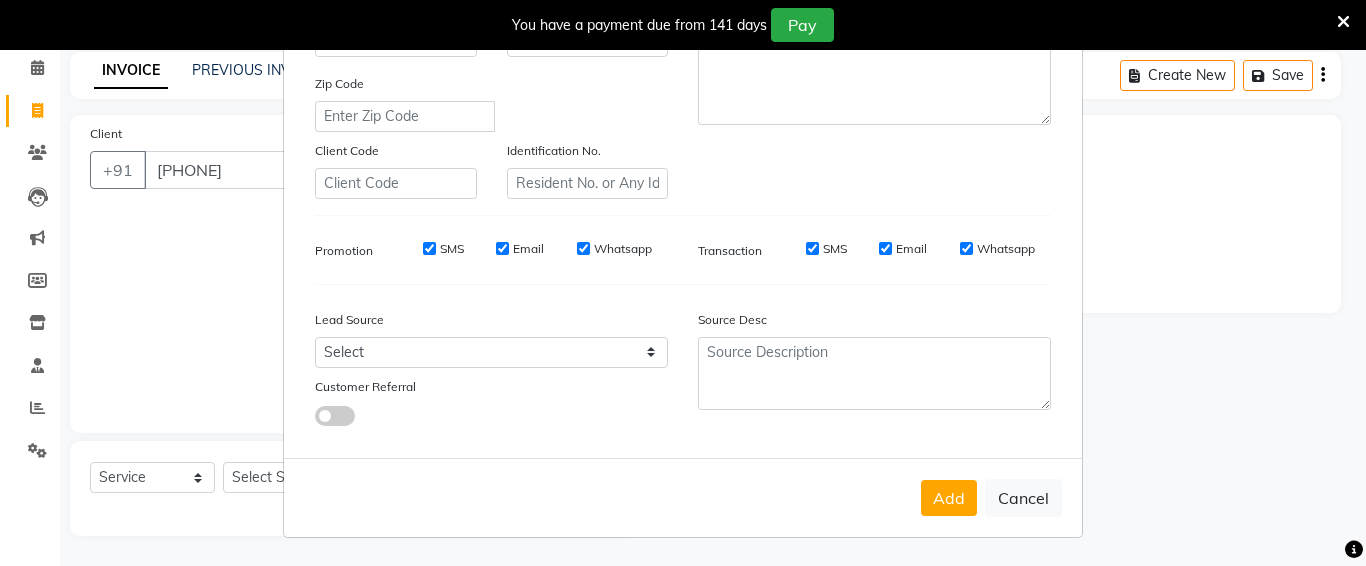 click on "Add   Cancel" at bounding box center (683, 497) 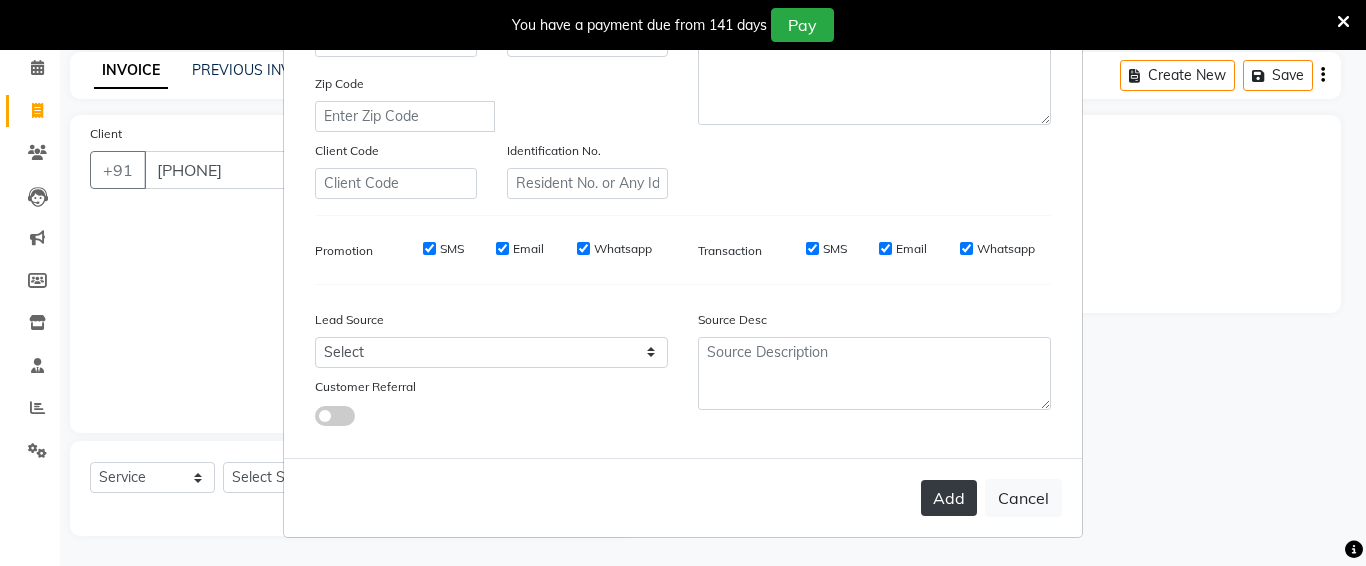 drag, startPoint x: 943, startPoint y: 478, endPoint x: 944, endPoint y: 488, distance: 10.049875 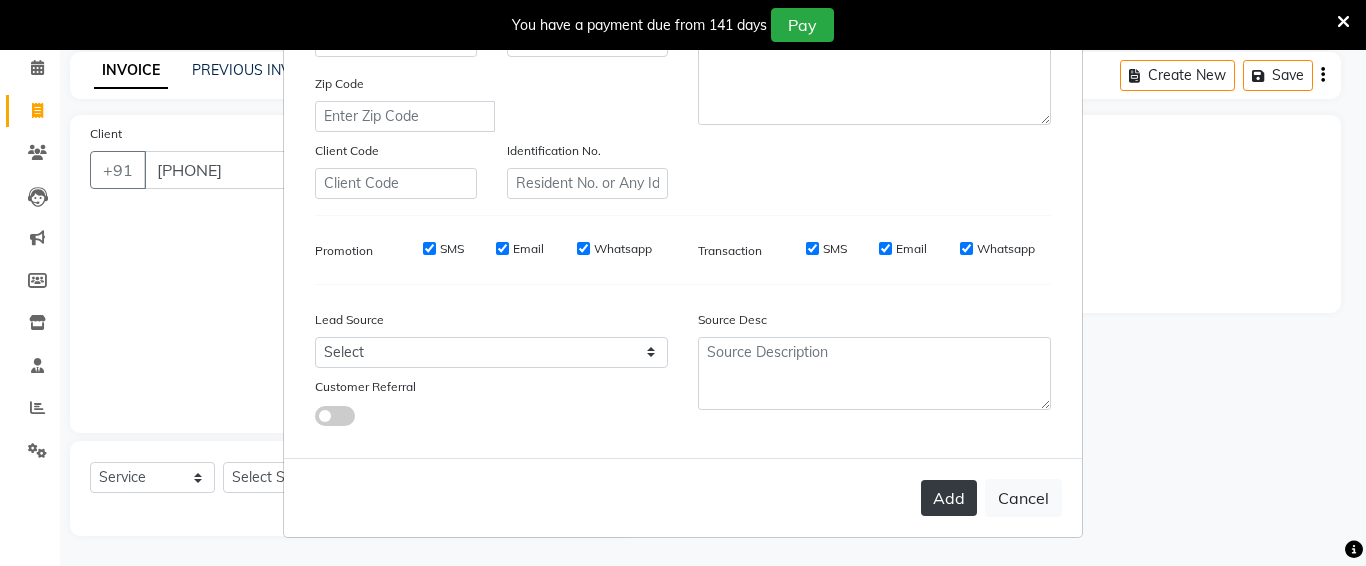 click on "Add" at bounding box center (949, 498) 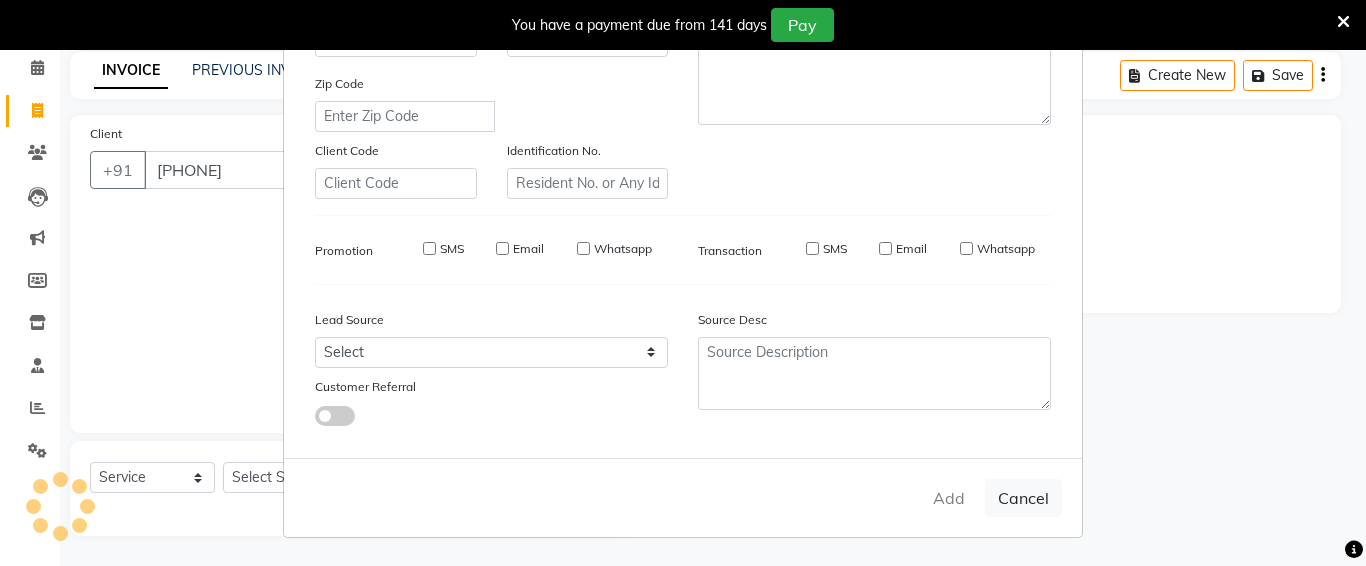 type 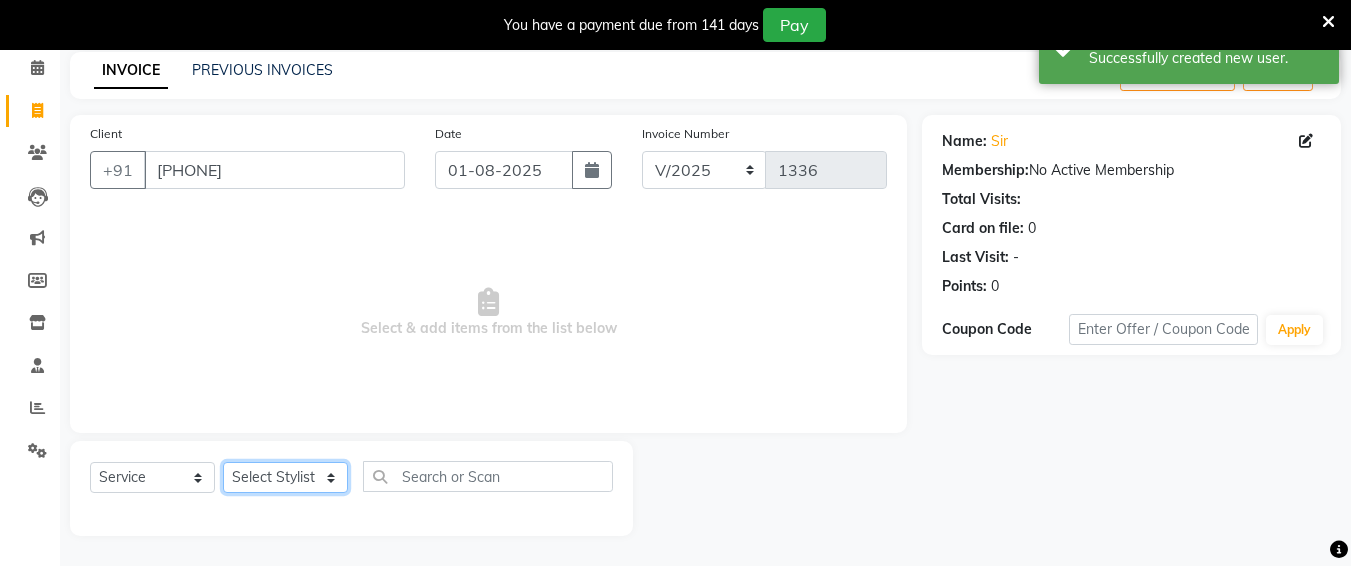 click on "Select Stylist Ali chandrika Hair Affair Imran Khan Preet Singh Raj Saba sandhya soniya thriveni thriveni" 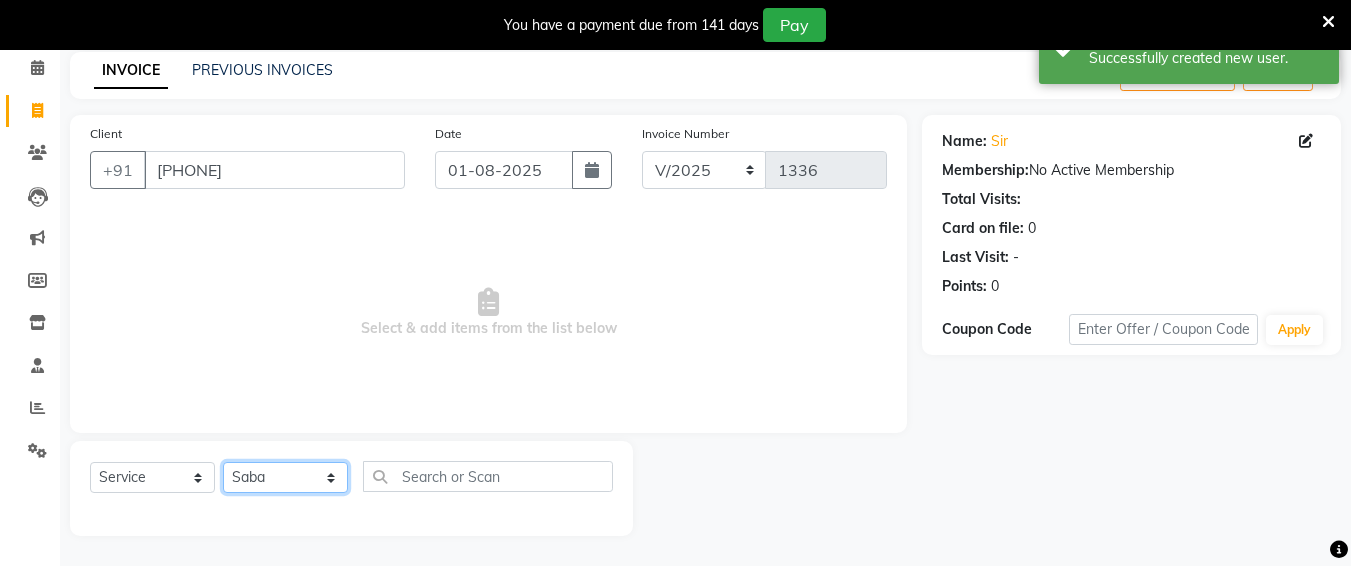 click on "Select Stylist Ali chandrika Hair Affair Imran Khan Preet Singh Raj Saba sandhya soniya thriveni thriveni" 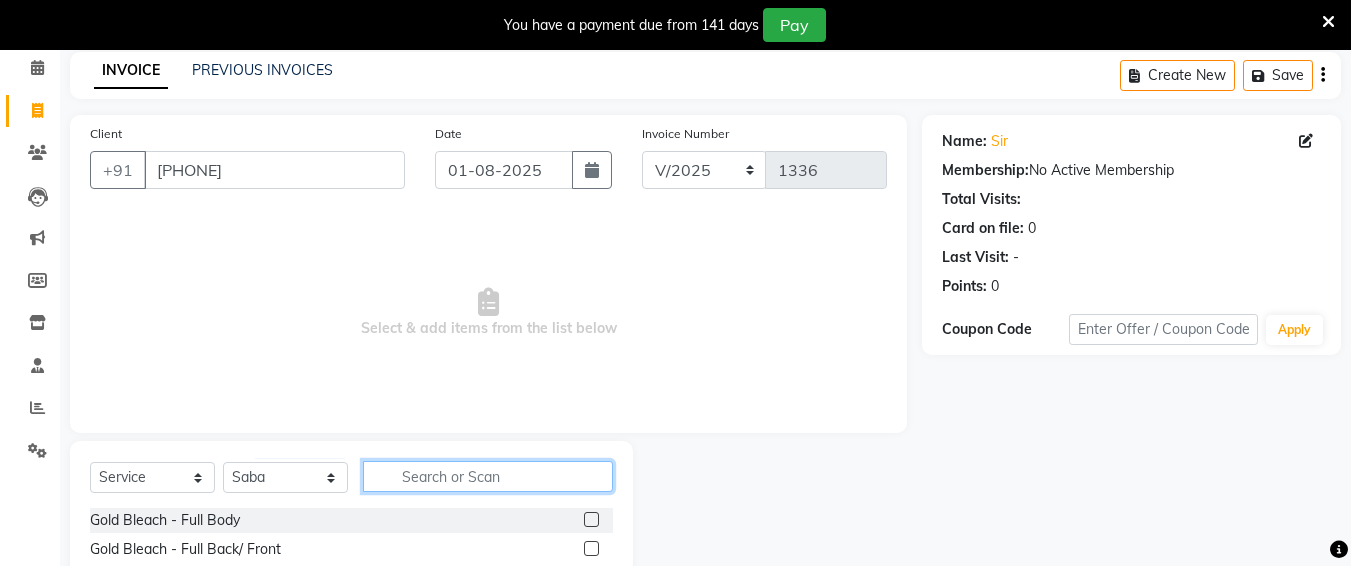click 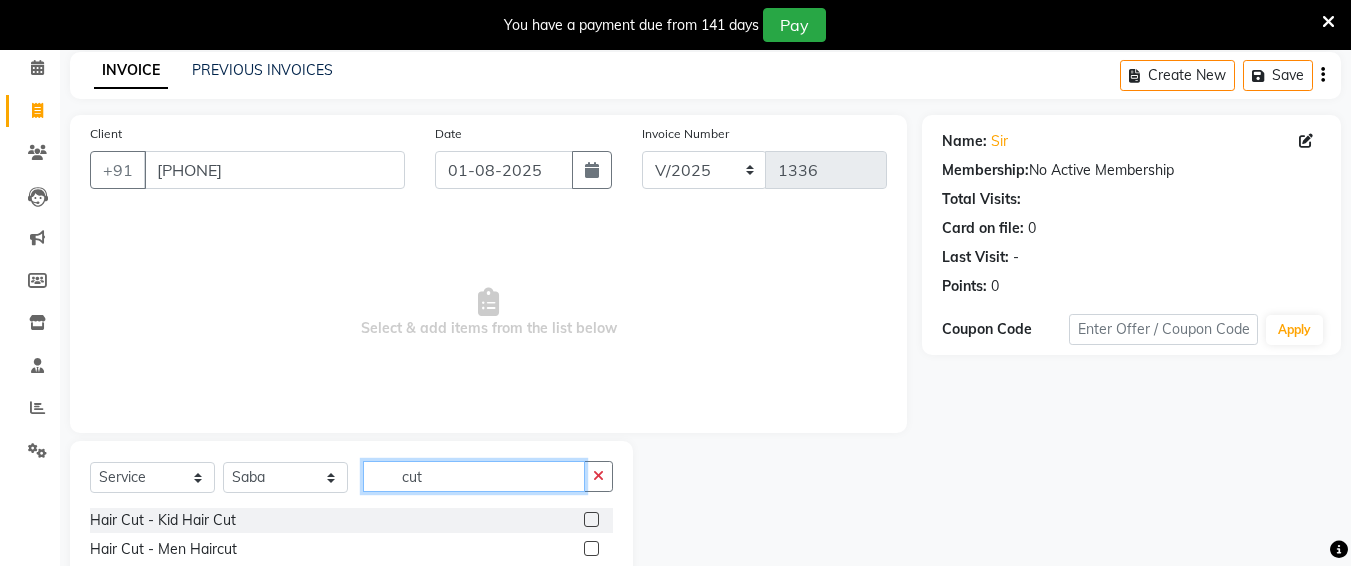 scroll, scrollTop: 172, scrollLeft: 0, axis: vertical 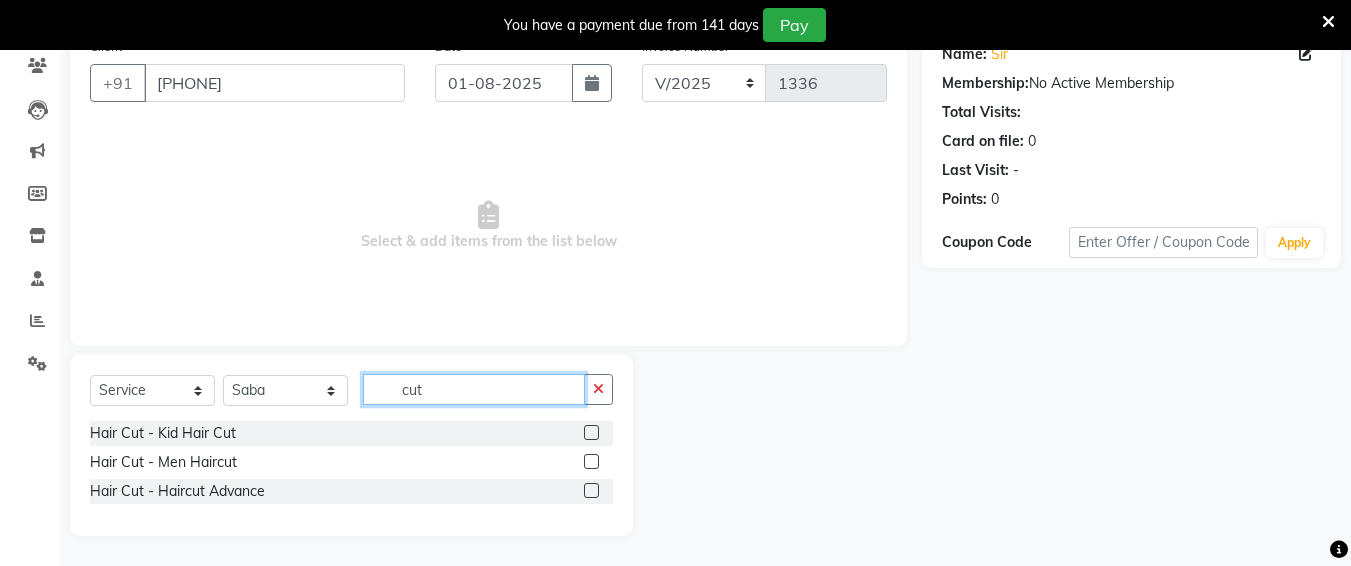 type on "cut" 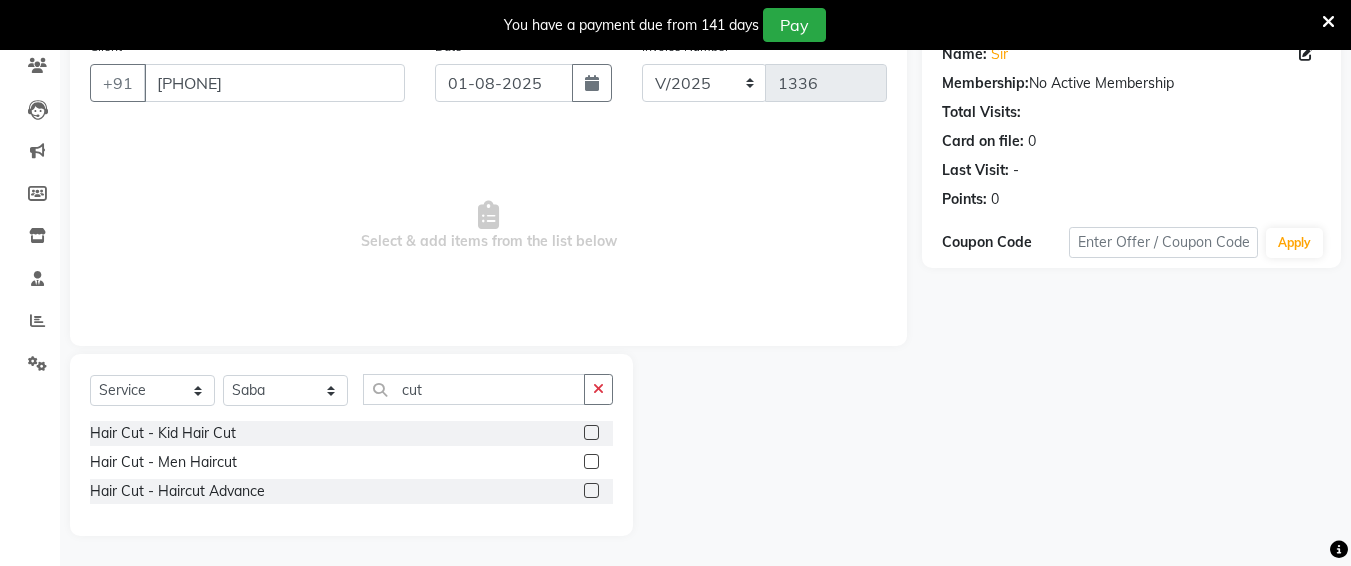 click 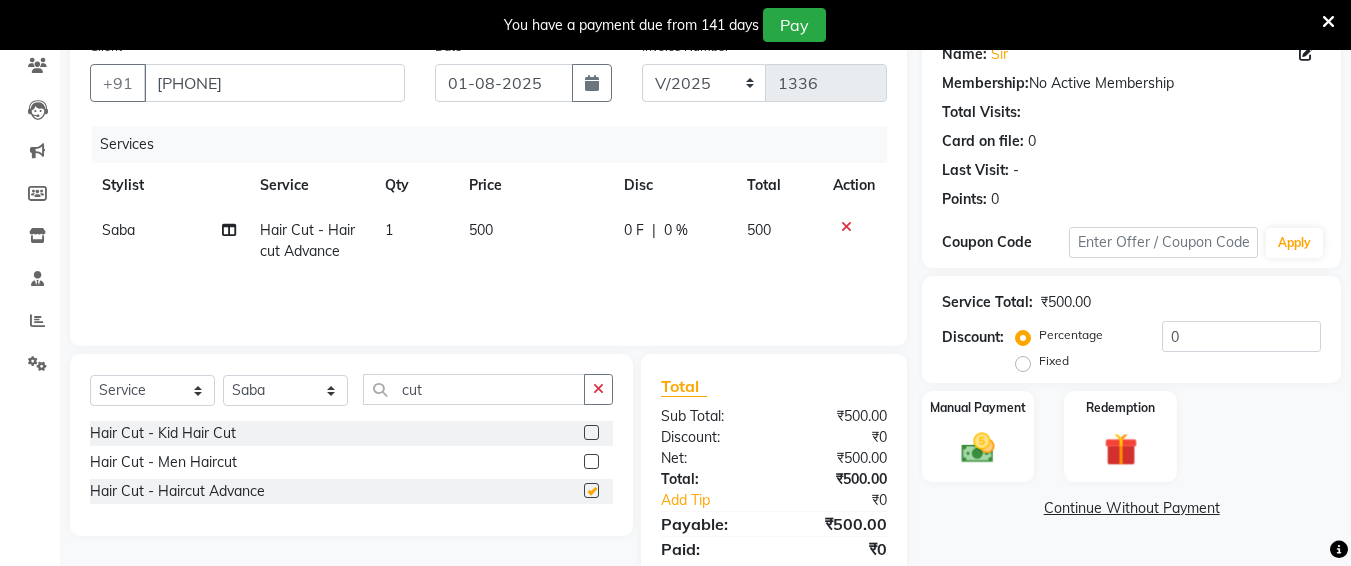 checkbox on "false" 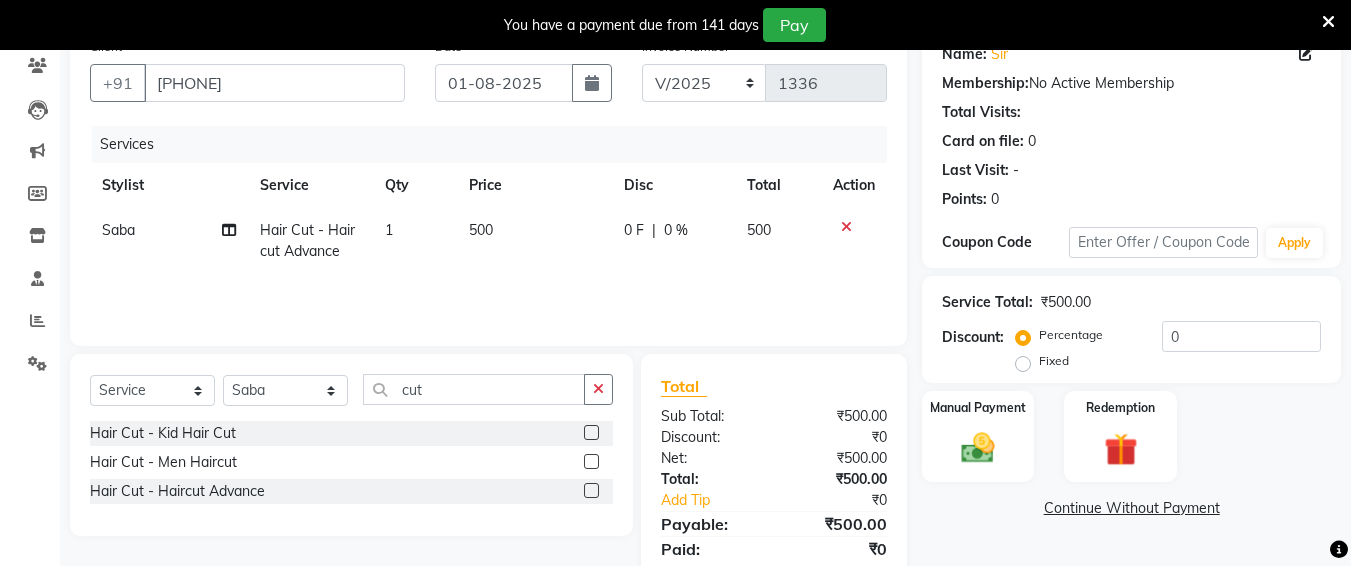 click on "500" 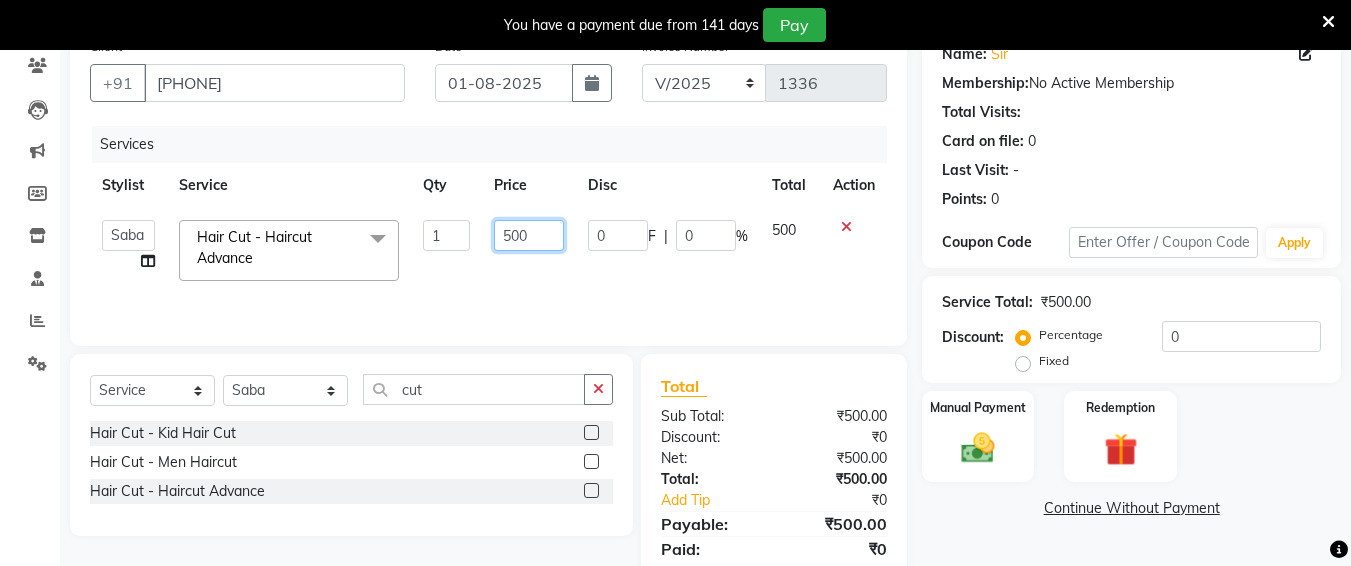 click on "500" 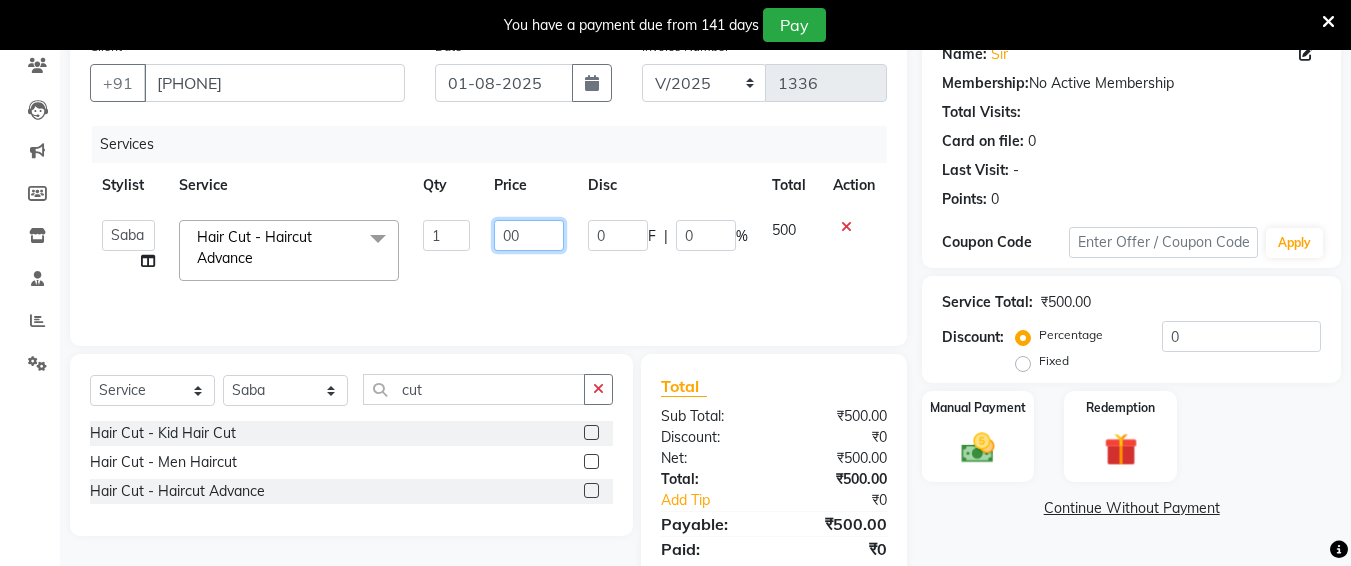 type on "600" 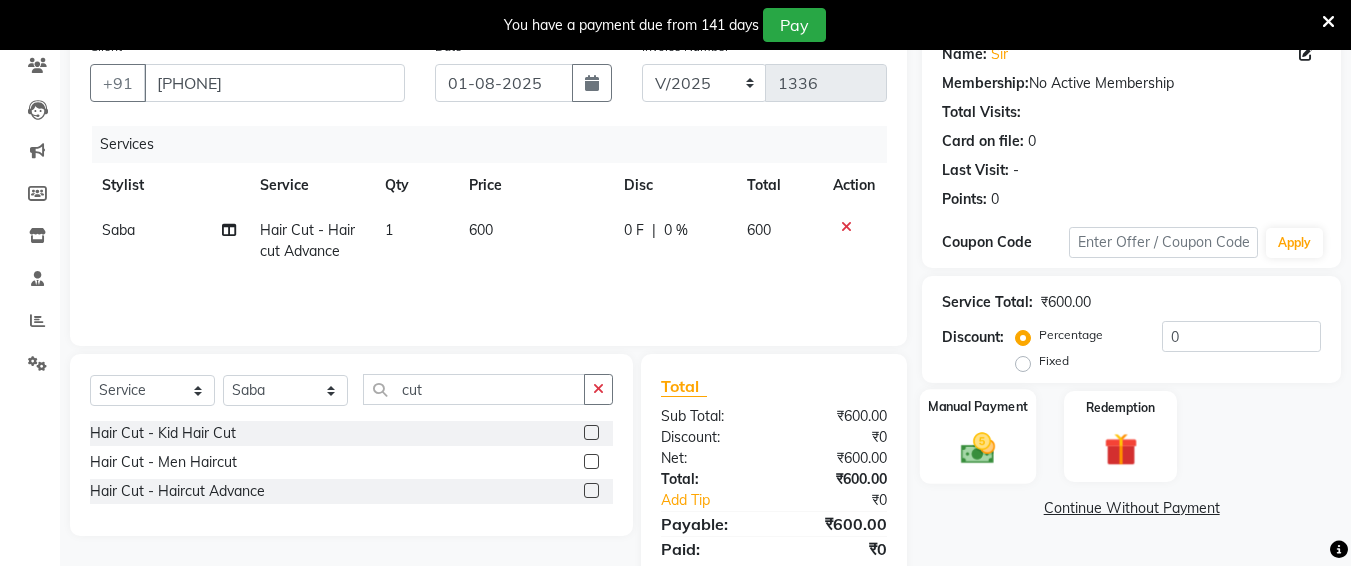 click 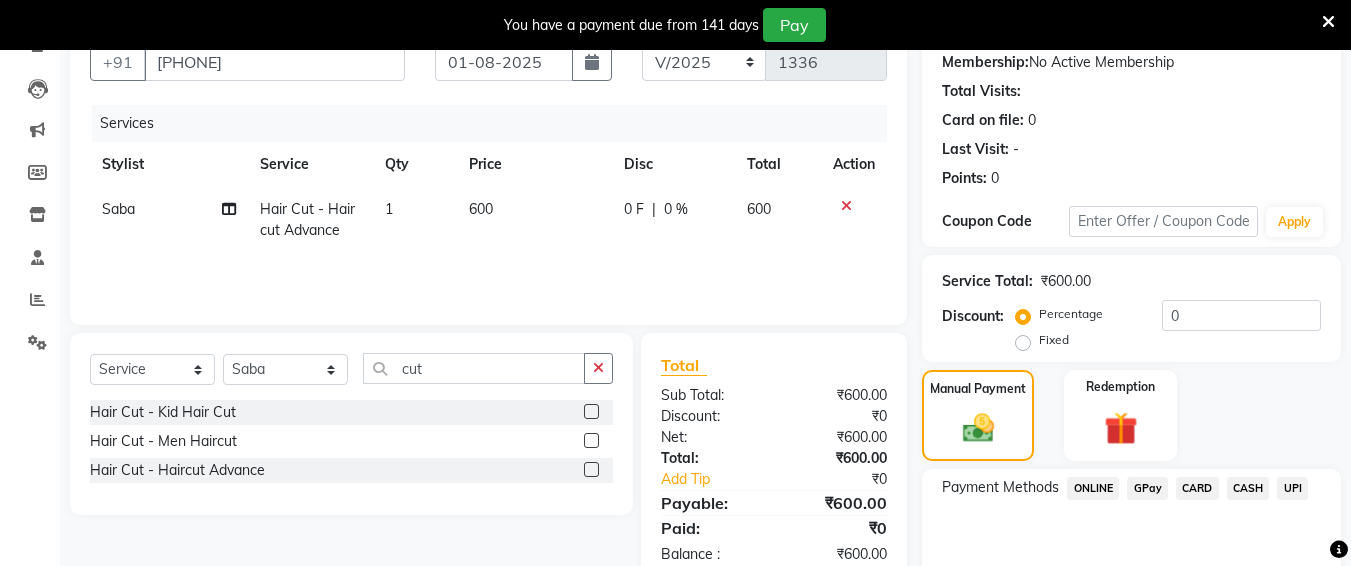 scroll, scrollTop: 287, scrollLeft: 0, axis: vertical 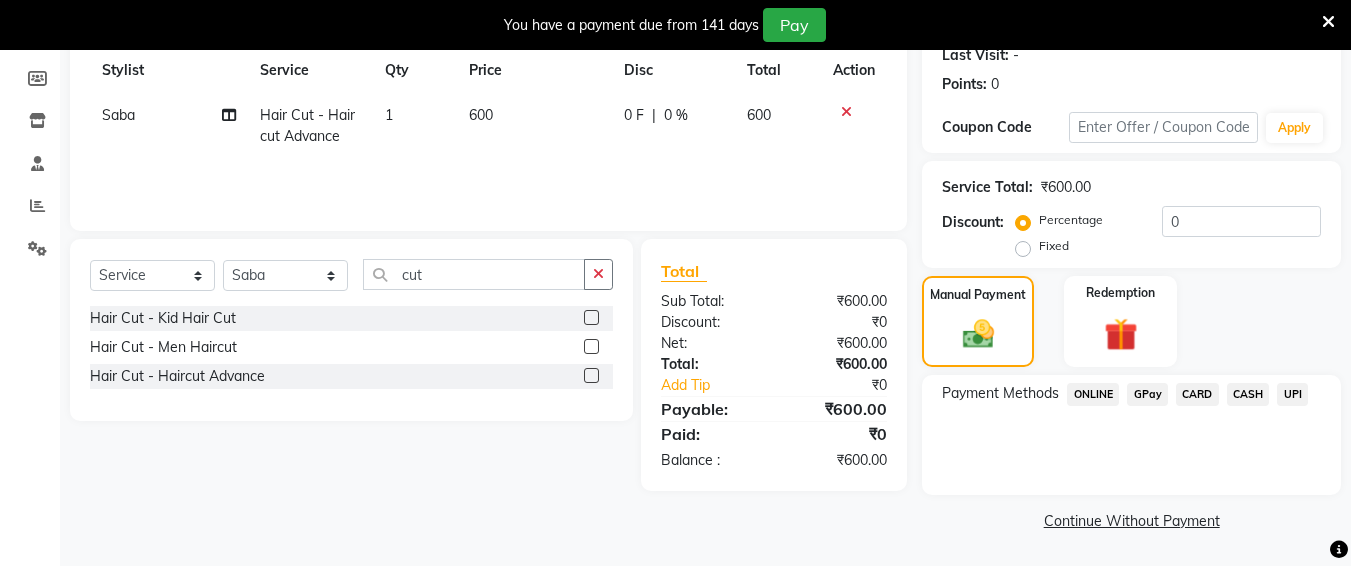 click on "UPI" 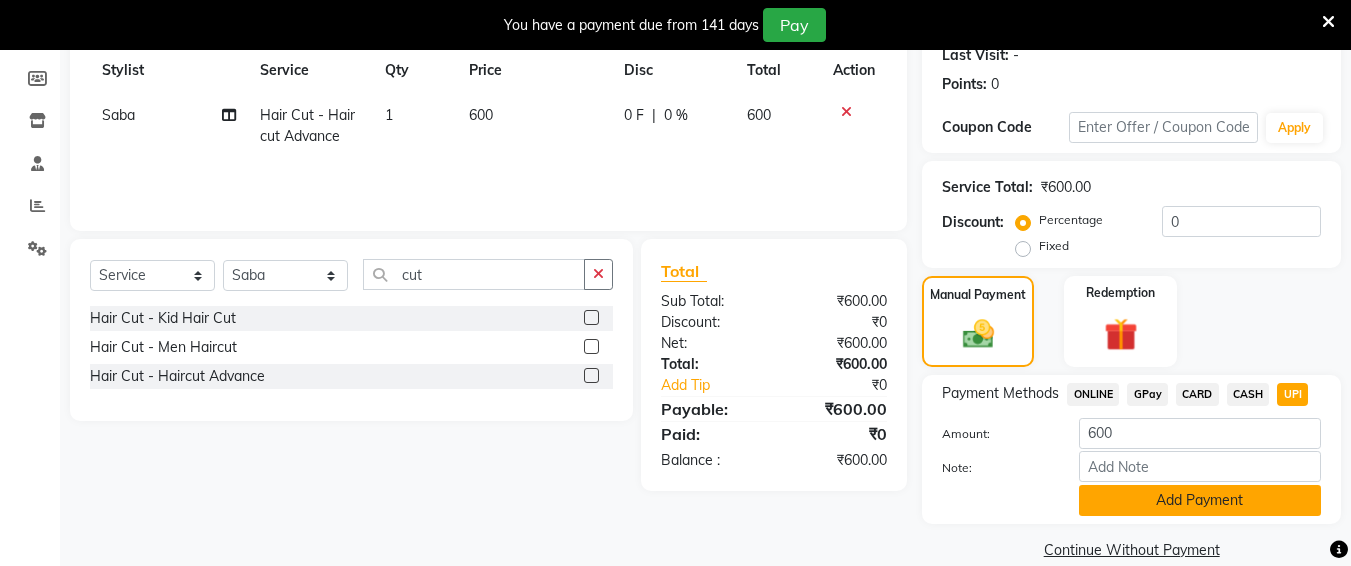 click on "Add Payment" 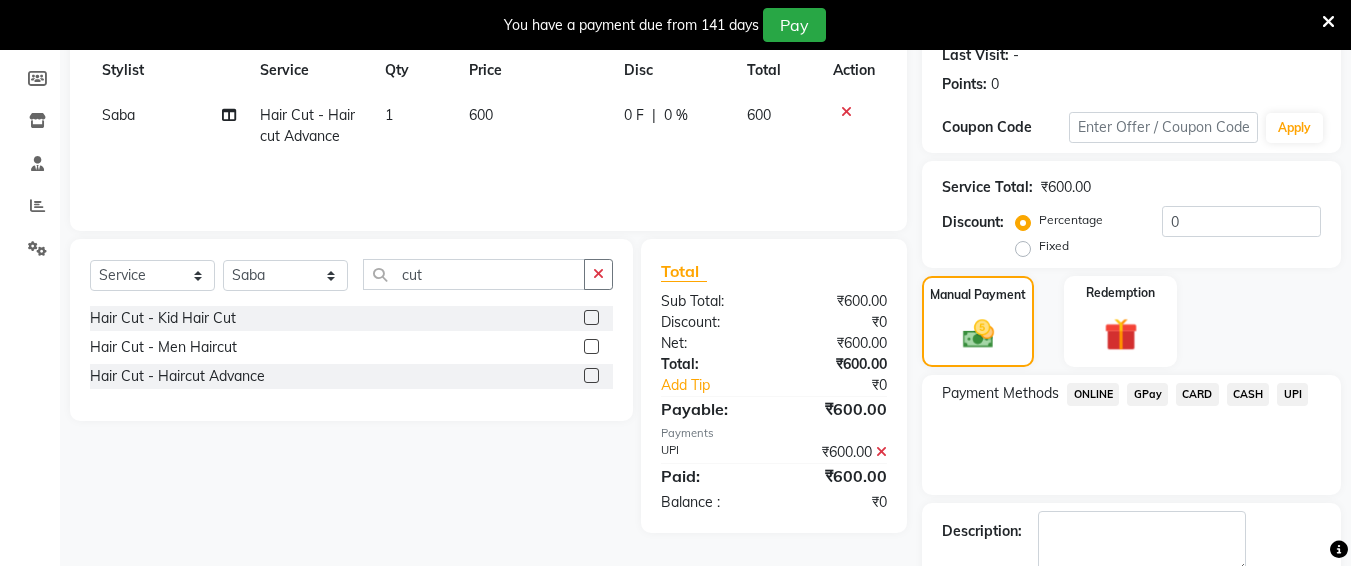 scroll, scrollTop: 400, scrollLeft: 0, axis: vertical 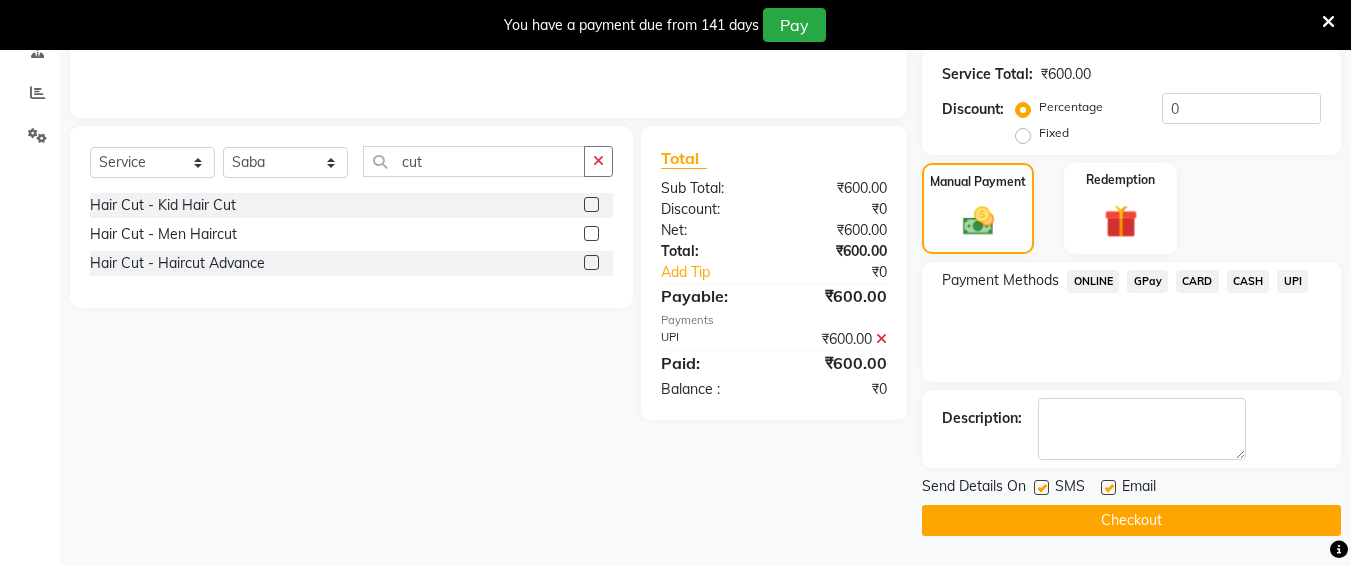 click on "INVOICE PREVIOUS INVOICES Create New   Save  Client +[PHONE] Date 01-08-2025 Invoice Number V/2025 V/2025-26 1336 Services Stylist Service Qty Price Disc Total Action Saba Hair Cut - Haircut Advance 1 600 0 F | 0 % 600 Select  Service  Product  Membership  Package Voucher Prepaid Gift Card  Select Stylist Ali chandrika Hair Affair Imran Khan Preet Singh Raj Saba sandhya soniya thriveni thriveni cut Hair Cut - Kid Hair Cut  Hair Cut - Men Haircut  Hair Cut - Haircut Advance  Total Sub Total: ₹600.00 Discount: ₹0 Net: ₹600.00 Total: ₹600.00 Add Tip ₹0 Payable: ₹600.00 Payments UPI ₹600.00  Paid: ₹600.00 Balance   : ₹0 Name: [NAME]  Membership:  No Active Membership  Total Visits:   Card on file:  0 Last Visit:   - Points:   0  Coupon Code Apply Service Total:  ₹600.00  Discount:  Percentage   Fixed  0 Manual Payment Redemption Payment Methods  ONLINE   GPay   CARD   CASH   UPI  Description:                  Send Details On SMS Email  Checkout" 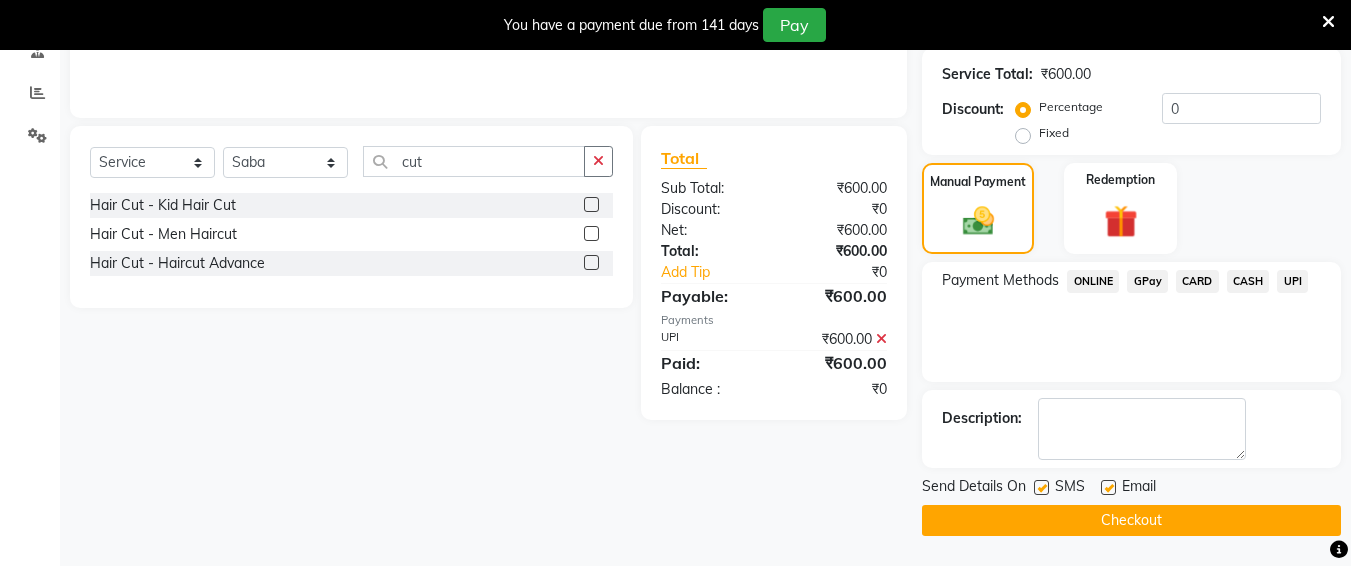 click on "Checkout" 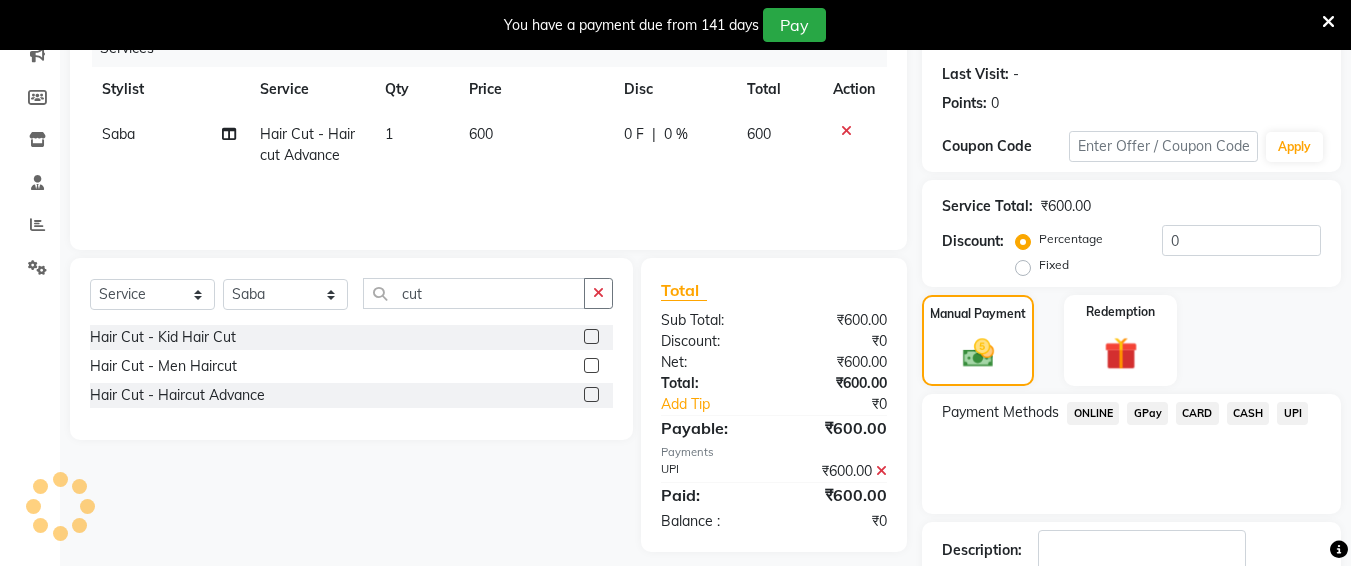 scroll, scrollTop: 0, scrollLeft: 0, axis: both 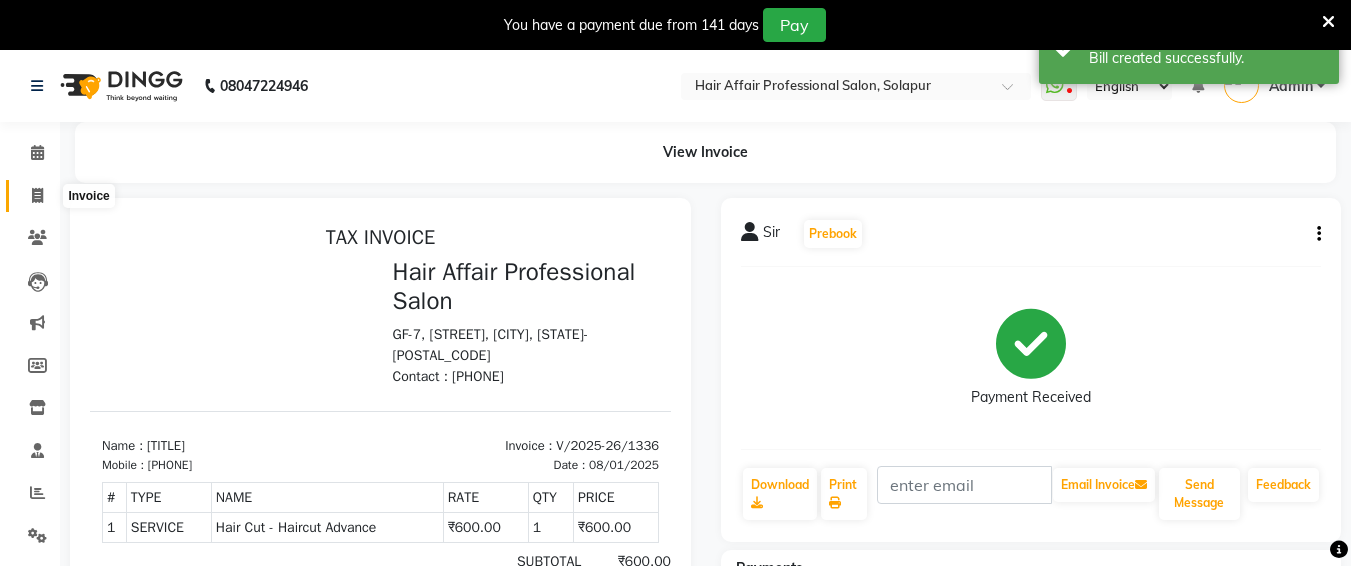 click 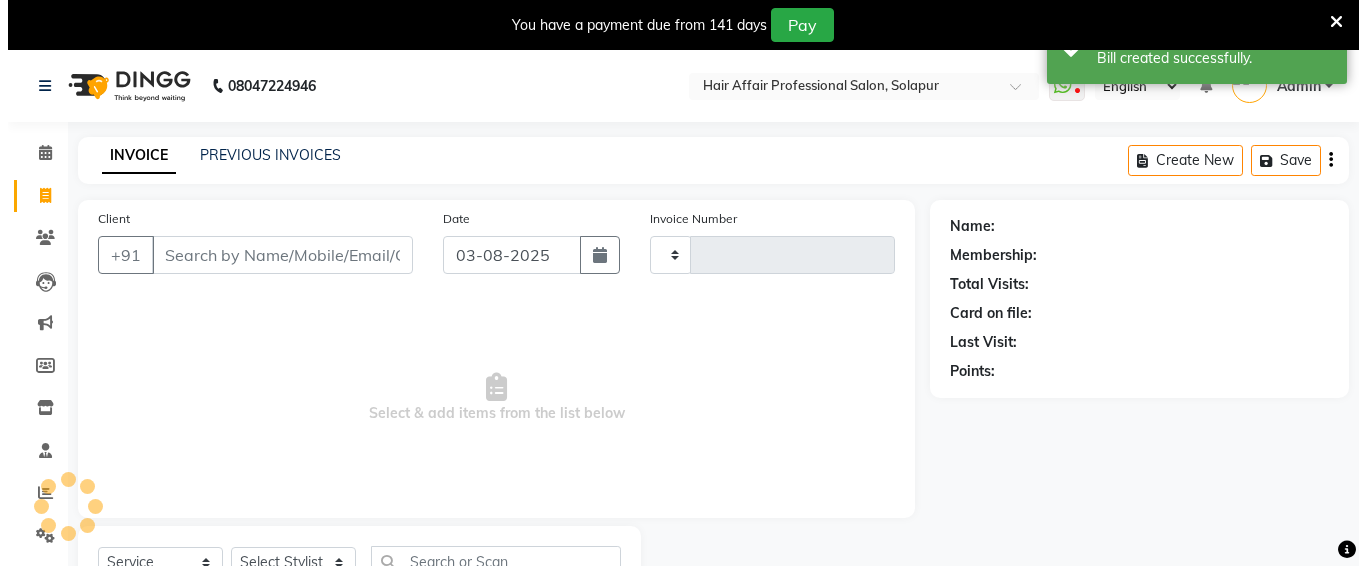 scroll, scrollTop: 85, scrollLeft: 0, axis: vertical 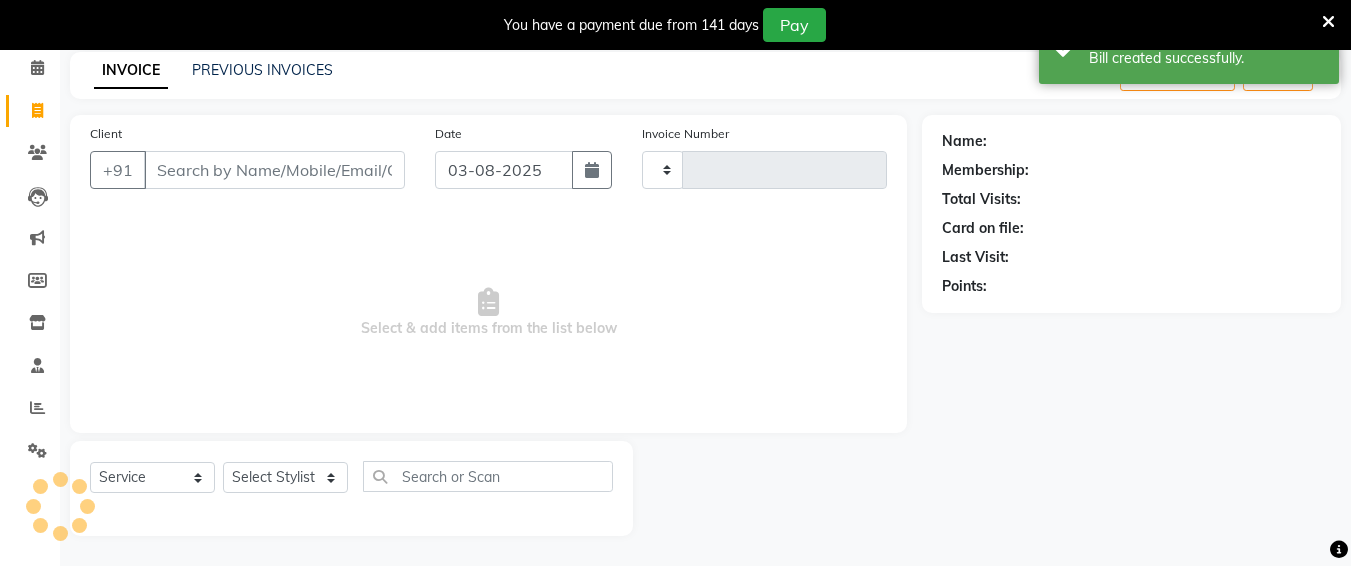 type on "1337" 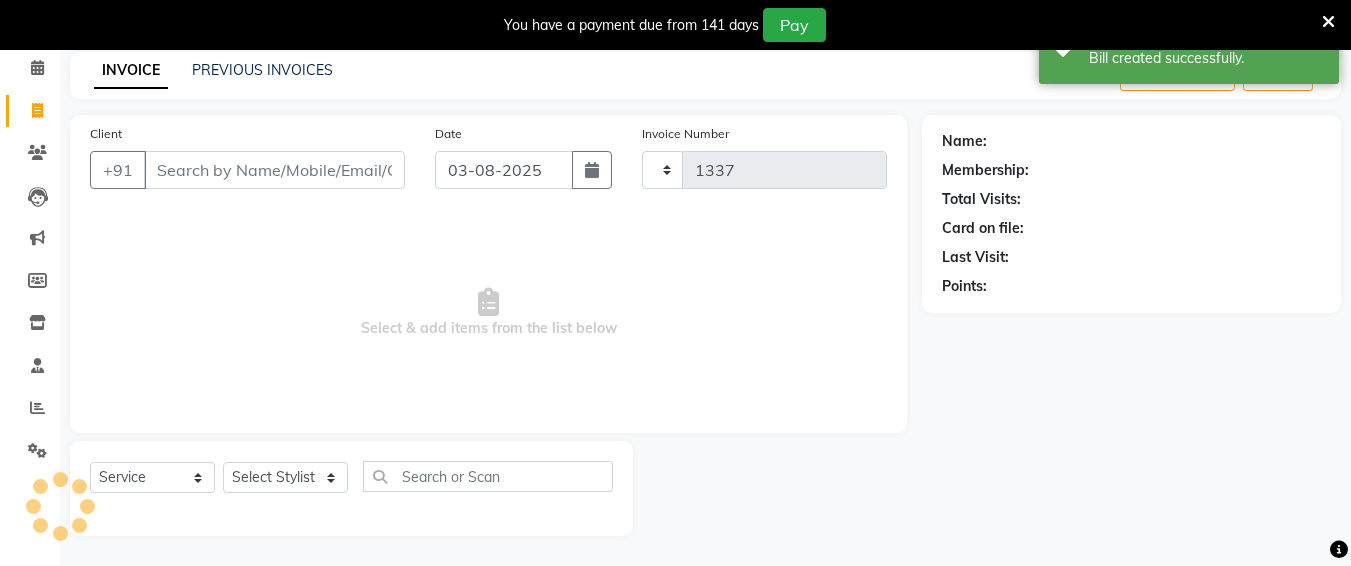 select on "657" 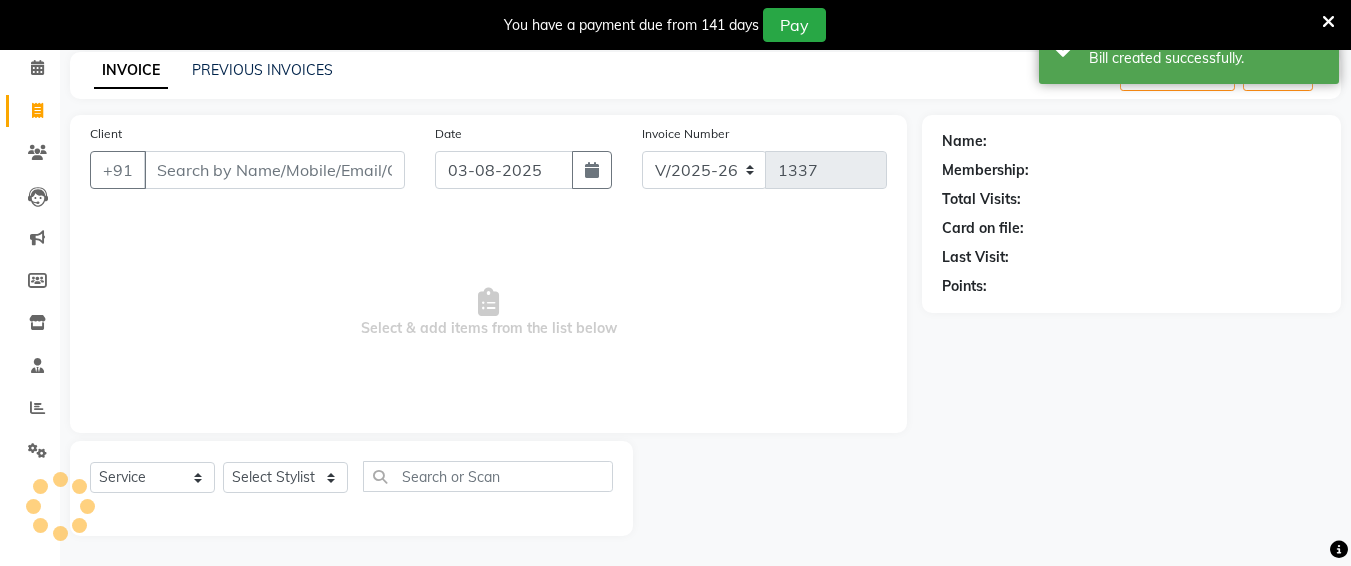 click on "Client" at bounding box center [274, 170] 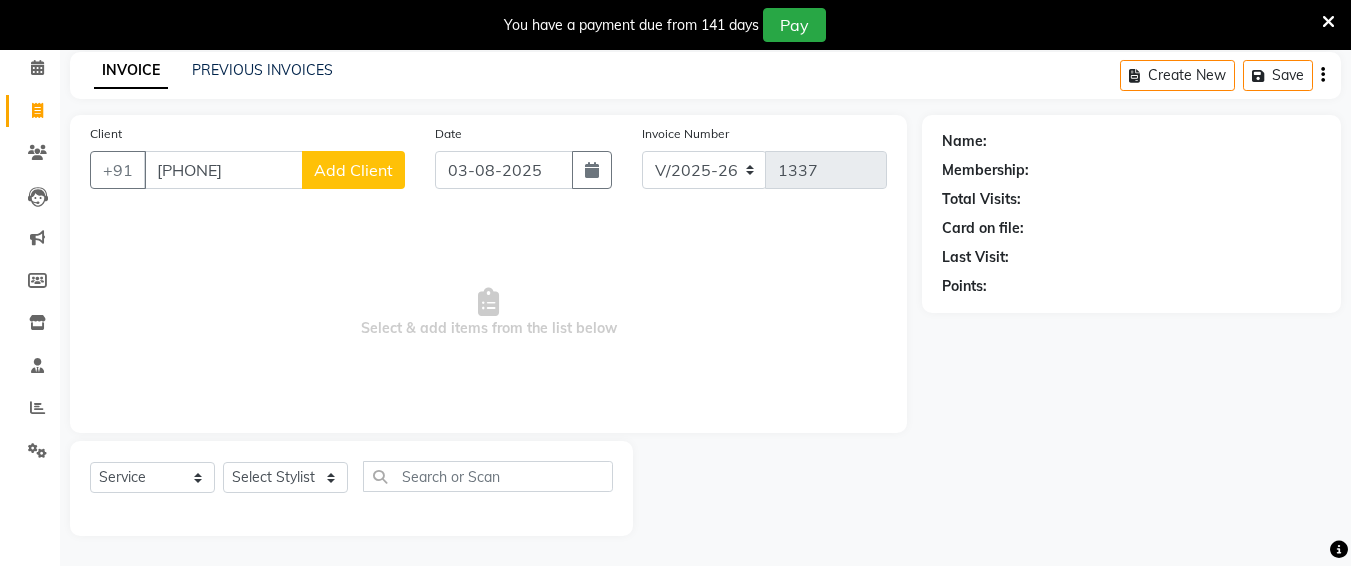 type on "[PHONE]" 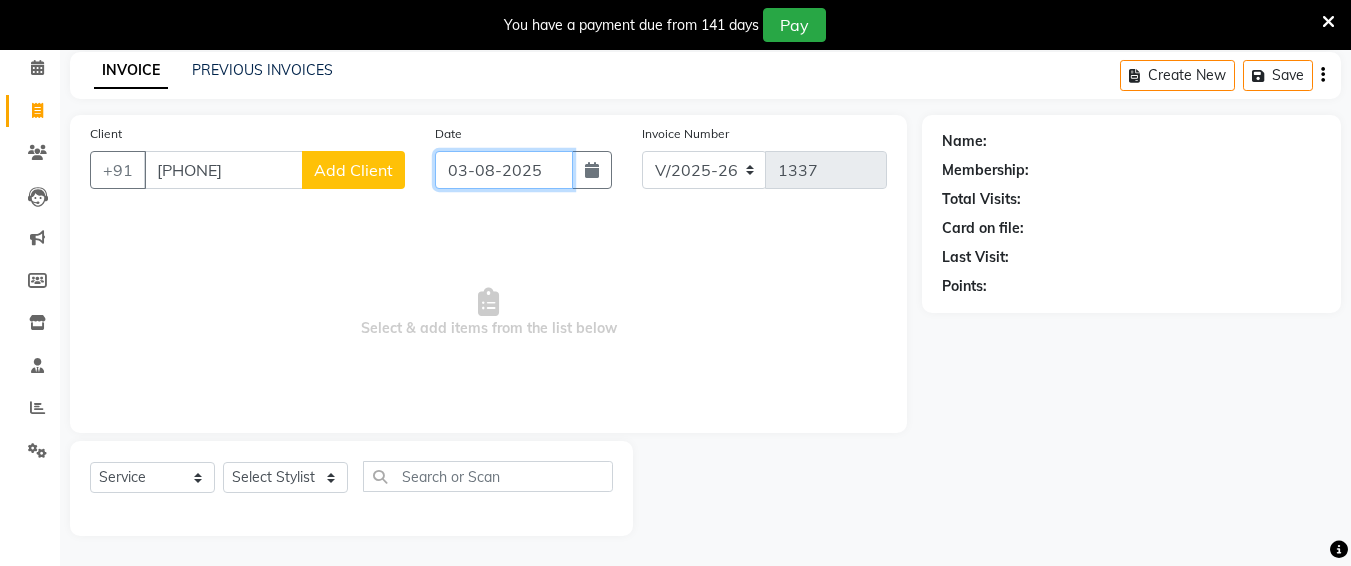 click on "03-08-2025" 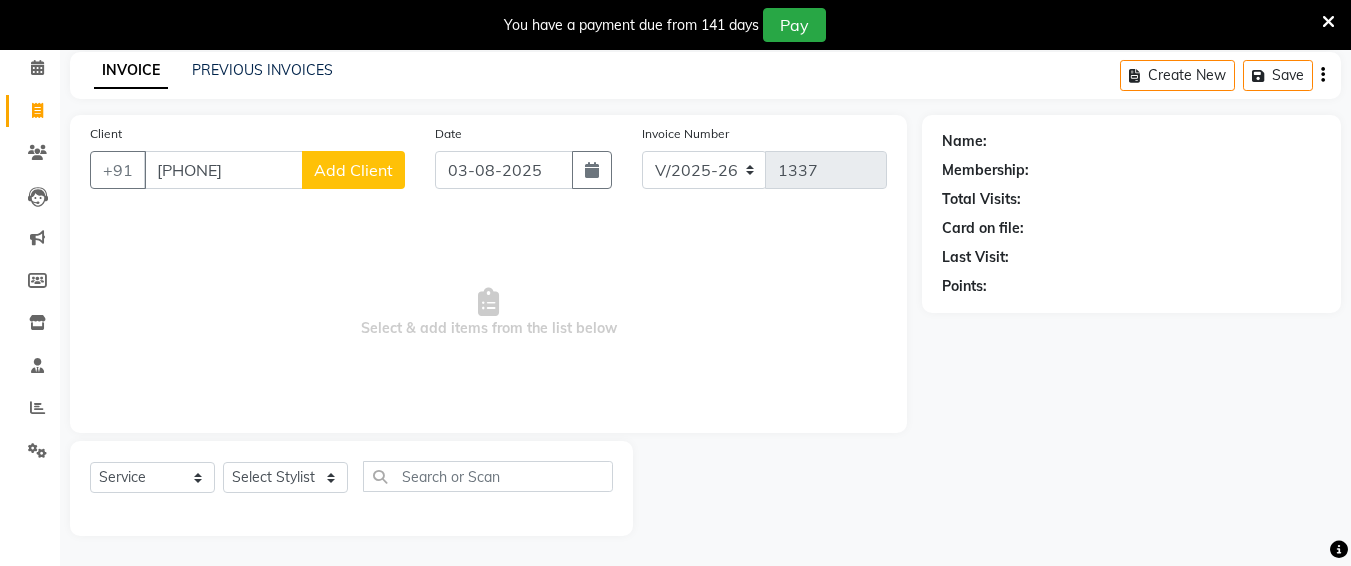 select on "8" 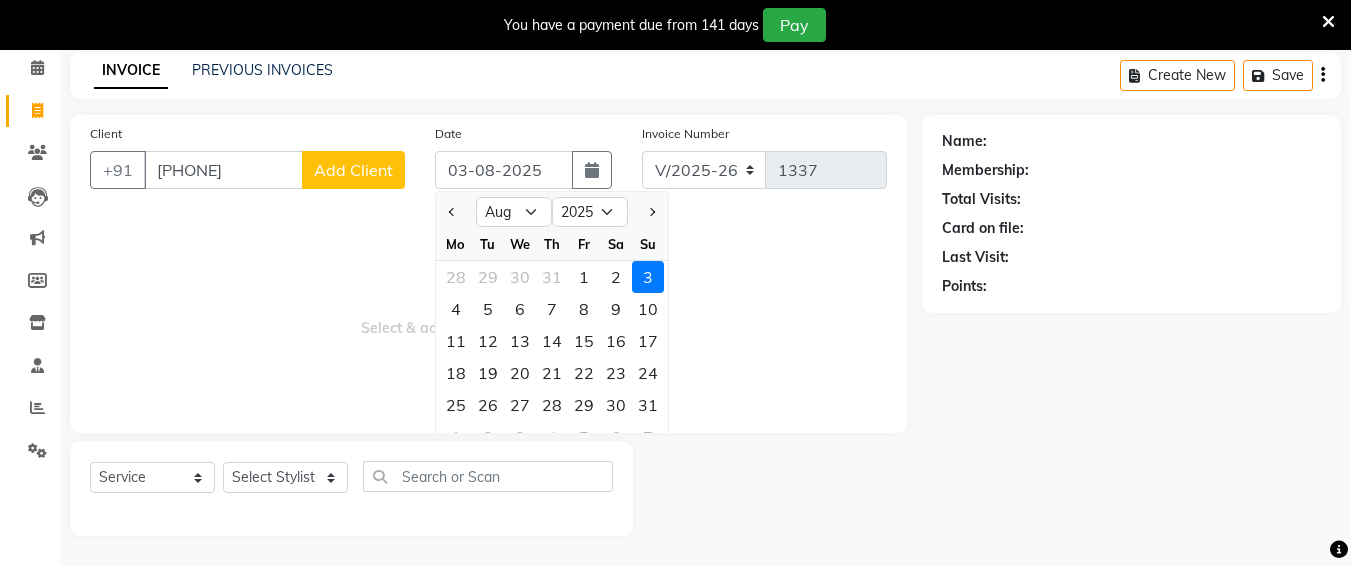 click on "Add Client" 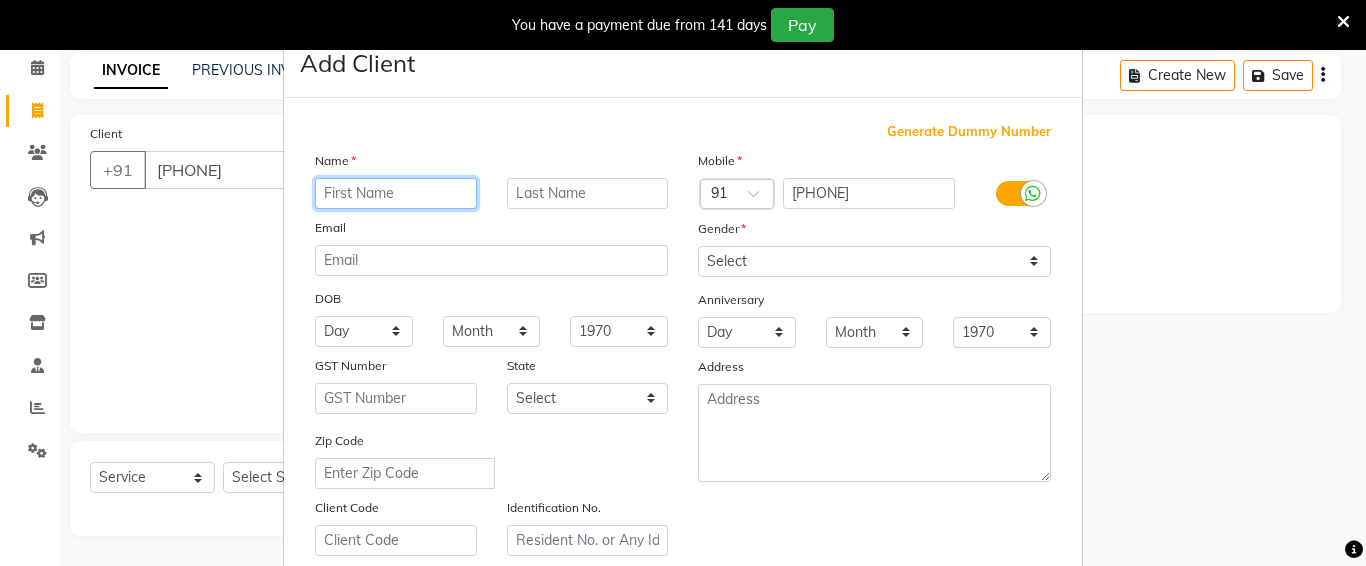 click at bounding box center (396, 193) 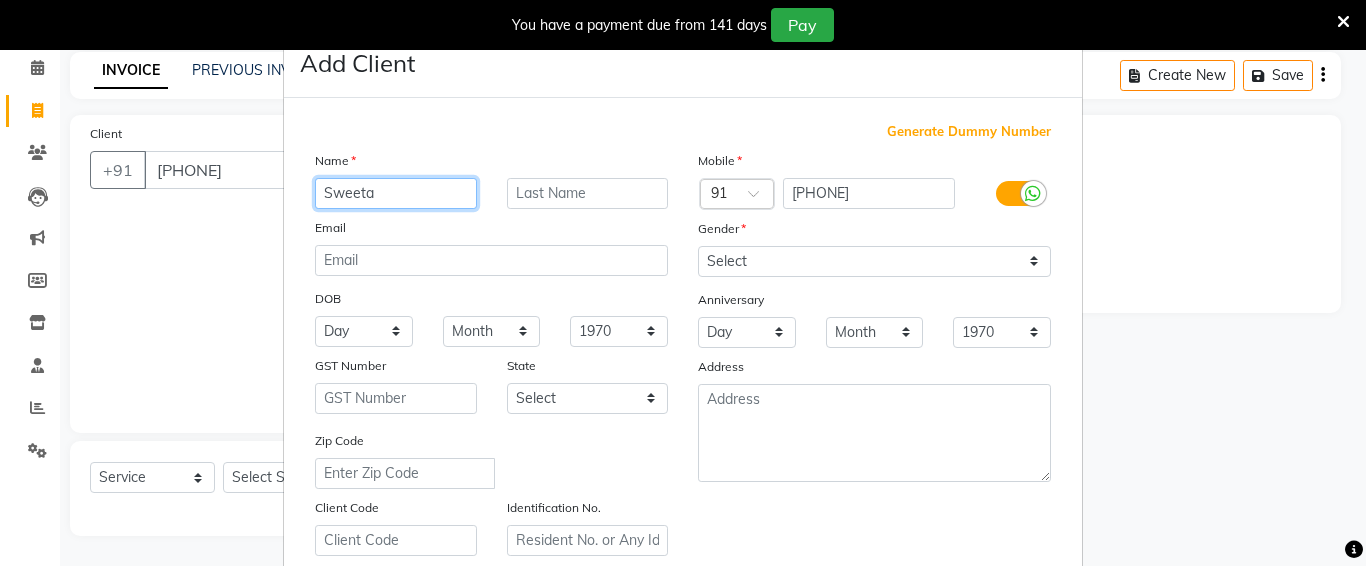 type on "Sweeta" 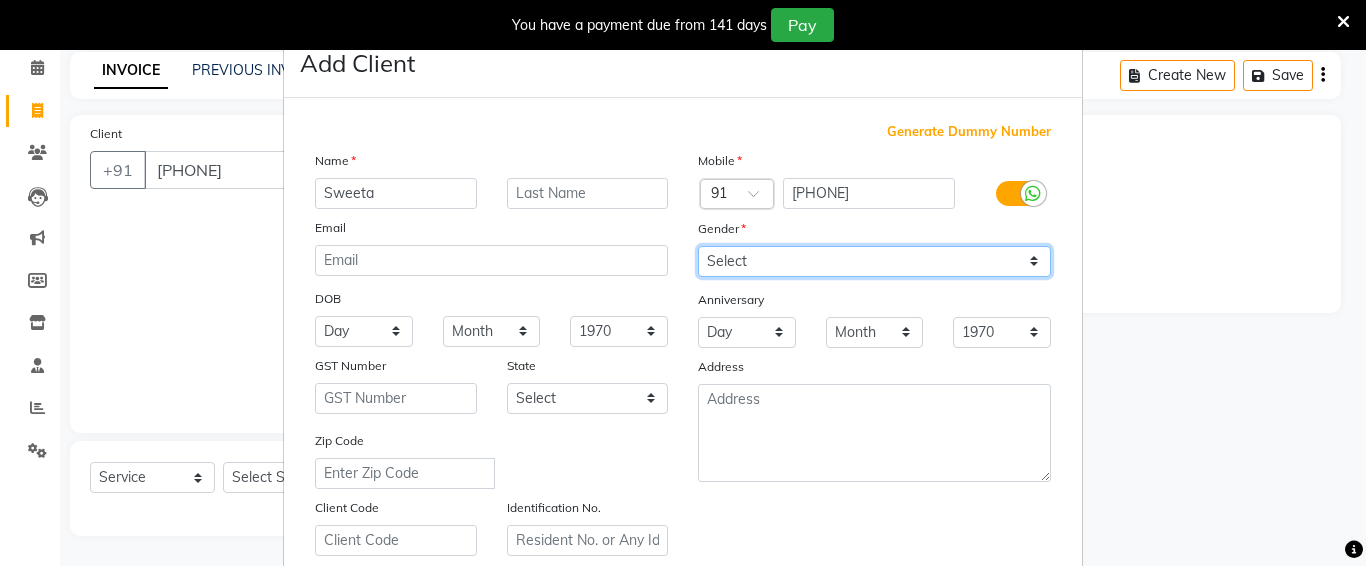 click on "Select Male Female Other Prefer Not To Say" at bounding box center (874, 261) 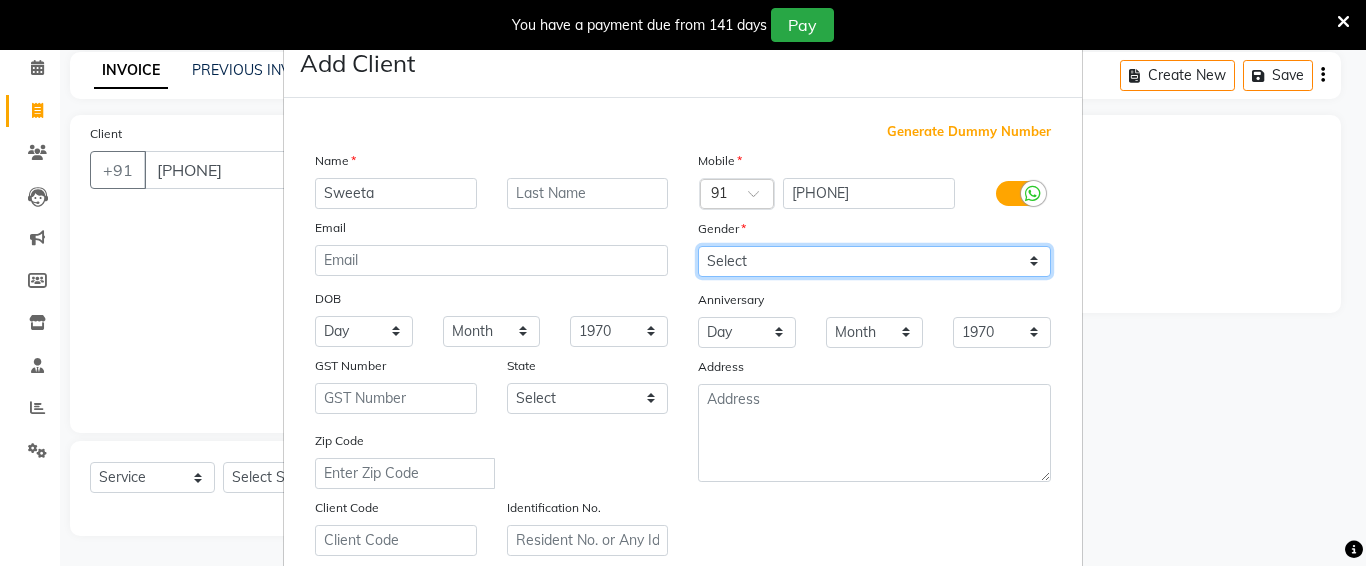 select on "female" 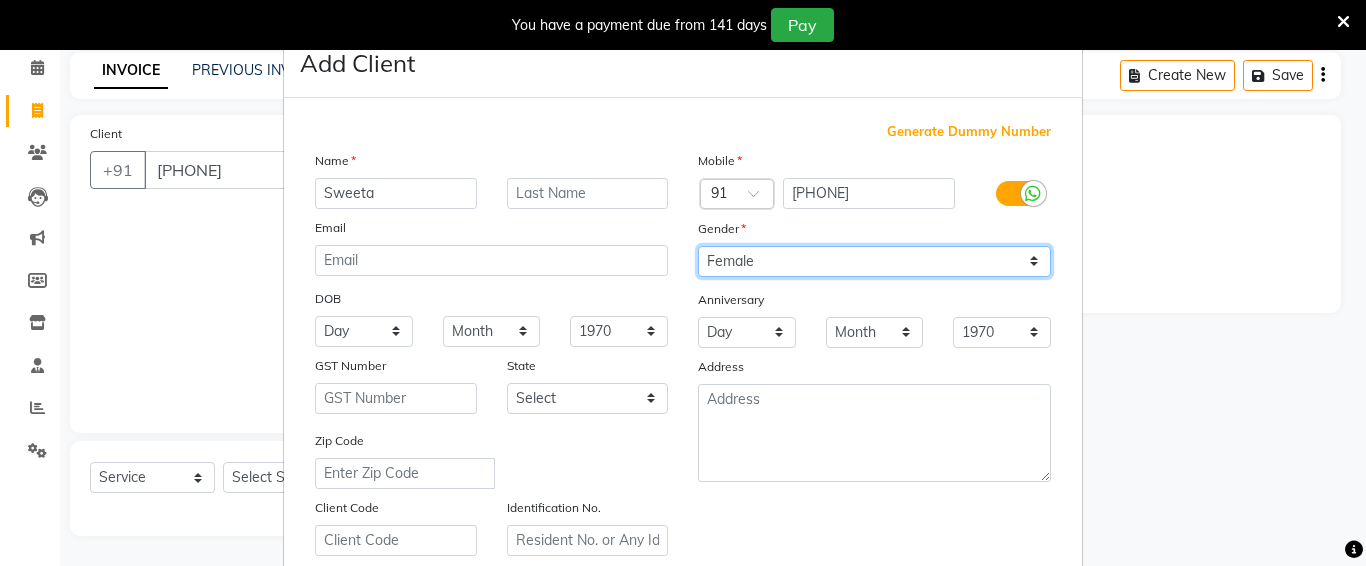 click on "Select Male Female Other Prefer Not To Say" at bounding box center [874, 261] 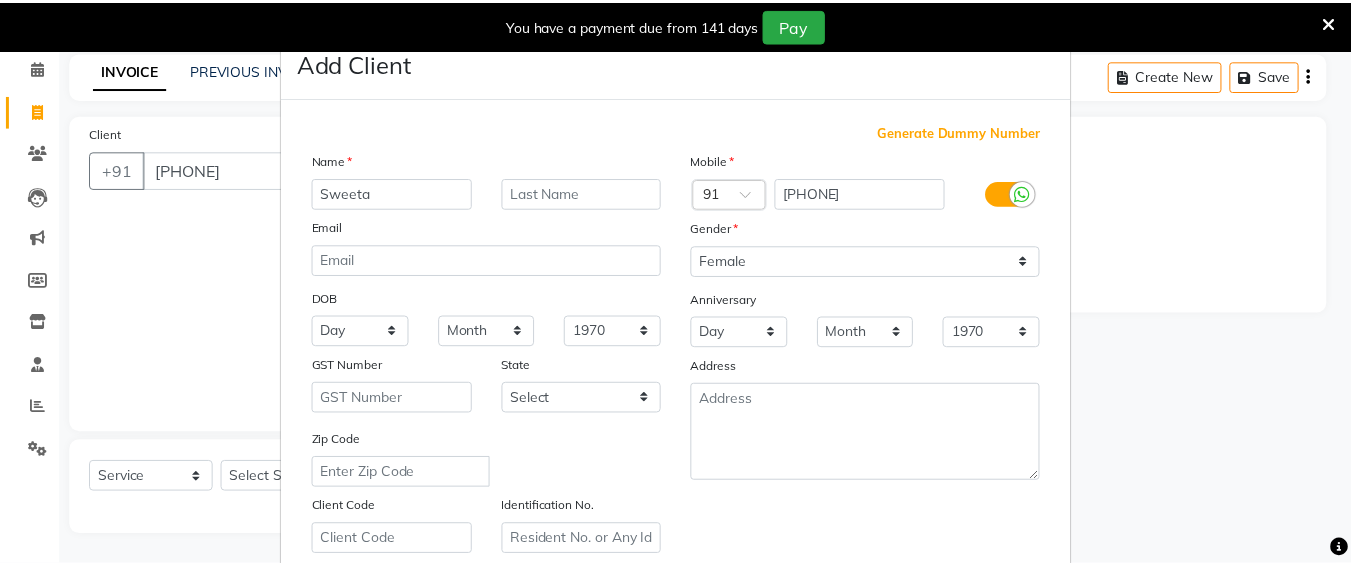 scroll, scrollTop: 357, scrollLeft: 0, axis: vertical 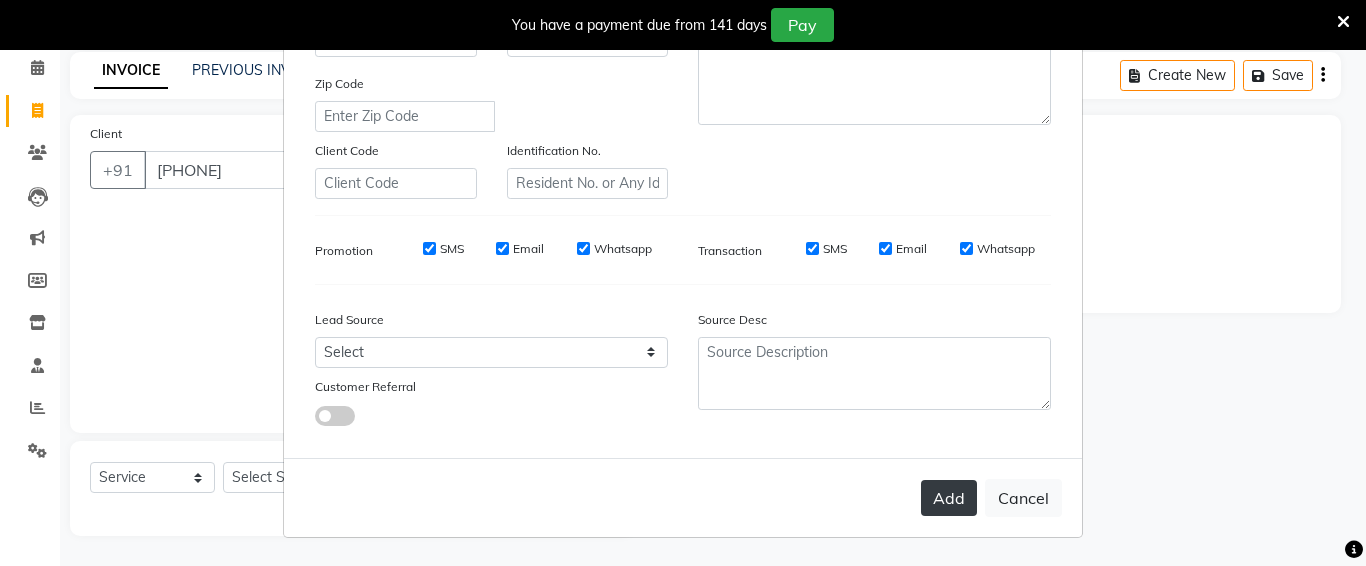 click on "Add" at bounding box center (949, 498) 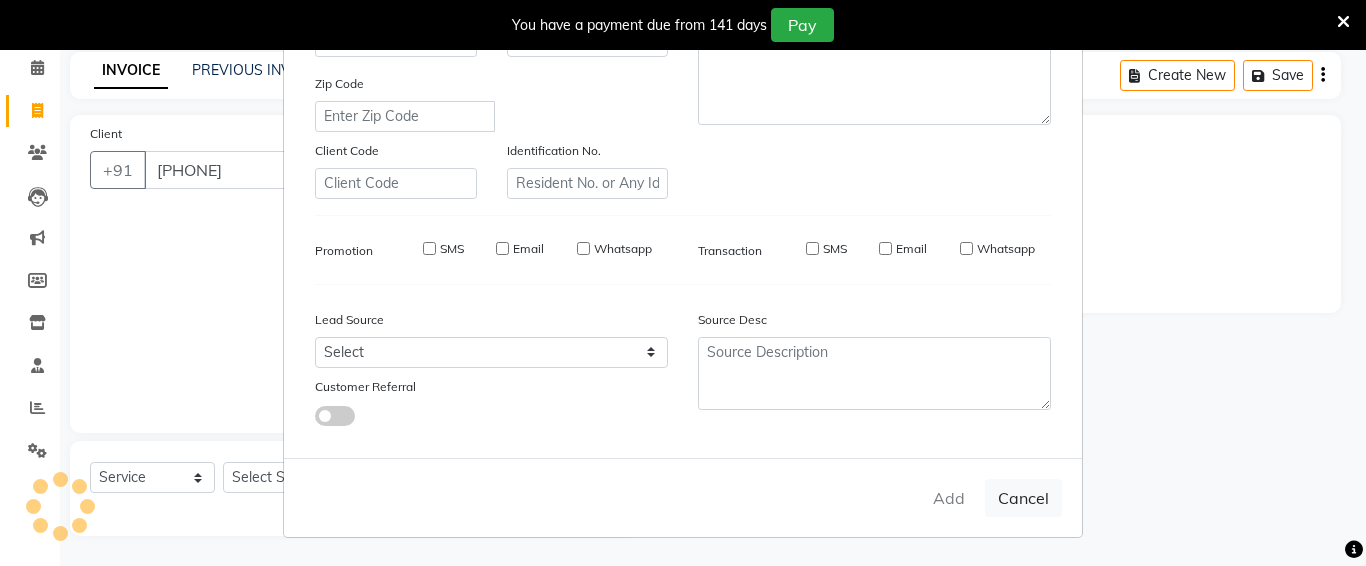type 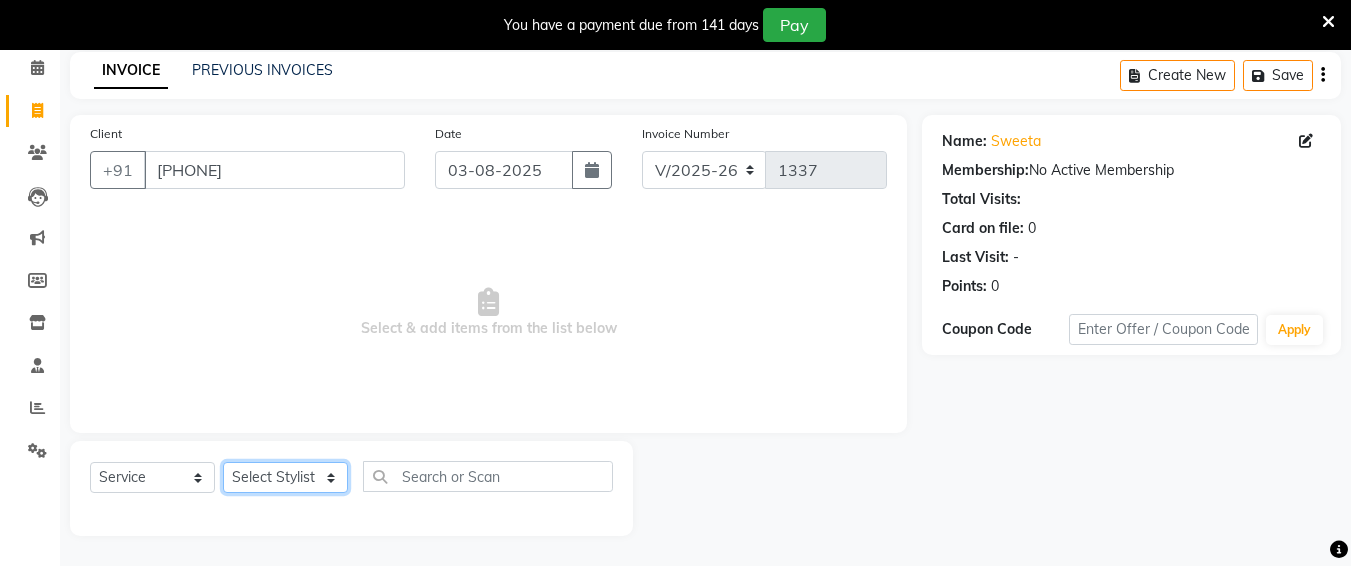 click on "Select Stylist Ali chandrika Hair Affair Imran Khan Preet Singh Raj Saba sandhya soniya thriveni thriveni" 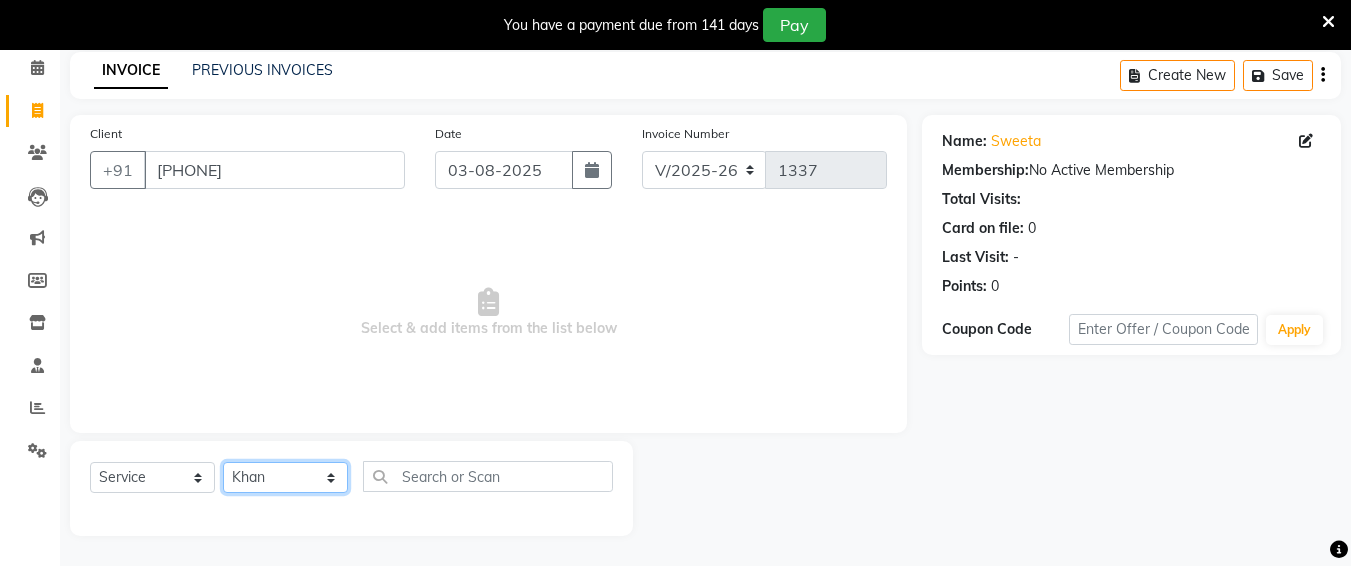 click on "Select Stylist Ali chandrika Hair Affair Imran Khan Preet Singh Raj Saba sandhya soniya thriveni thriveni" 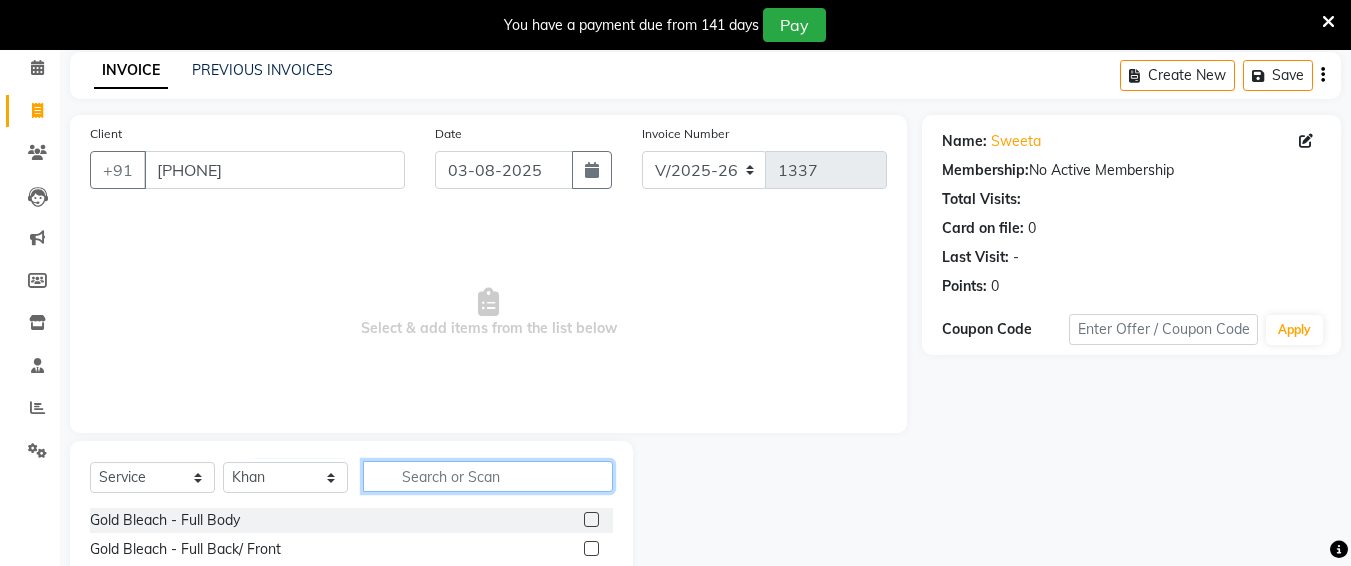 click 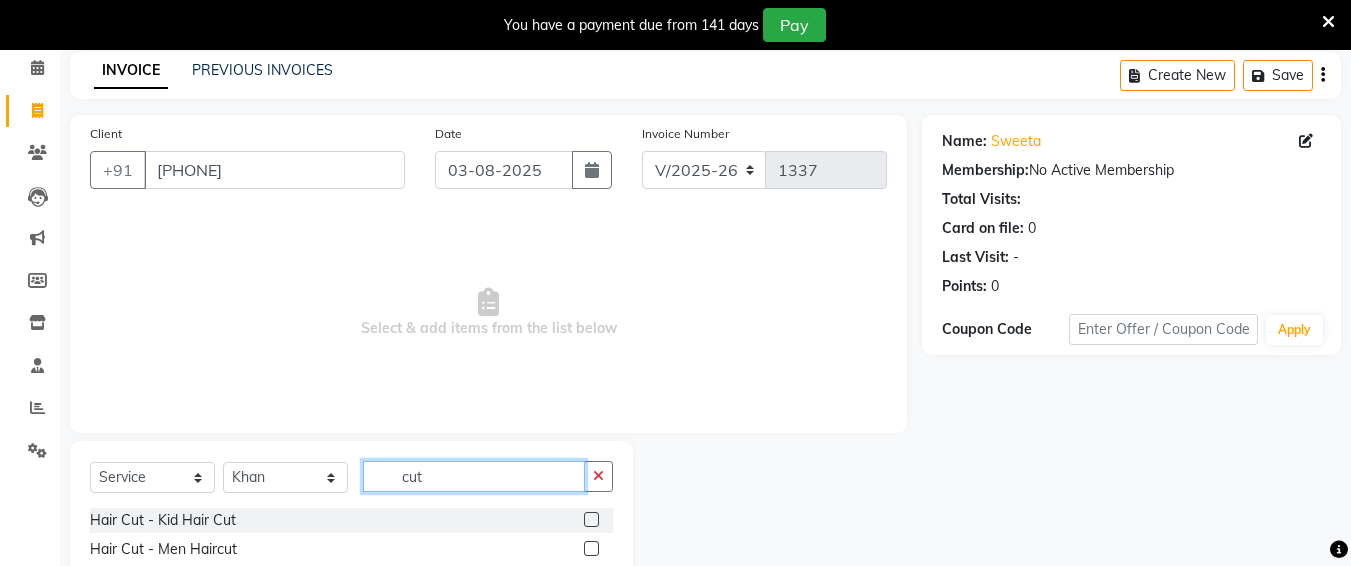 scroll, scrollTop: 172, scrollLeft: 0, axis: vertical 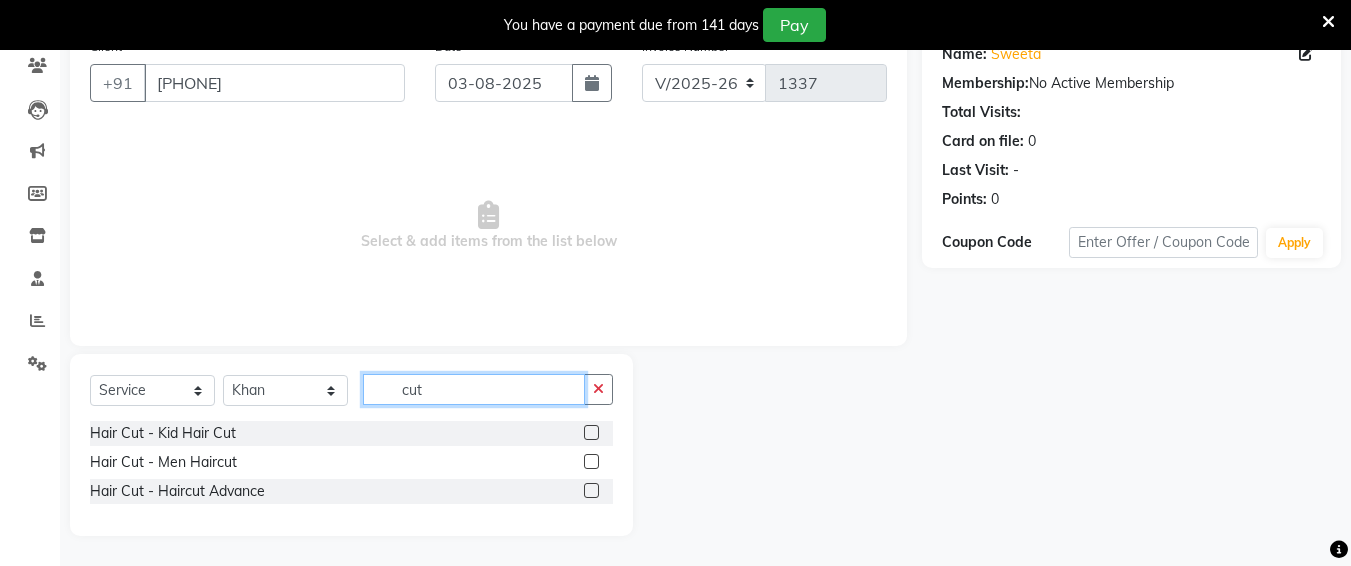 type on "cut" 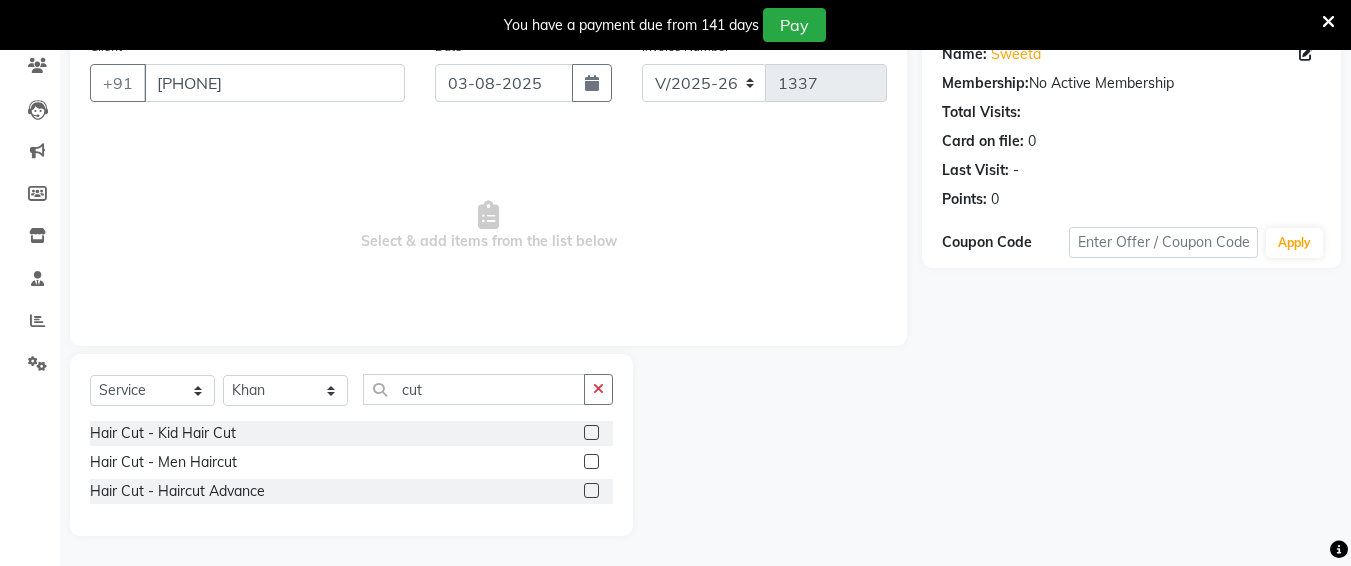 click 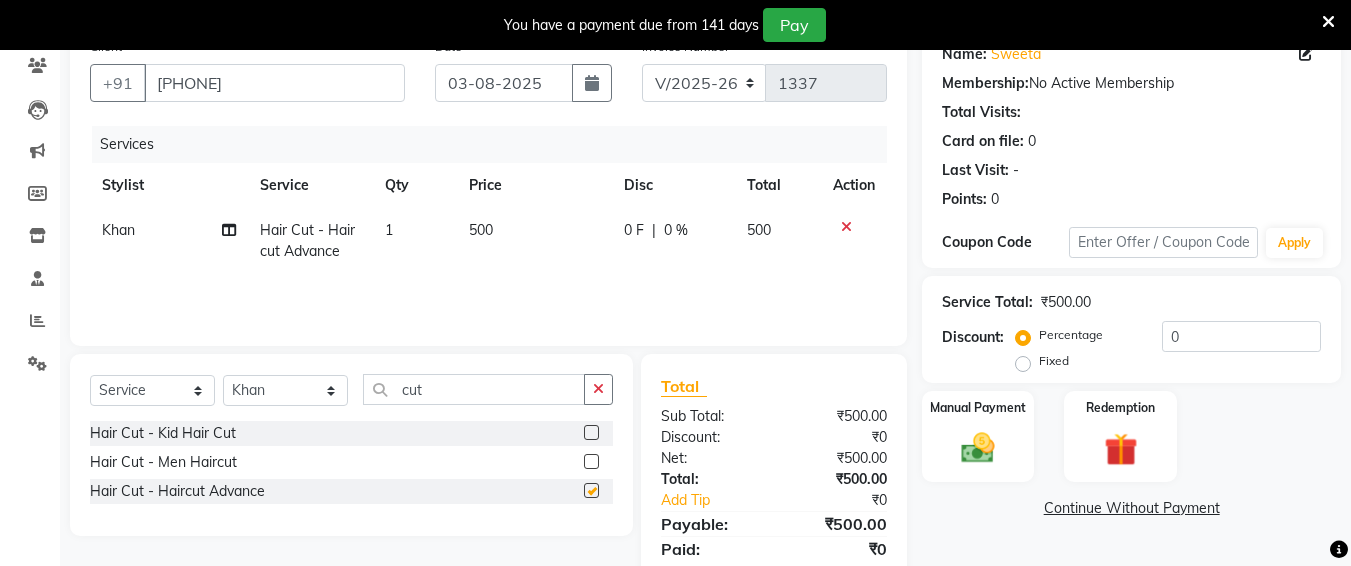 checkbox on "false" 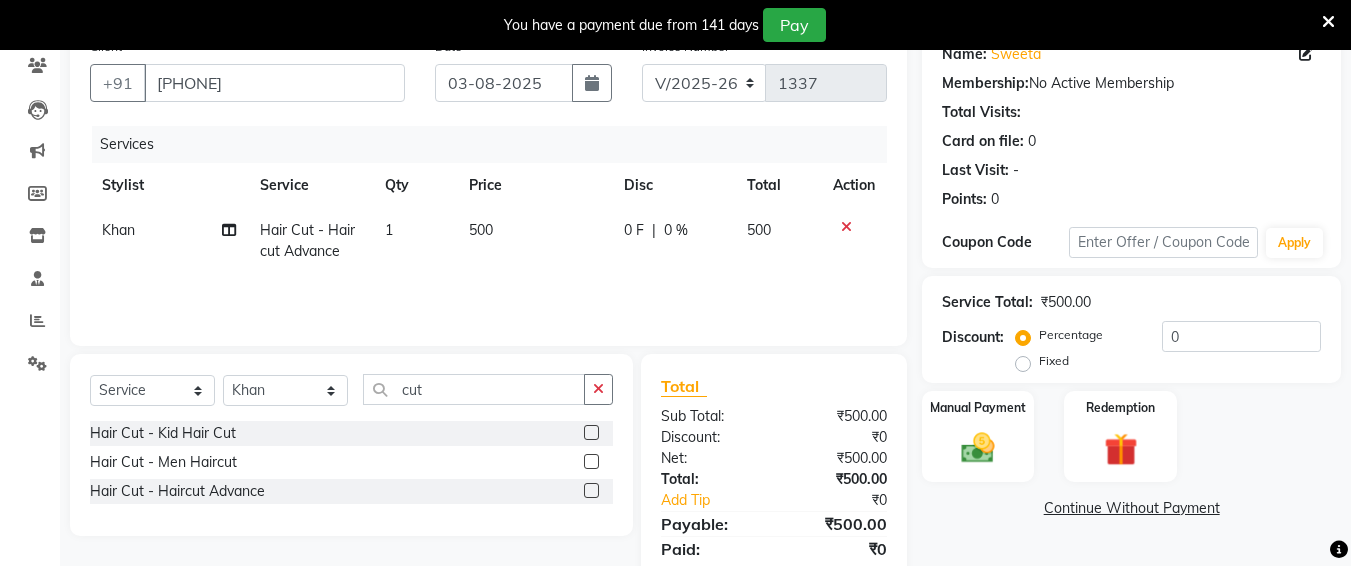 click on "500" 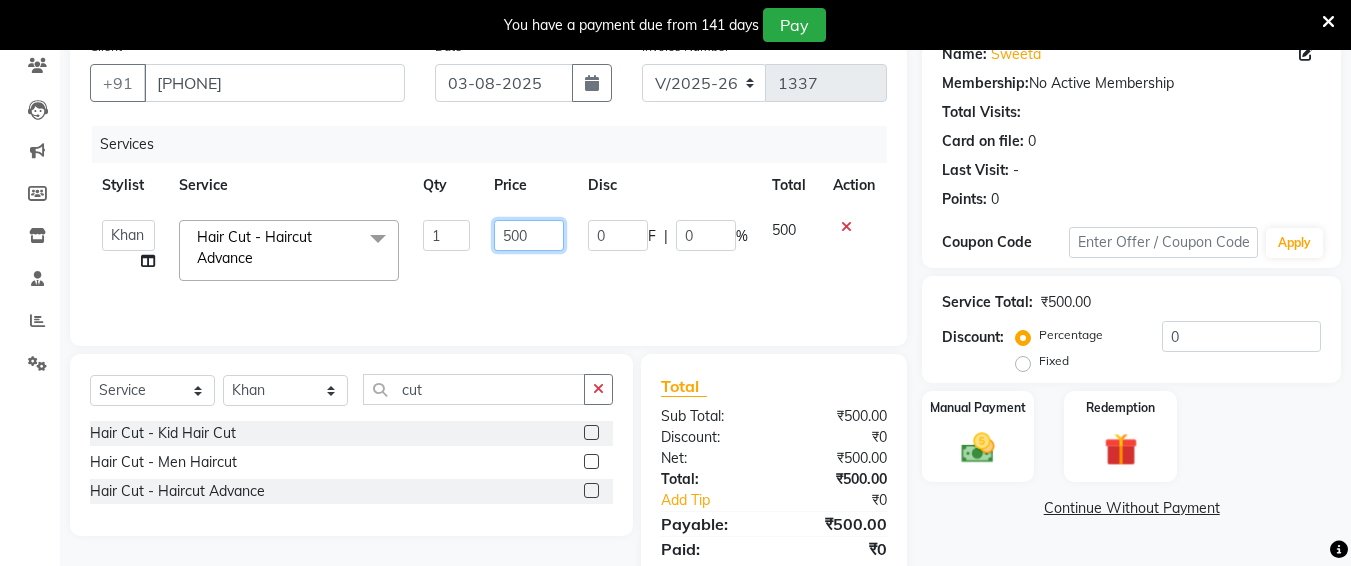 click on "500" 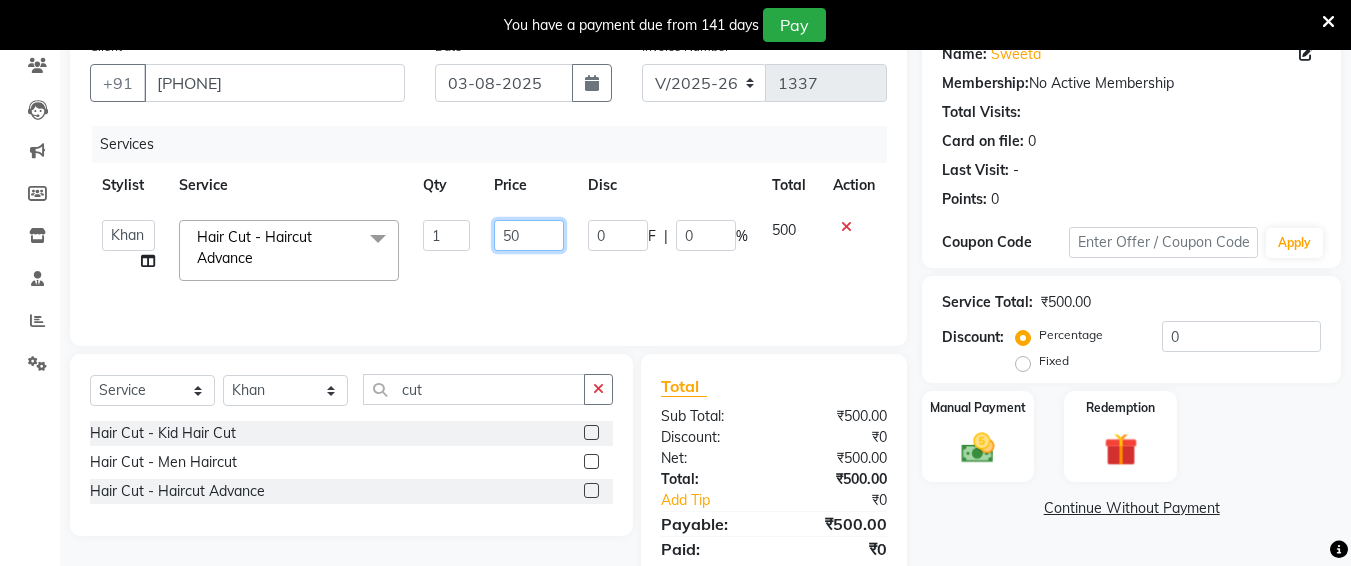 type on "5" 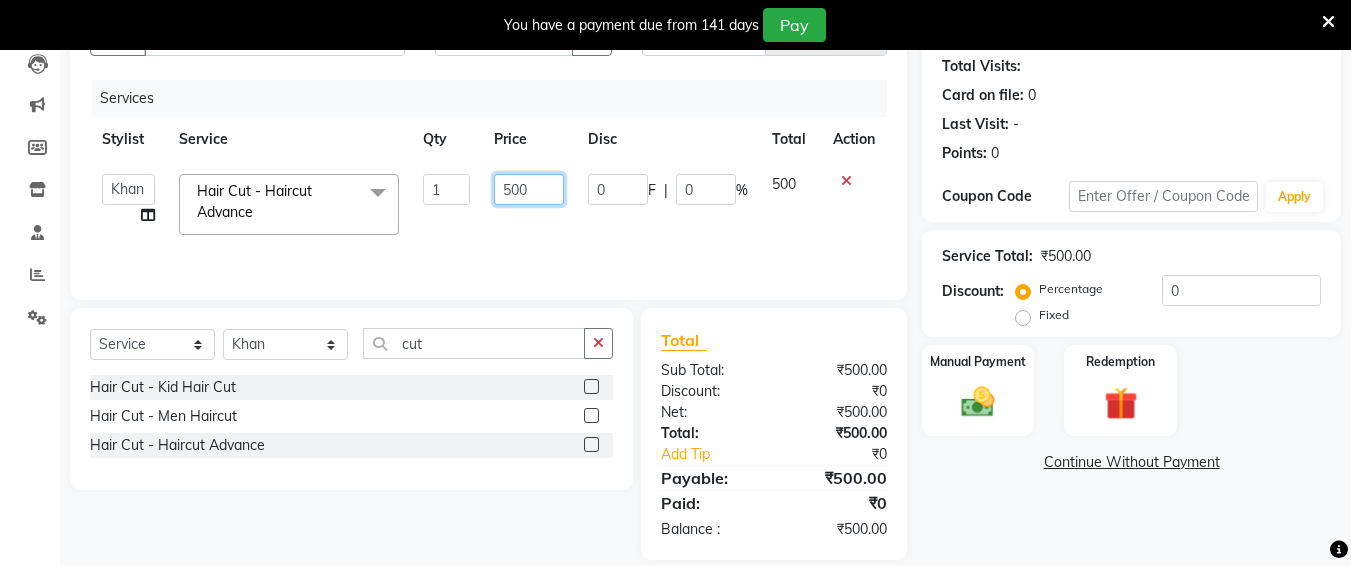 scroll, scrollTop: 242, scrollLeft: 0, axis: vertical 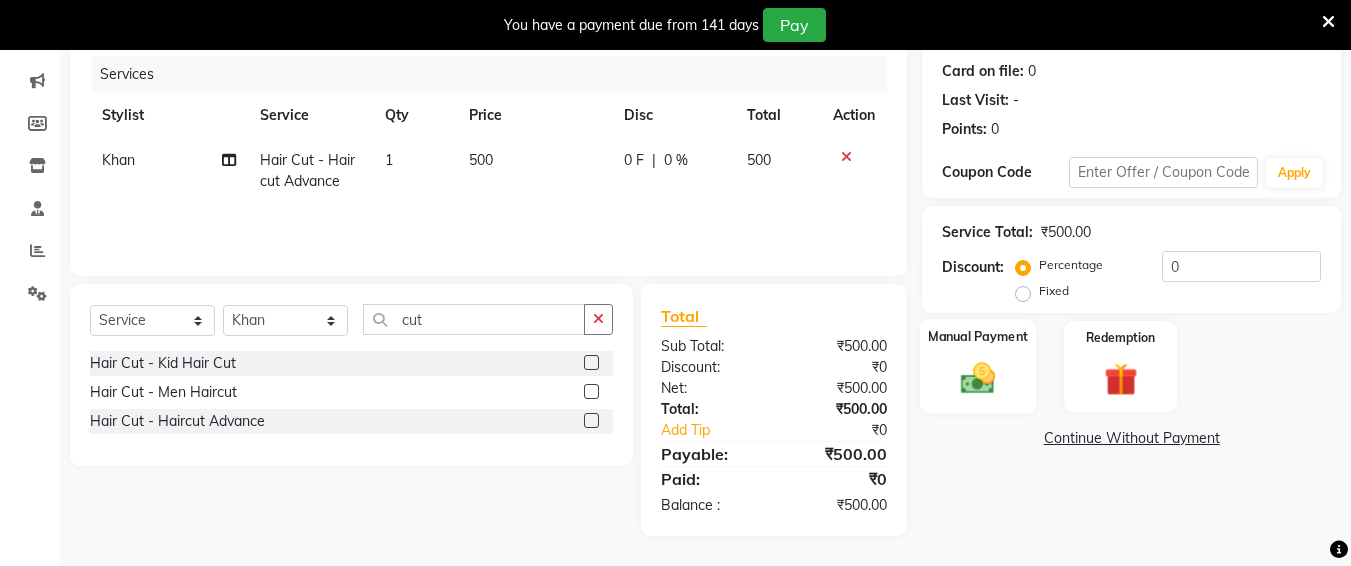 click 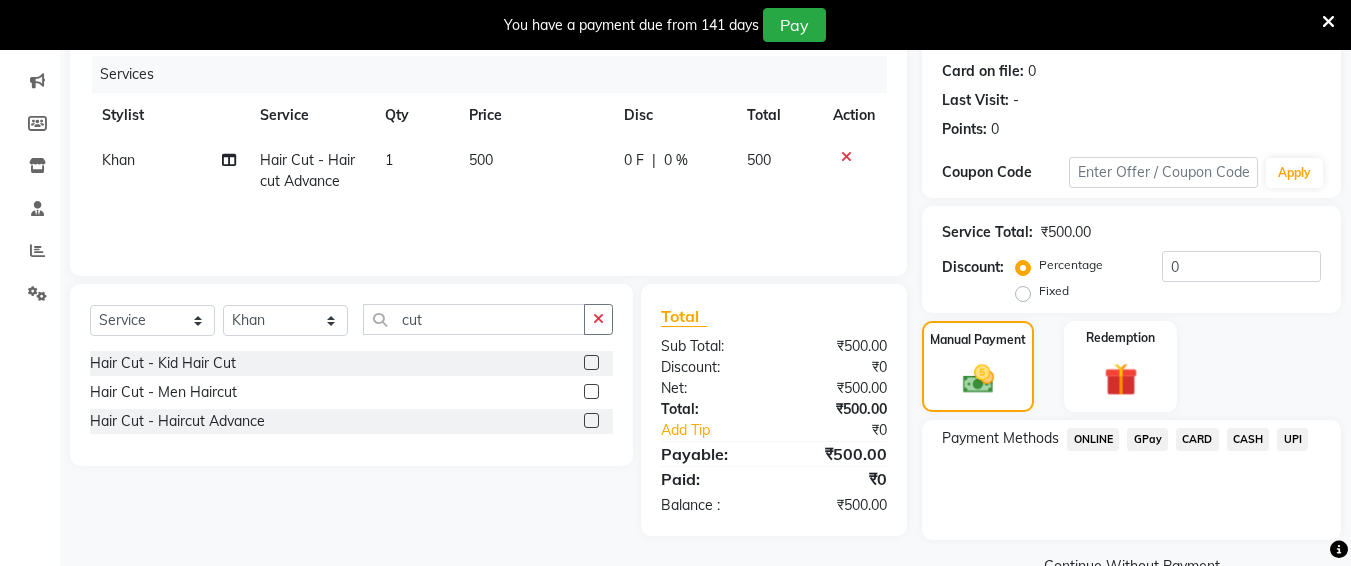 scroll, scrollTop: 287, scrollLeft: 0, axis: vertical 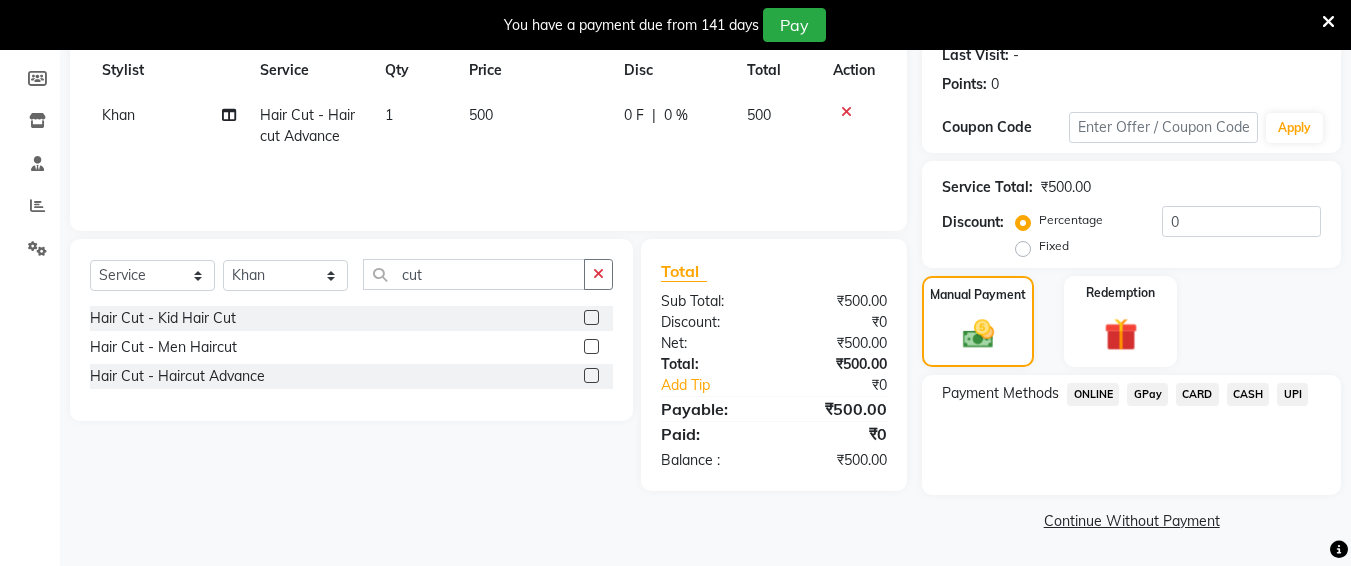 click on "UPI" 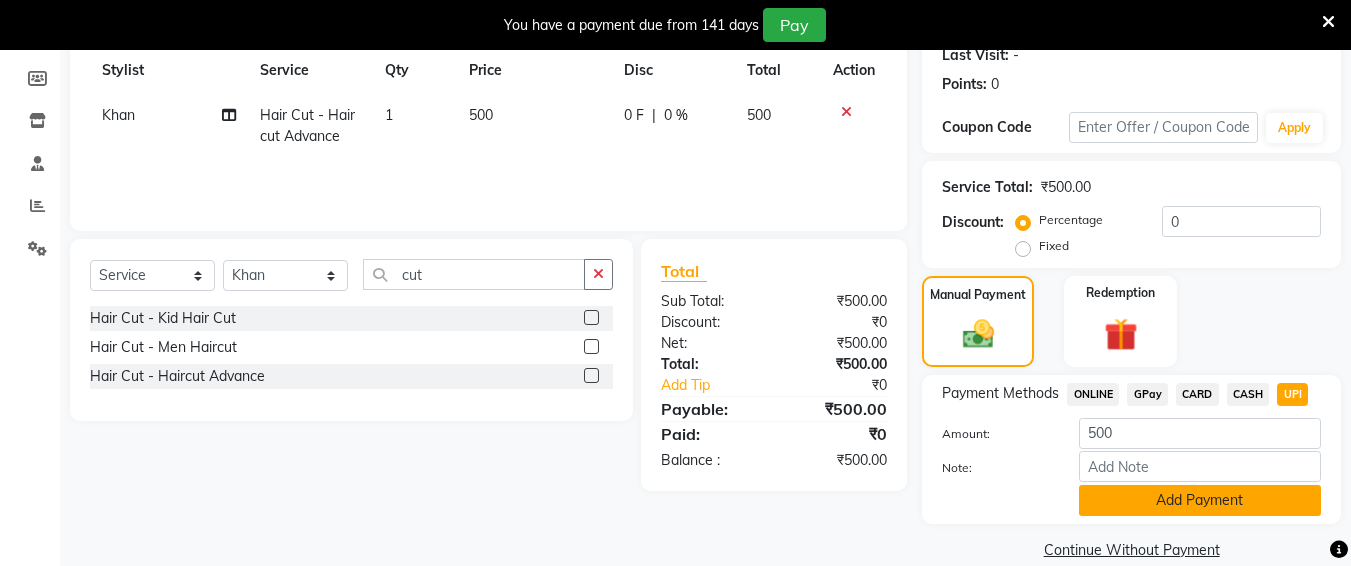 click on "Add Payment" 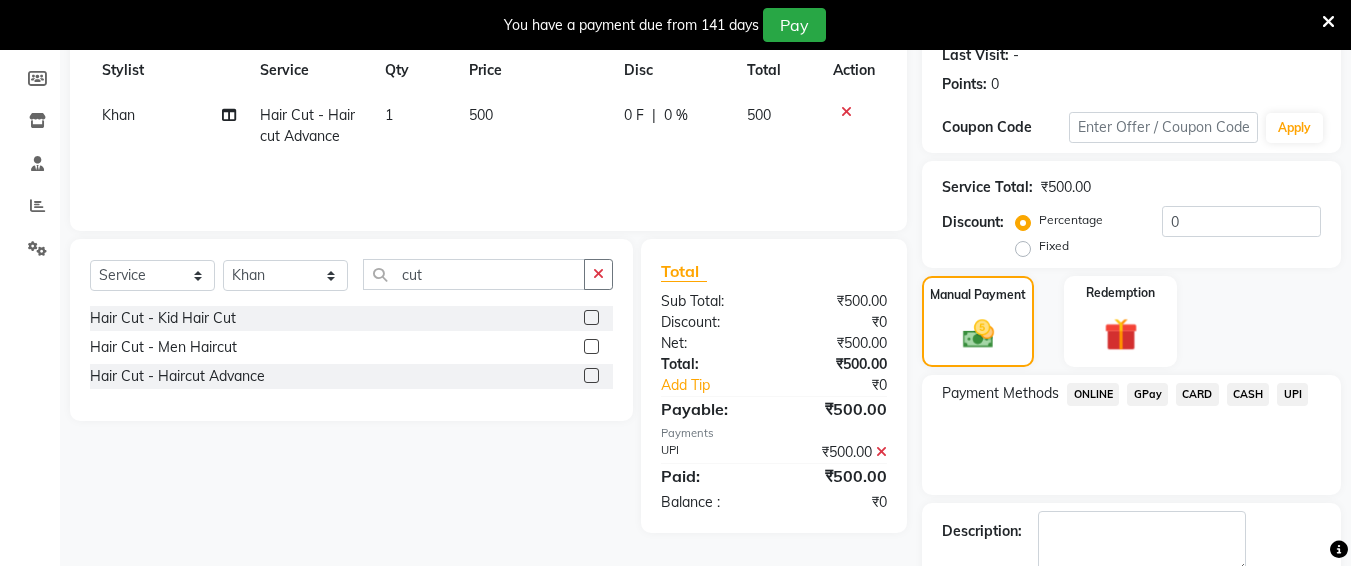 scroll, scrollTop: 400, scrollLeft: 0, axis: vertical 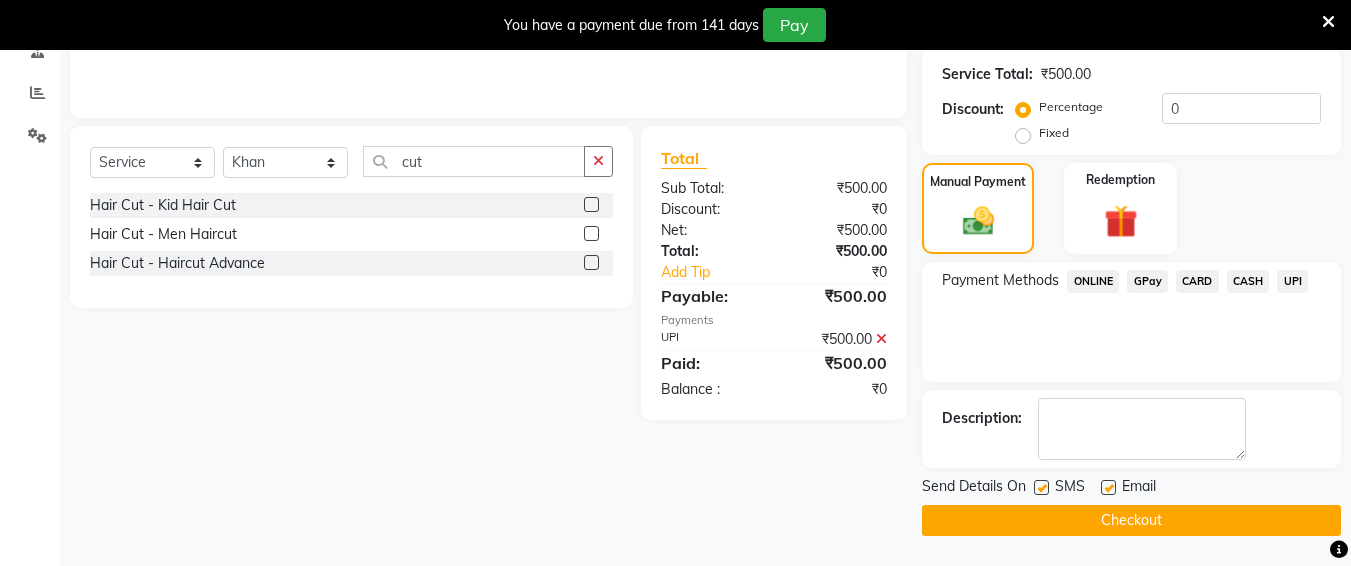click on "Checkout" 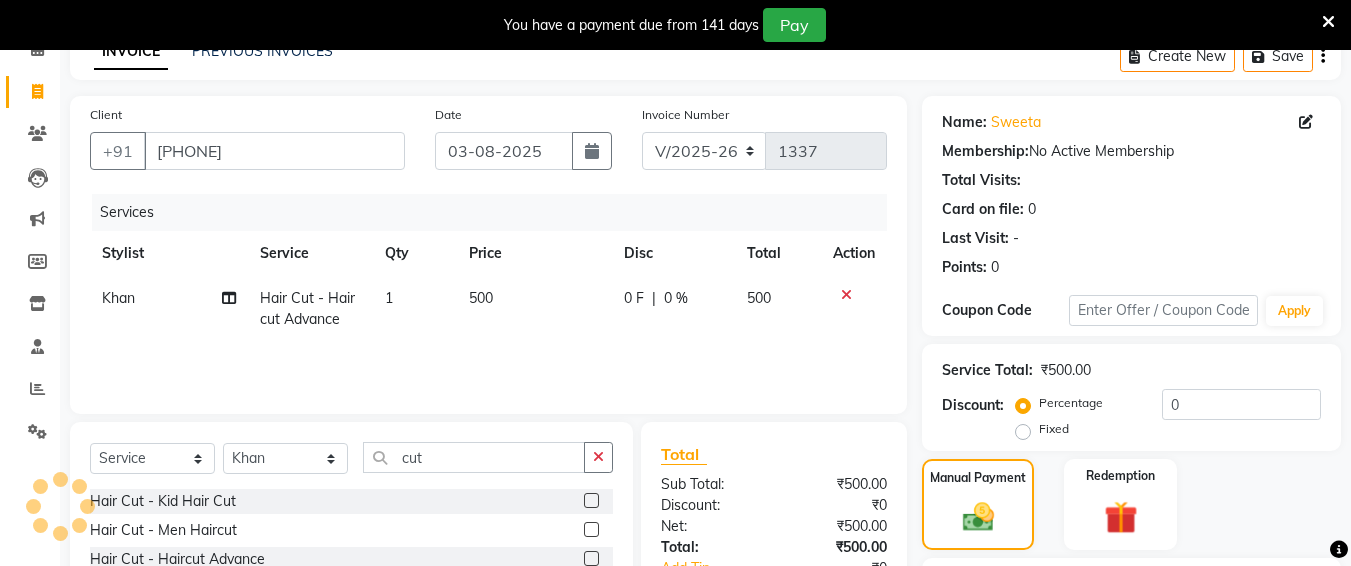 scroll, scrollTop: 0, scrollLeft: 0, axis: both 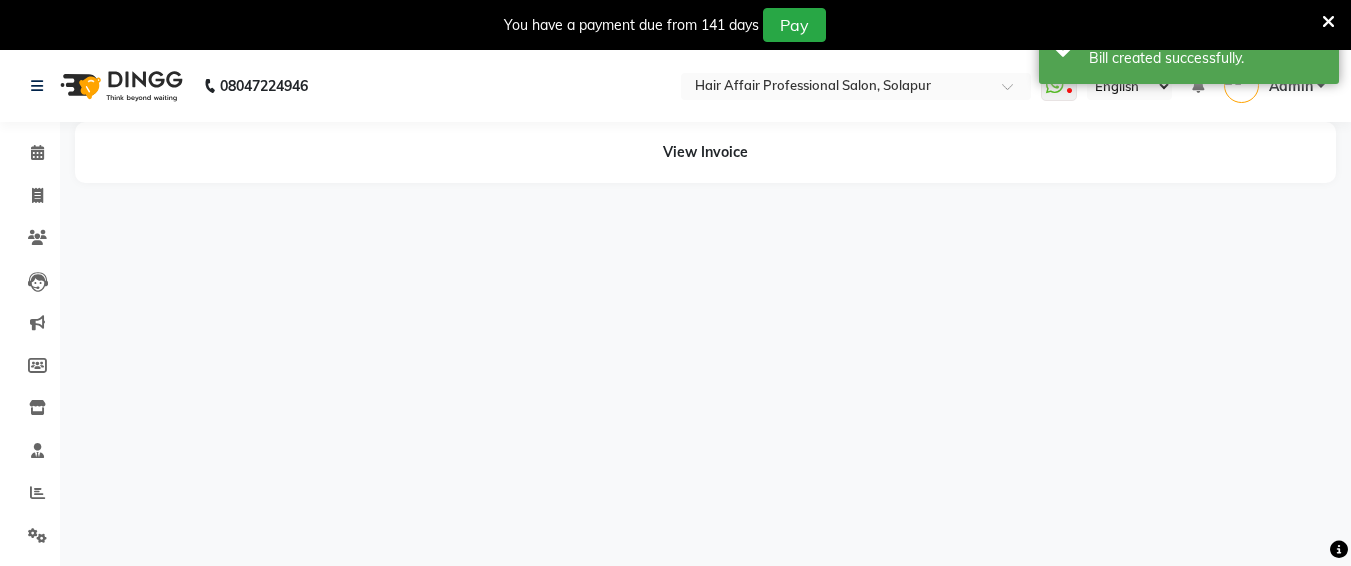 click on "Invoice" 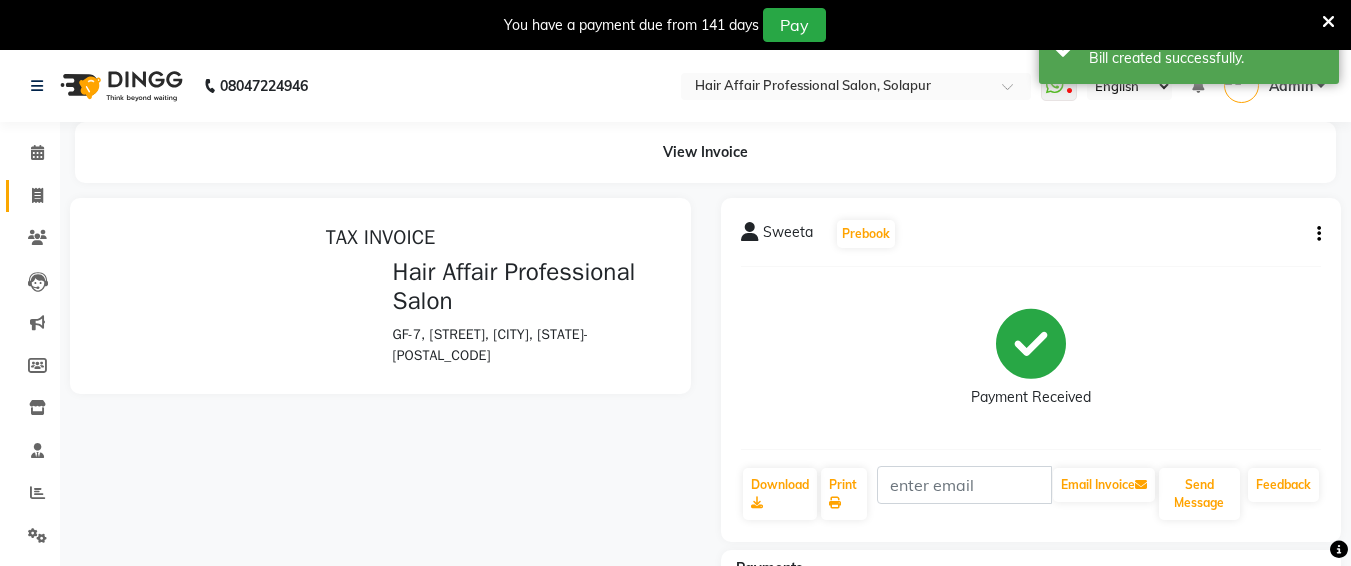 scroll, scrollTop: 0, scrollLeft: 0, axis: both 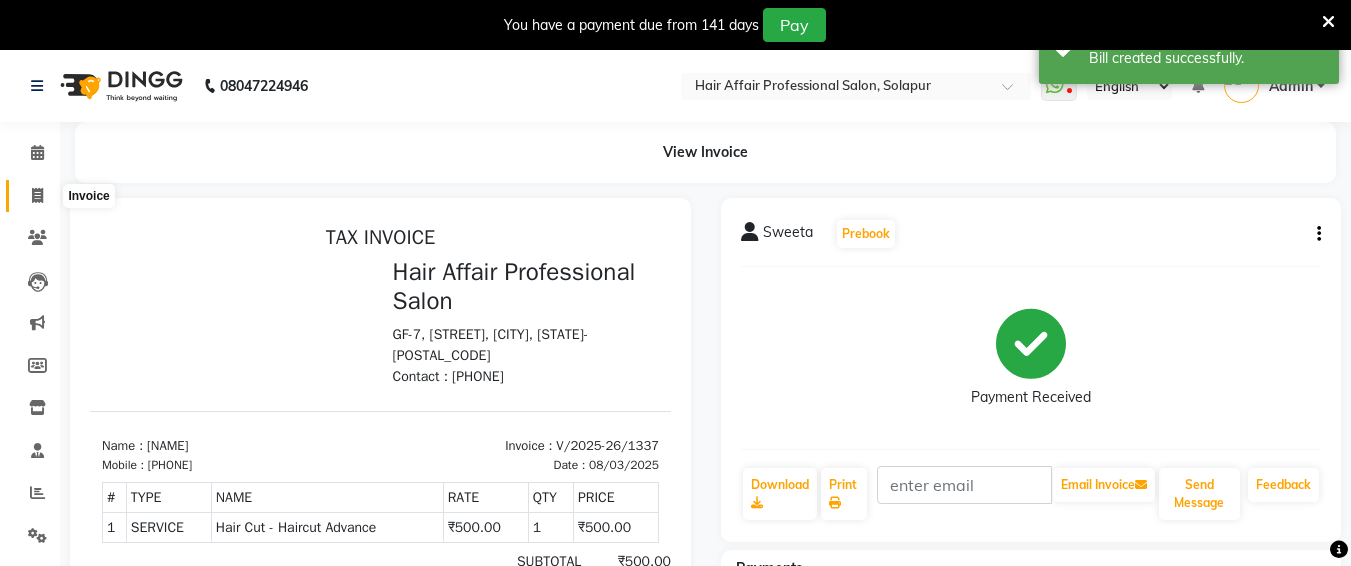 click 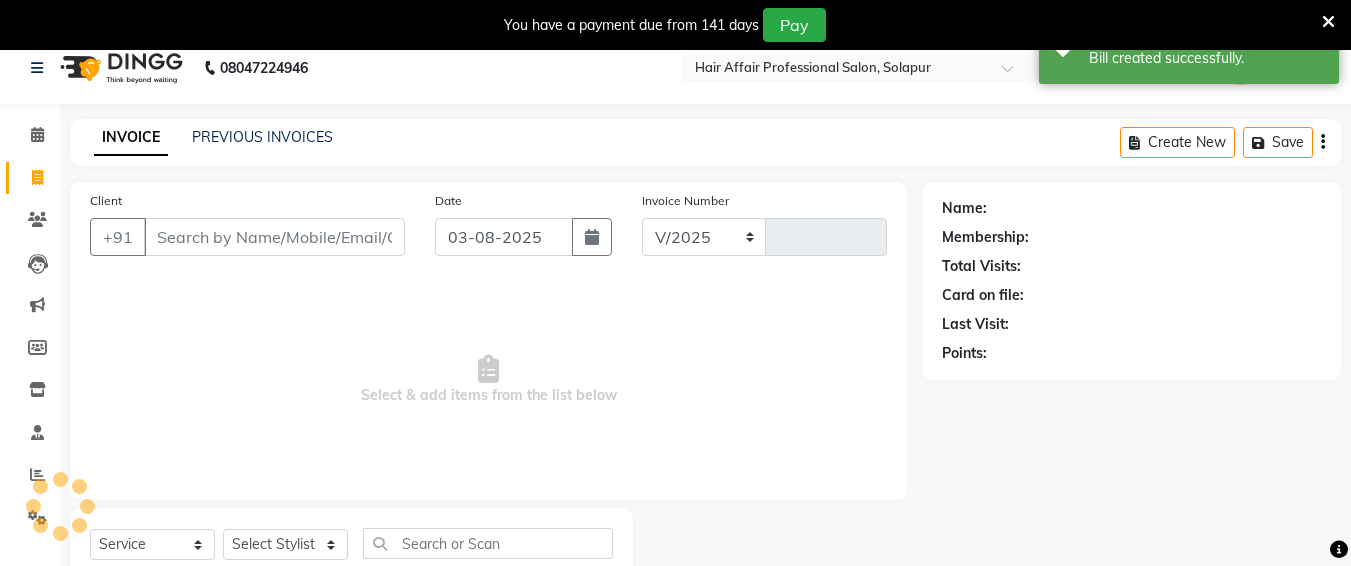 select on "657" 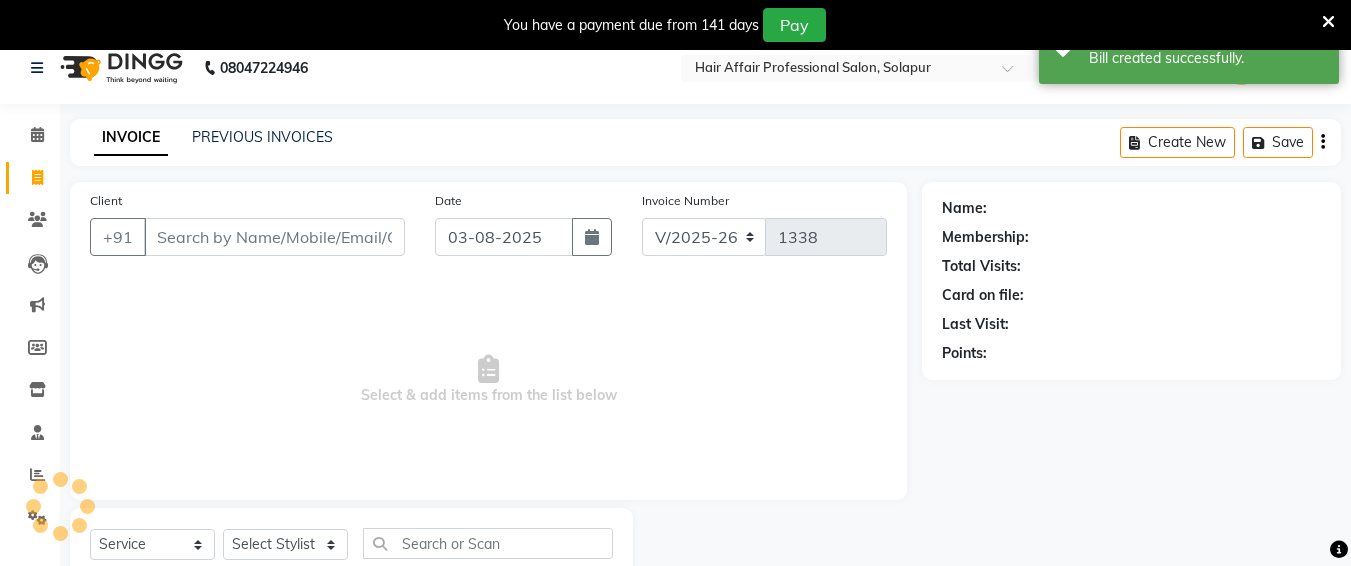 scroll, scrollTop: 85, scrollLeft: 0, axis: vertical 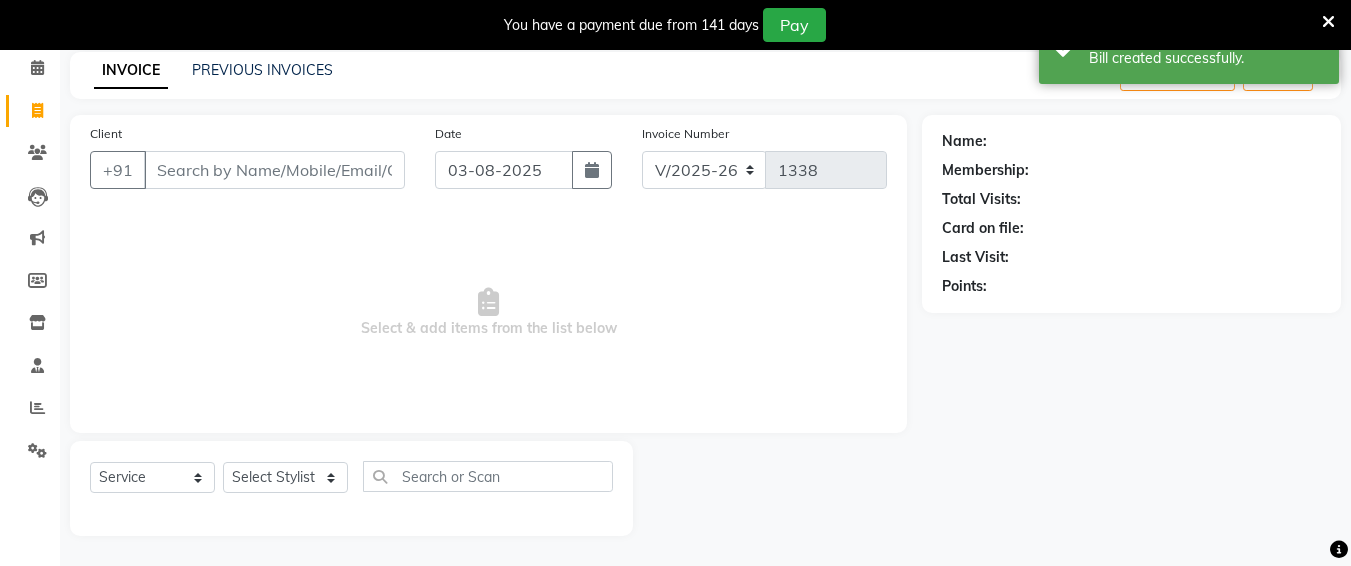 click on "Client" at bounding box center (274, 170) 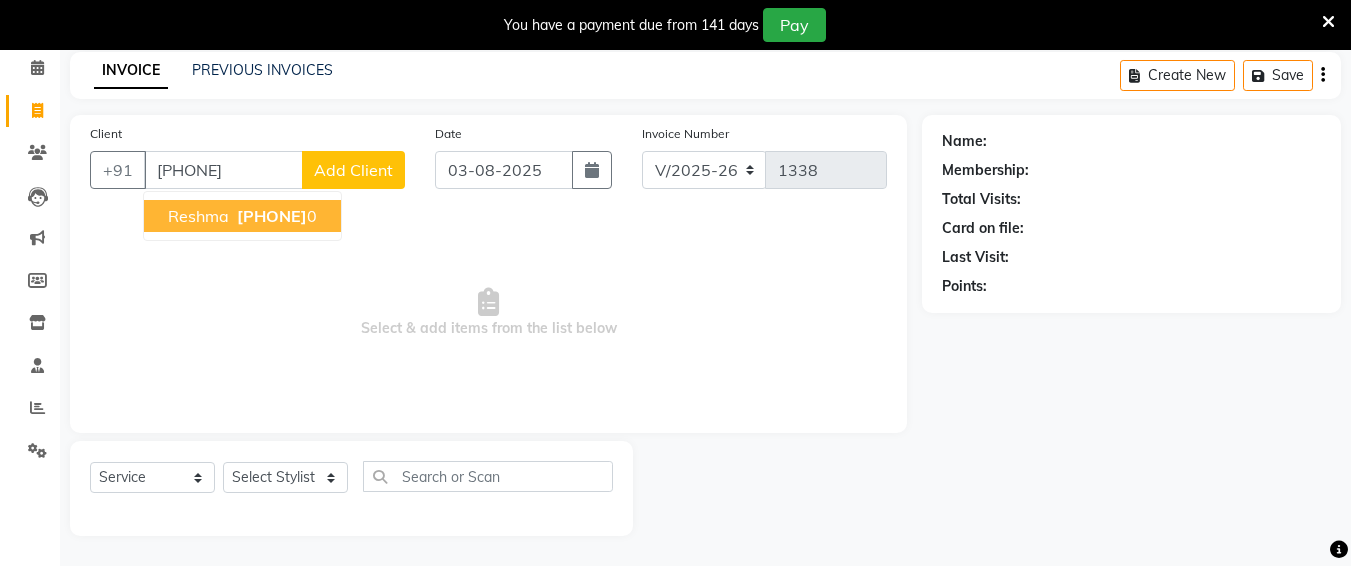 click on "[NAME]   [PHONE] 0" at bounding box center (242, 216) 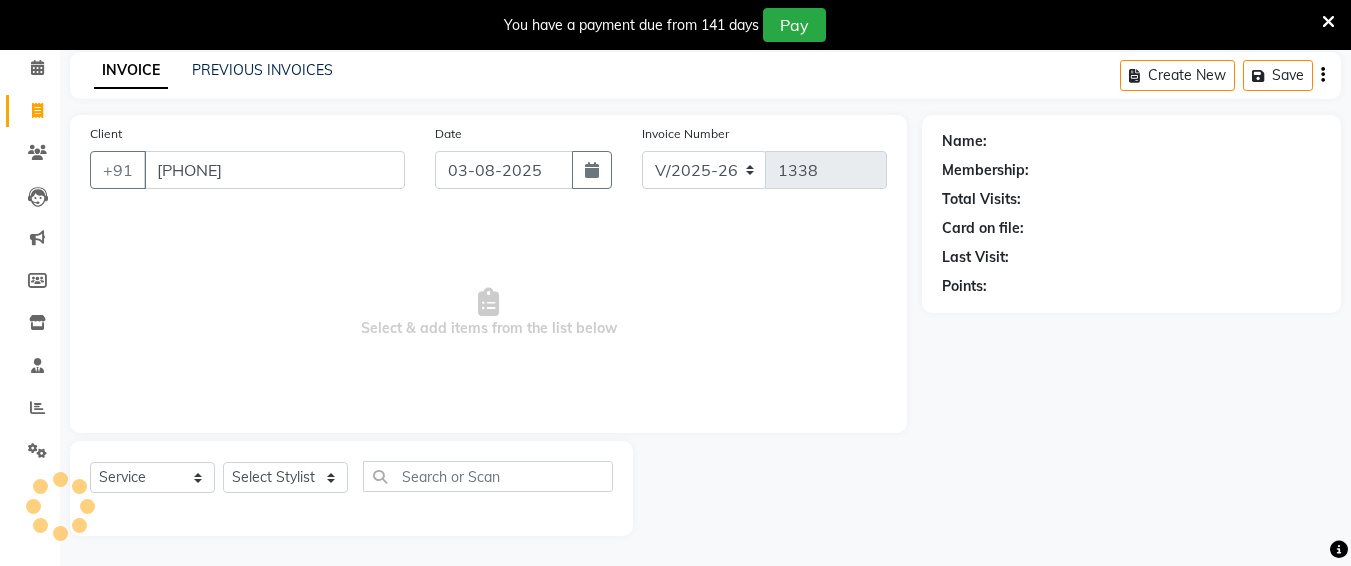 type on "[PHONE]" 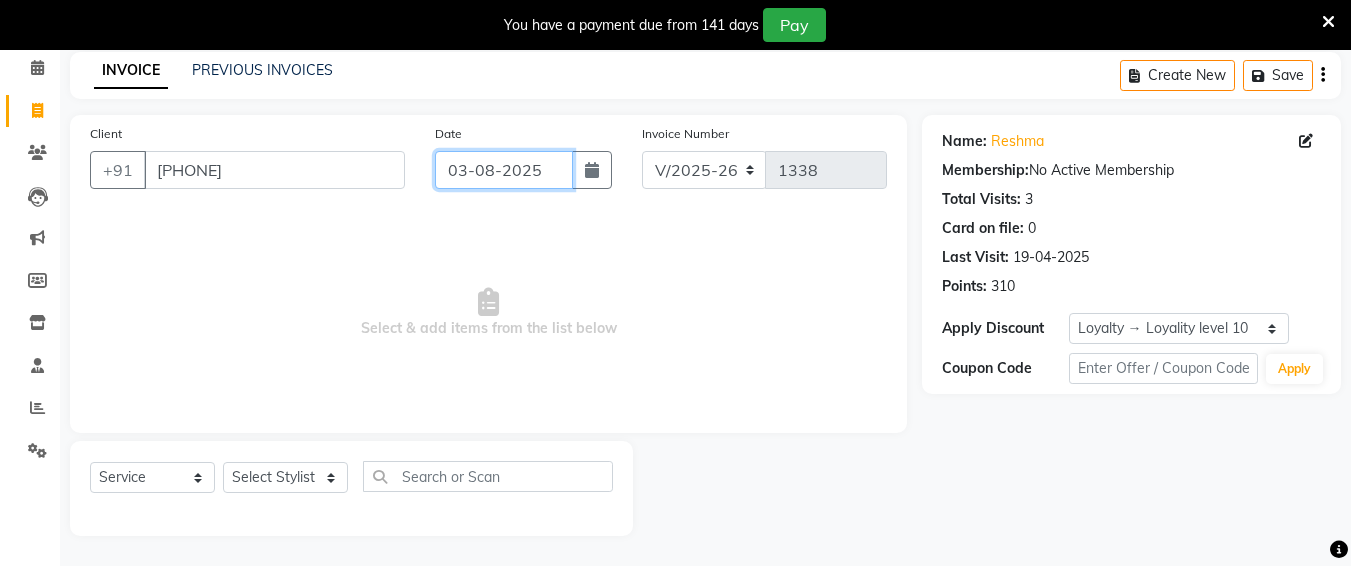click on "03-08-2025" 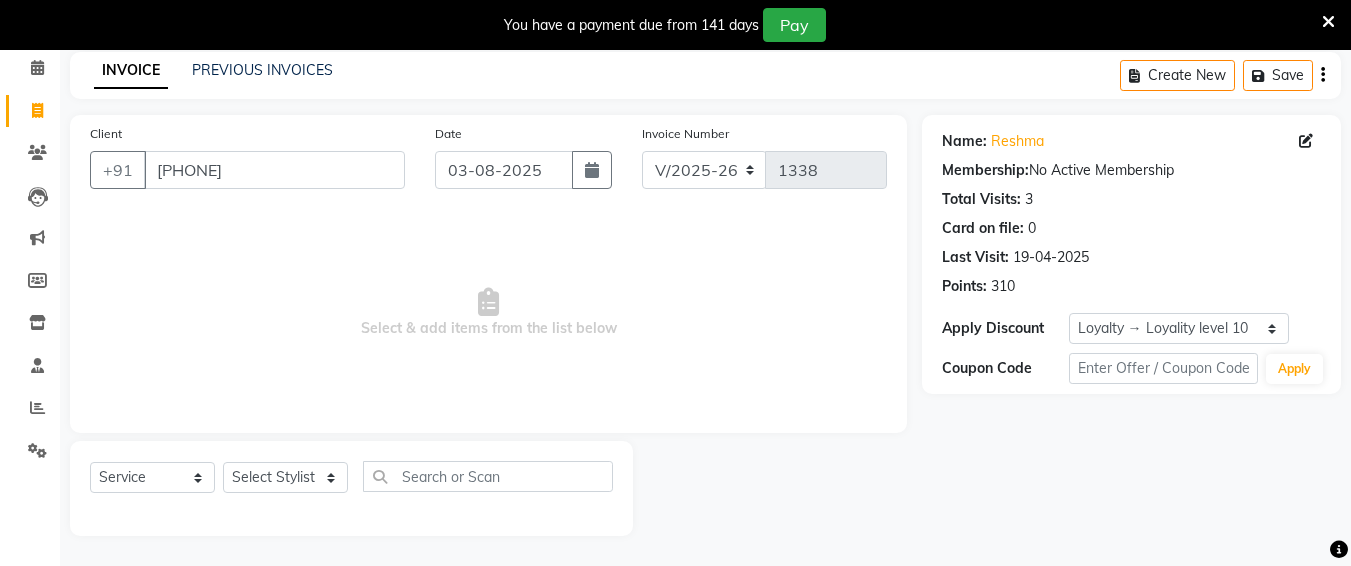 select on "8" 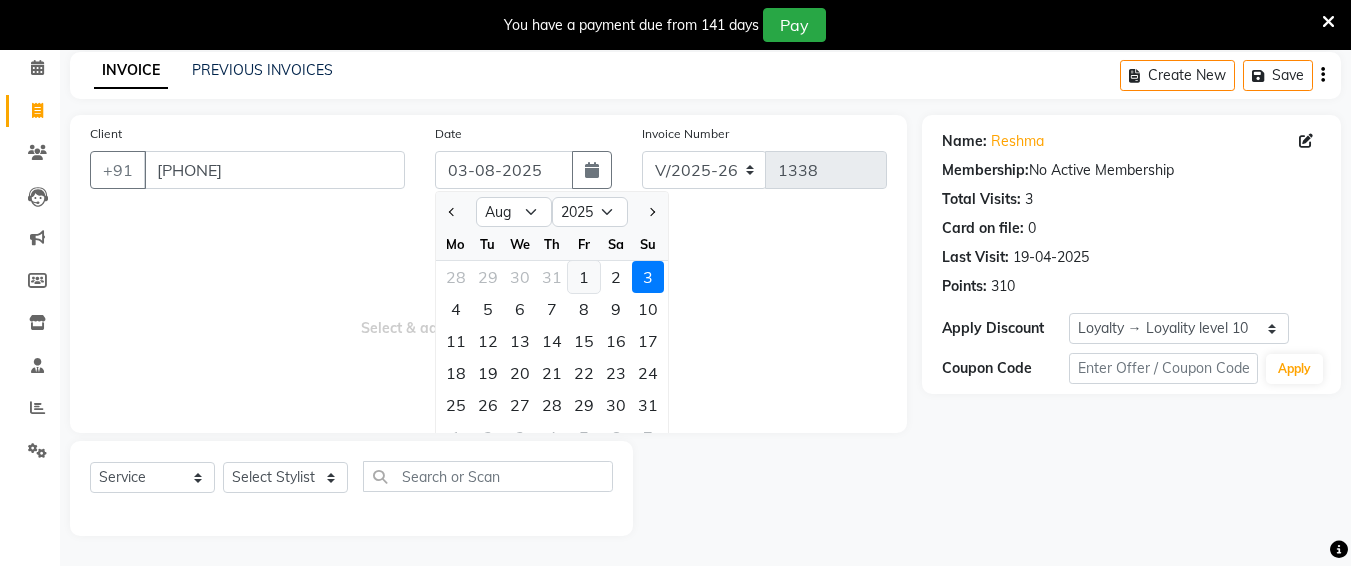 click on "1" 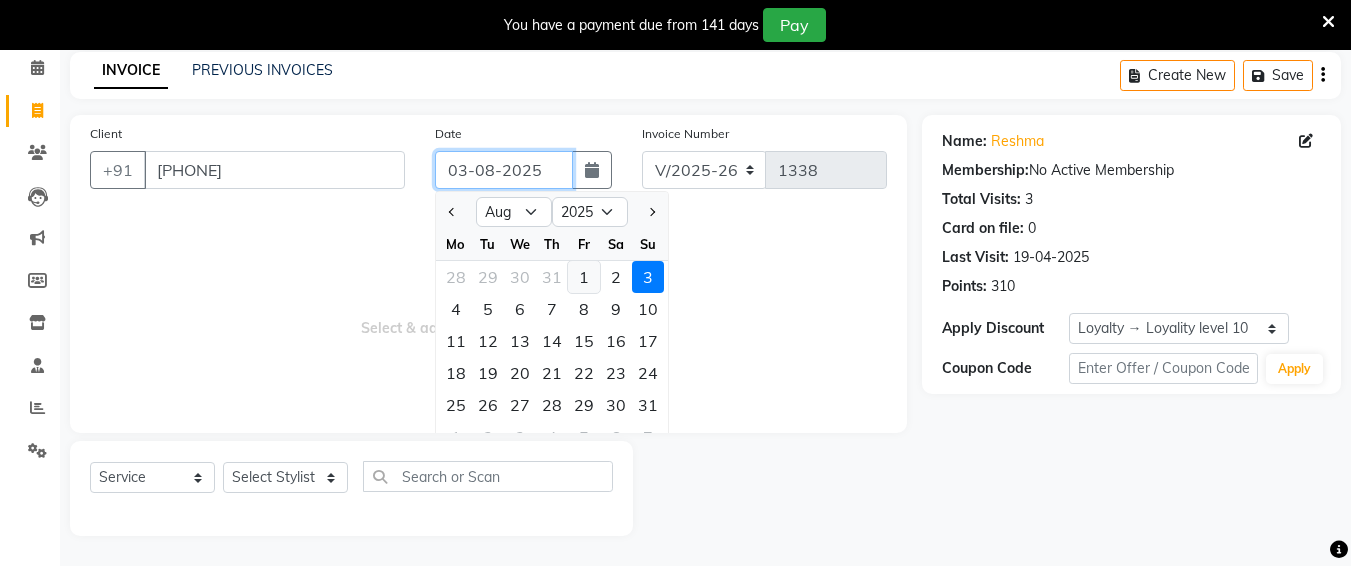 type on "01-08-2025" 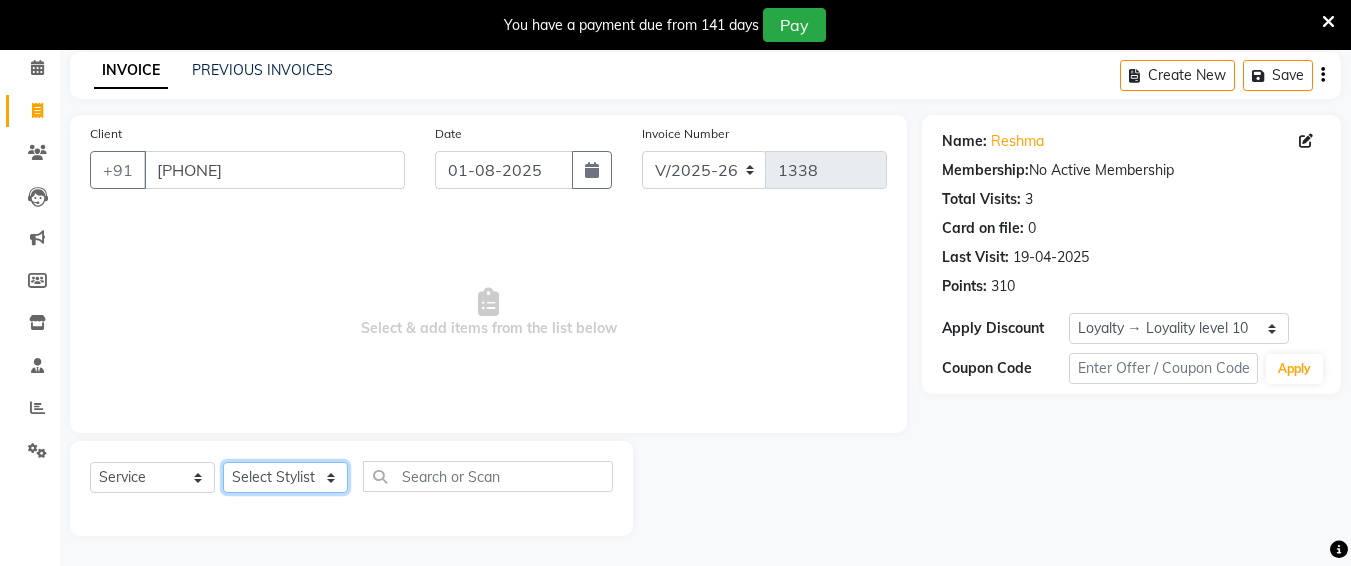 click on "Select Stylist Ali chandrika Hair Affair Imran Khan Preet Singh Raj Saba sandhya soniya thriveni thriveni" 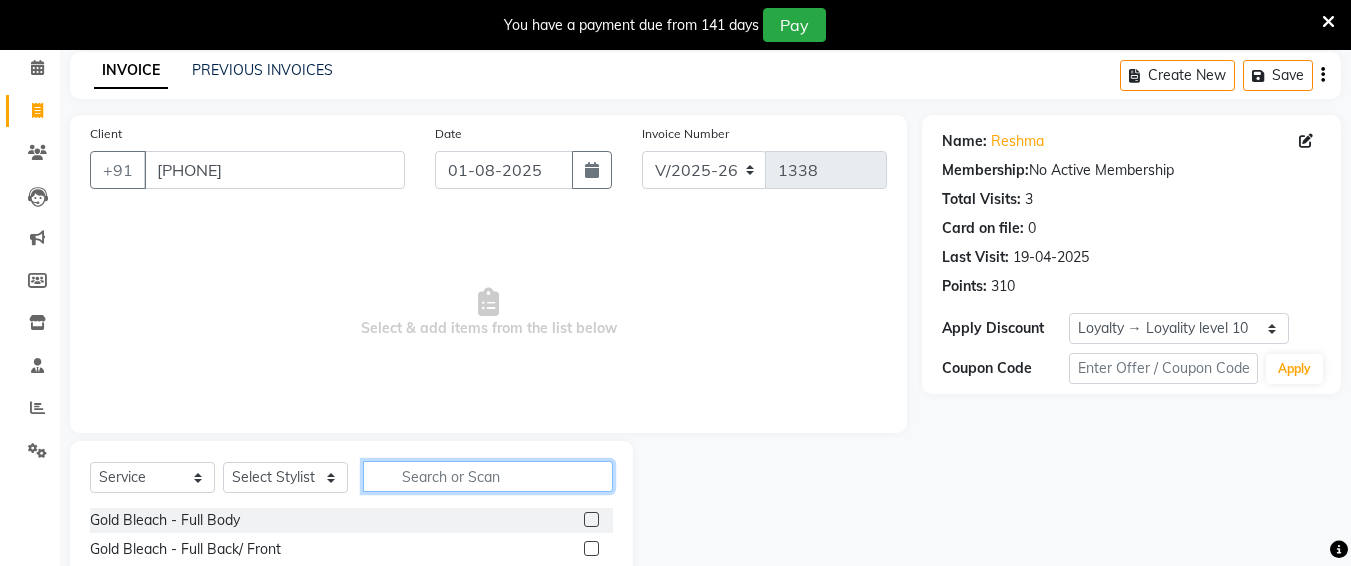 click 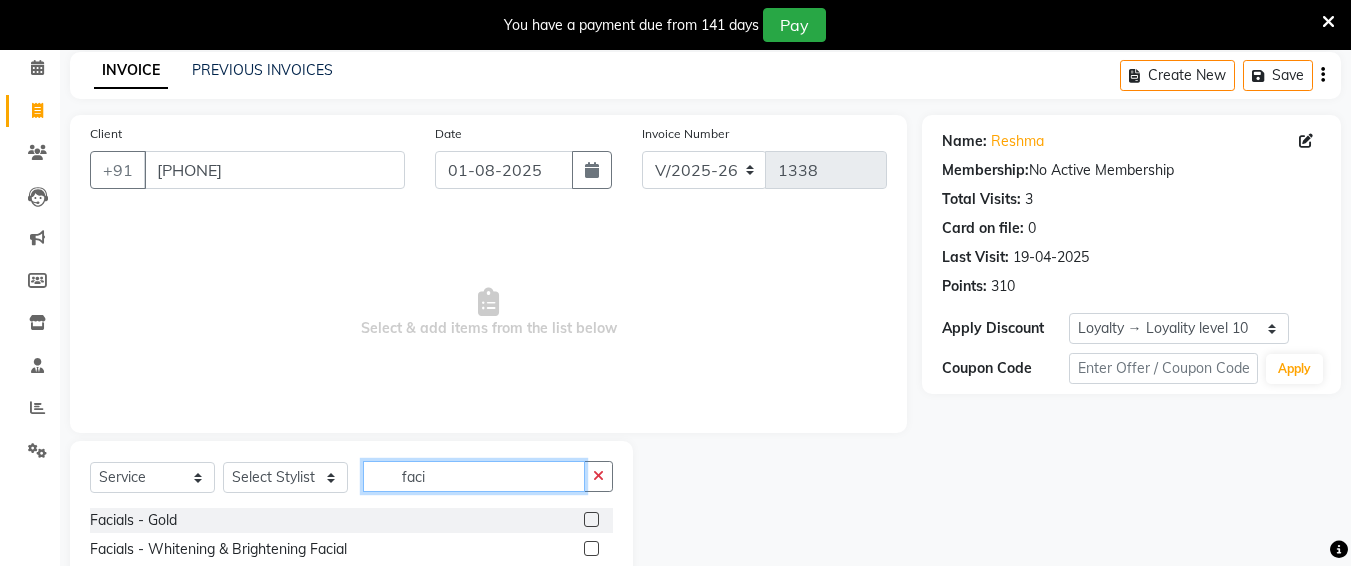 type on "faci" 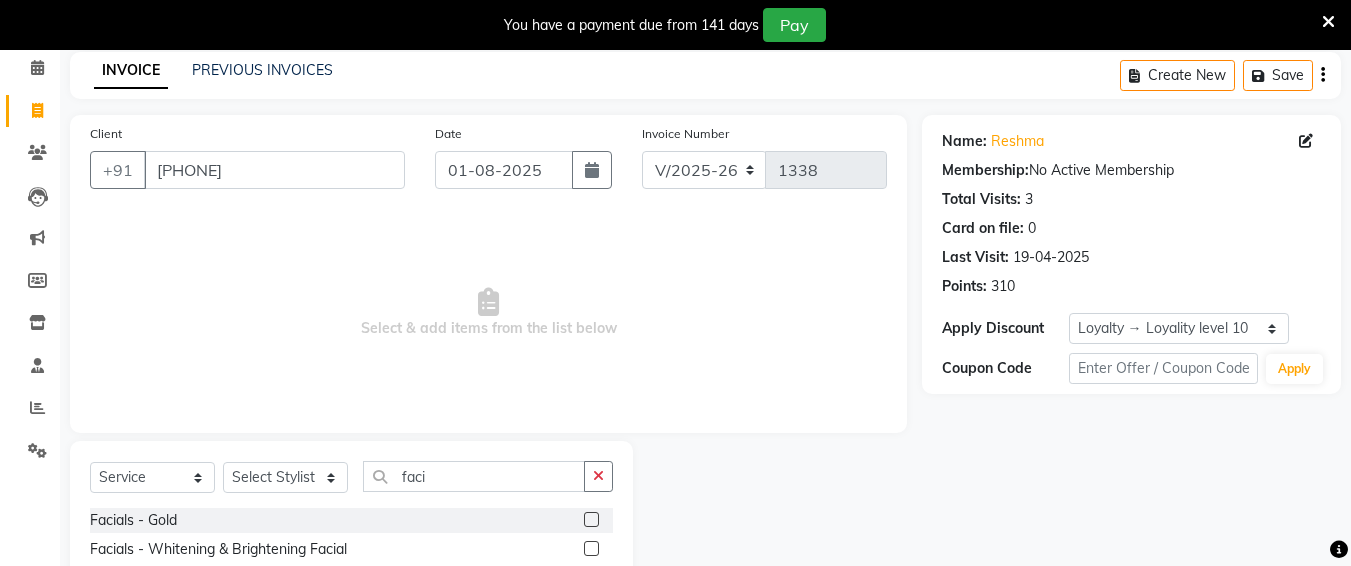 click 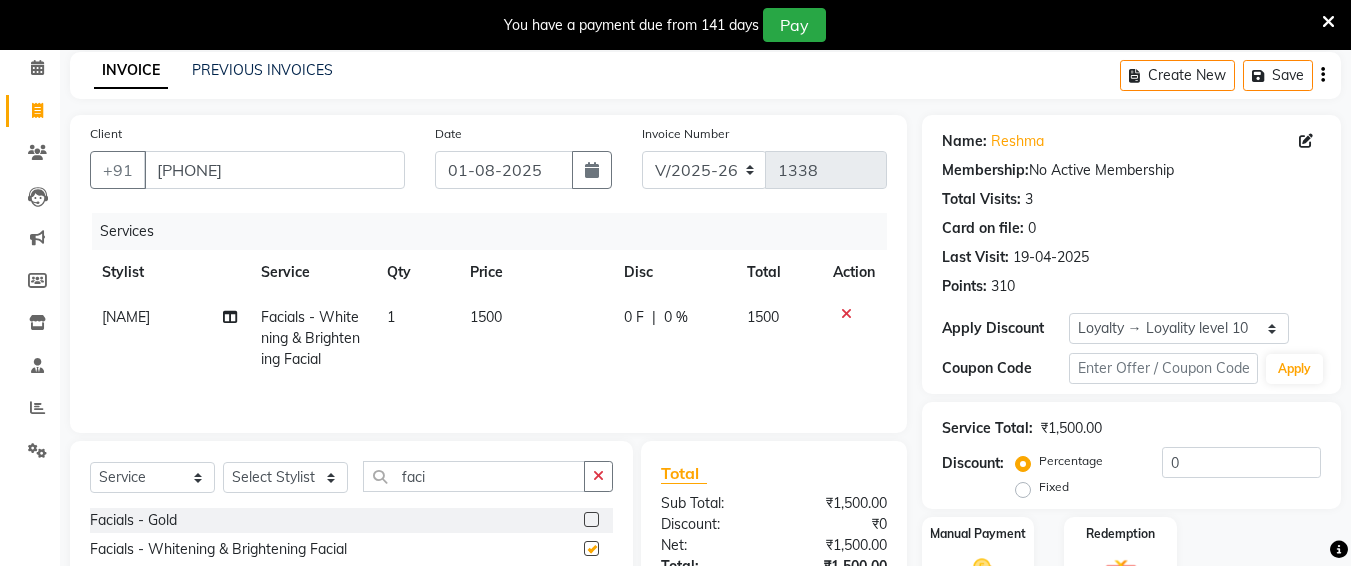 checkbox on "false" 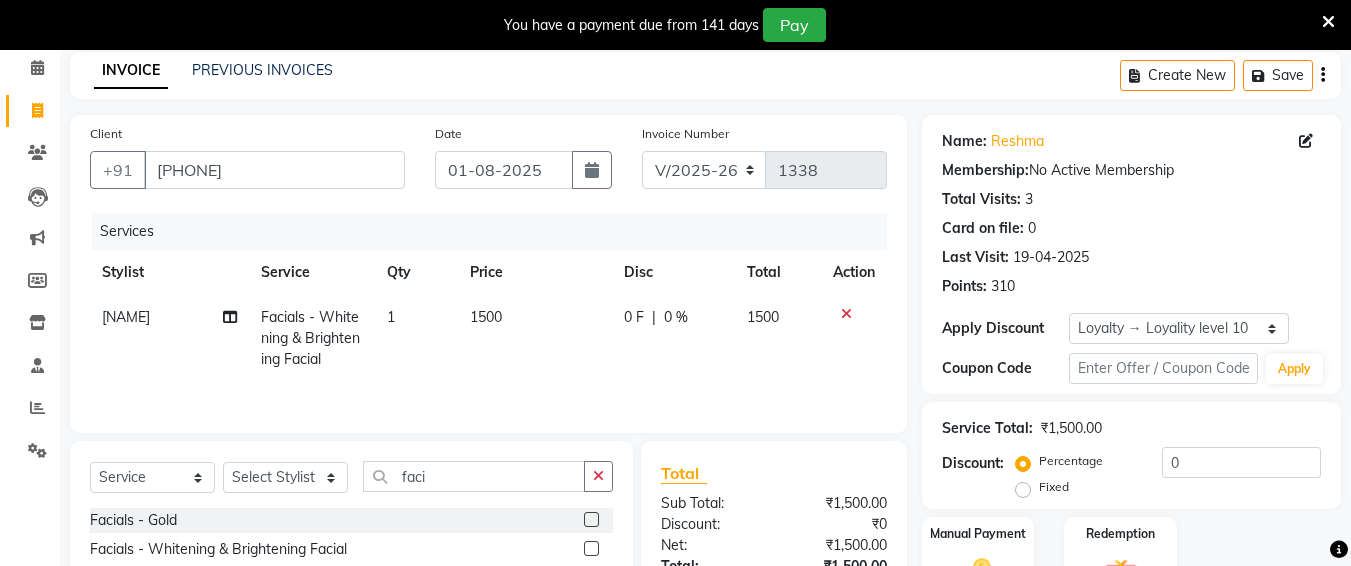 click on "1500" 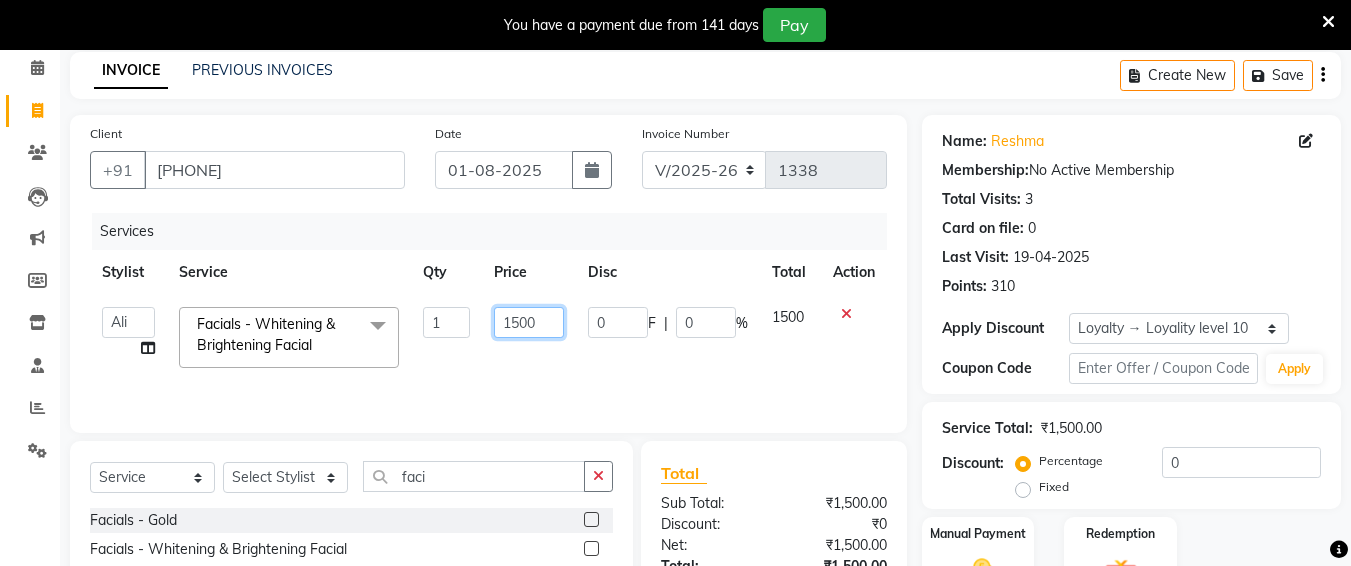 click on "1500" 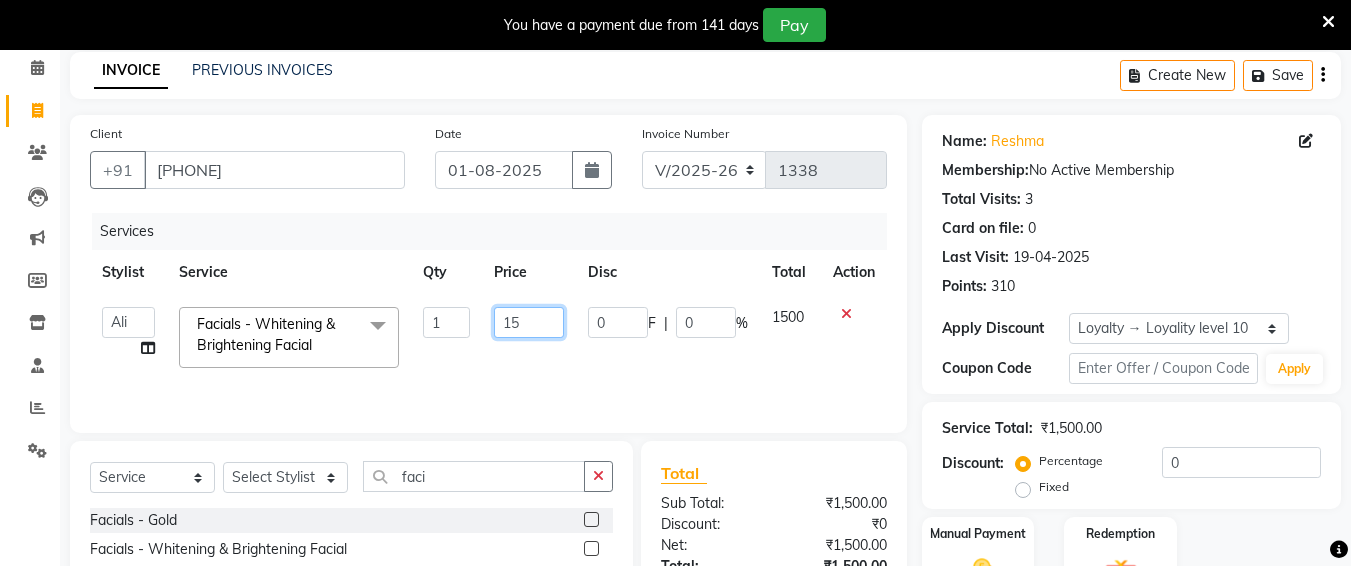 type on "1" 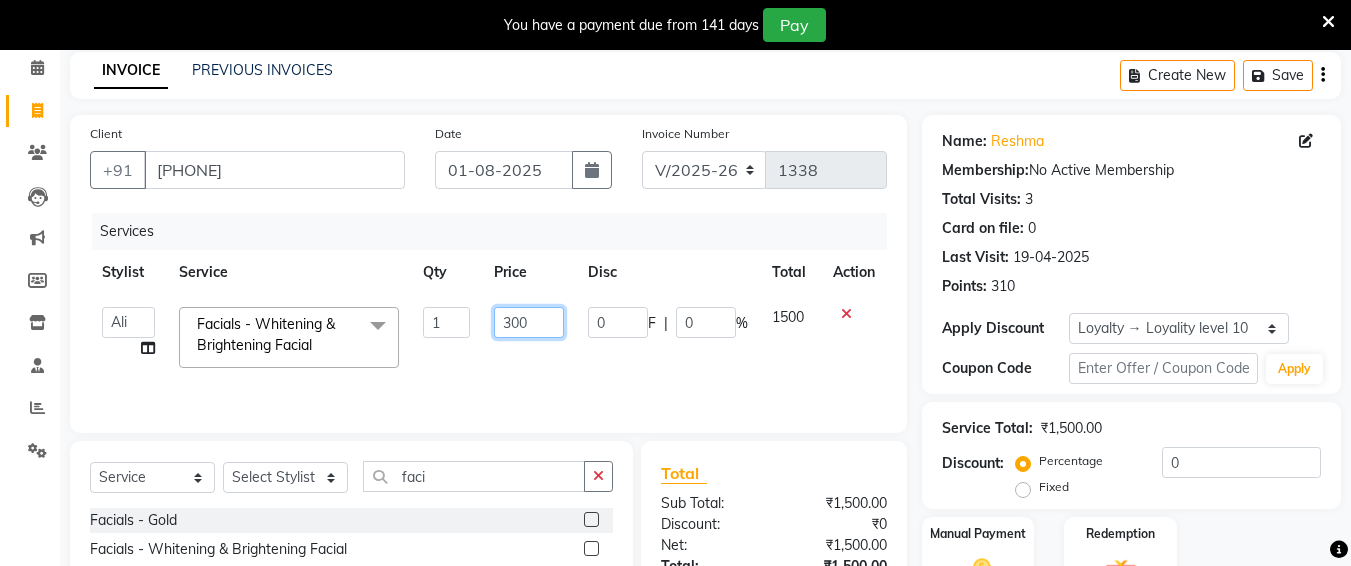 type on "3000" 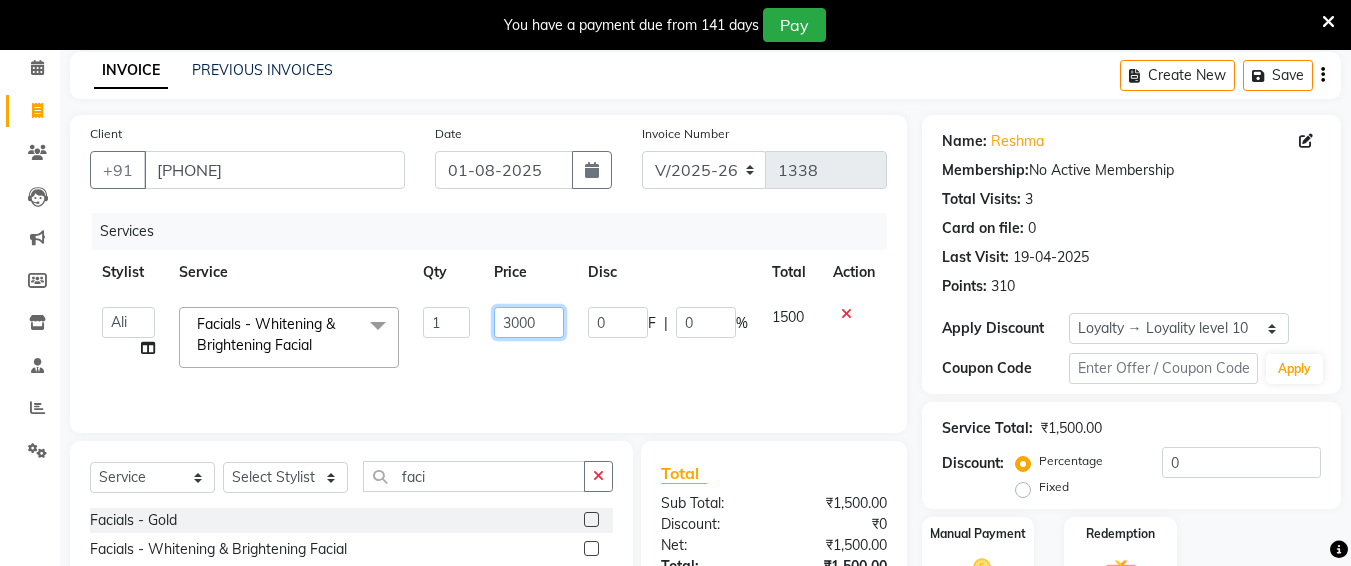 scroll, scrollTop: 285, scrollLeft: 0, axis: vertical 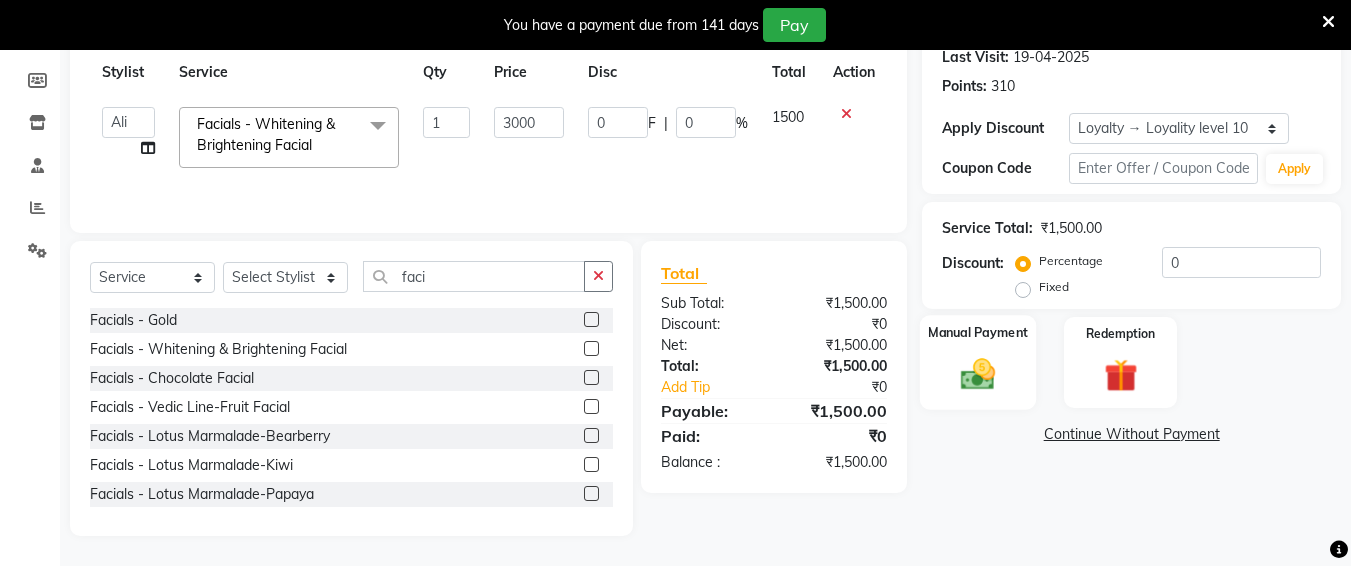 click 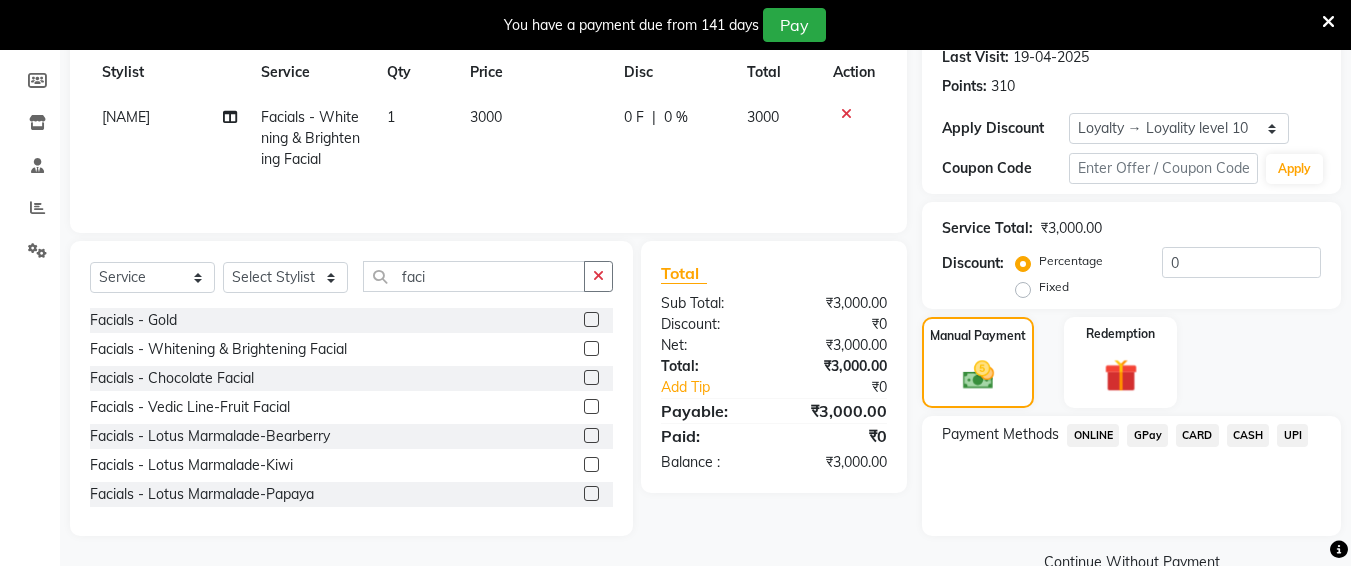 scroll, scrollTop: 326, scrollLeft: 0, axis: vertical 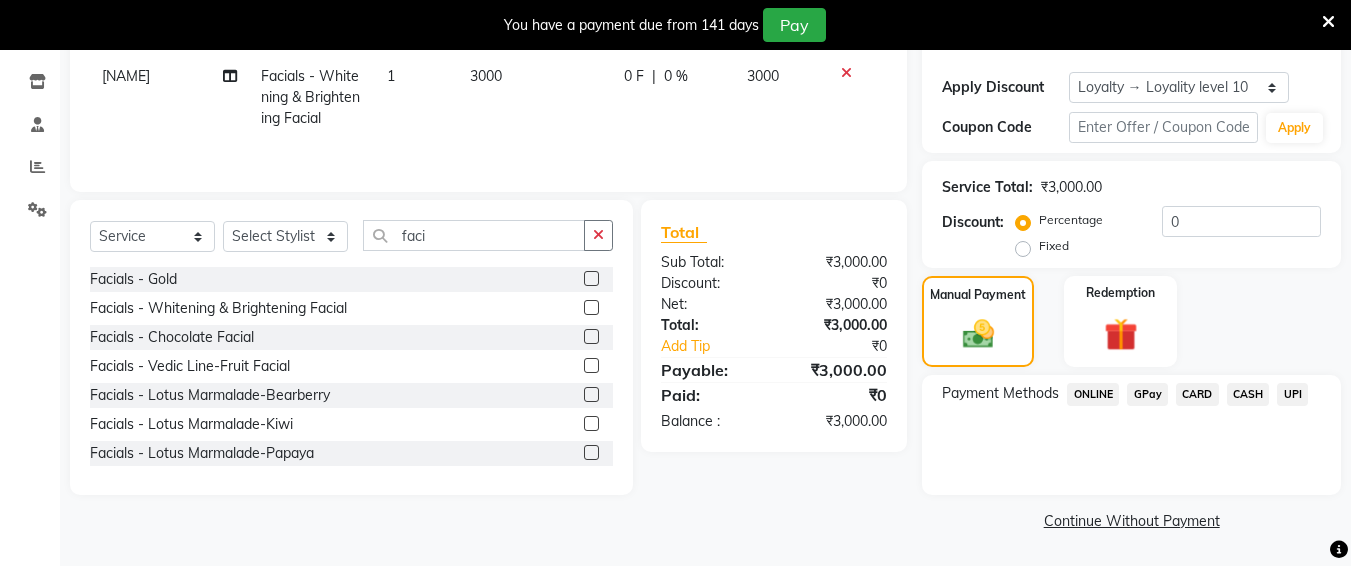 click on "UPI" 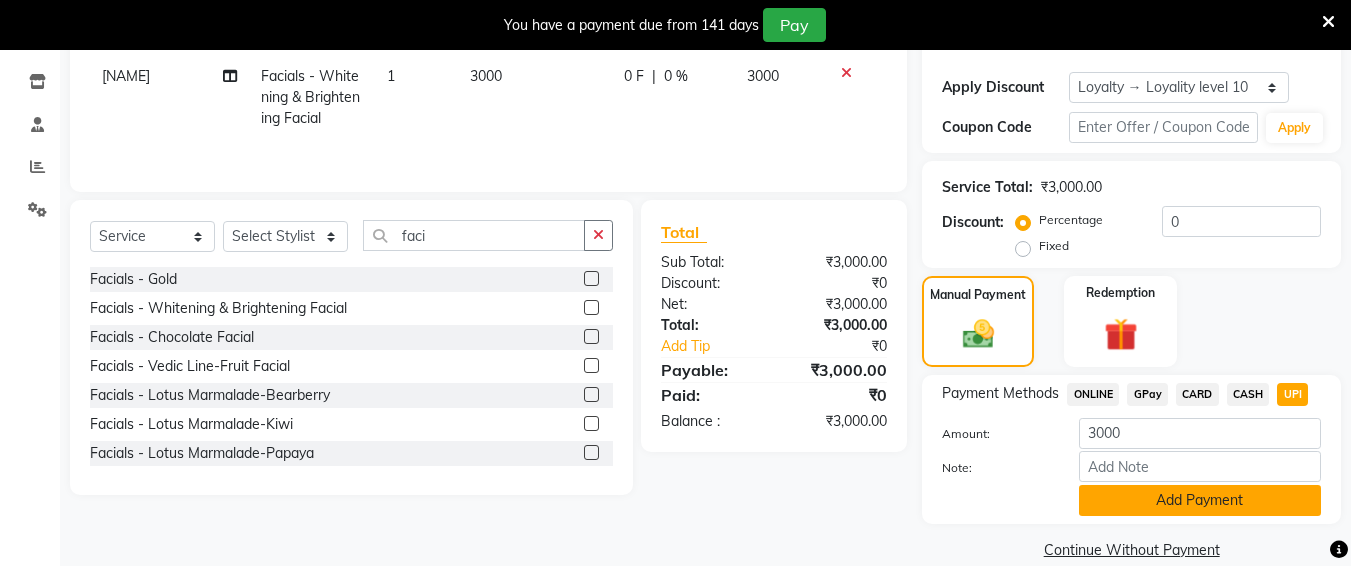 click on "Add Payment" 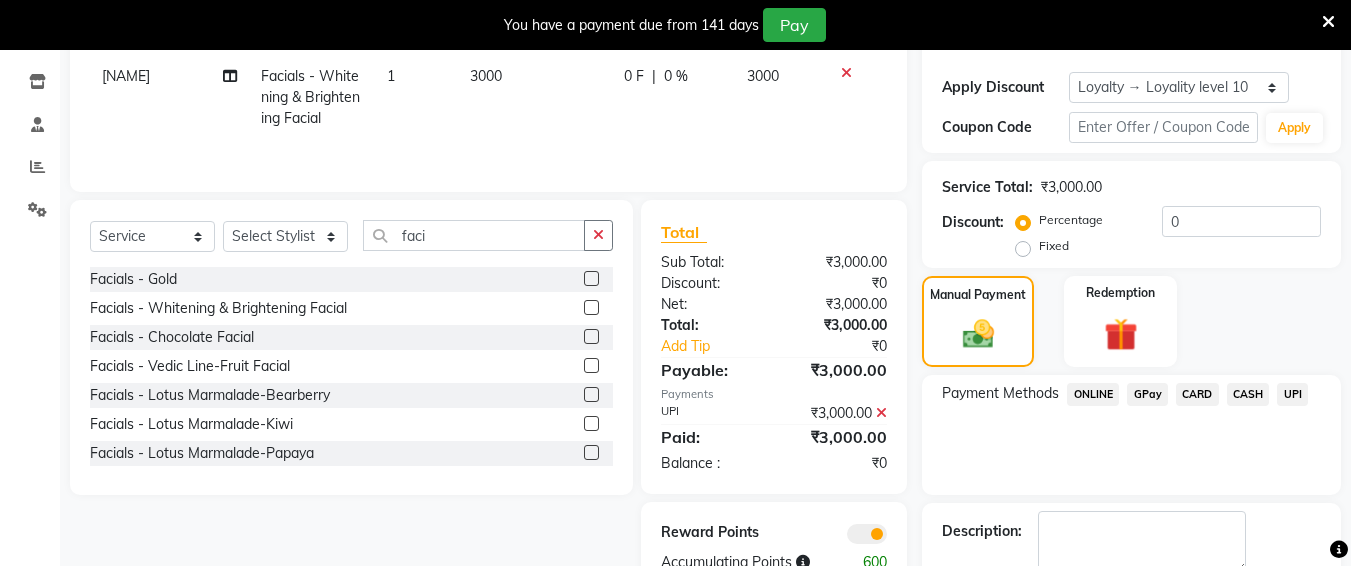 scroll, scrollTop: 439, scrollLeft: 0, axis: vertical 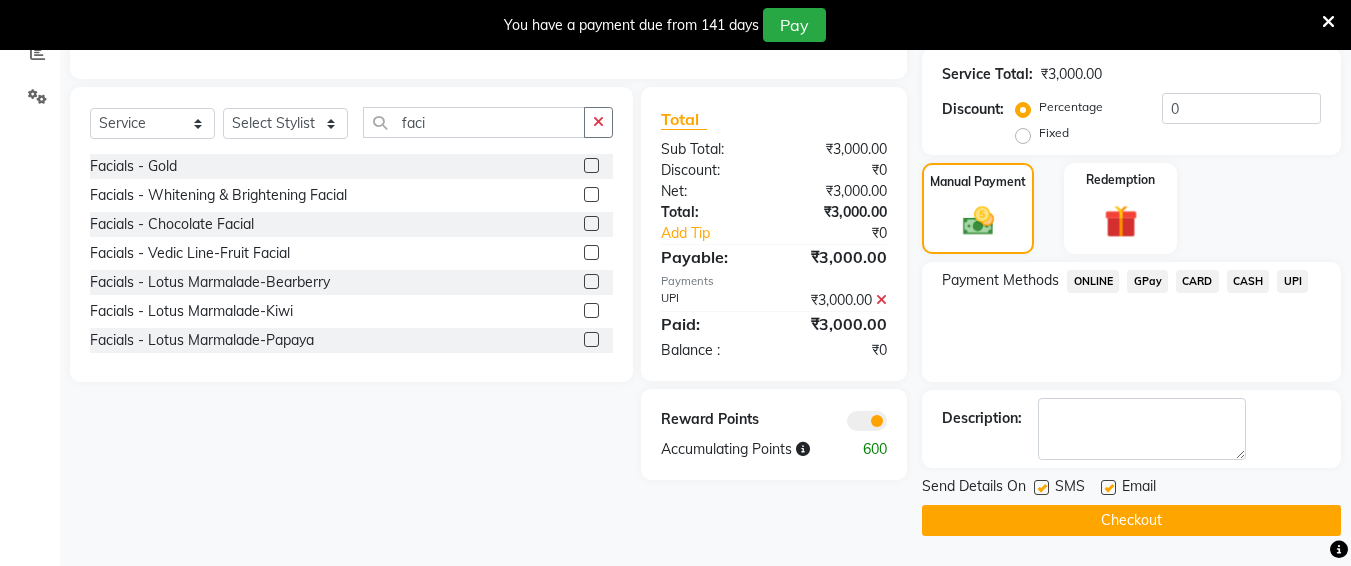 click on "Checkout" 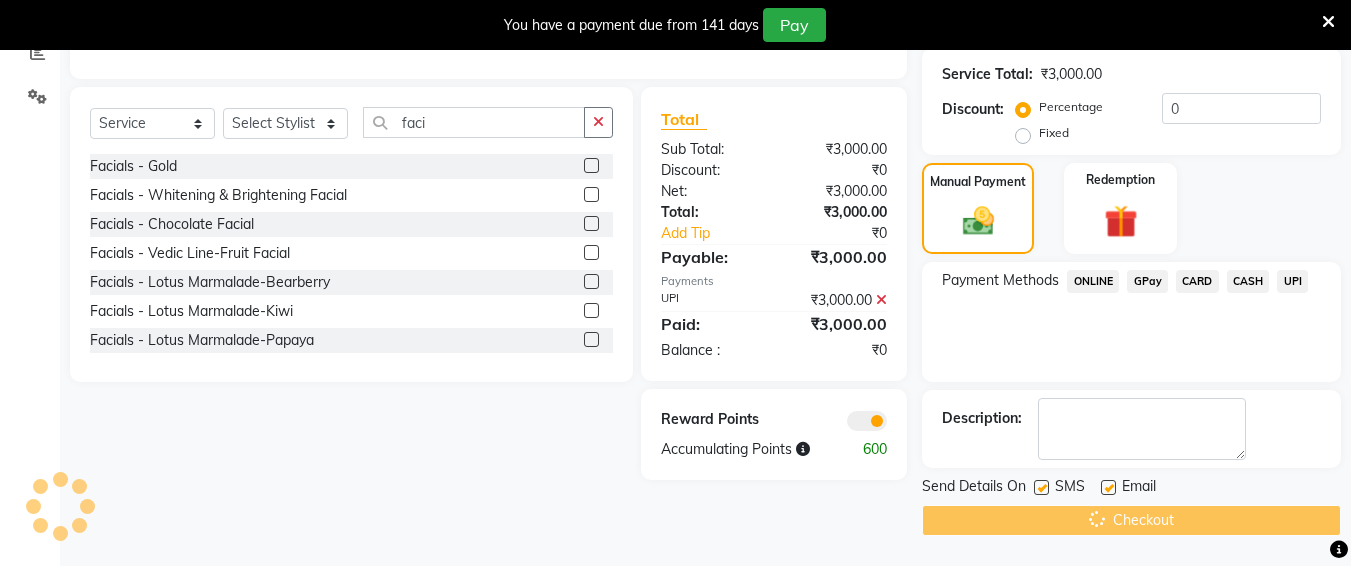 scroll, scrollTop: 0, scrollLeft: 0, axis: both 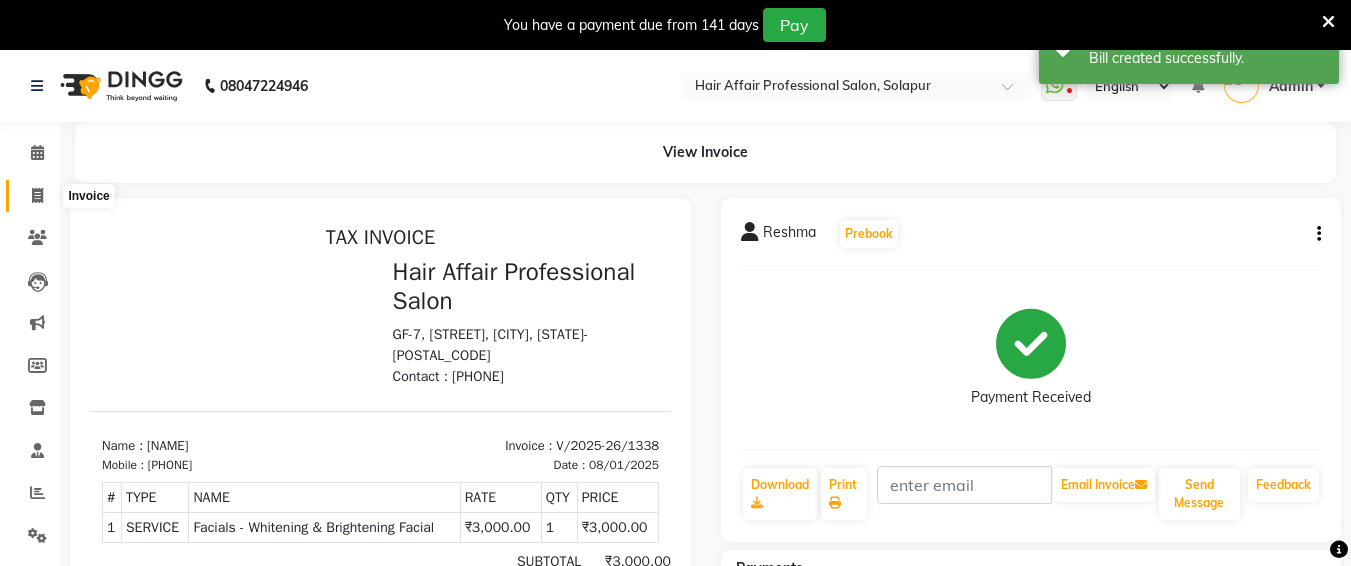 click 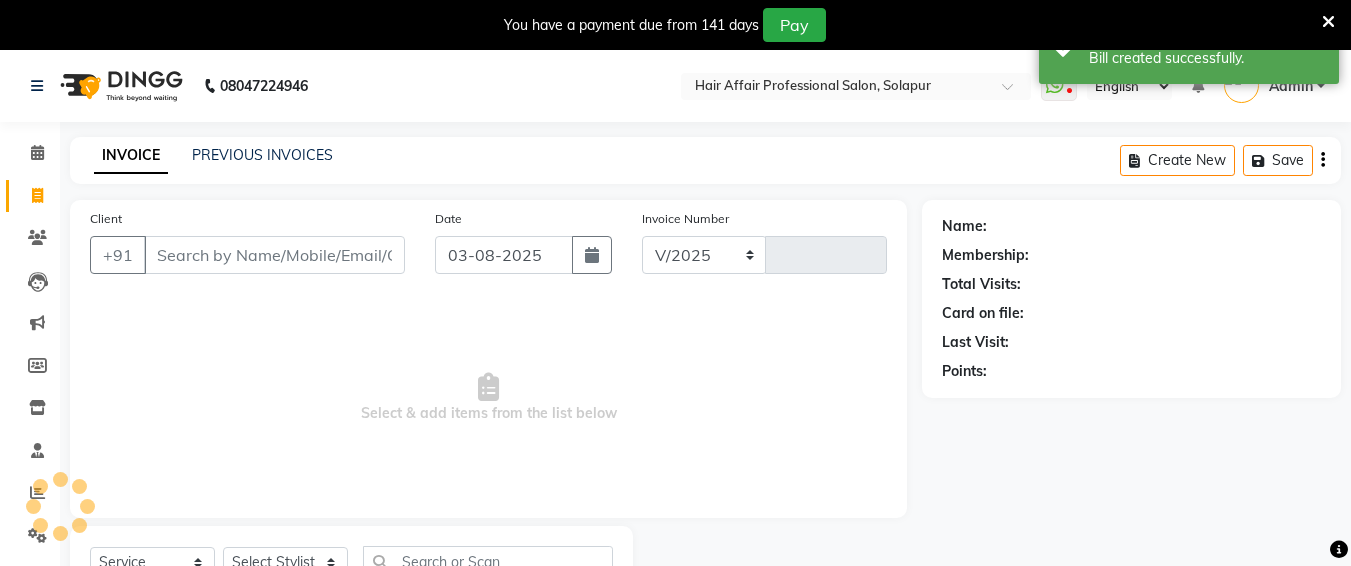 select on "657" 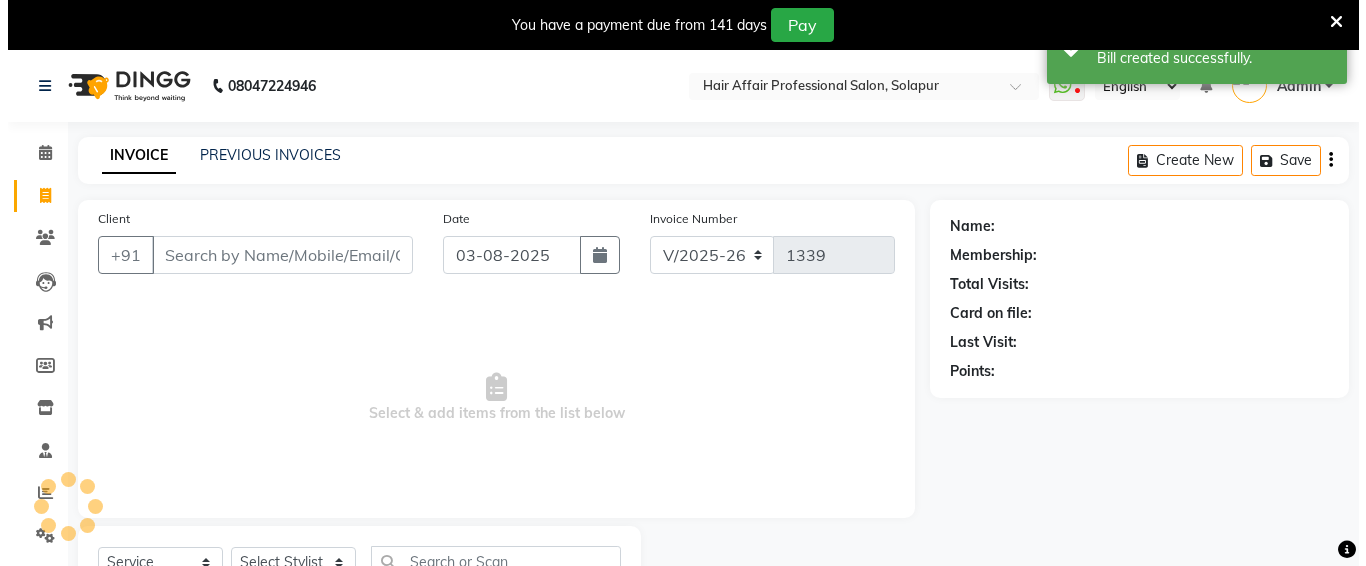 scroll, scrollTop: 85, scrollLeft: 0, axis: vertical 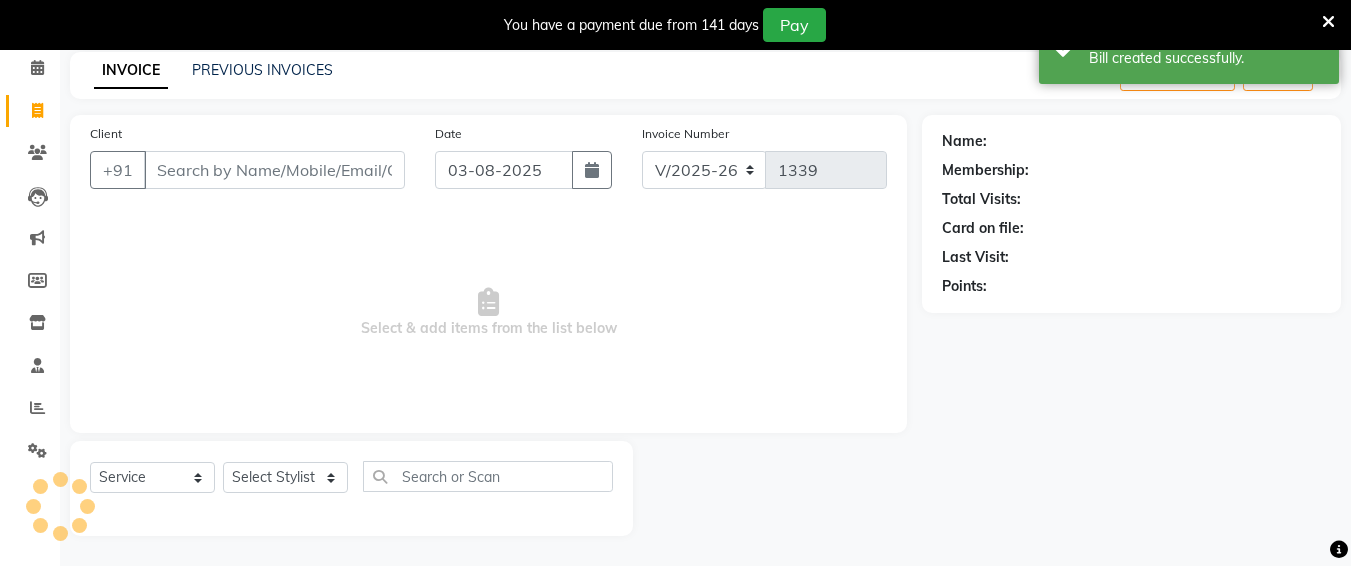 drag, startPoint x: 166, startPoint y: 172, endPoint x: 73, endPoint y: 247, distance: 119.47385 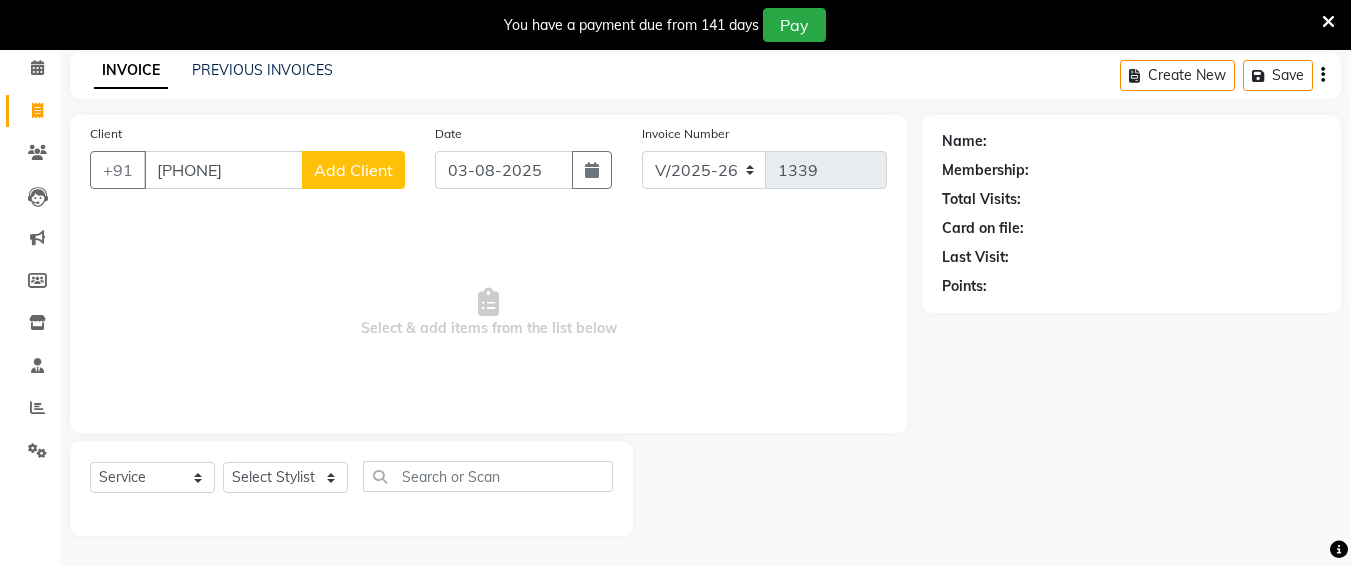 type on "[PHONE]" 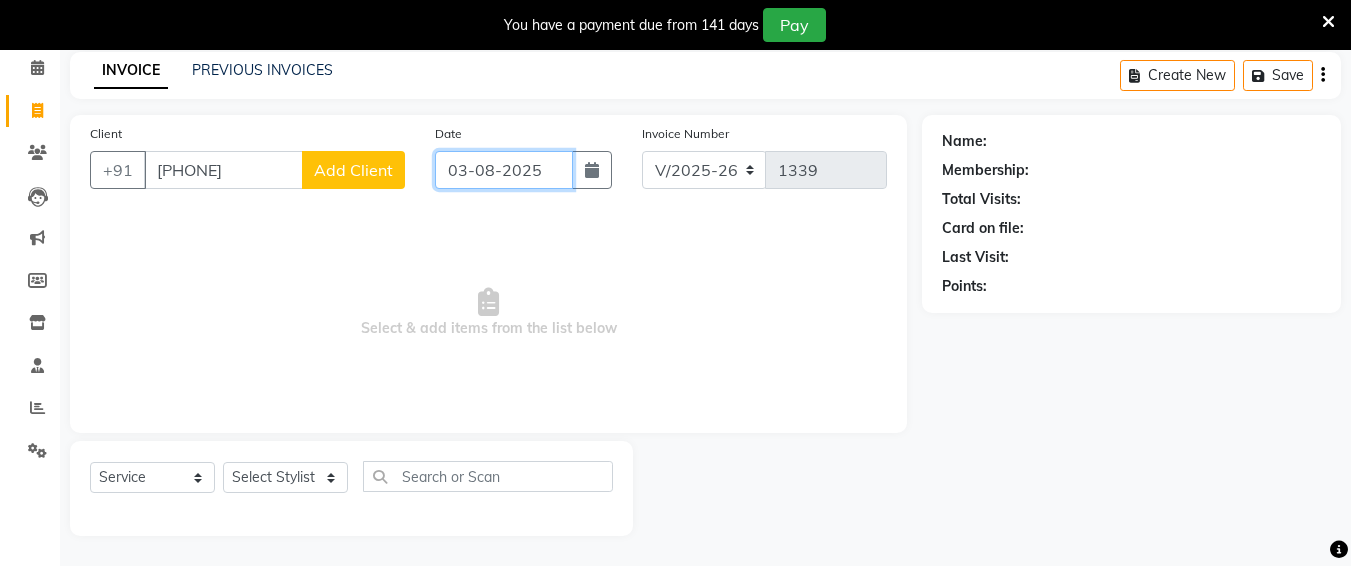 click on "03-08-2025" 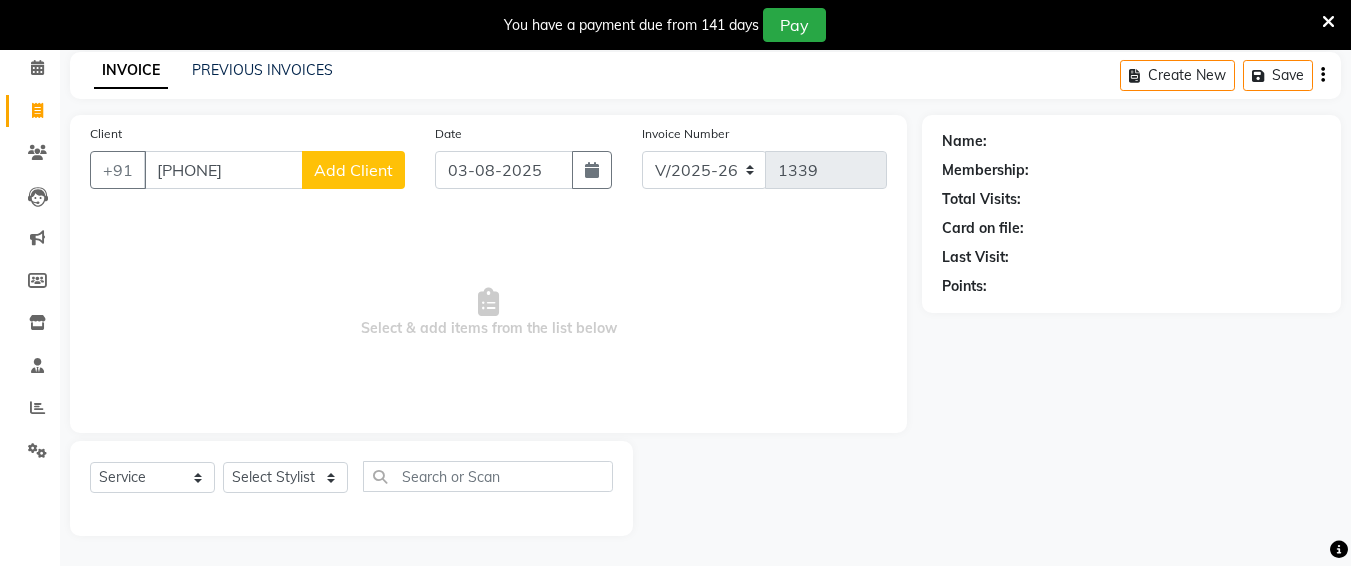 select on "8" 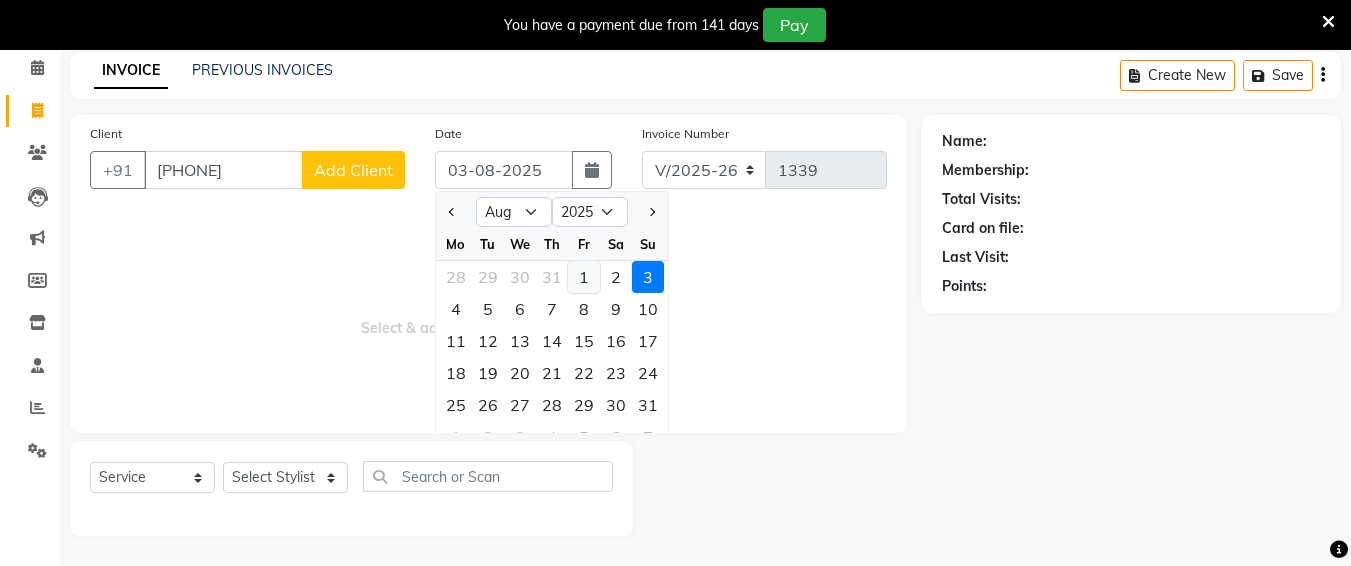 click on "1" 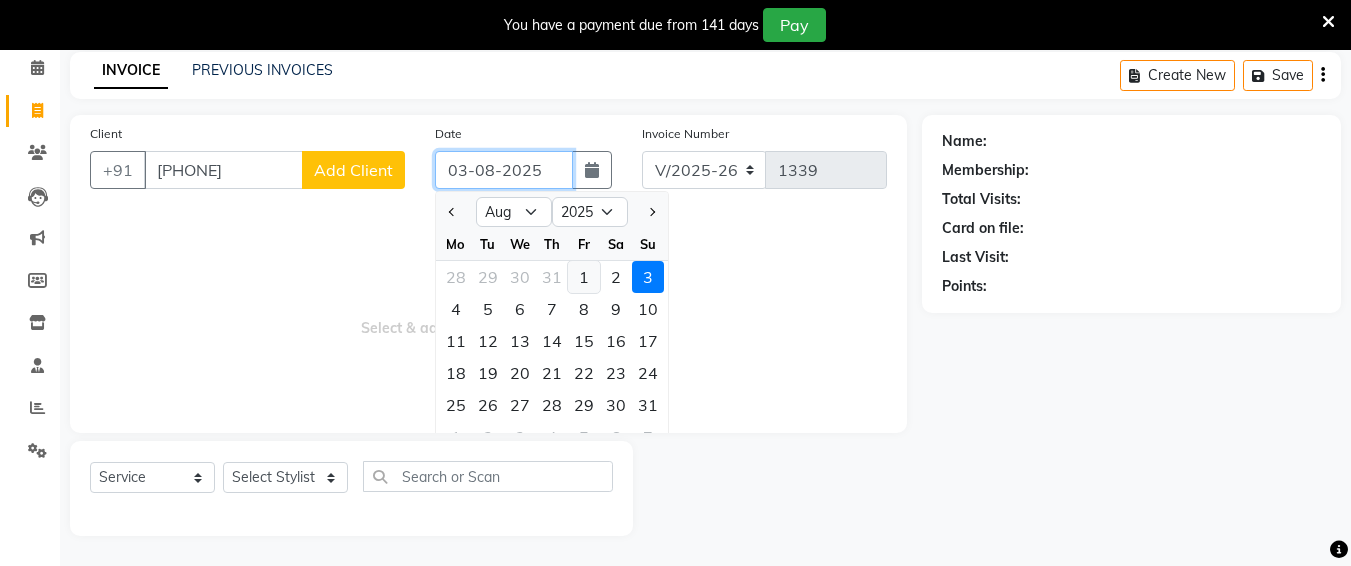 type on "01-08-2025" 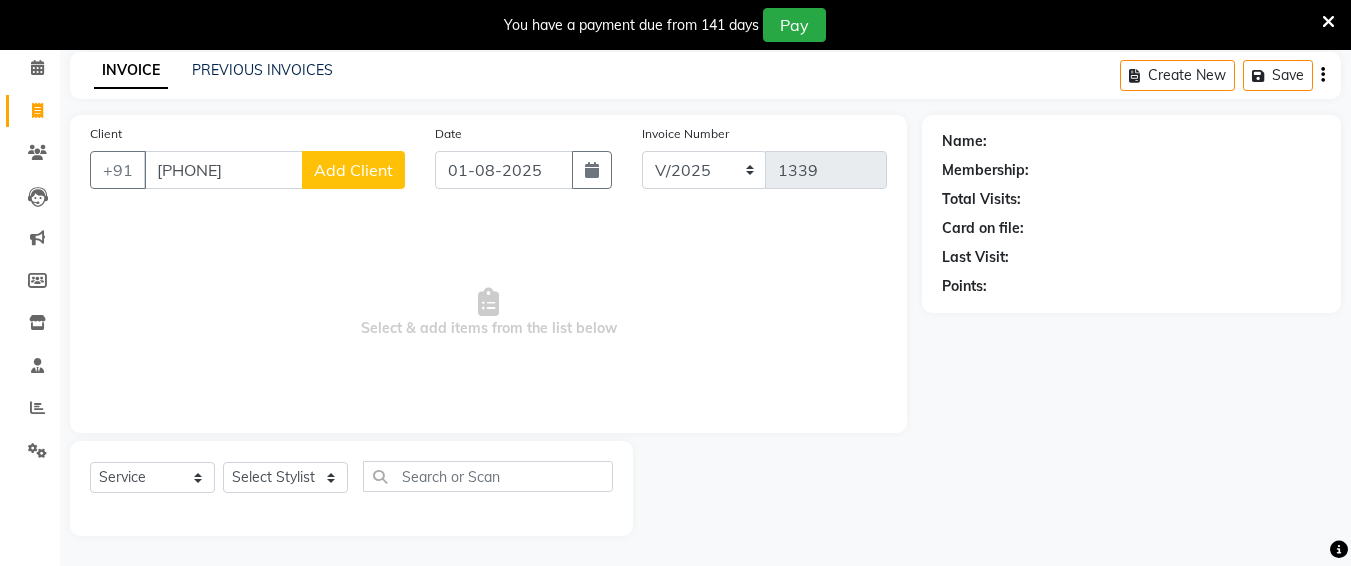 click on "Add Client" 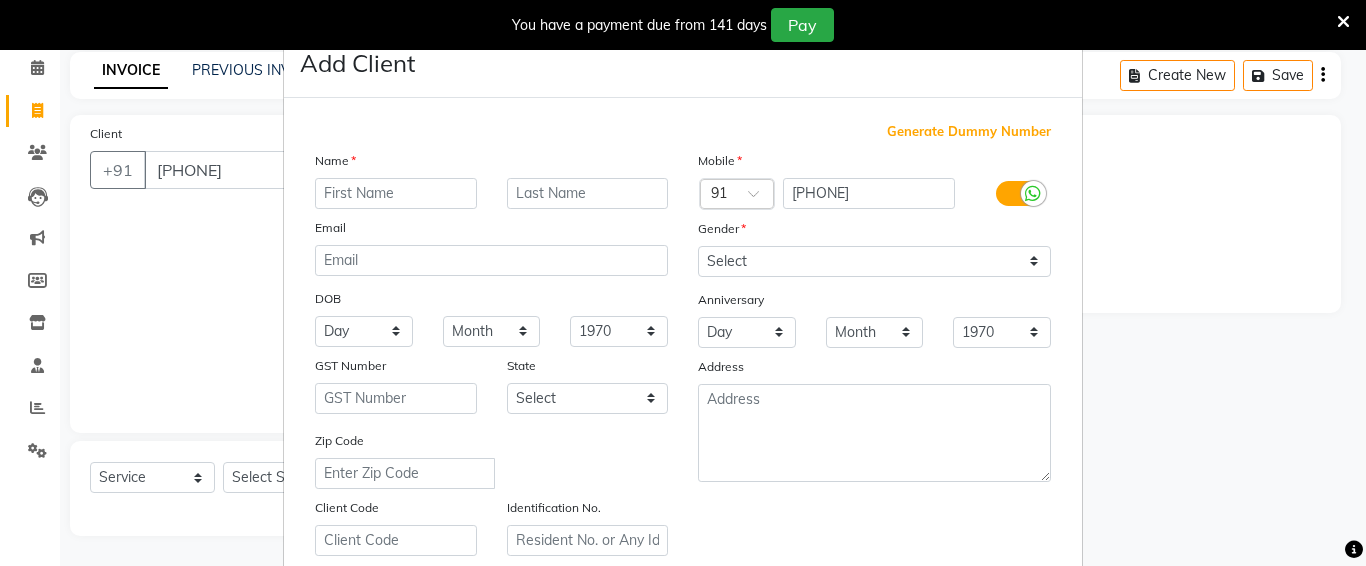 click at bounding box center (396, 193) 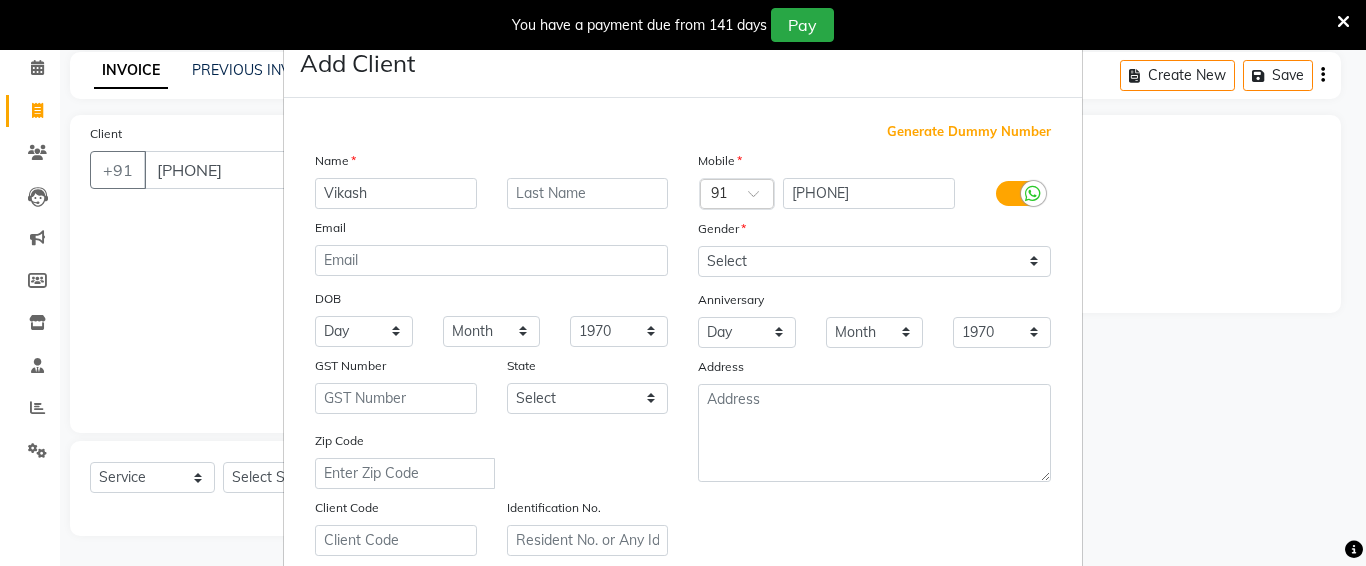 type on "Vikash" 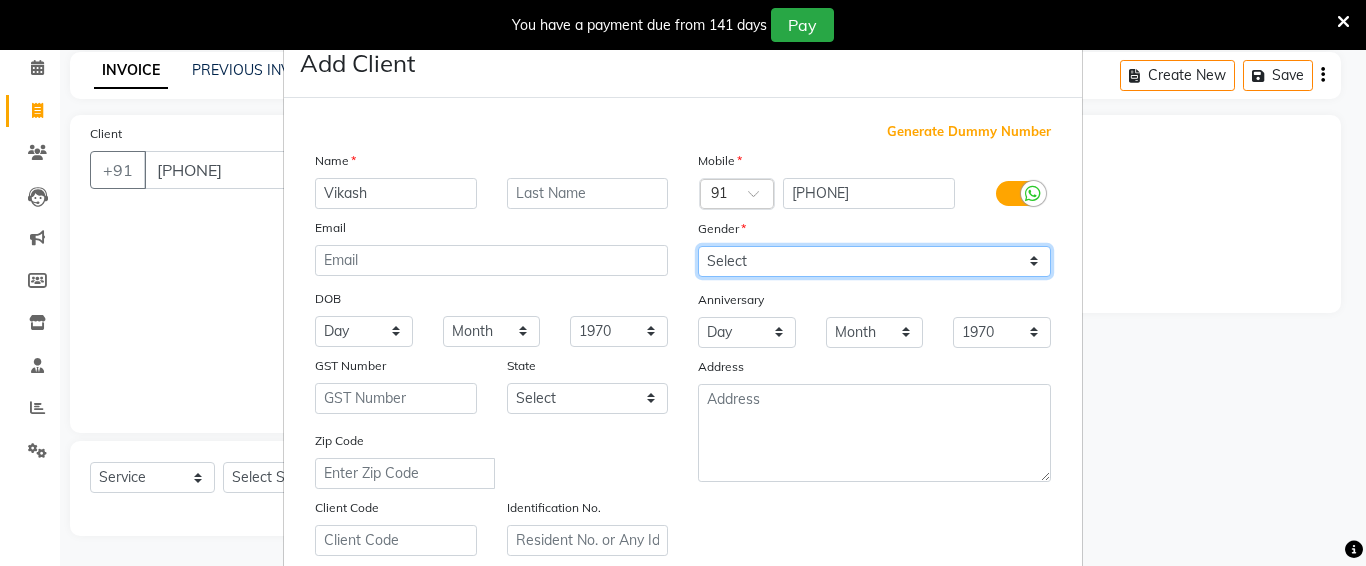 click on "Select Male Female Other Prefer Not To Say" at bounding box center (874, 261) 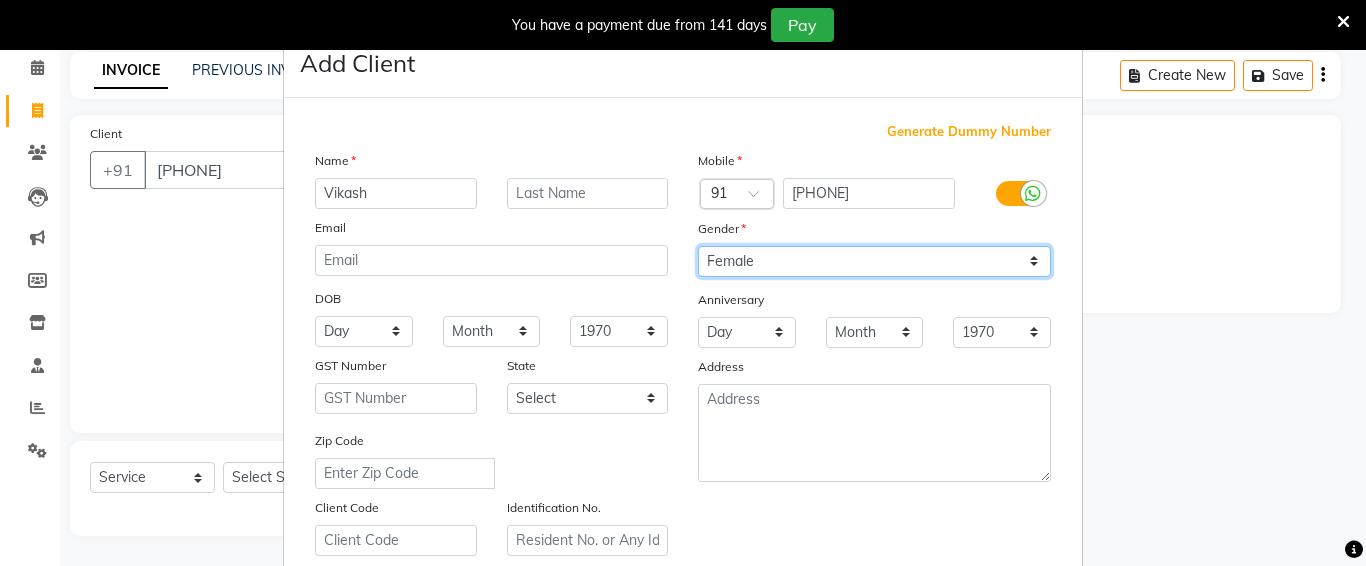 click on "Select Male Female Other Prefer Not To Say" at bounding box center (874, 261) 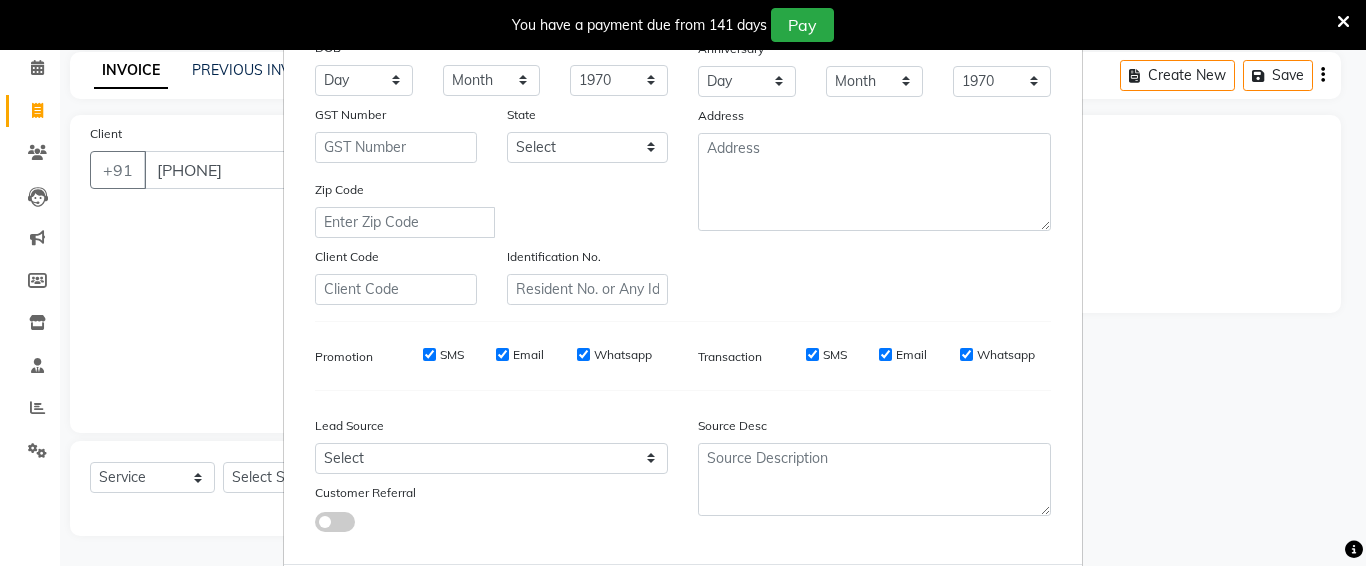scroll, scrollTop: 357, scrollLeft: 0, axis: vertical 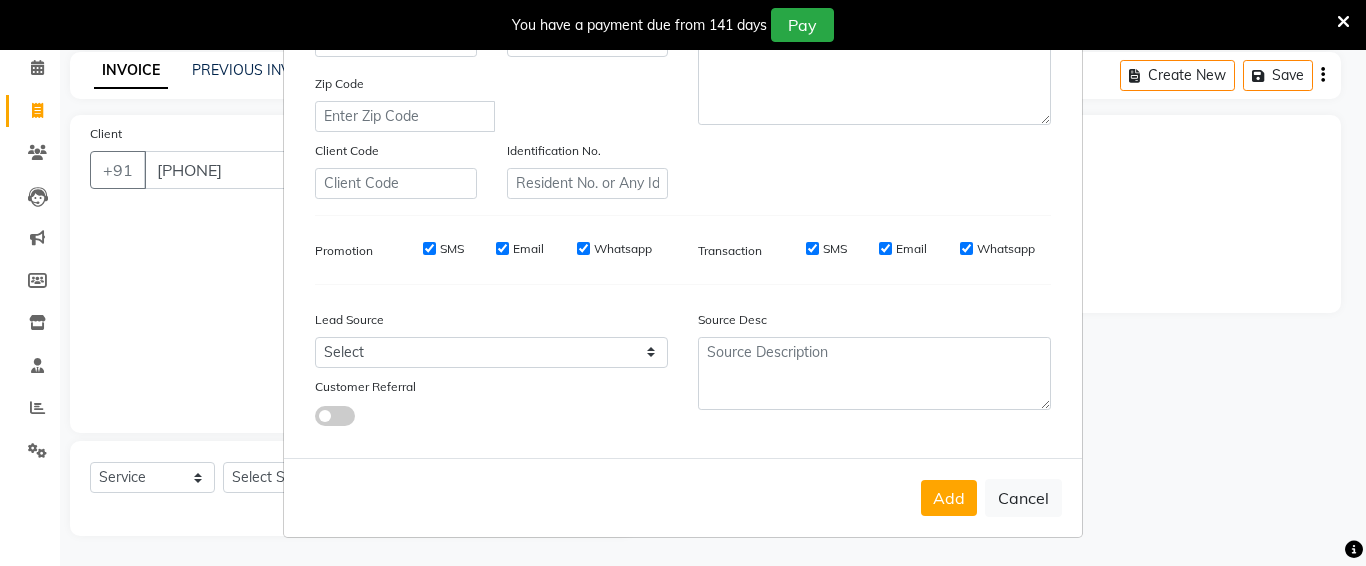 drag, startPoint x: 938, startPoint y: 495, endPoint x: 399, endPoint y: 561, distance: 543.02576 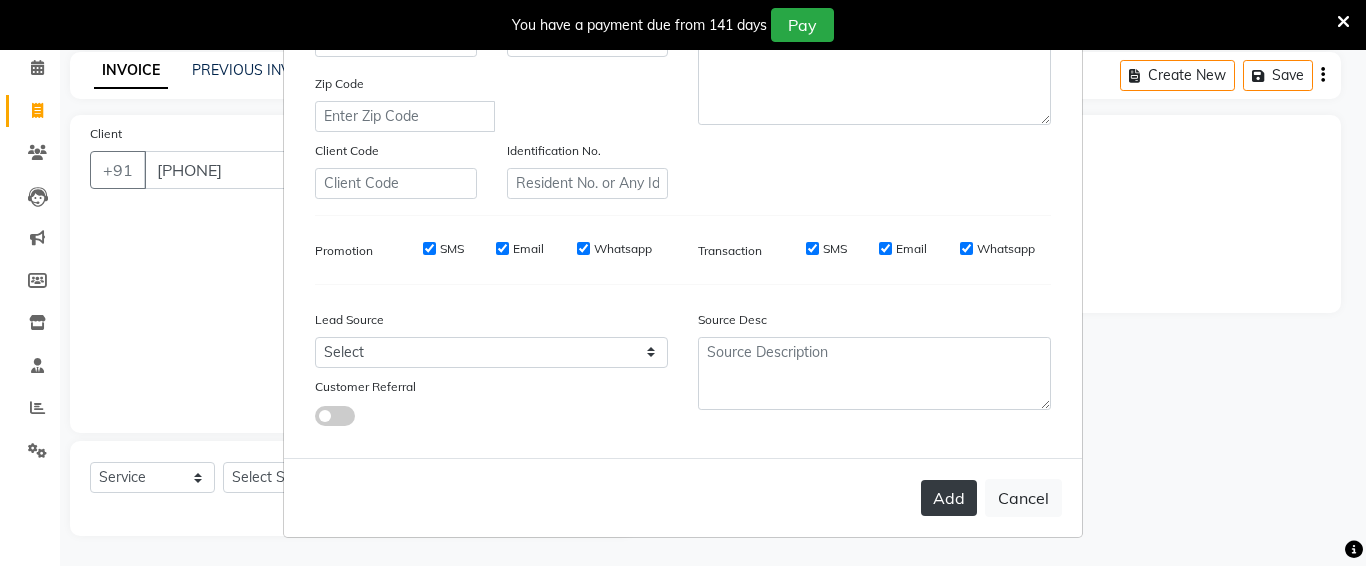click on "Add" at bounding box center [949, 498] 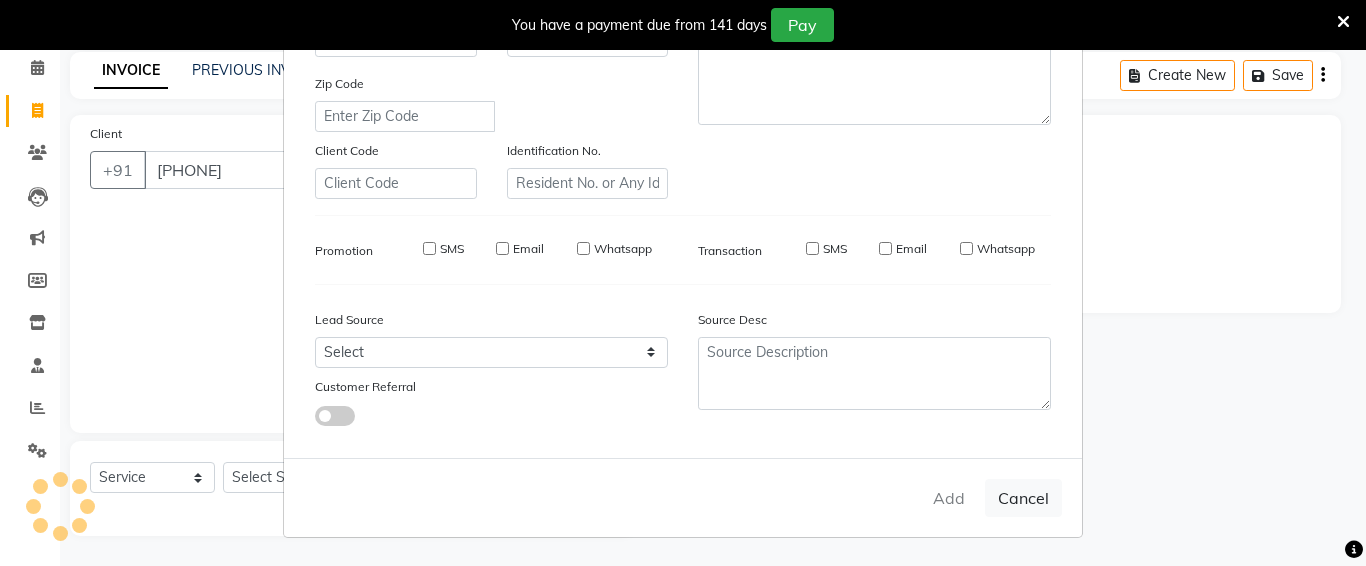 type 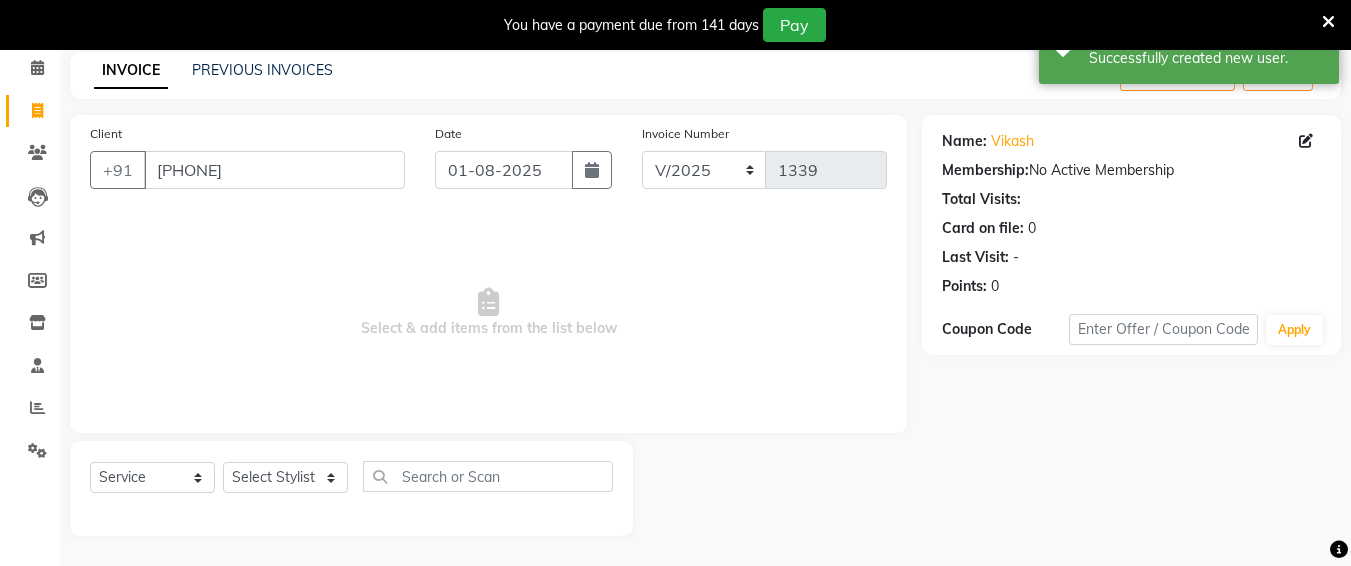 drag, startPoint x: 341, startPoint y: 453, endPoint x: 334, endPoint y: 475, distance: 23.086792 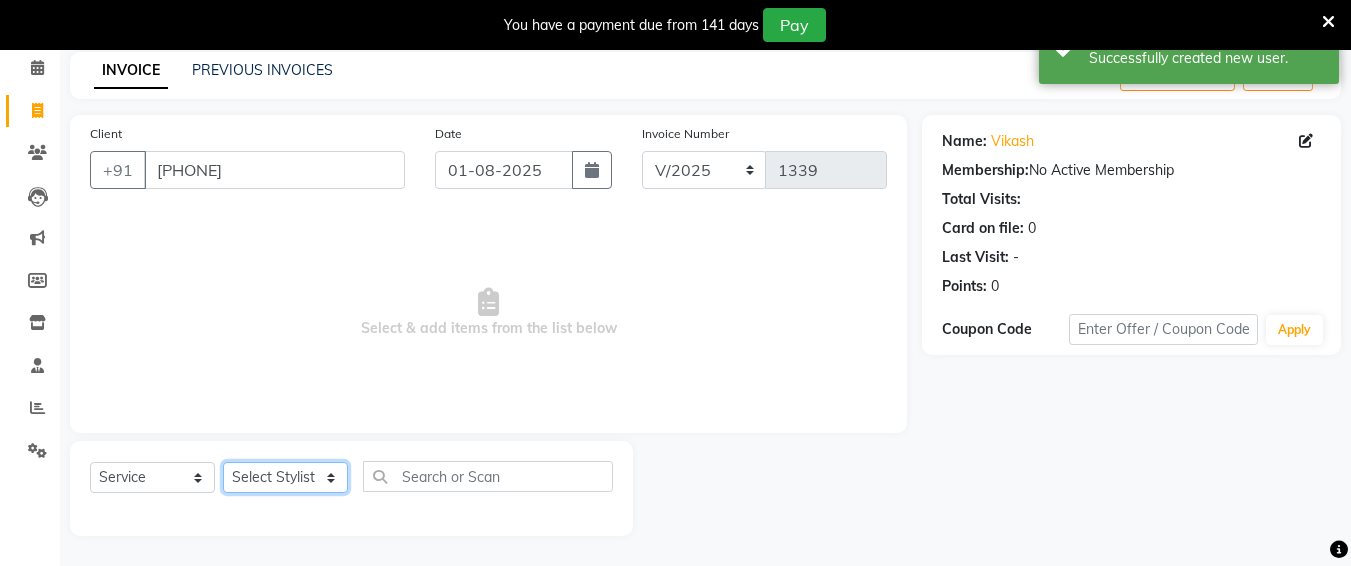 click on "Select Stylist Ali chandrika Hair Affair Imran Khan Preet Singh Raj Saba sandhya soniya thriveni thriveni" 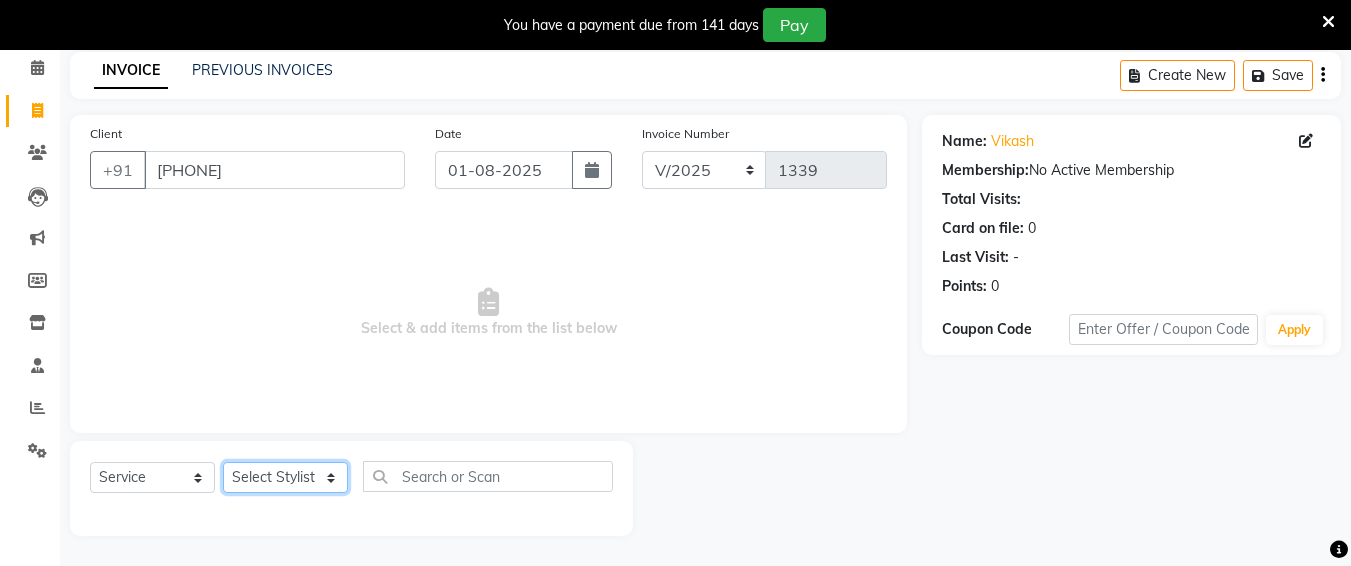 select on "68094" 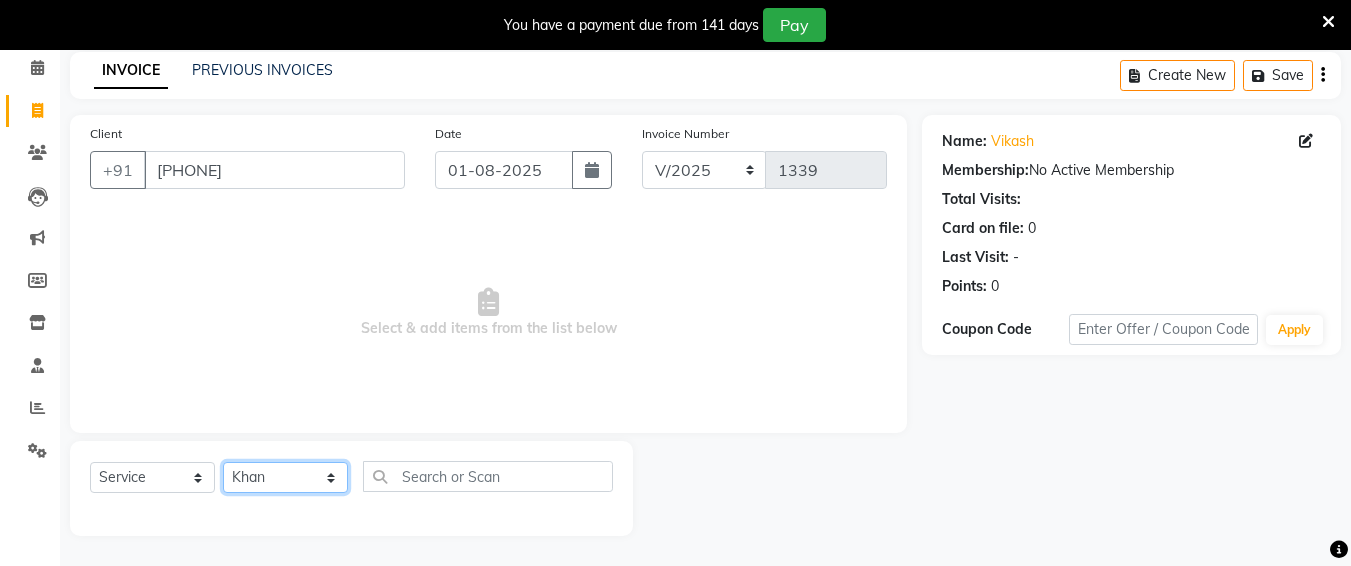 click on "Select Stylist Ali chandrika Hair Affair Imran Khan Preet Singh Raj Saba sandhya soniya thriveni thriveni" 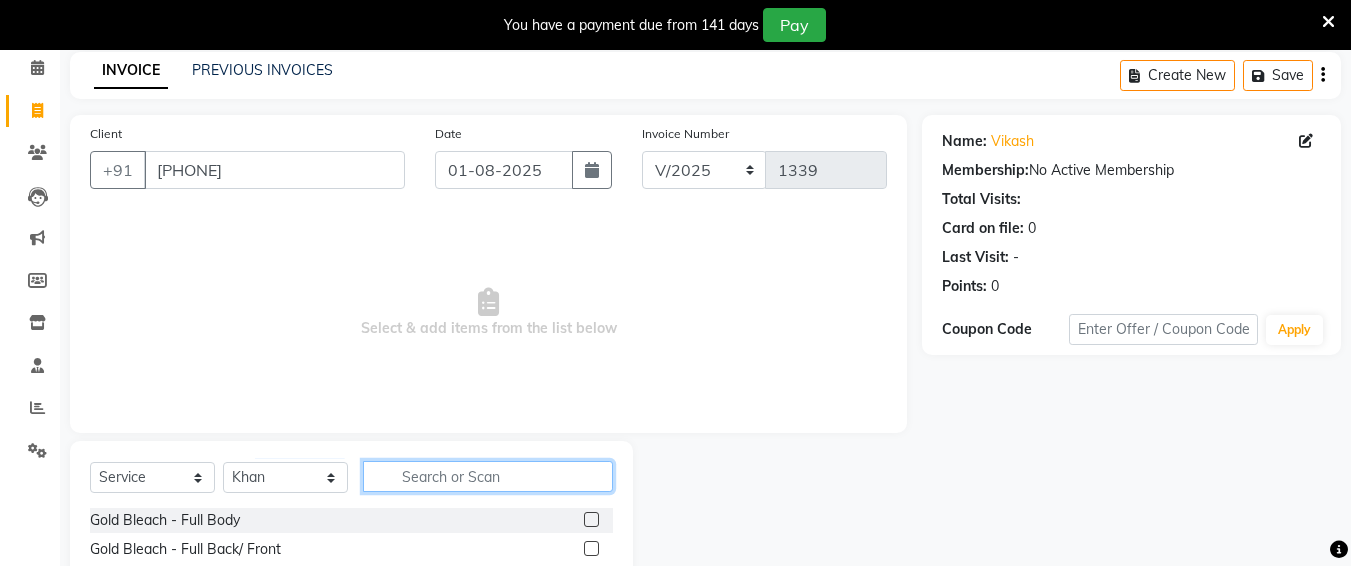 click 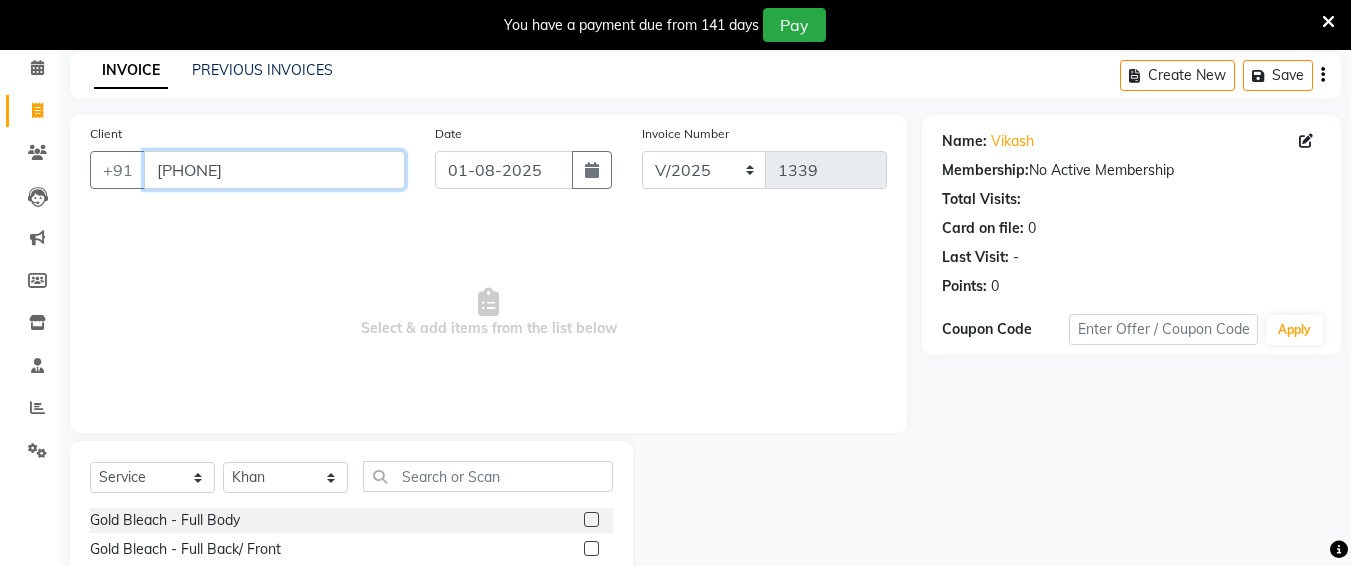 click on "[PHONE]" at bounding box center [274, 170] 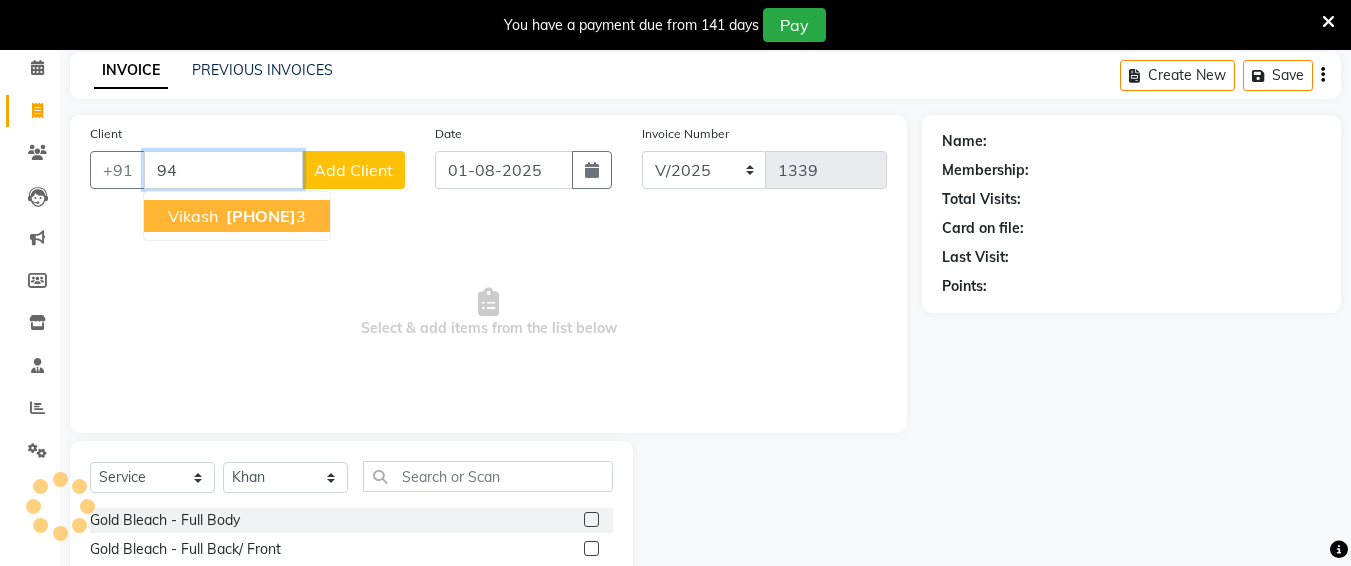 type on "9" 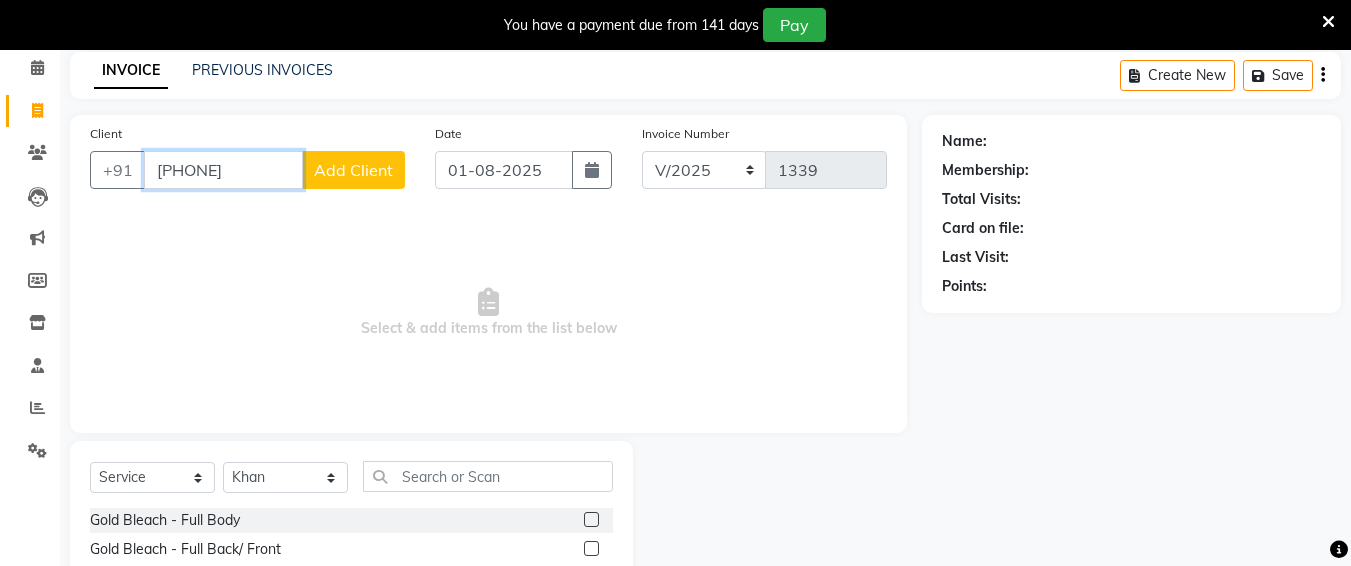 type on "[PHONE]" 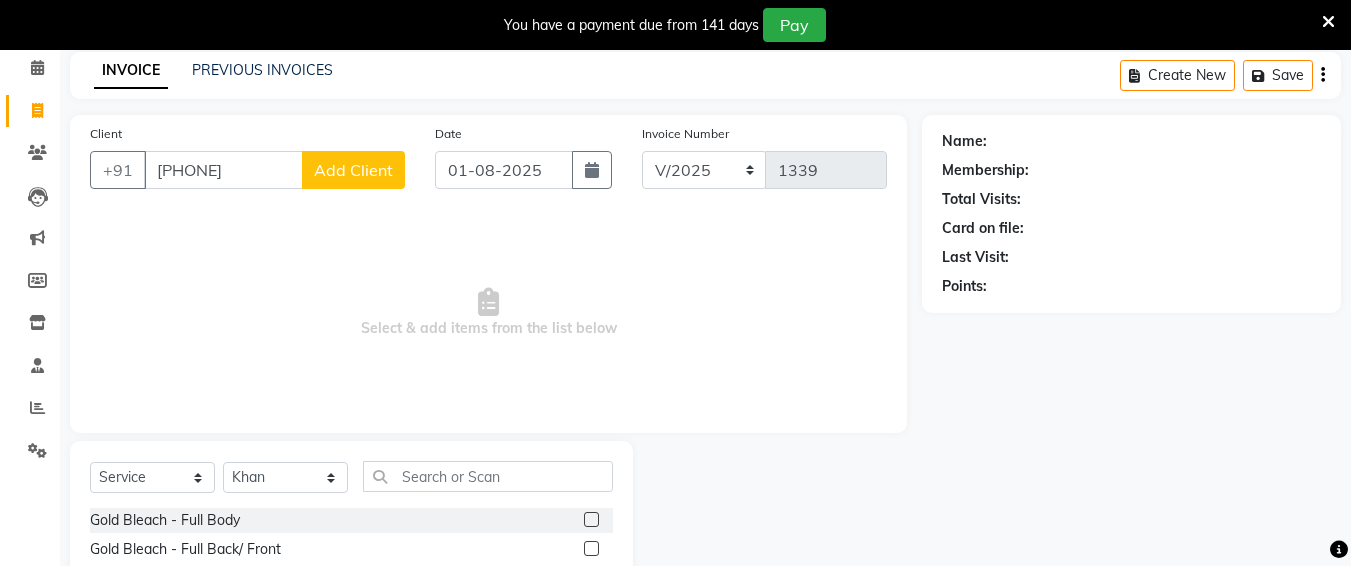 click on "Add Client" 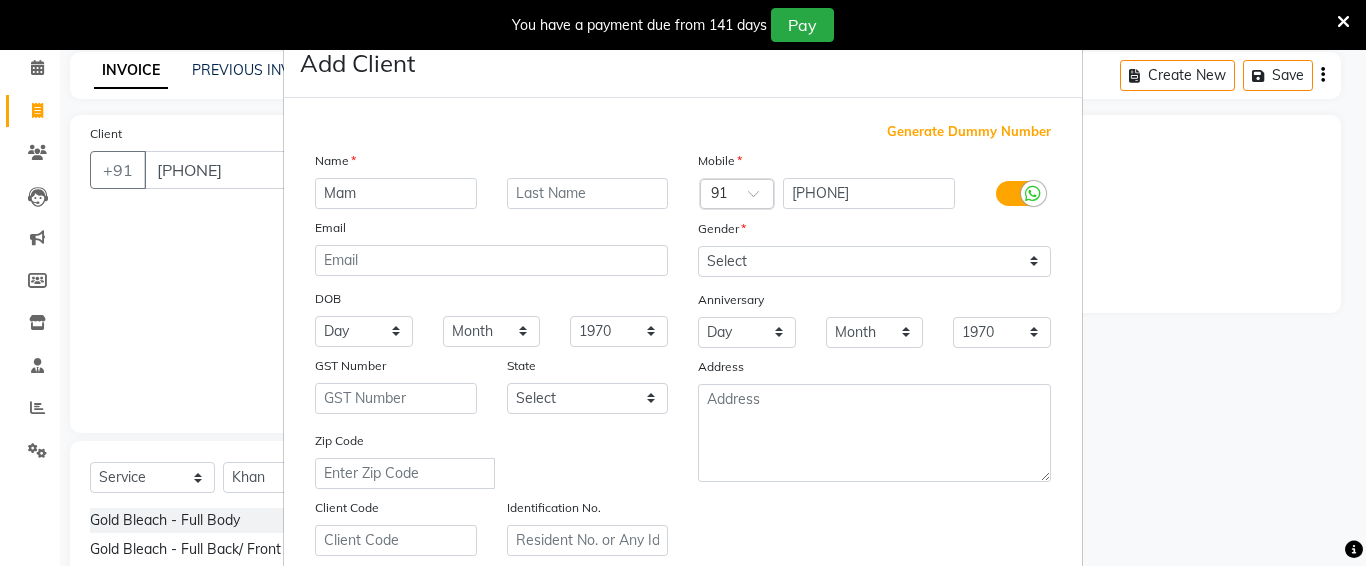 type on "Mam" 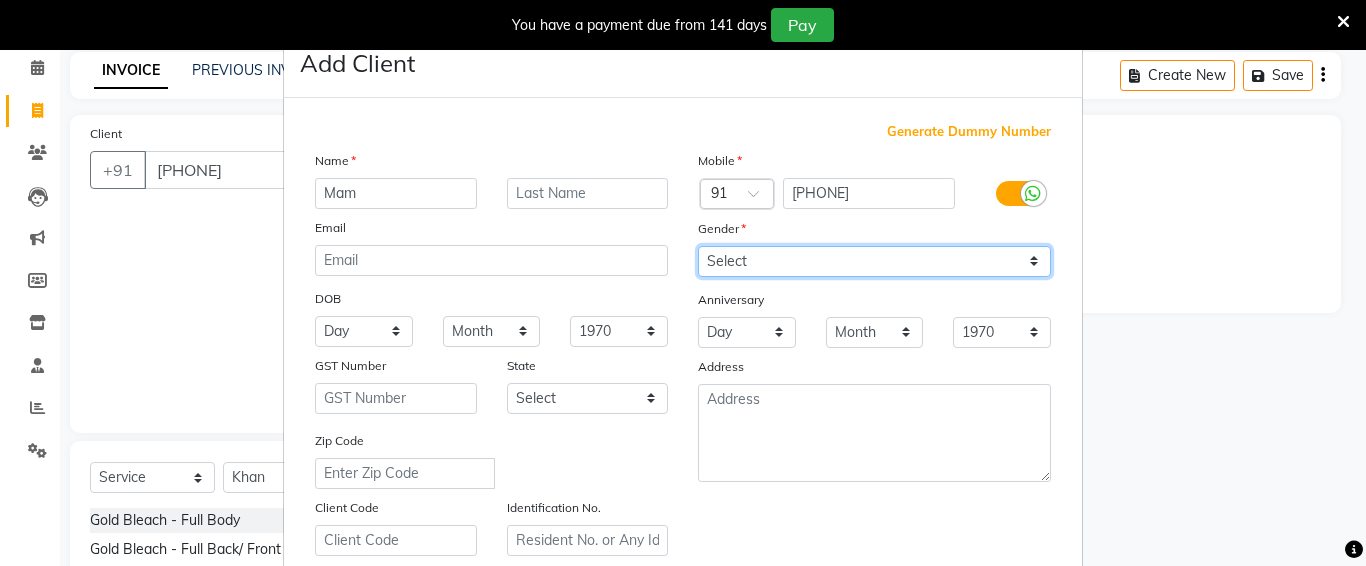 click on "Select Male Female Other Prefer Not To Say" at bounding box center (874, 261) 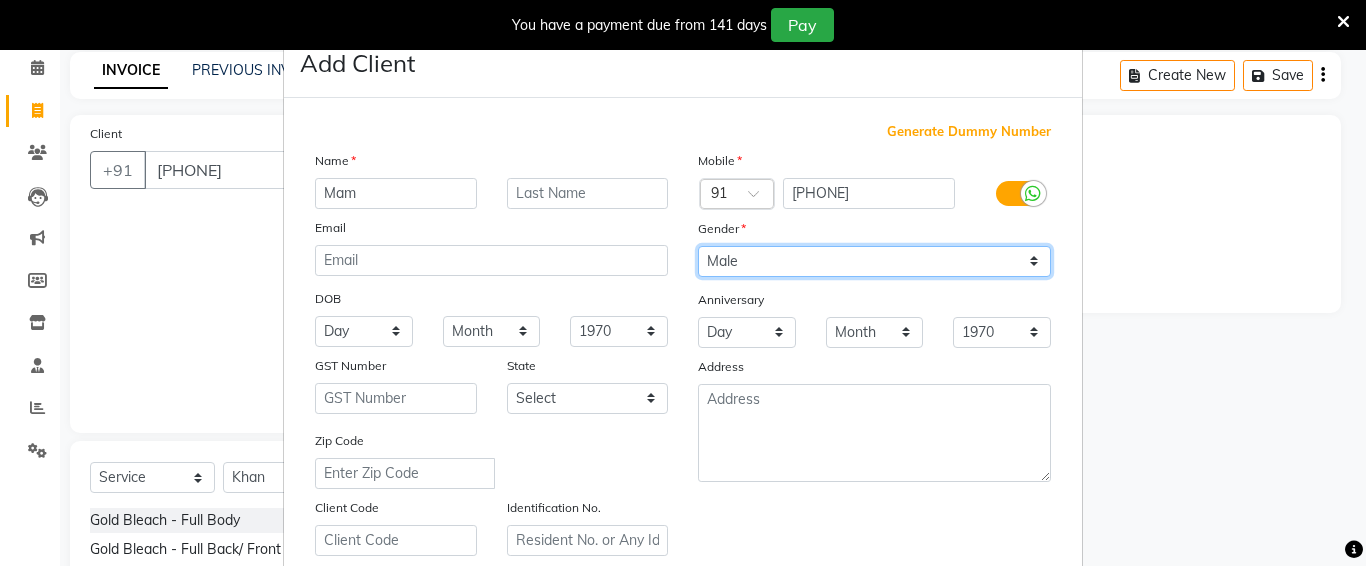 click on "Select Male Female Other Prefer Not To Say" at bounding box center [874, 261] 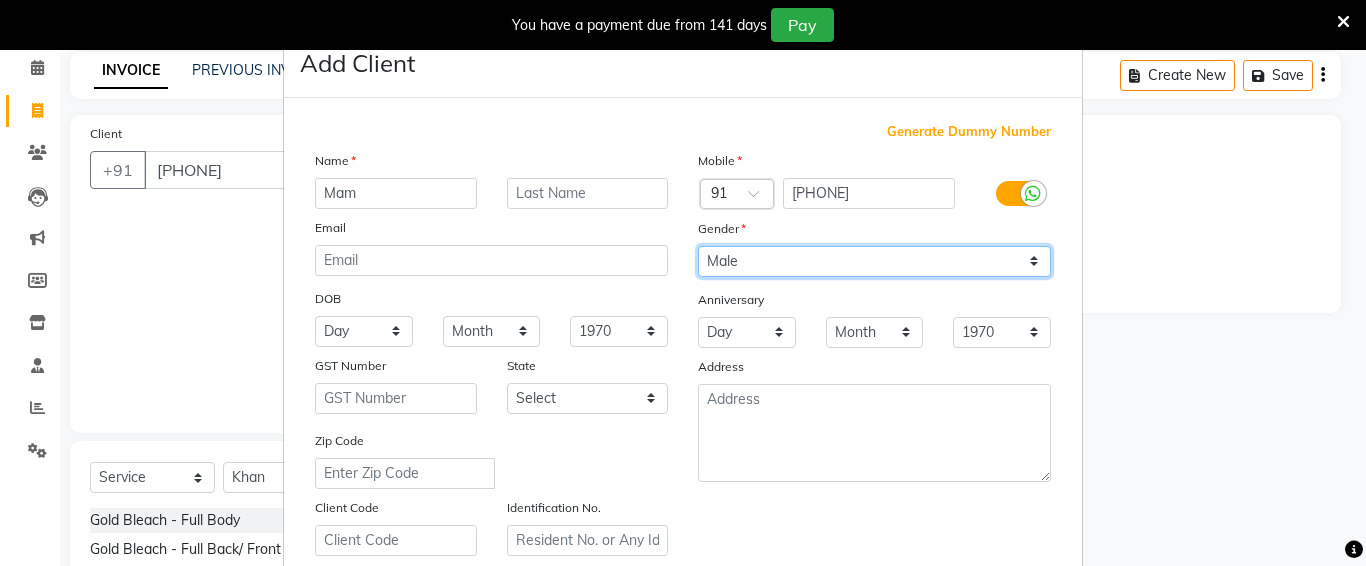 click on "Select Male Female Other Prefer Not To Say" at bounding box center (874, 261) 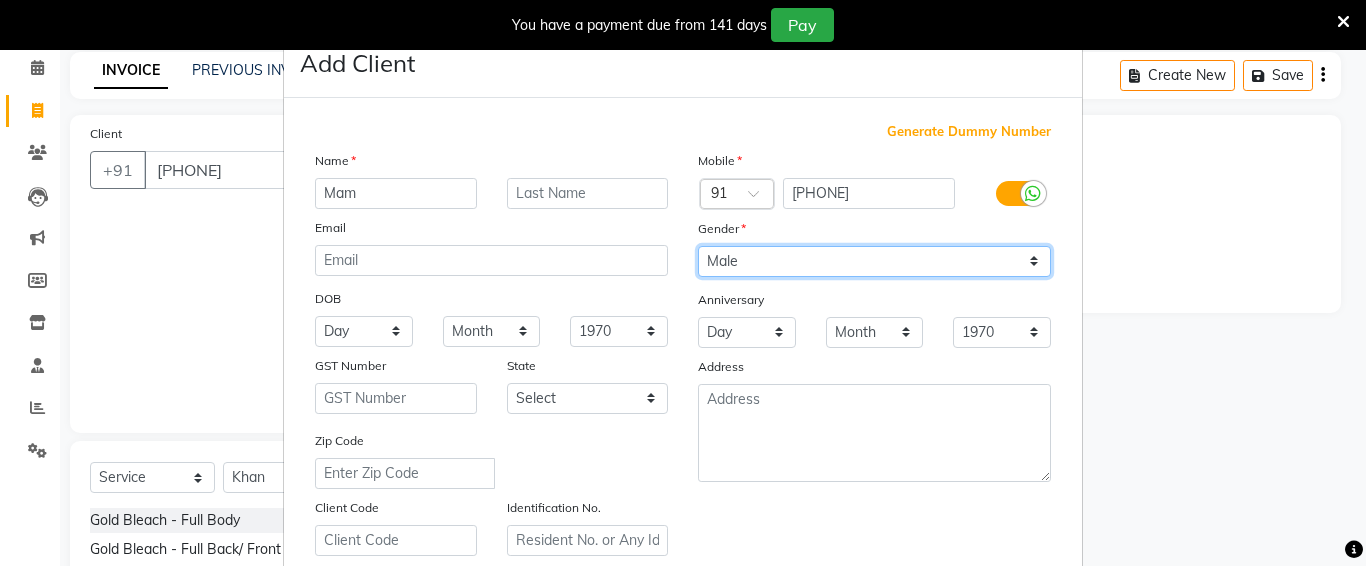 select on "female" 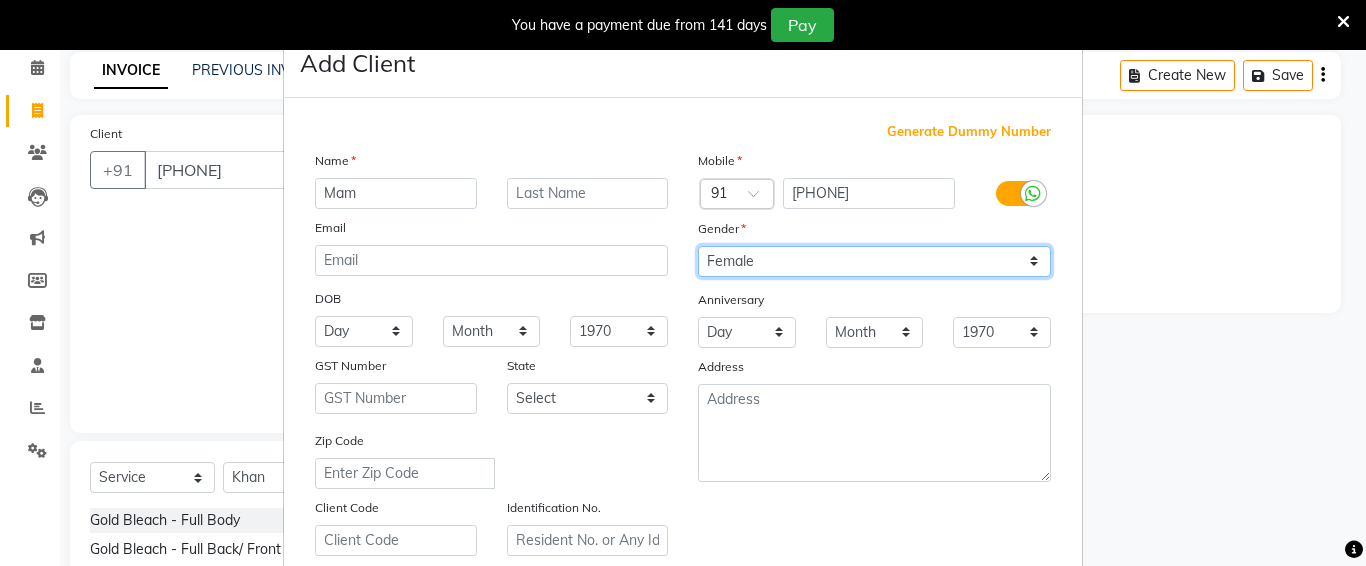 click on "Select Male Female Other Prefer Not To Say" at bounding box center (874, 261) 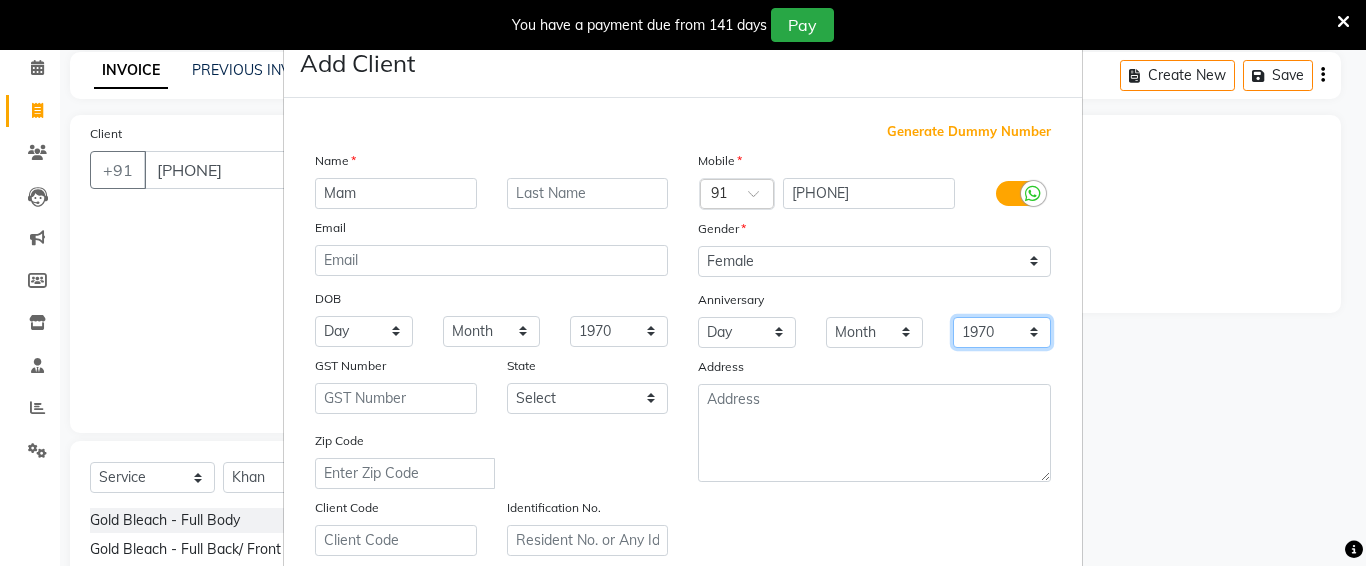 drag, startPoint x: 1010, startPoint y: 353, endPoint x: 1057, endPoint y: 438, distance: 97.128784 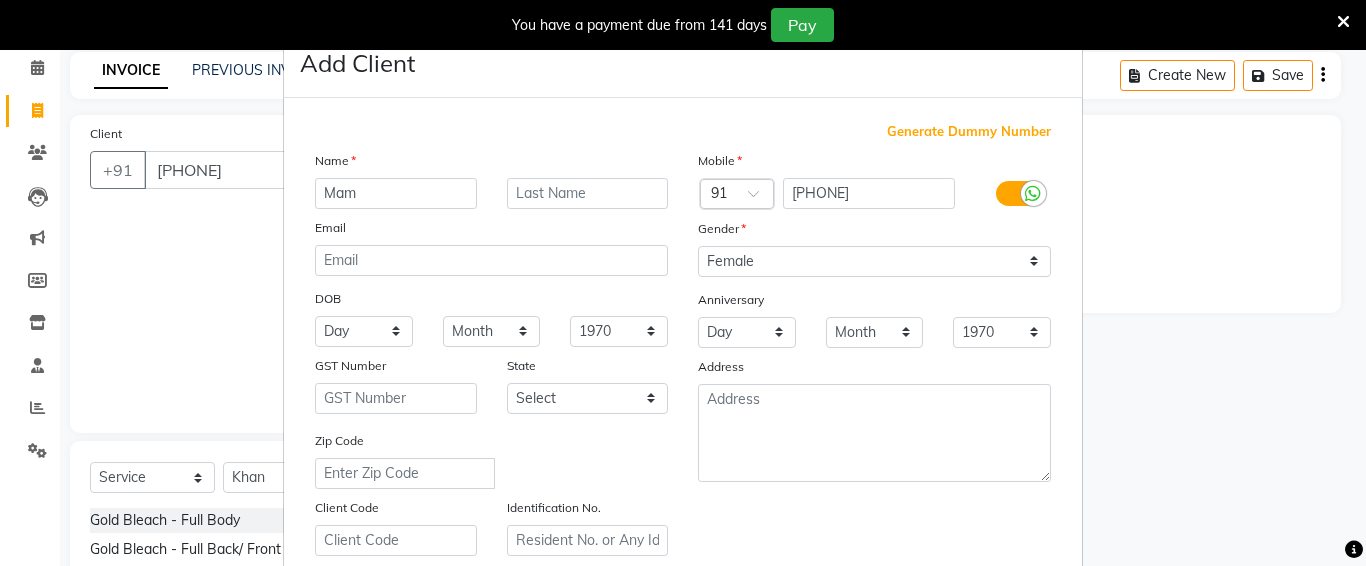 click on "Generate Dummy Number Name [NAME] Email DOB Day 01 02 03 04 05 06 07 08 09 10 11 12 13 14 15 16 17 18 19 20 21 22 23 24 25 26 27 28 29 30 31 Month January February March April May June July August September October November December 1940 1941 1942 1943 1944 1945 1946 1947 1948 1949 1950 1951 1952 1953 1954 1955 1956 1957 1958 1959 1960 1961 1962 1963 1964 1965 1966 1967 1968 1969 1970 1971 1972 1973 1974 1975 1976 1977 1978 1979 1980 1981 1982 1983 1984 1985 1986 1987 1988 1989 1990 1991 1992 1993 1994 1995 1996 1997 1998 1999 2000 2001 2002 2003 2004 2005 2006 2007 2008 2009 2010 2011 2012 2013 2014 2015 2016 2017 2018 2019 2020 2021 2022 2023 2024 GST Number State Select Andaman and Nicobar Islands Andhra Pradesh Arunachal Pradesh Assam Bihar Chandigarh Chhattisgarh Dadra and Nagar Haveli Daman and Diu Delhi Goa Gujarat Haryana Himachal Pradesh Jammu and Kashmir Jharkhand Karnataka Kerala Lakshadweep Madhya Pradesh Maharashtra Manipur Meghalaya Mizoram Nagaland Odisha Pondicherry Punjab Rajasthan Sikkim Ladakh" at bounding box center [683, 456] 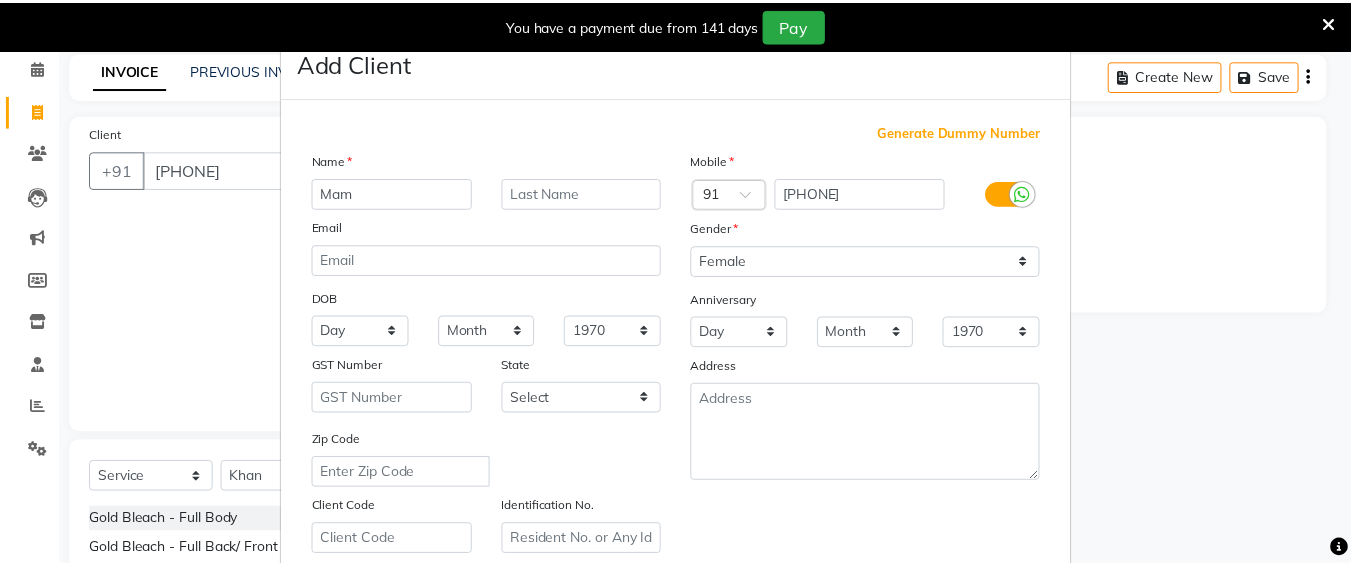 scroll, scrollTop: 357, scrollLeft: 0, axis: vertical 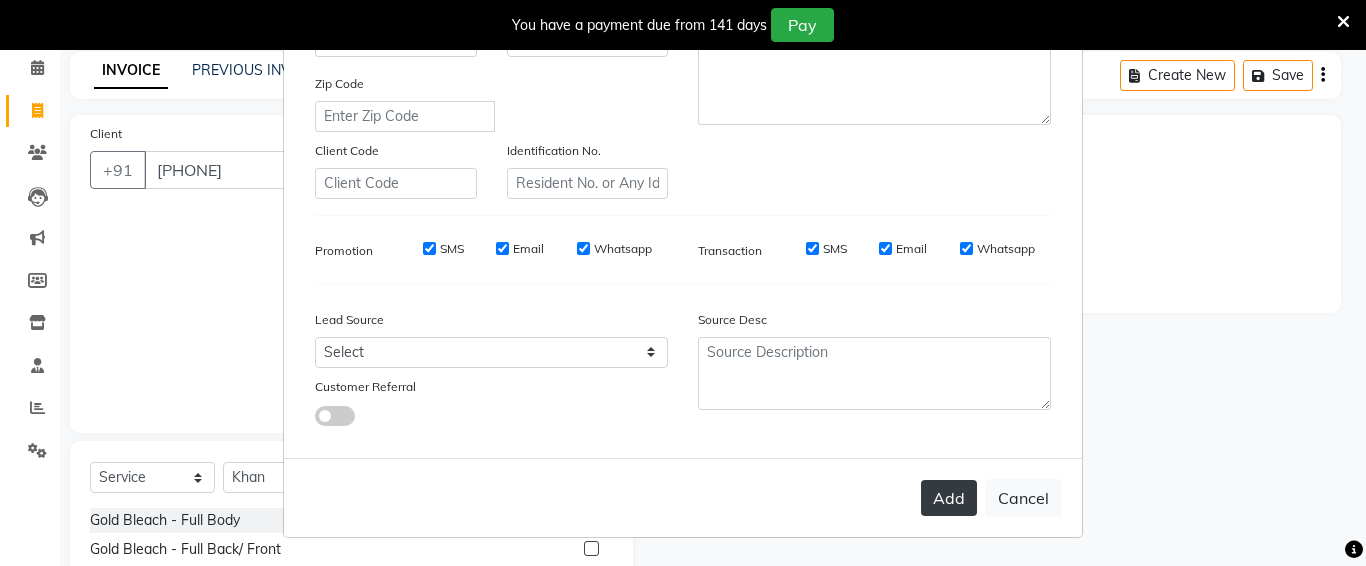 click on "Add" at bounding box center (949, 498) 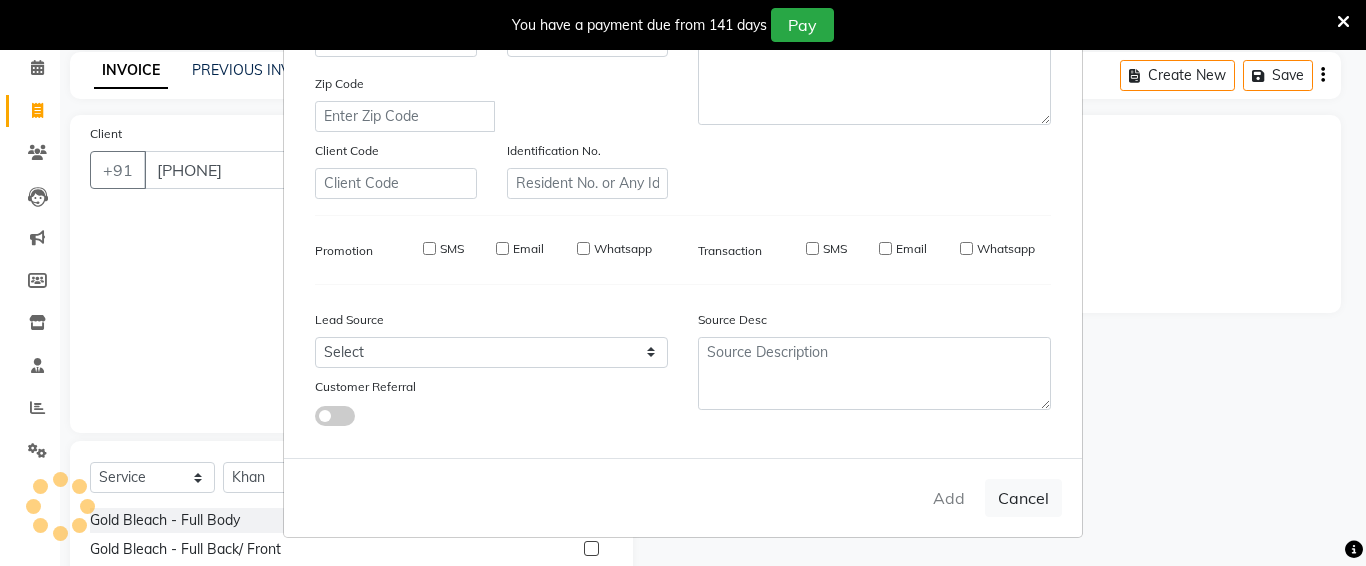 type 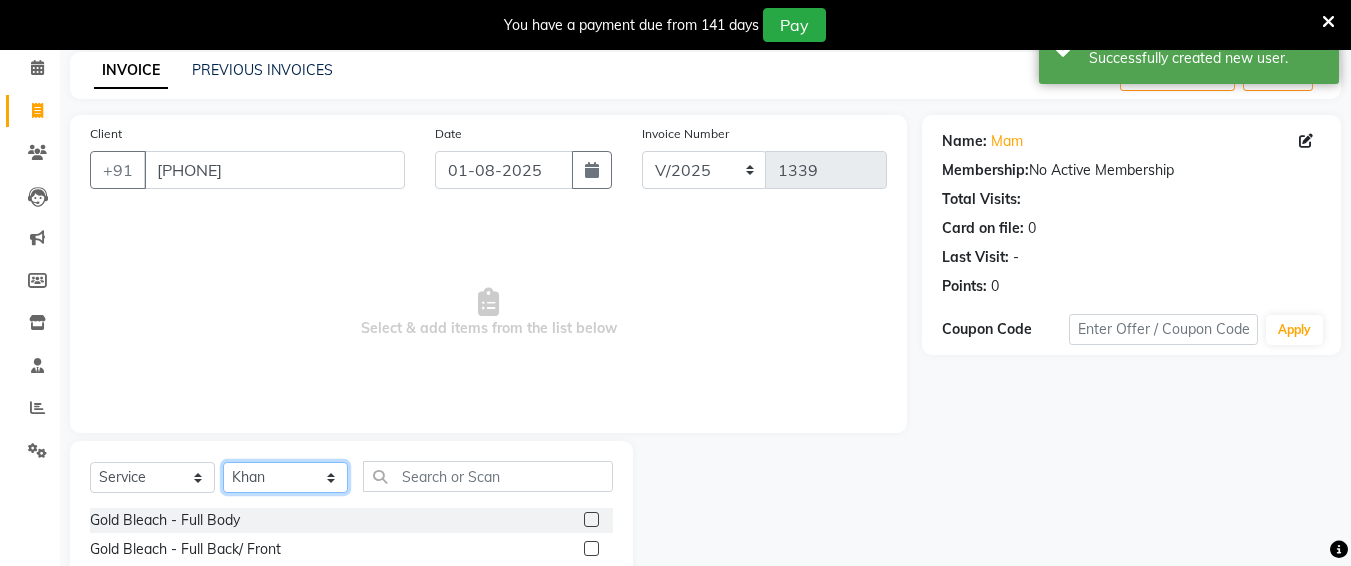 click on "Select Stylist Ali chandrika Hair Affair Imran Khan Preet Singh Raj Saba sandhya soniya thriveni thriveni" 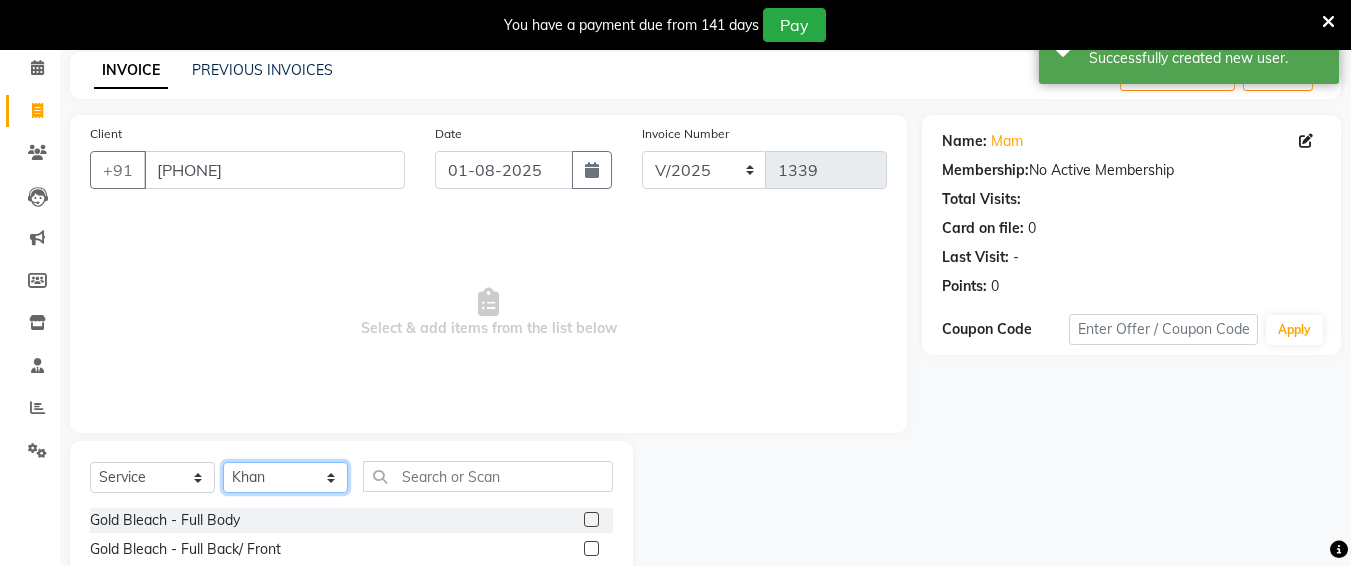 select on "[NUMBER]" 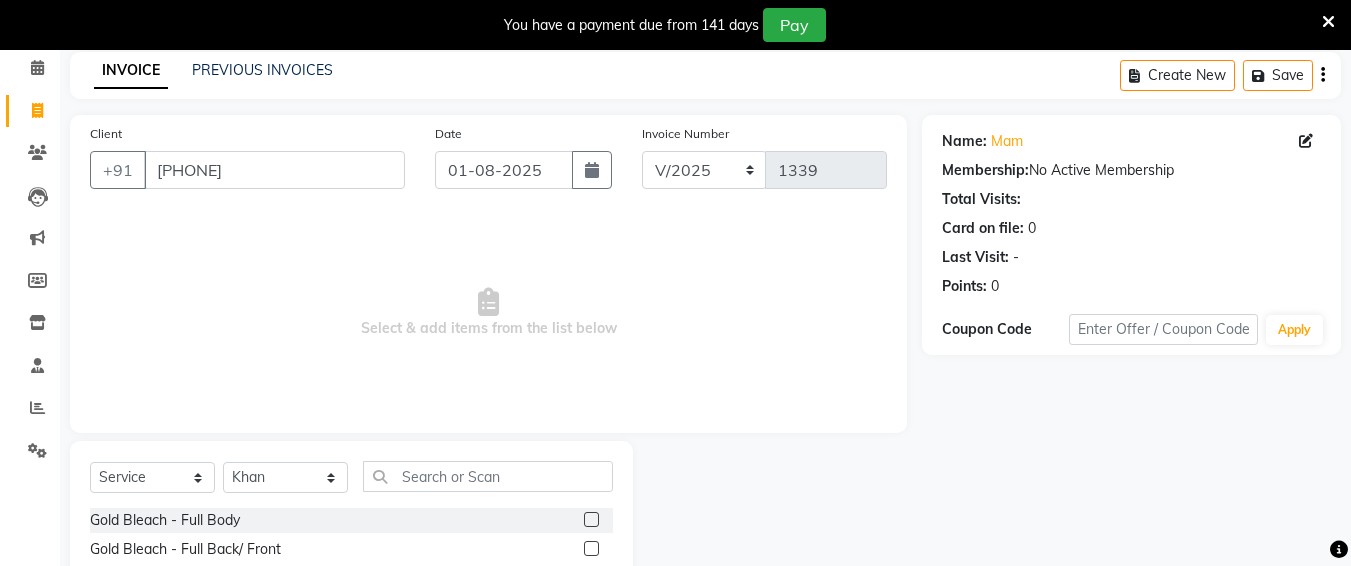 click on "Select  Service  Product  Membership  Package Voucher Prepaid Gift Card  Select Stylist Ali chandrika Hair Affair Imran Khan Preet Singh Raj Saba sandhya soniya thriveni thriveni Gold Bleach - Full Body  Gold Bleach - Full Back/ Front  Gold Bleach - Underarms  Gold Bleach - Face & Neck  Gold Bleach - Face, Neck & Blouse Line  Gold Bleach - Full Arms  Gold Bleach - Full Legs  Gold Bleach - Half Back/ Front  Facials - Gold  Facials - Whitening & Brightening Facial  Facials - Chocolate Facial  Facials - Vedic Line-Fruit Facial  Facials - Lotus Marmalade-Bearberry  Facials - Lotus Marmalade-Kiwi  Facials - Lotus Marmalade-Papaya  Facials - Cheryls Facial-Anti Ageing  Facials - Cheryls Facial-Tan Clear  Facials - Cheryls Facial-Glow  Facials - Aroma Fruit Facial  Facials - Basic  Facials - Lotus Facial  Facials - Vlcc Facials-Pearl  Facials - Vlcc Facials-Gold  Christine Valmy - Instant Beauty Facial  Christine Valmy - Cv Signature Facial  Christine Valmy - Skin Brightening Facial  Clean Ups - Vlcc Gold" 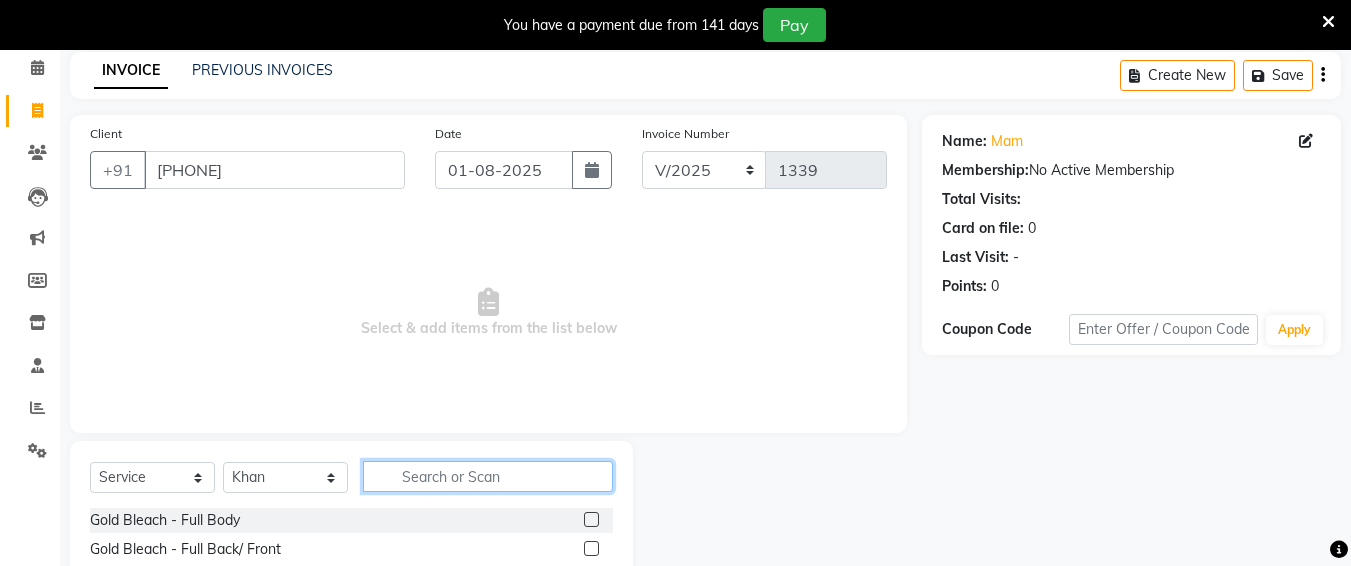 click 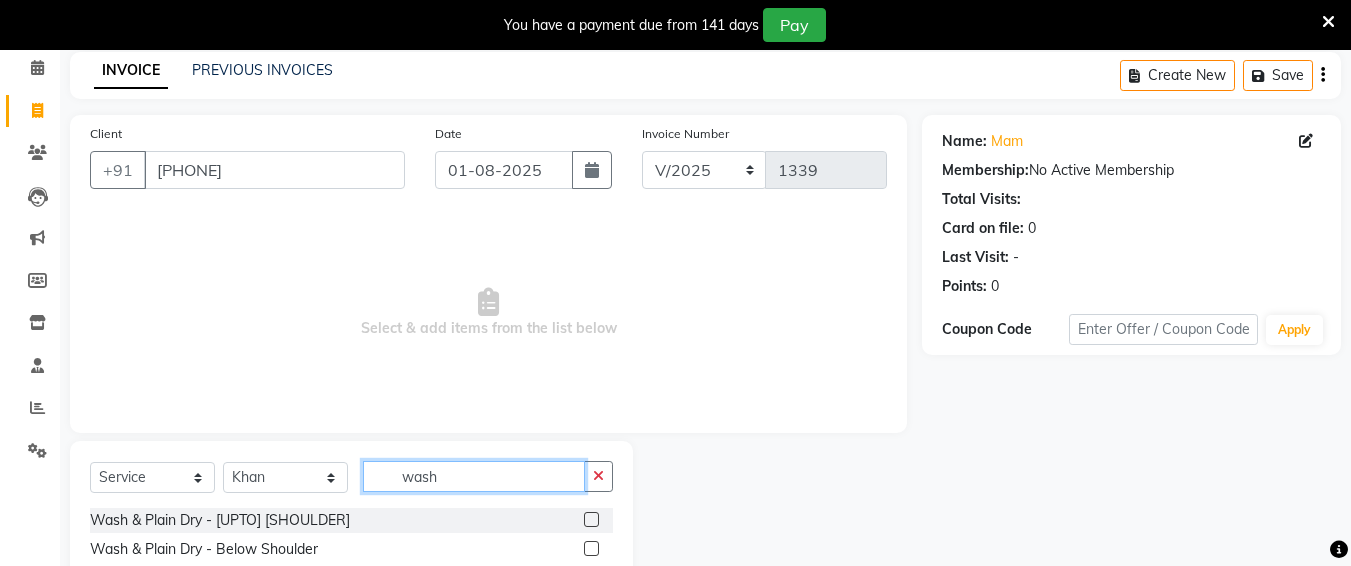 type on "wash" 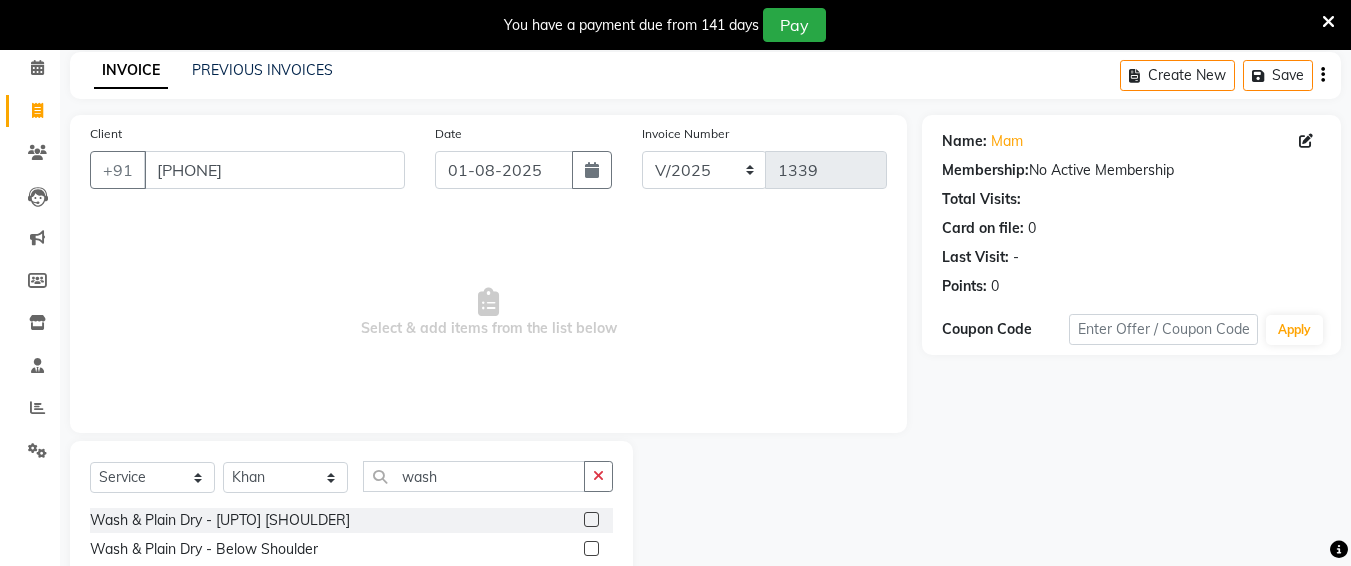 click 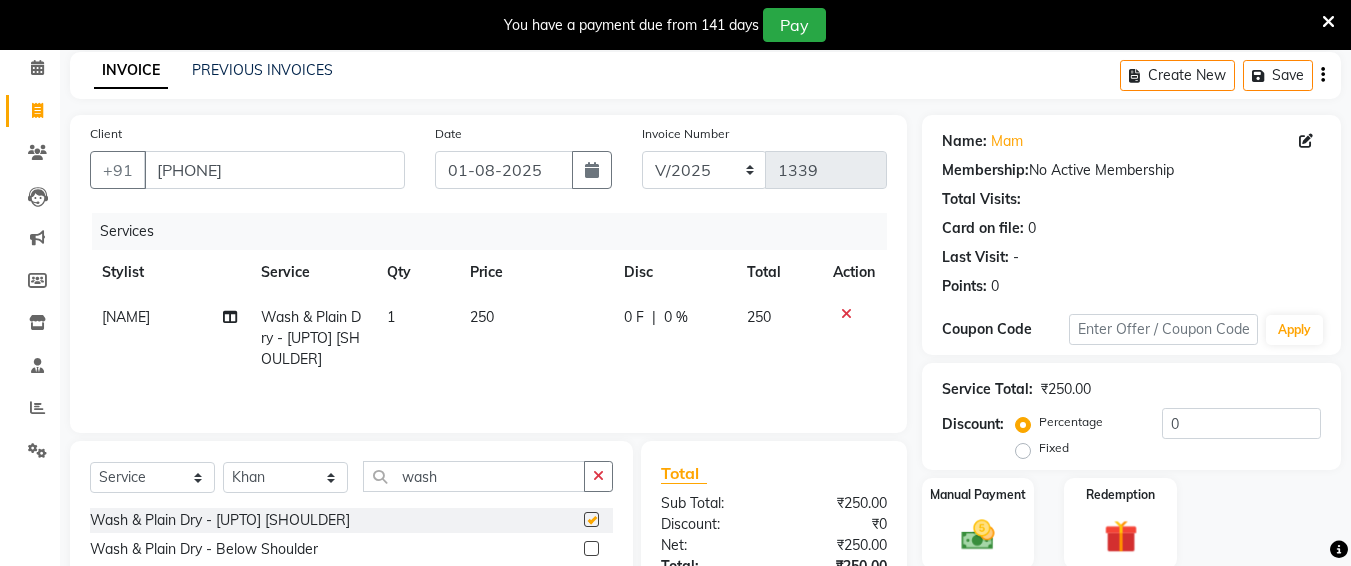 checkbox on "false" 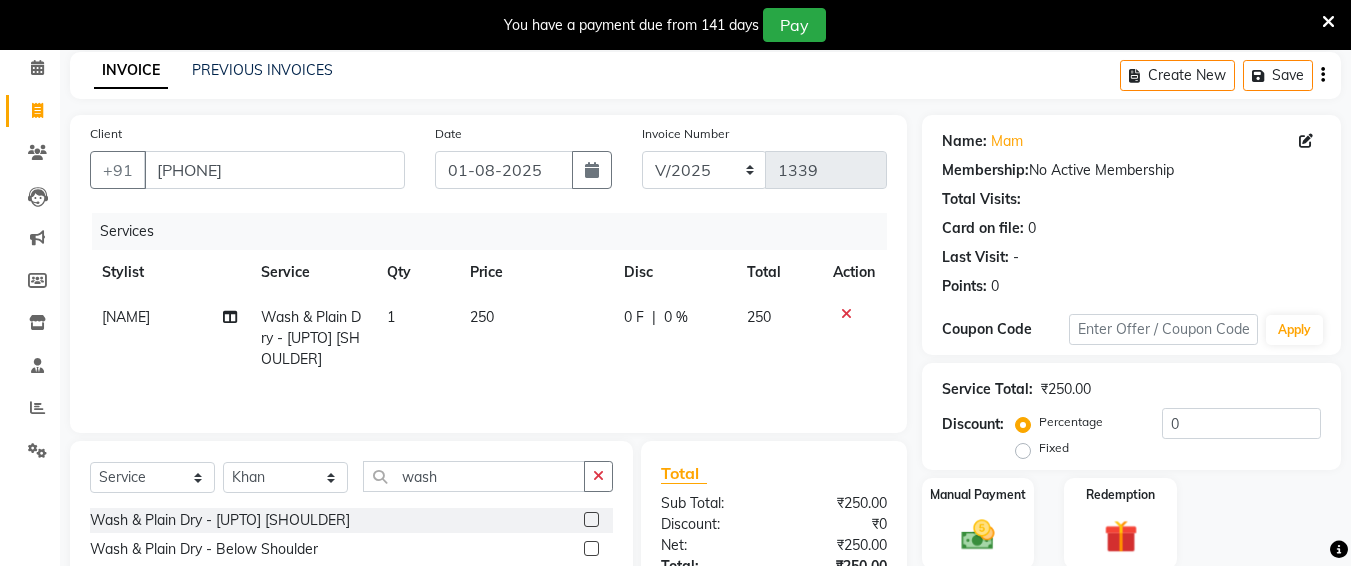 click on "250" 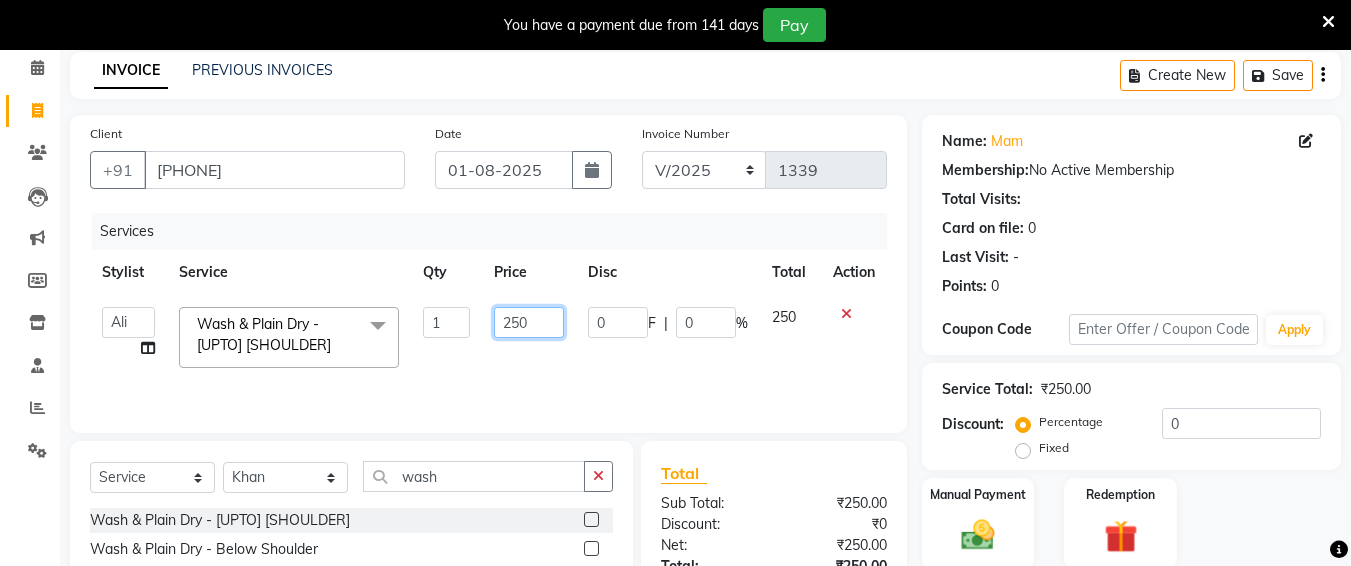 click on "250" 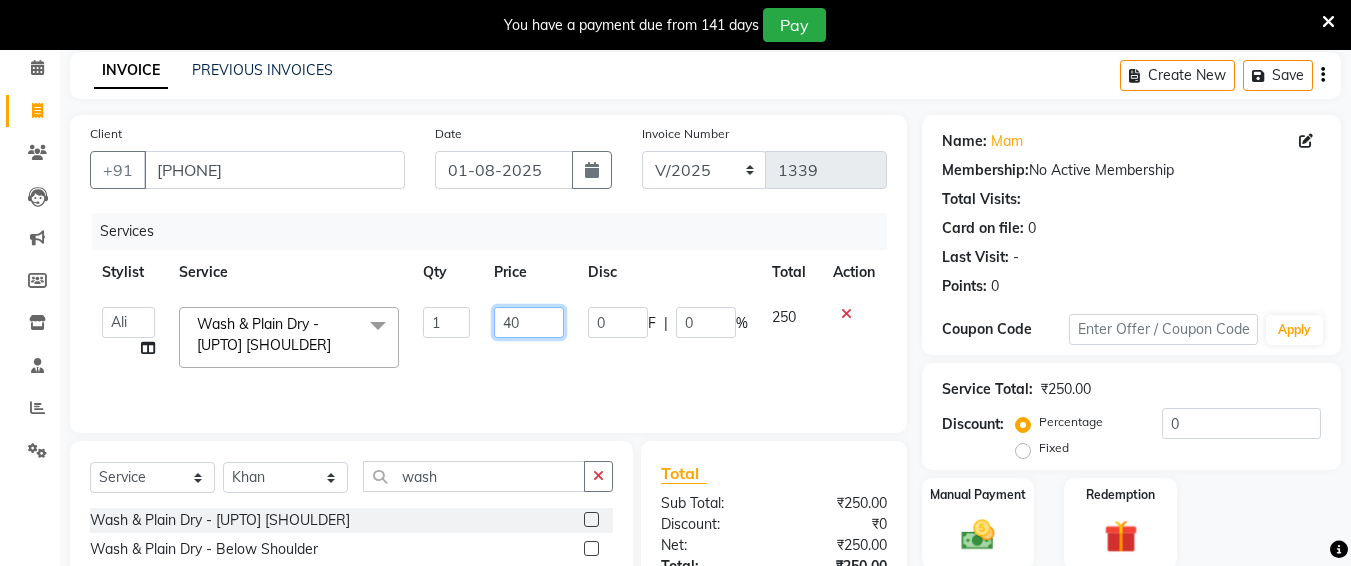 type on "450" 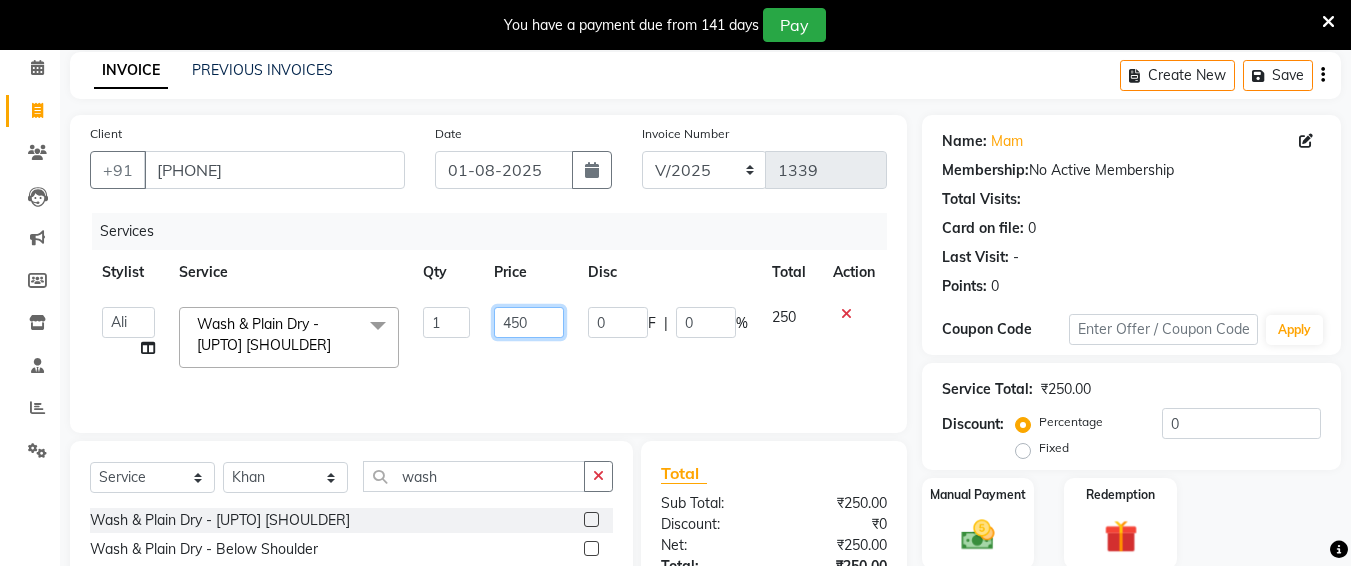scroll, scrollTop: 285, scrollLeft: 0, axis: vertical 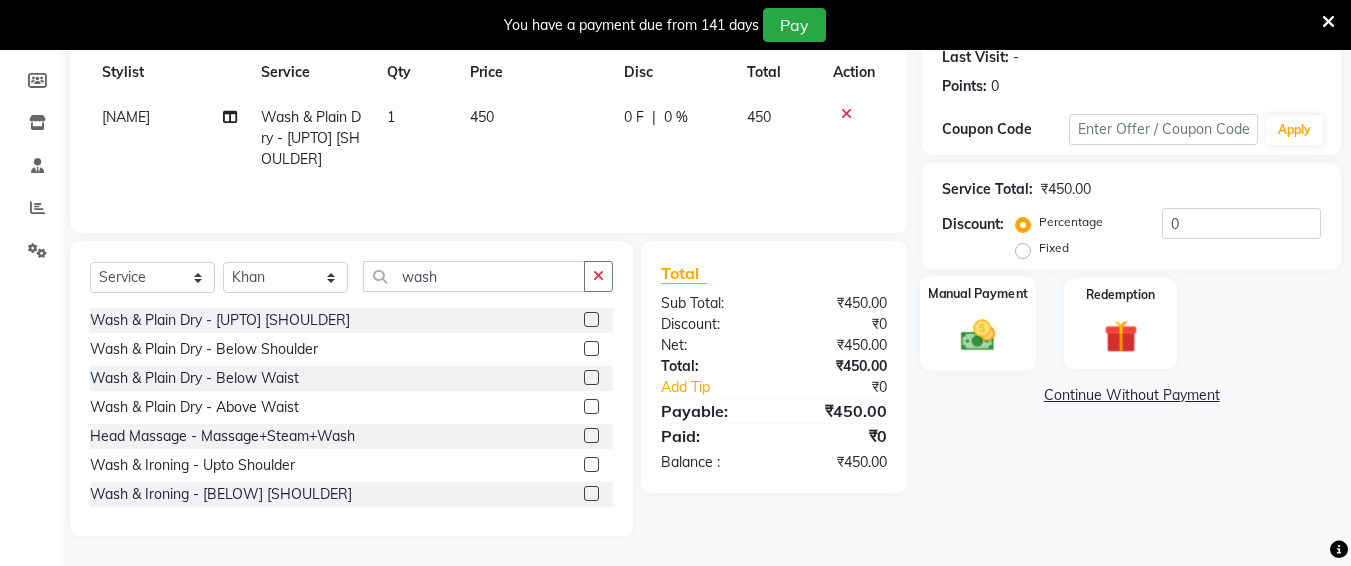 click on "Manual Payment" 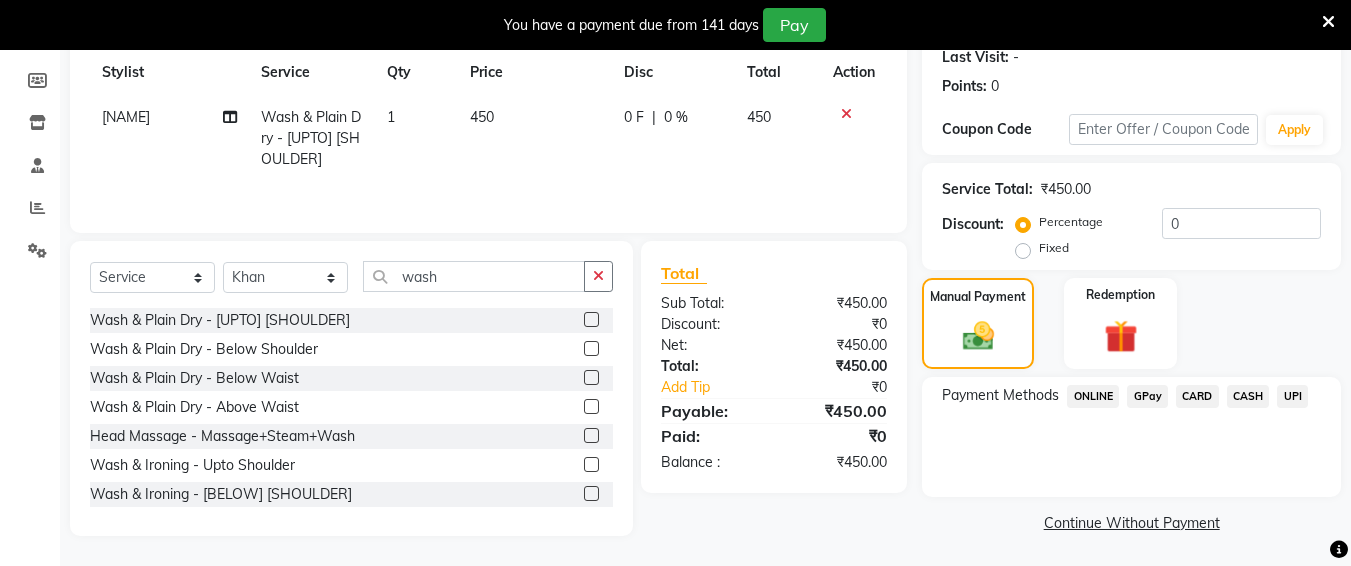 scroll, scrollTop: 287, scrollLeft: 0, axis: vertical 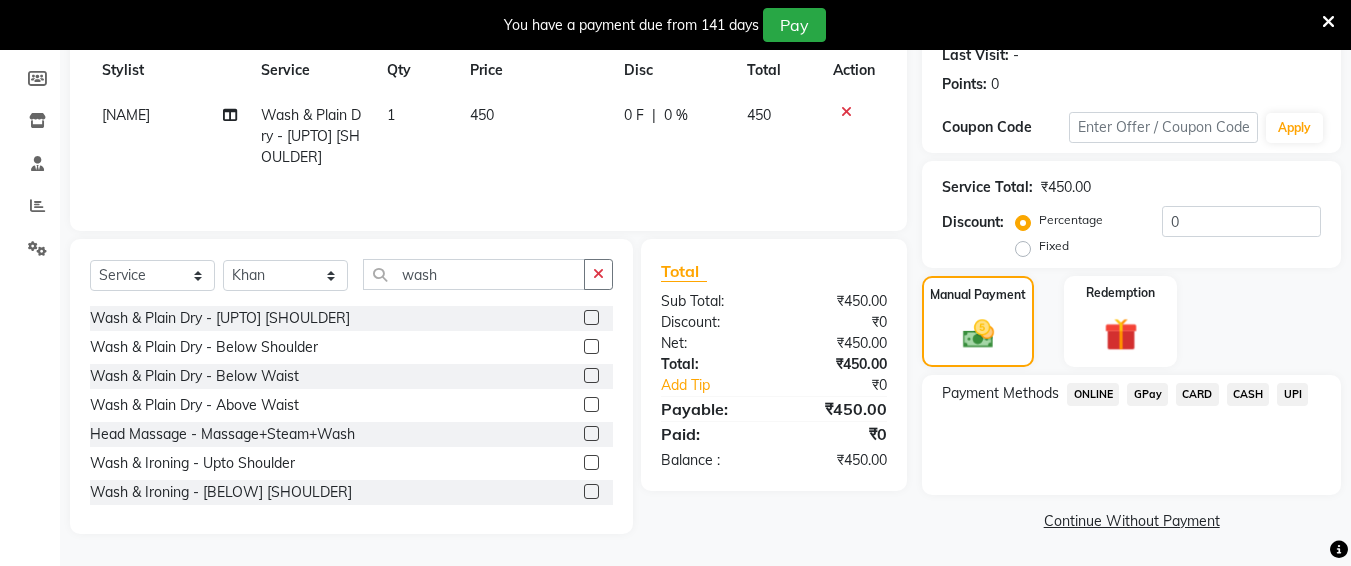 click on "UPI" 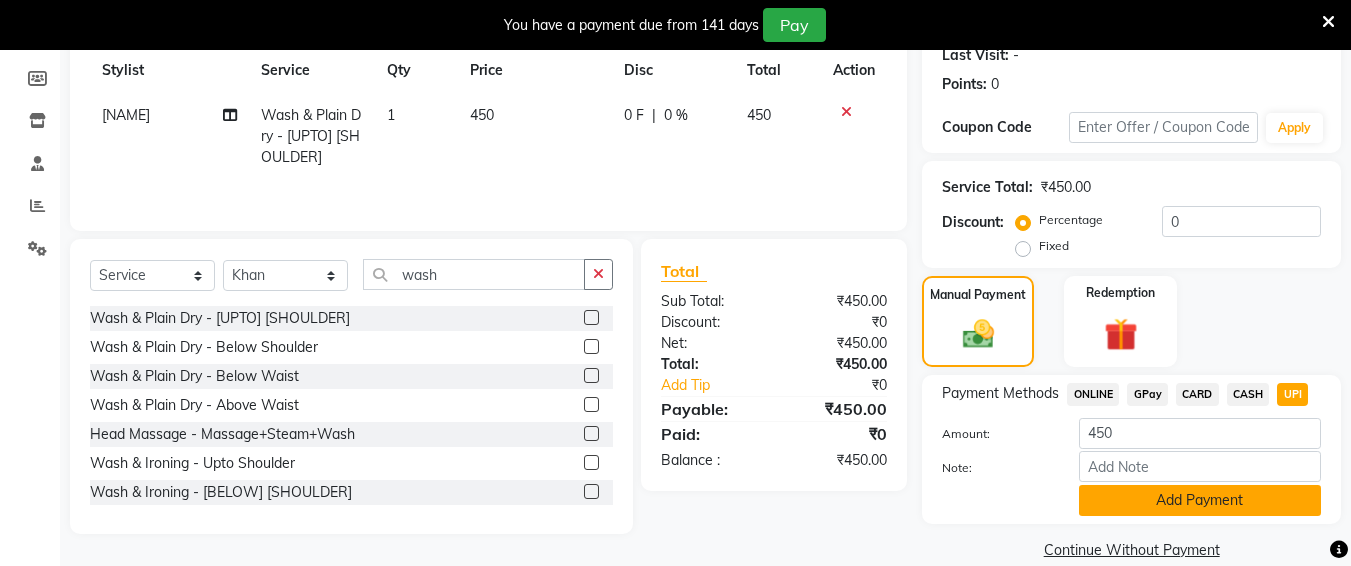 drag, startPoint x: 1247, startPoint y: 523, endPoint x: 1247, endPoint y: 505, distance: 18 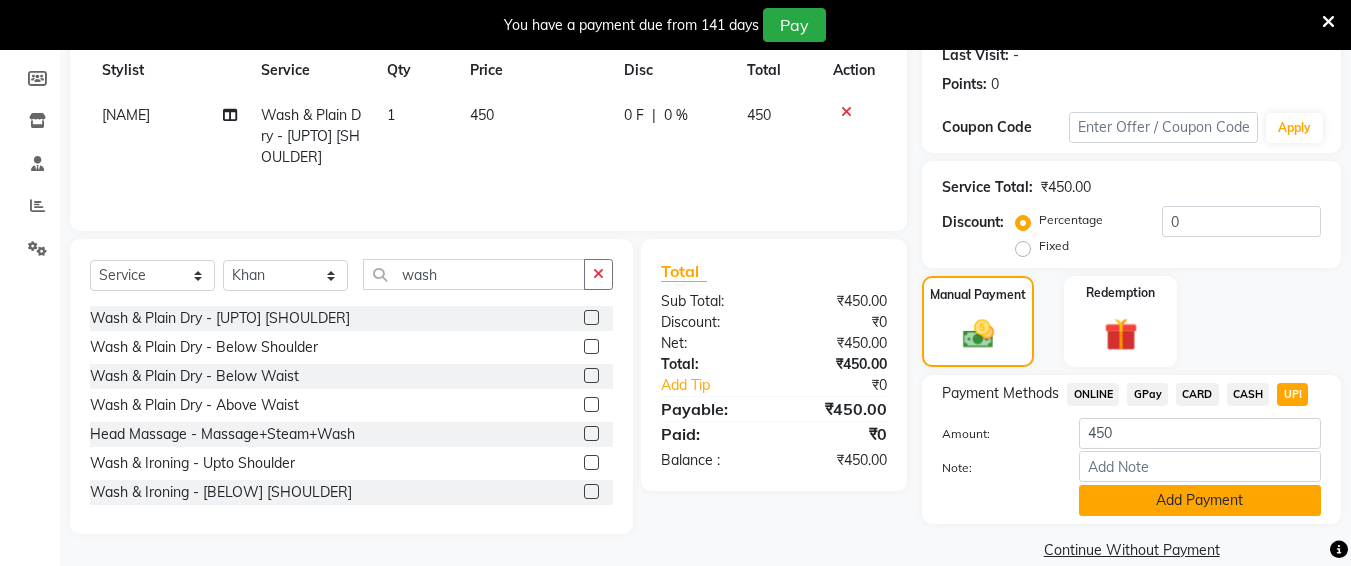 click on "Payment Methods ONLINE GPay CARD CASH UPI Amount: 450 Note: Add Payment" 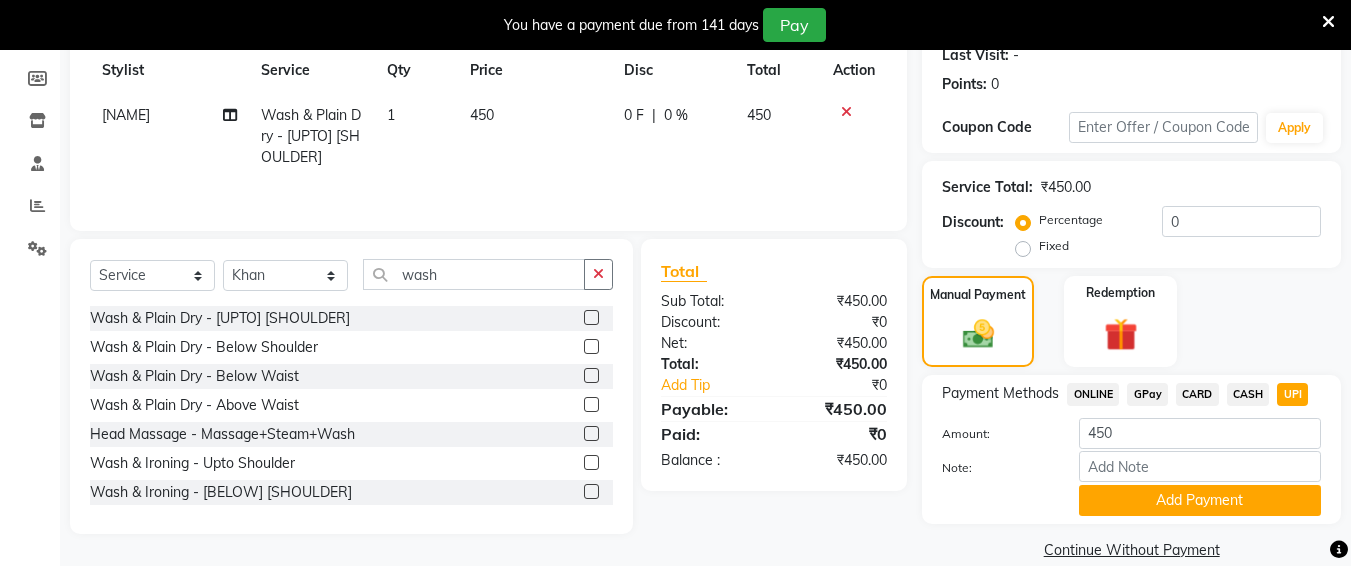 drag, startPoint x: 1248, startPoint y: 503, endPoint x: 1365, endPoint y: 360, distance: 184.76471 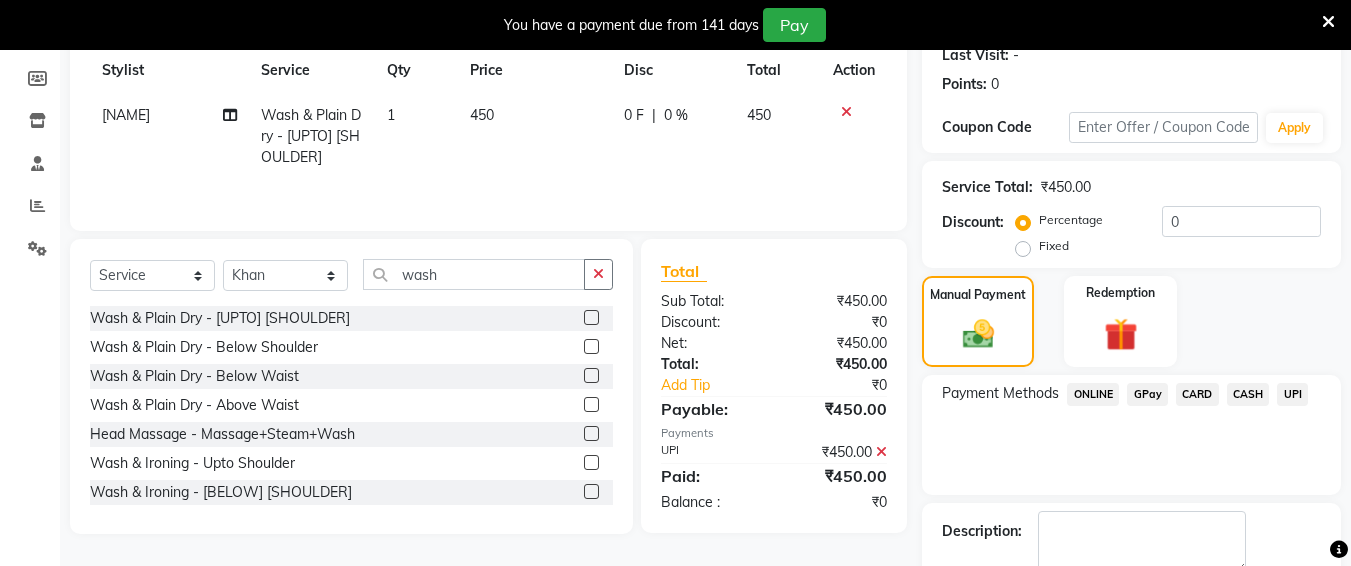 scroll, scrollTop: 400, scrollLeft: 0, axis: vertical 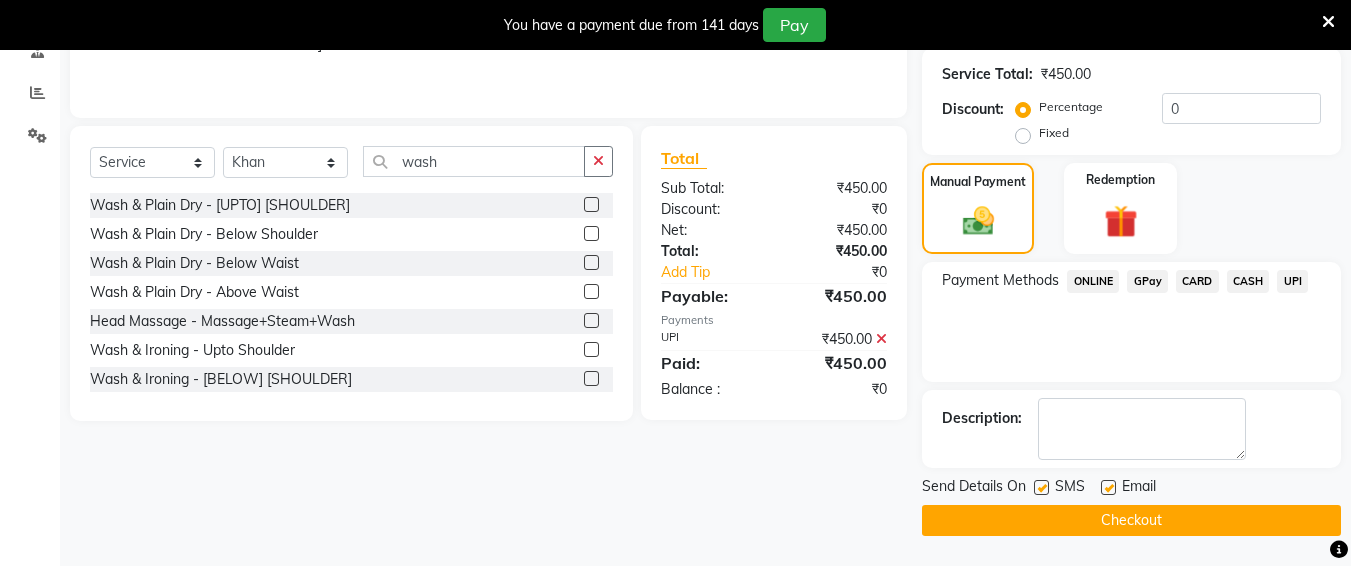 click on "Checkout" 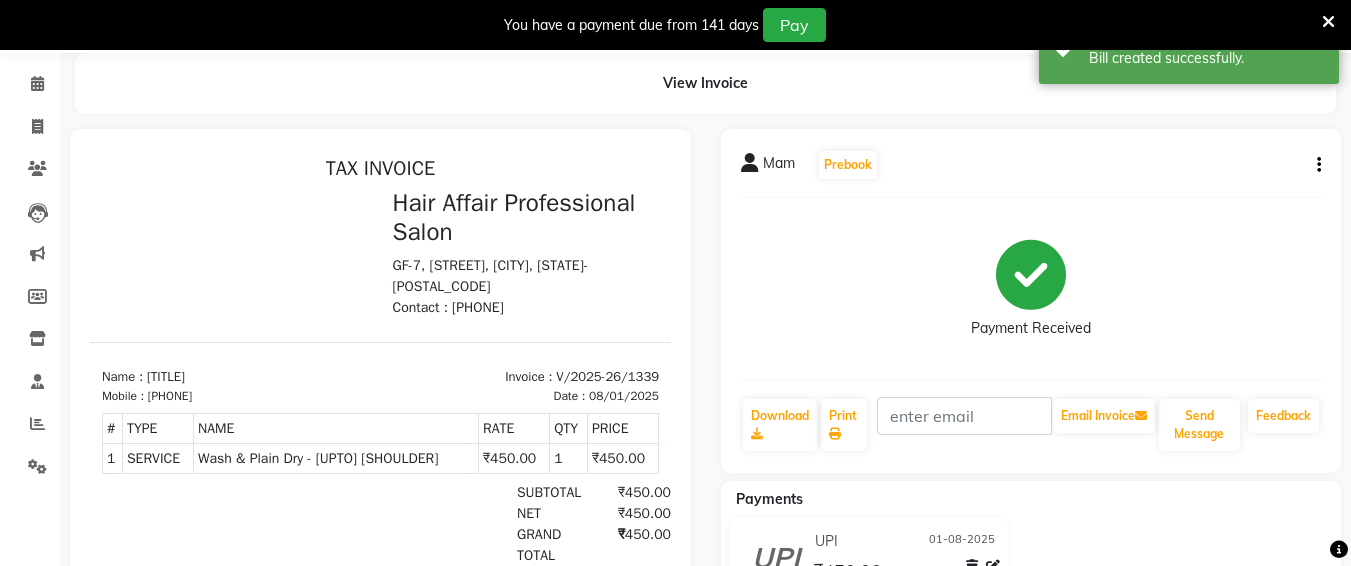 scroll, scrollTop: 0, scrollLeft: 0, axis: both 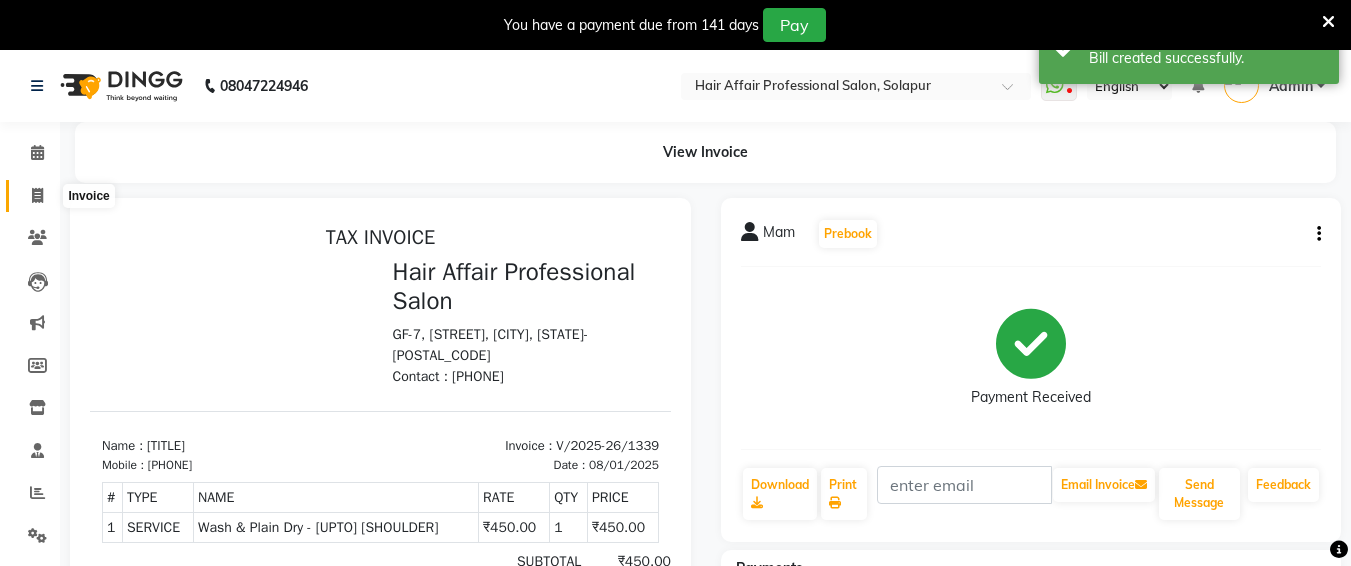 click 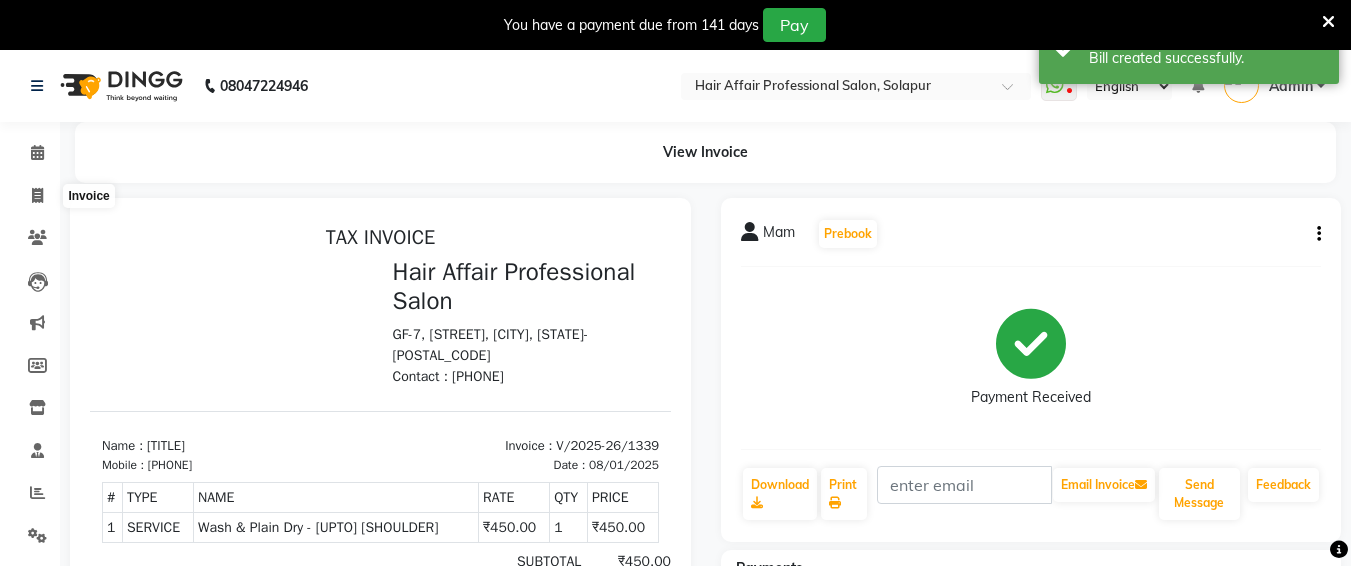select on "service" 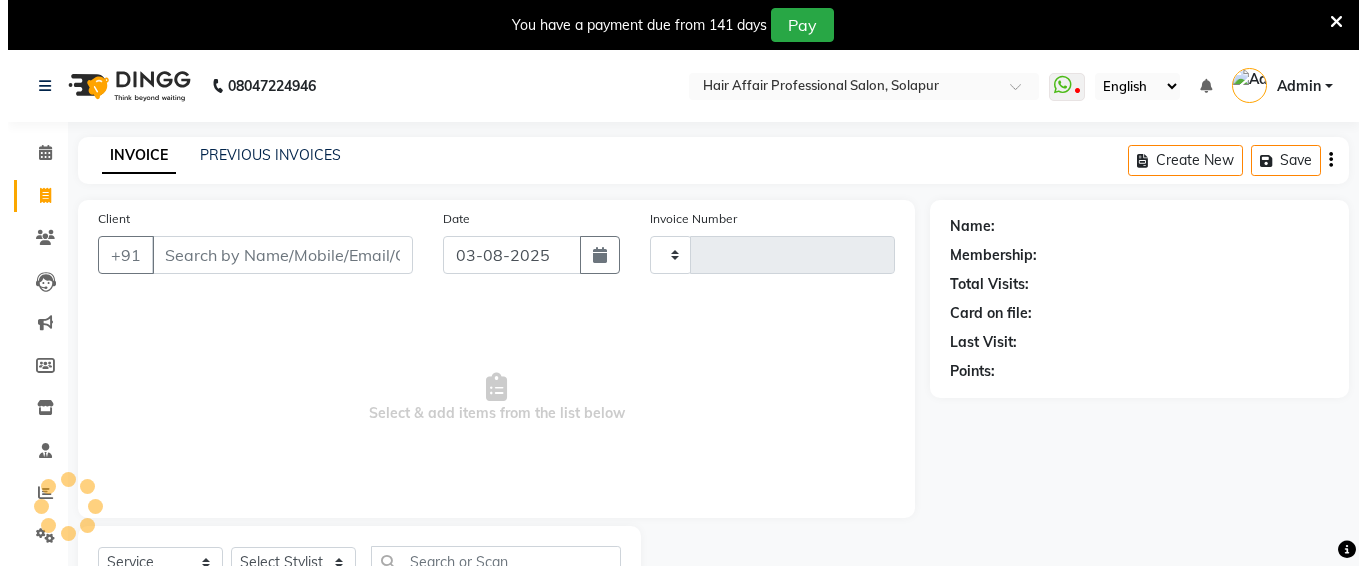 scroll, scrollTop: 85, scrollLeft: 0, axis: vertical 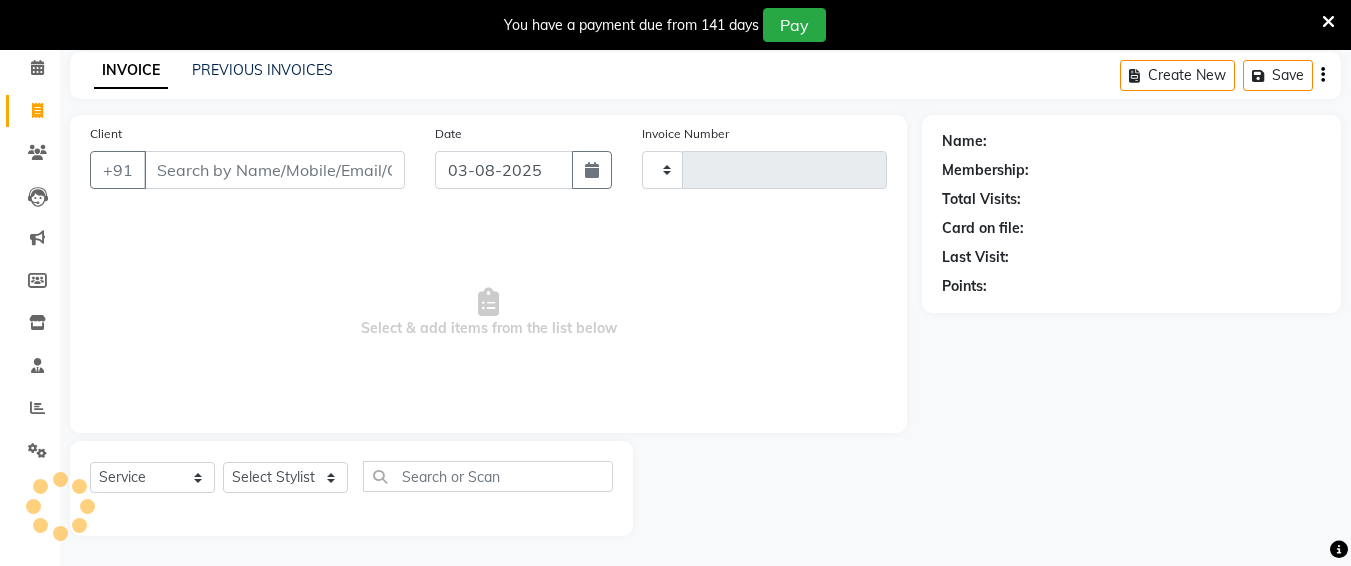 type 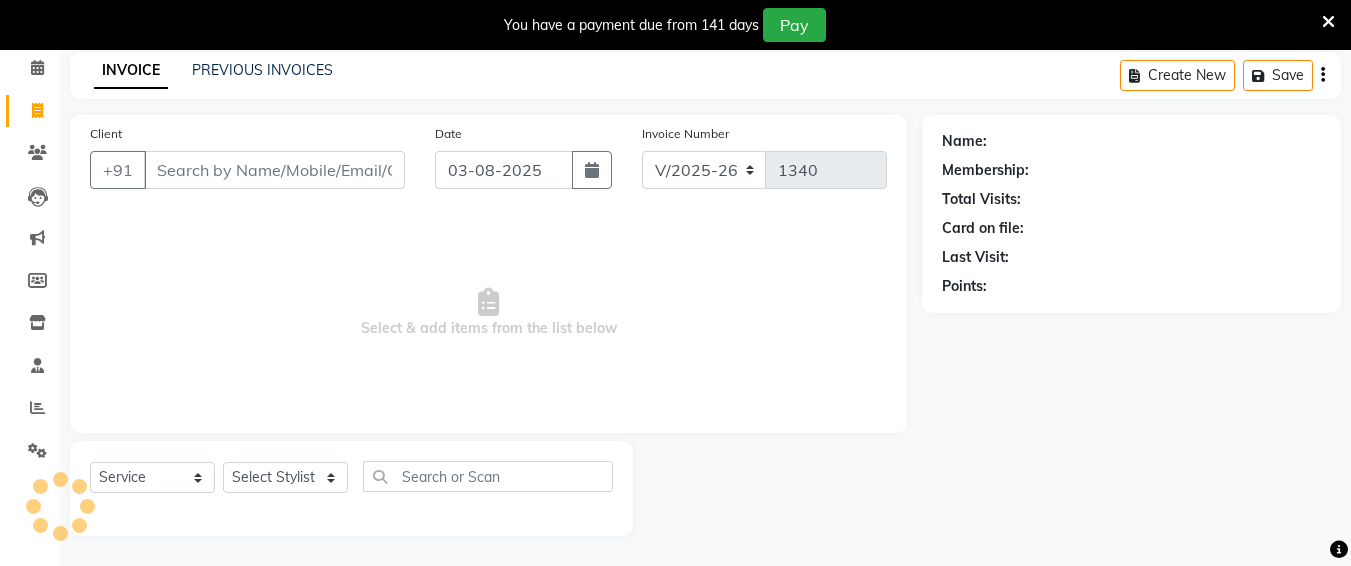 click on "Client" at bounding box center (274, 170) 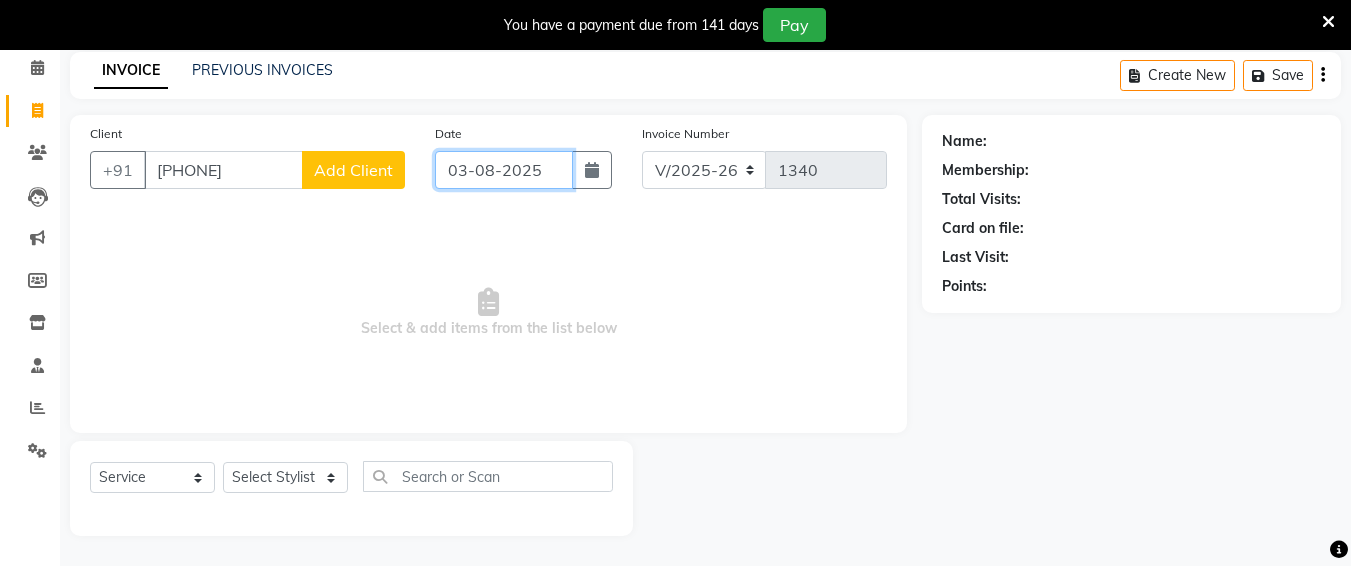 click on "03-08-2025" 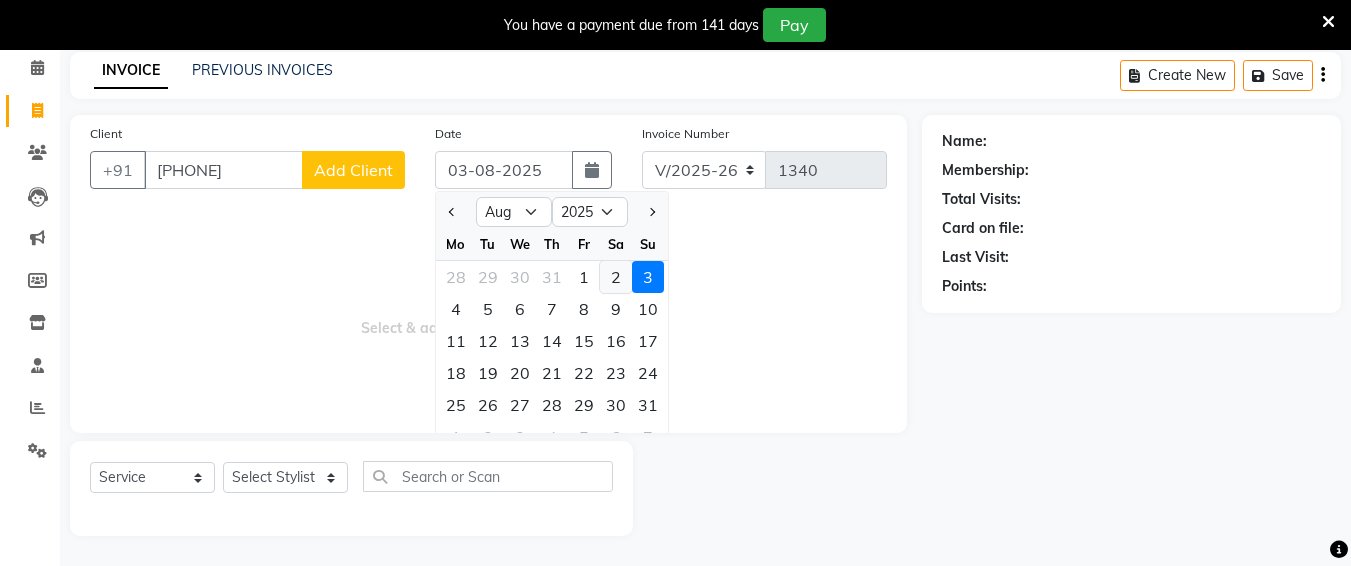 click on "2" 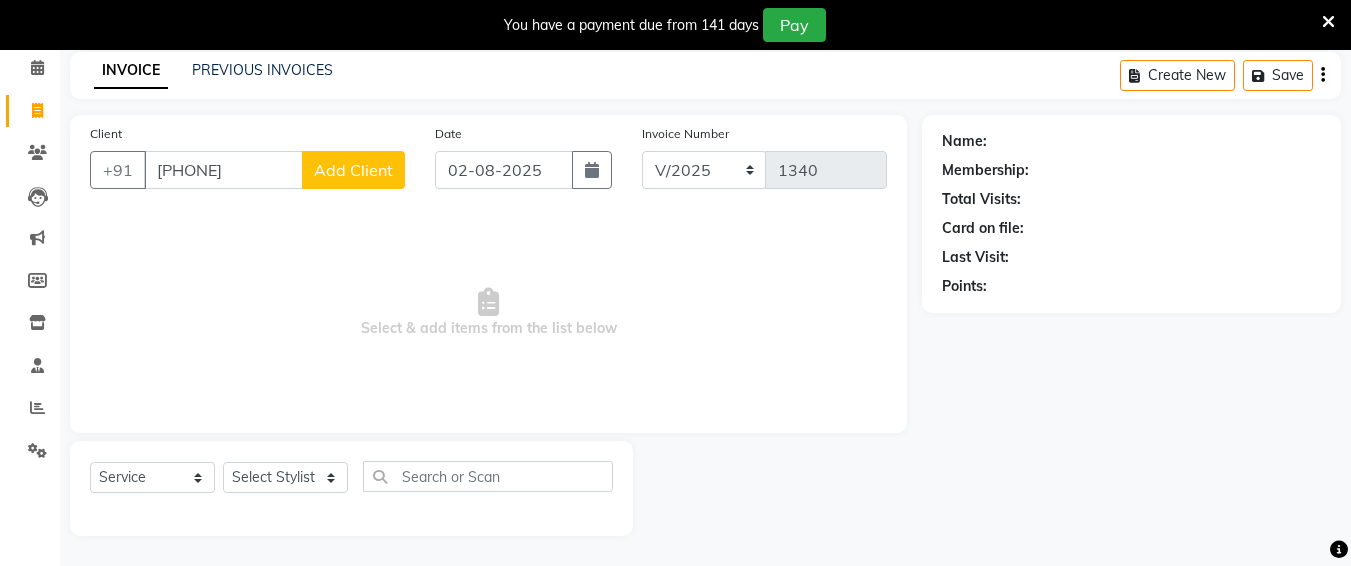 click on "Add Client" 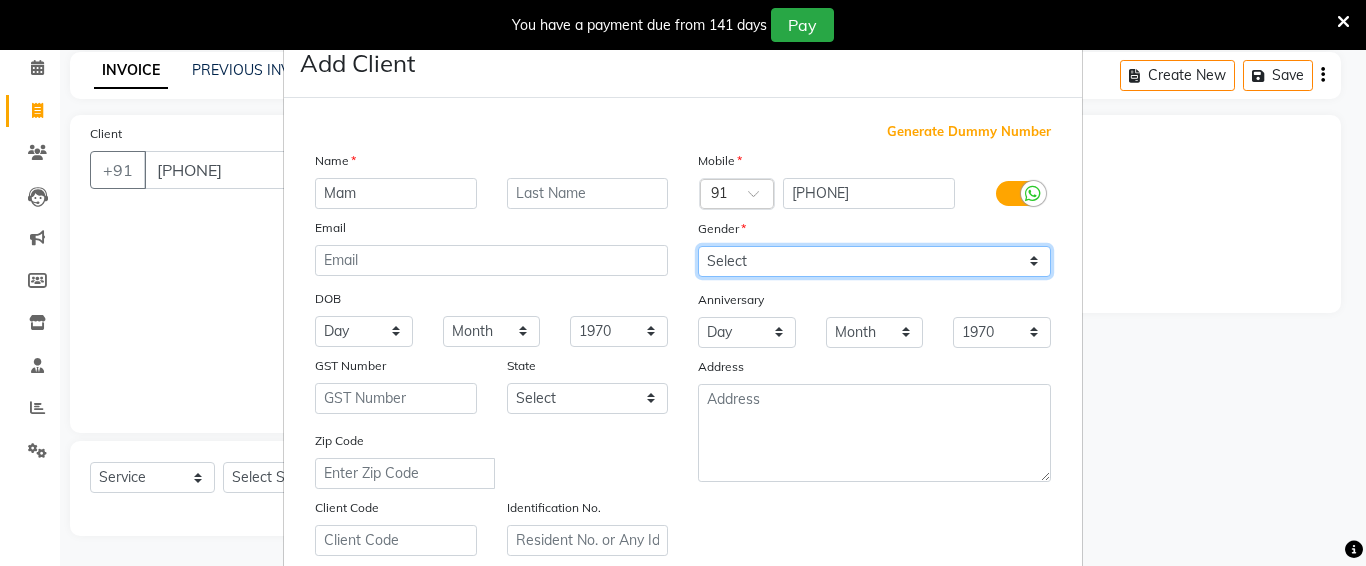 drag, startPoint x: 940, startPoint y: 252, endPoint x: 940, endPoint y: 269, distance: 17 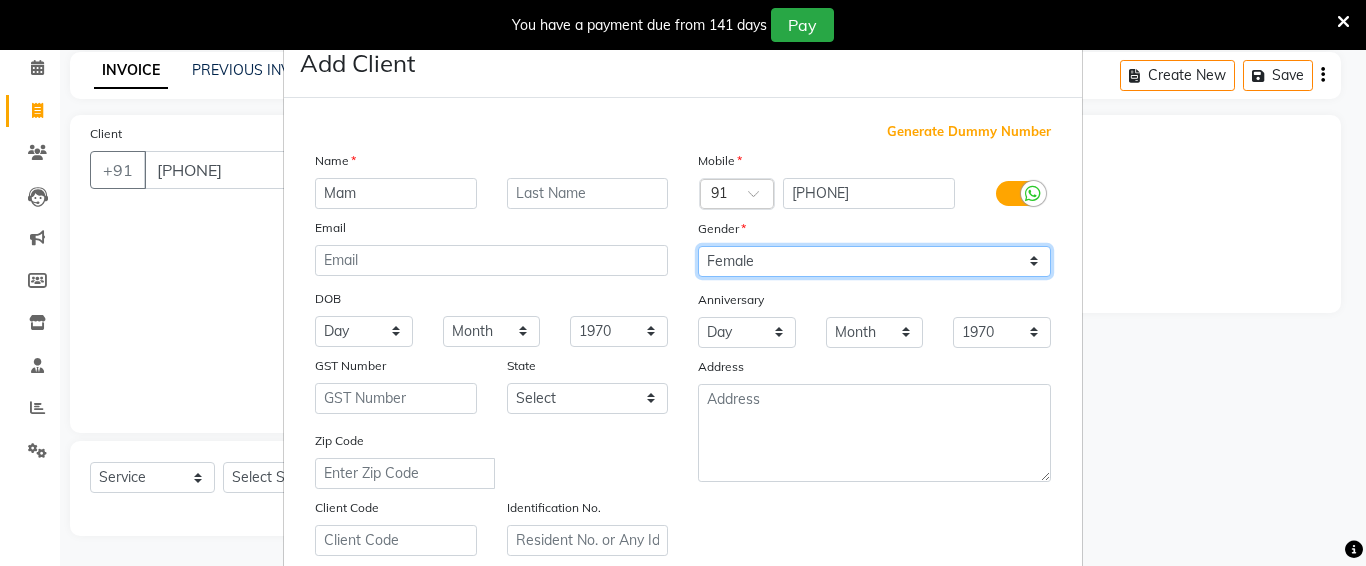 click on "Select Male Female Other Prefer Not To Say" at bounding box center (874, 261) 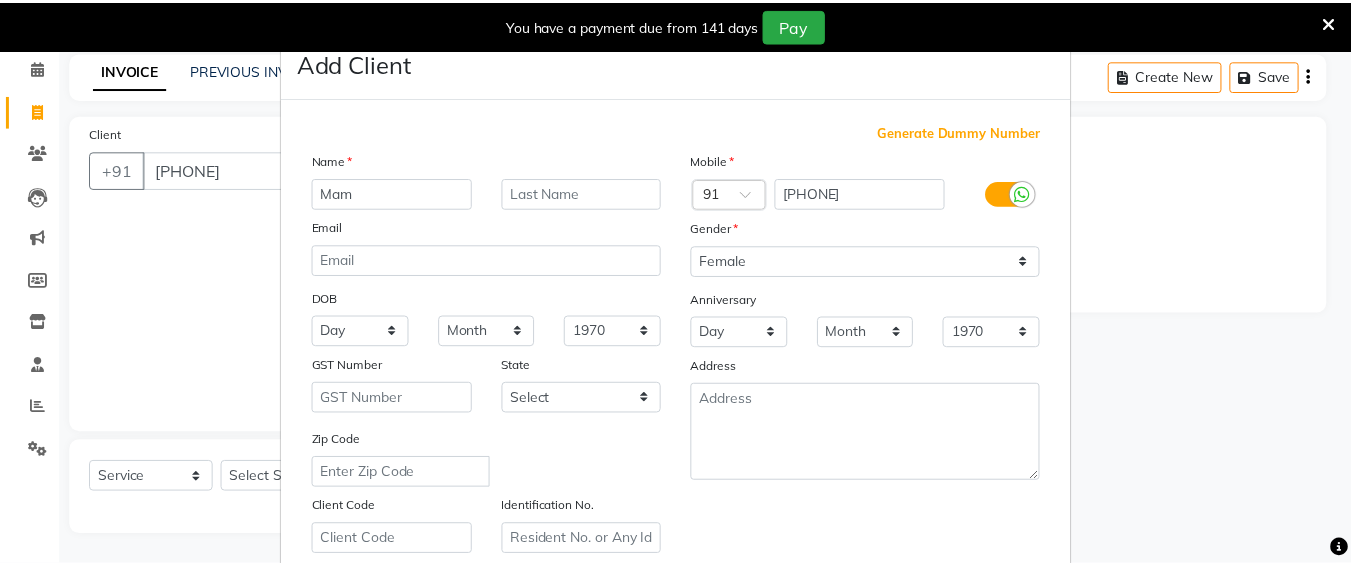 scroll, scrollTop: 357, scrollLeft: 0, axis: vertical 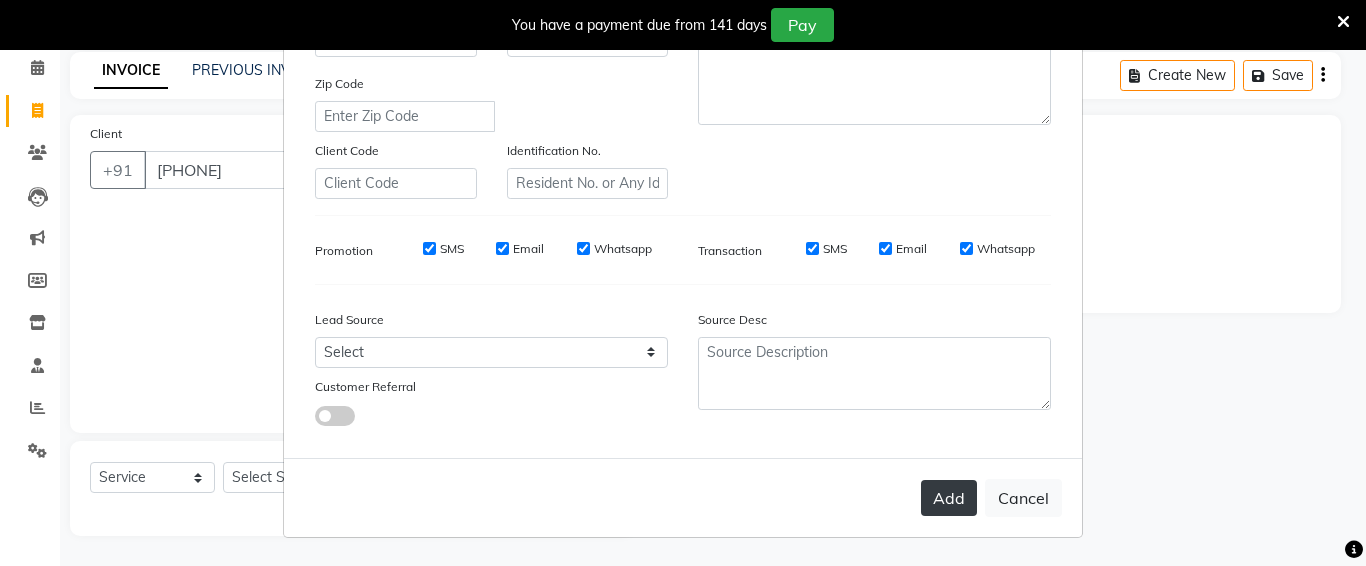 click on "Add" at bounding box center [949, 498] 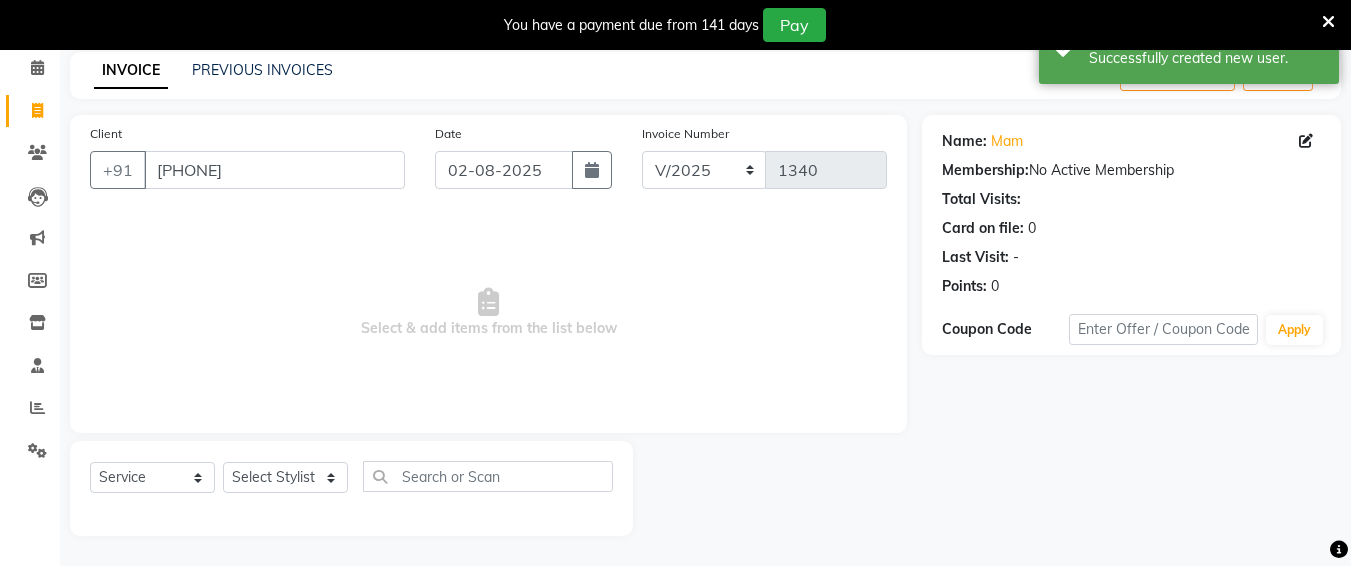 click on "Select  Service  Product  Membership  Package Voucher Prepaid Gift Card  Select Stylist Ali chandrika Hair Affair Imran Khan Preet Singh Raj Saba sandhya soniya thriveni thriveni" 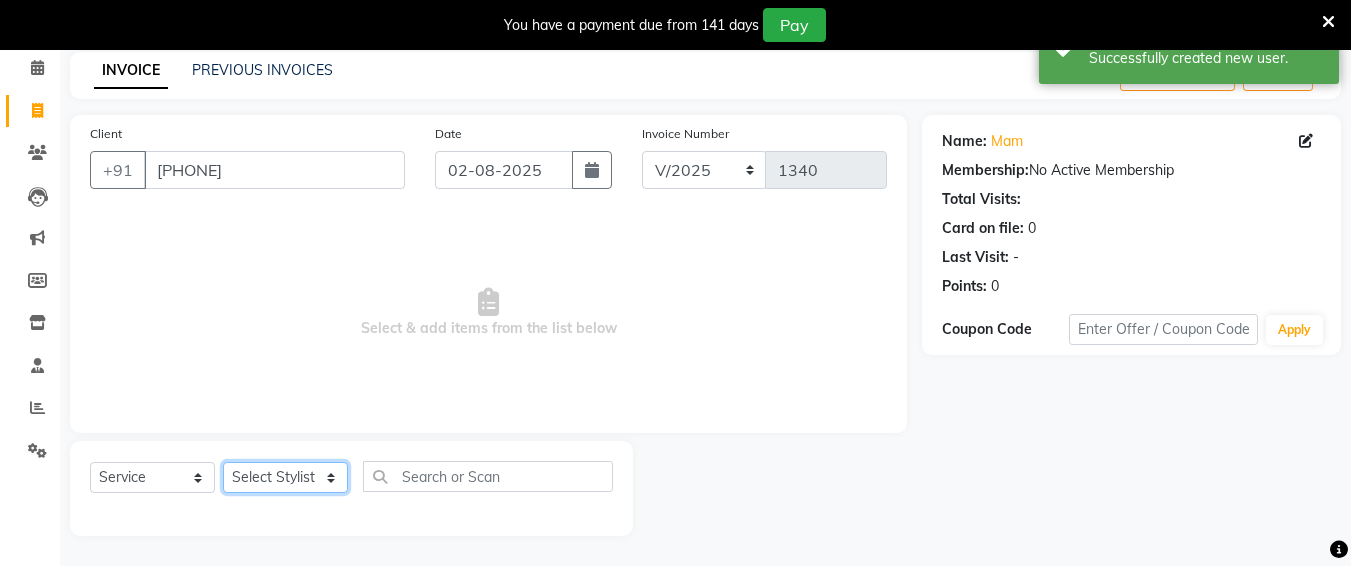 click on "Select Stylist Ali chandrika Hair Affair Imran Khan Preet Singh Raj Saba sandhya soniya thriveni thriveni" 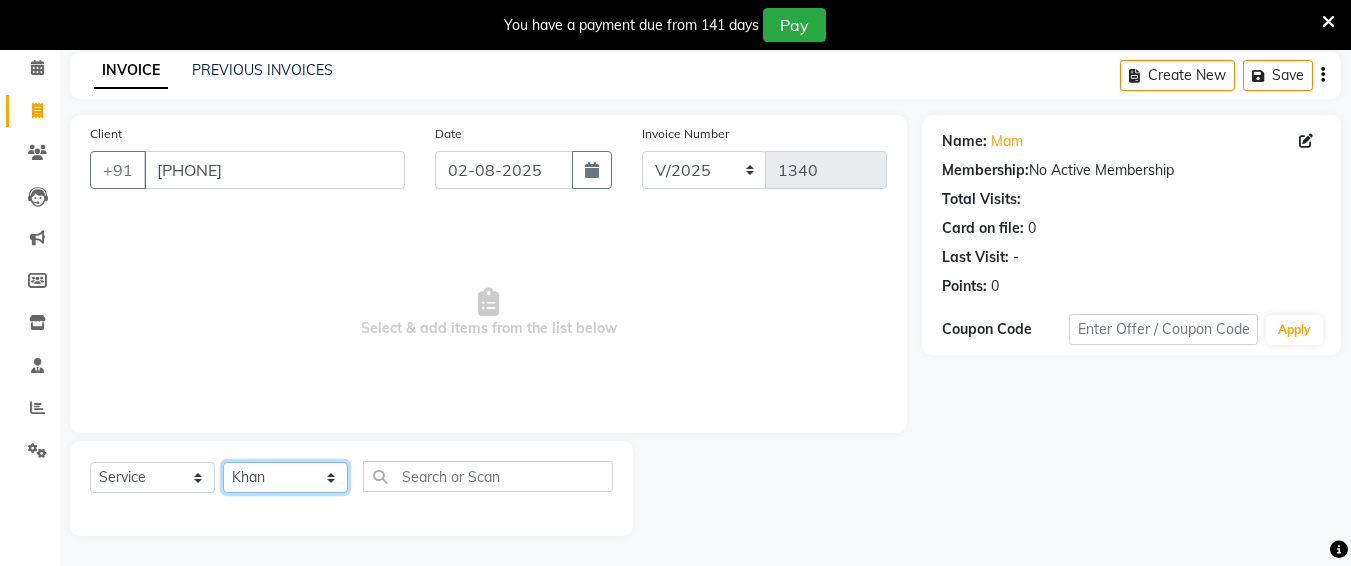 click on "Select Stylist Ali chandrika Hair Affair Imran Khan Preet Singh Raj Saba sandhya soniya thriveni thriveni" 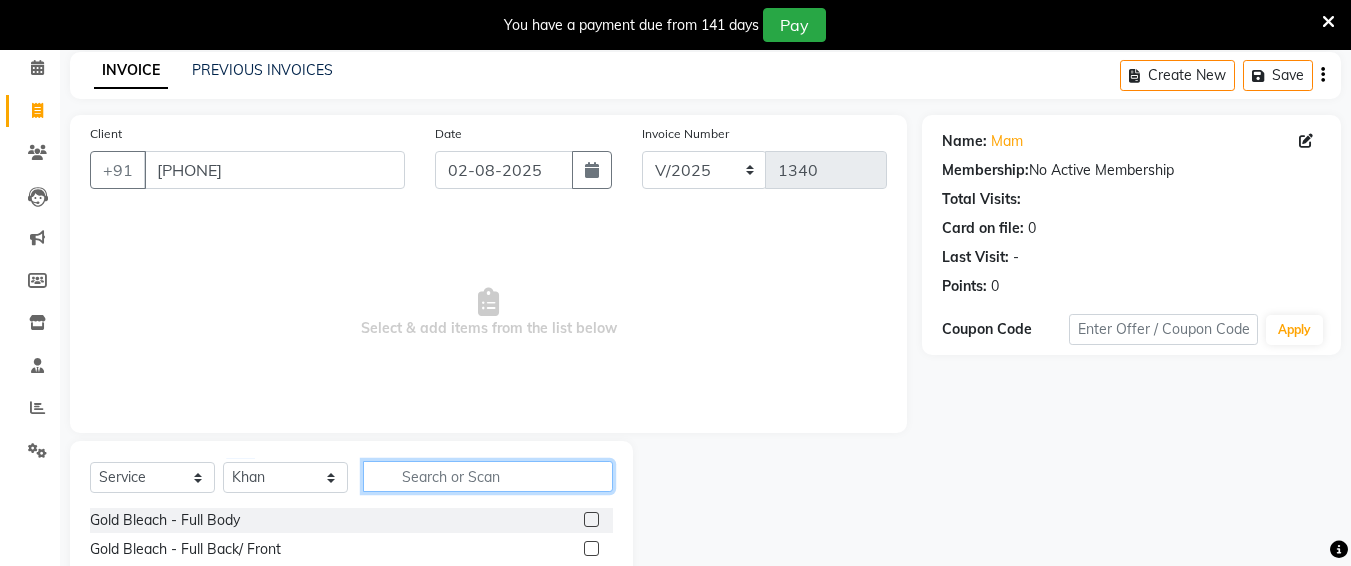 click 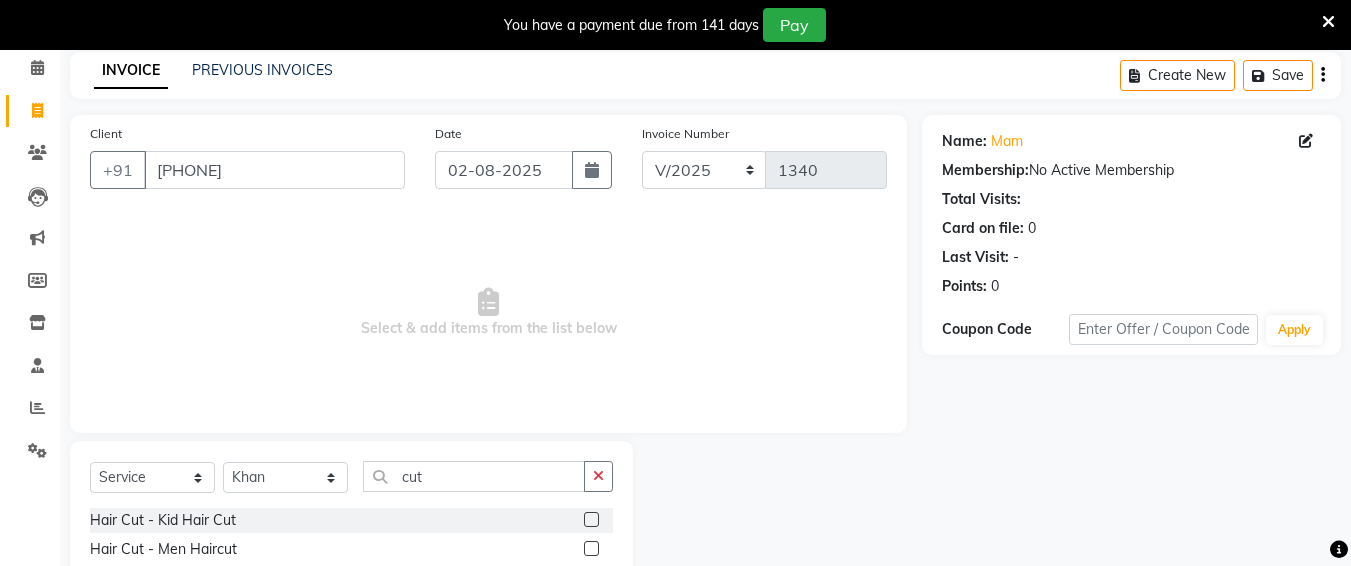 click 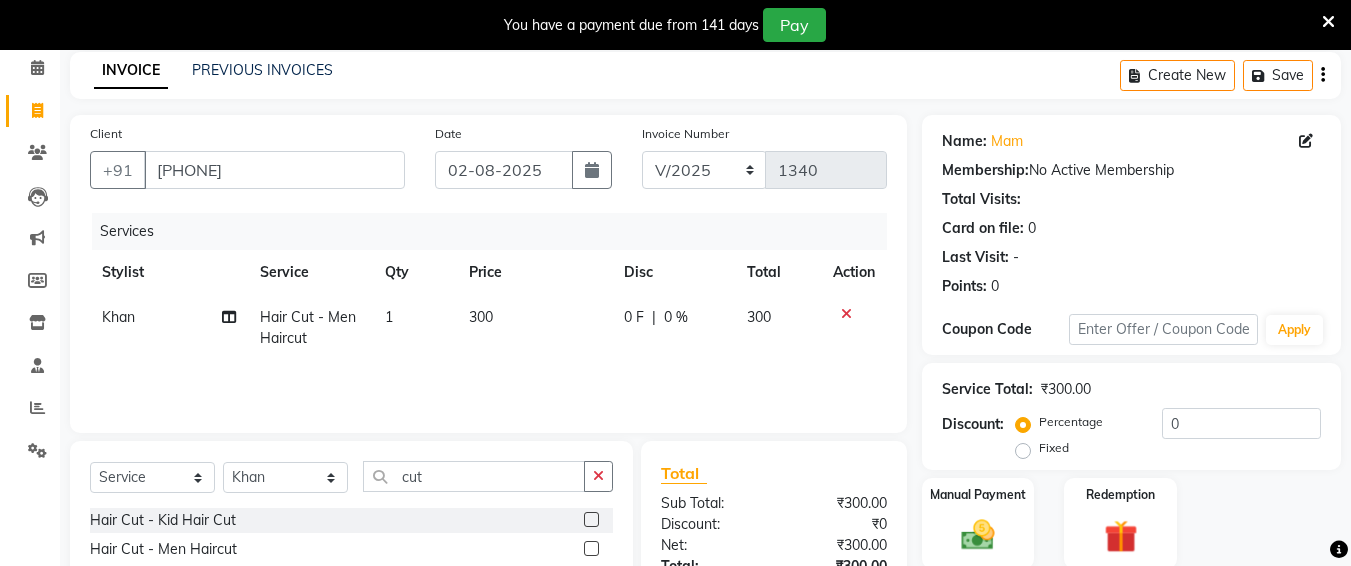 click 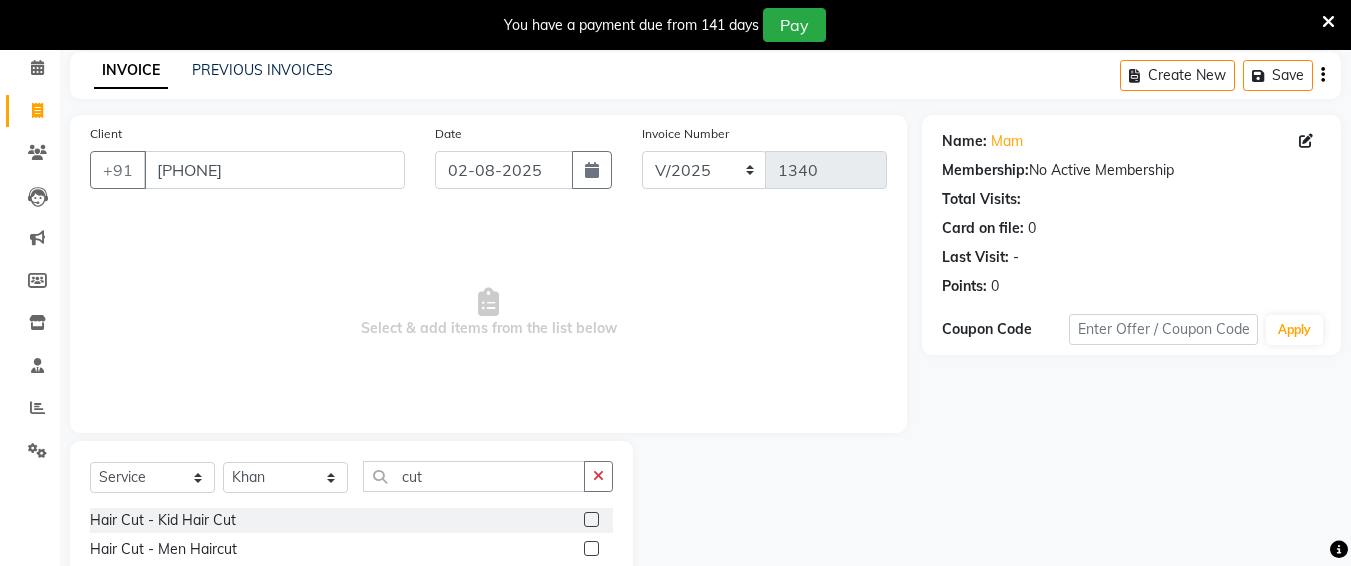 scroll, scrollTop: 172, scrollLeft: 0, axis: vertical 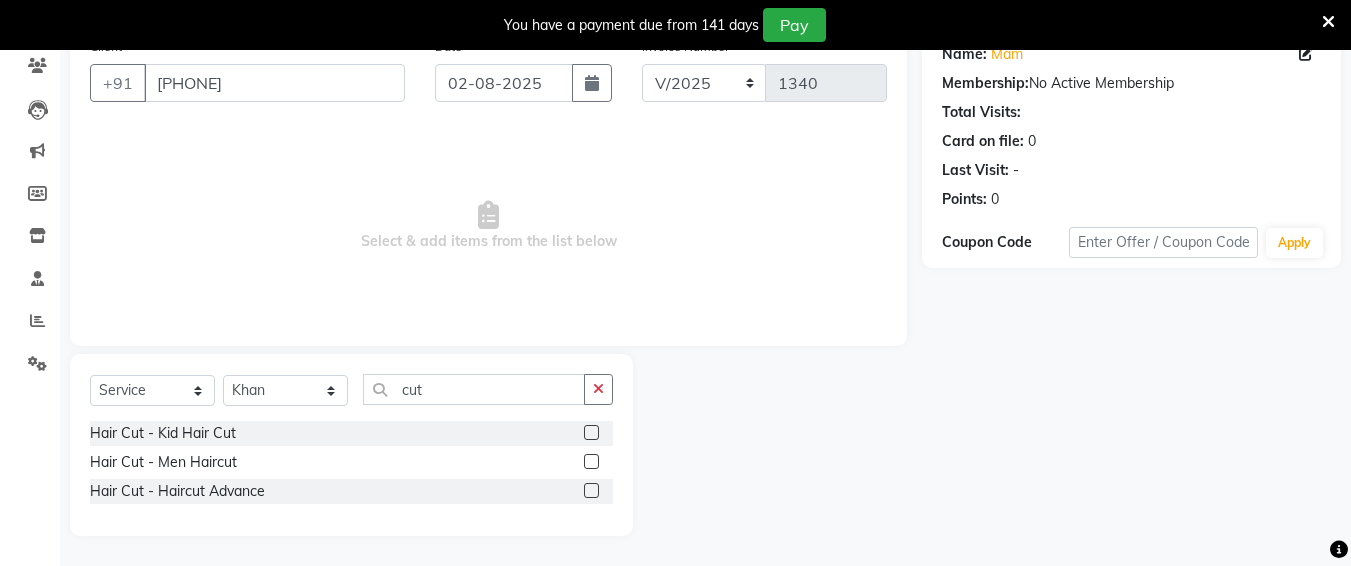 click 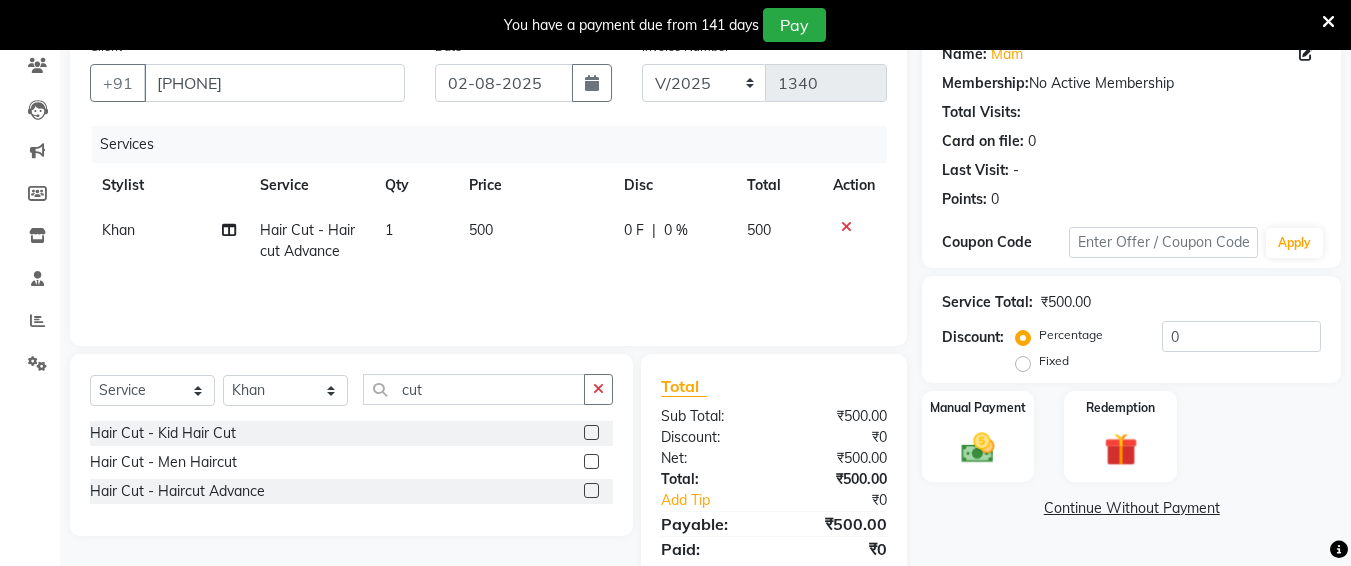 drag, startPoint x: 561, startPoint y: 233, endPoint x: 558, endPoint y: 243, distance: 10.440307 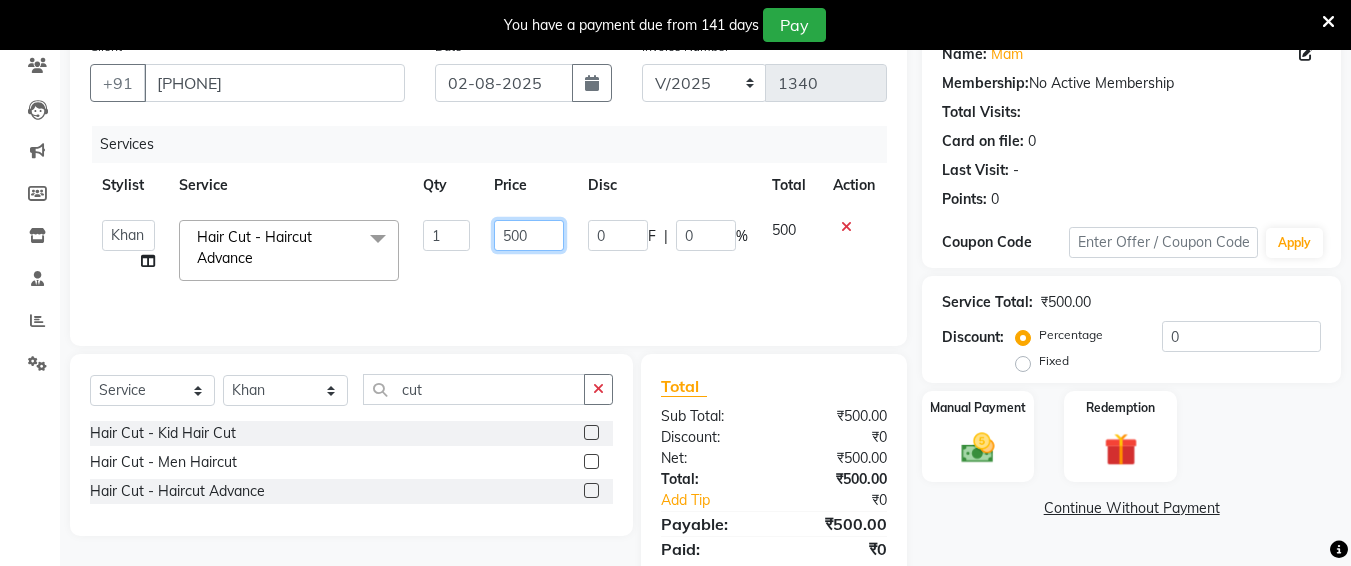 click on "500" 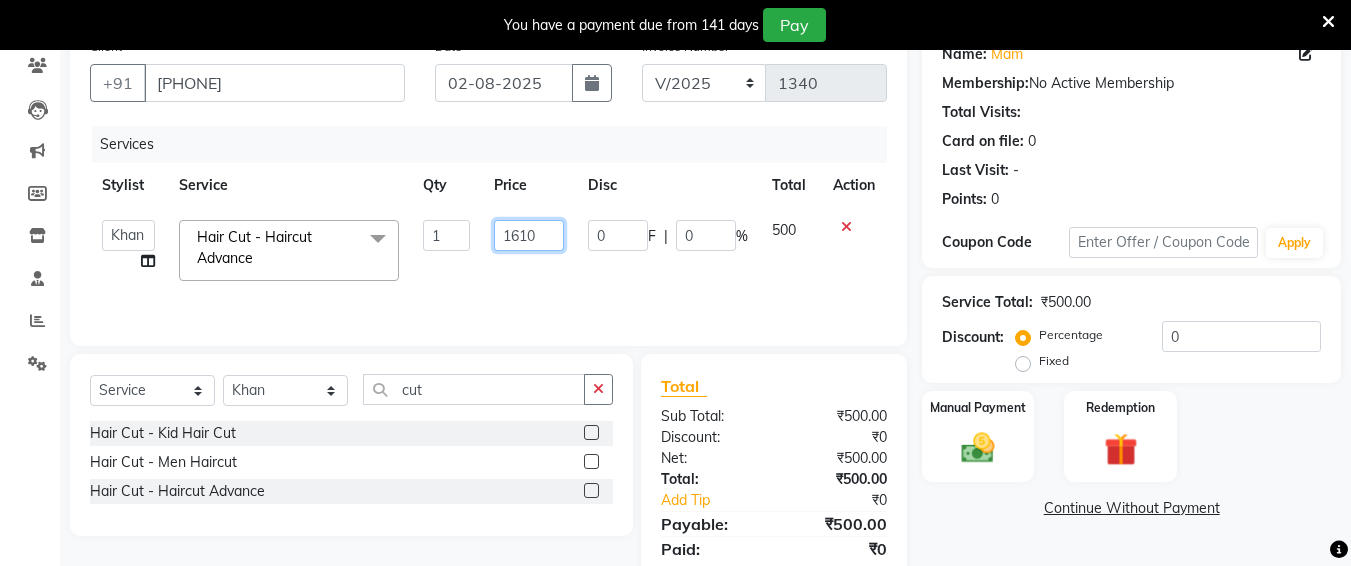 scroll, scrollTop: 242, scrollLeft: 0, axis: vertical 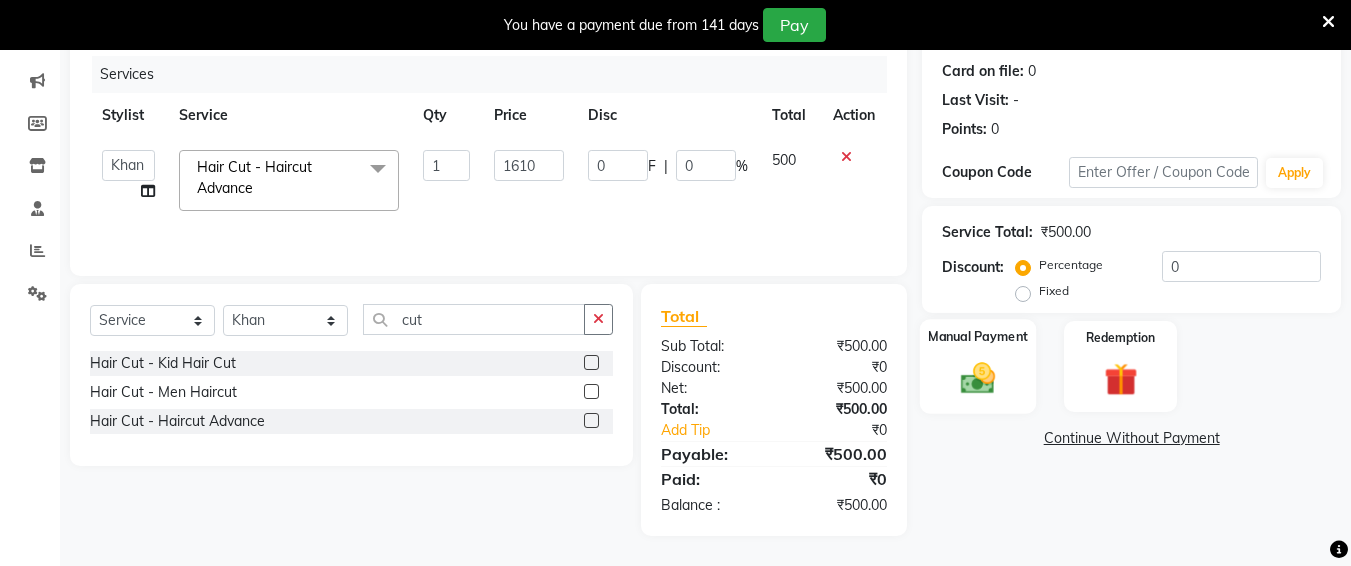 click 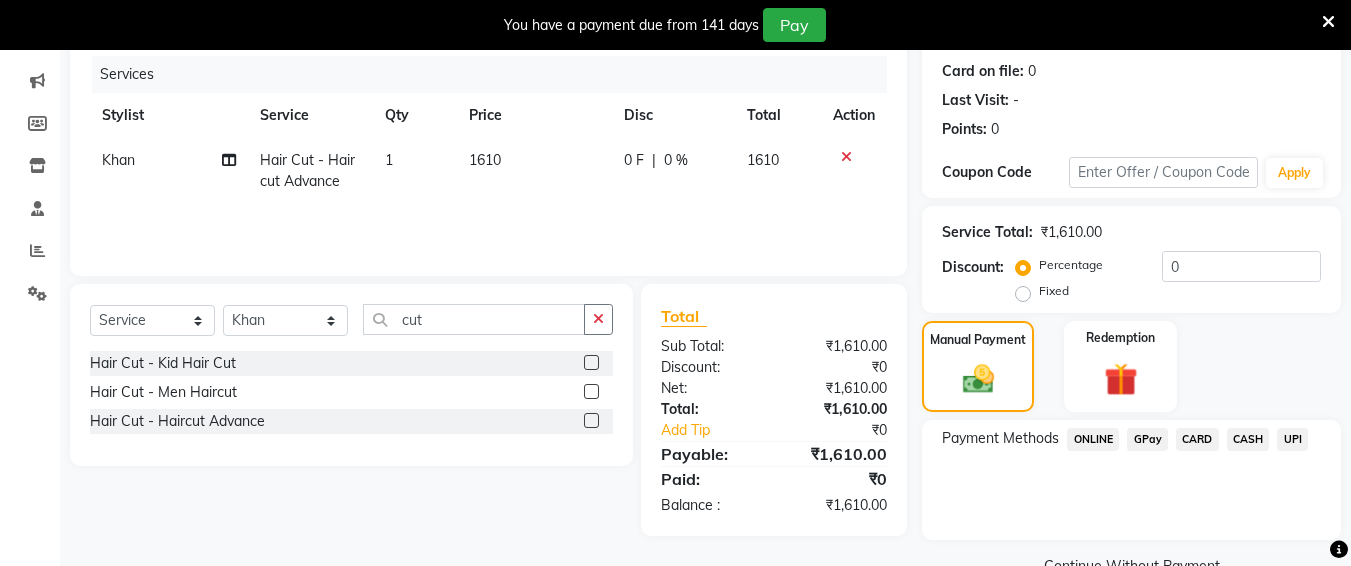 scroll, scrollTop: 287, scrollLeft: 0, axis: vertical 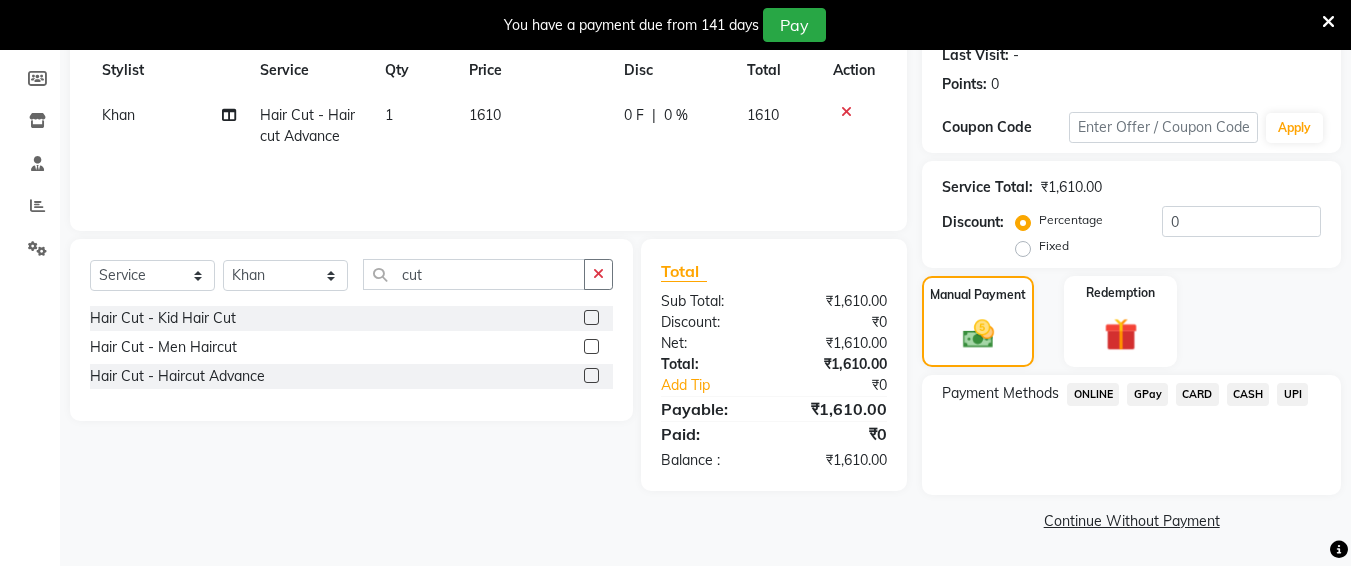 click on "UPI" 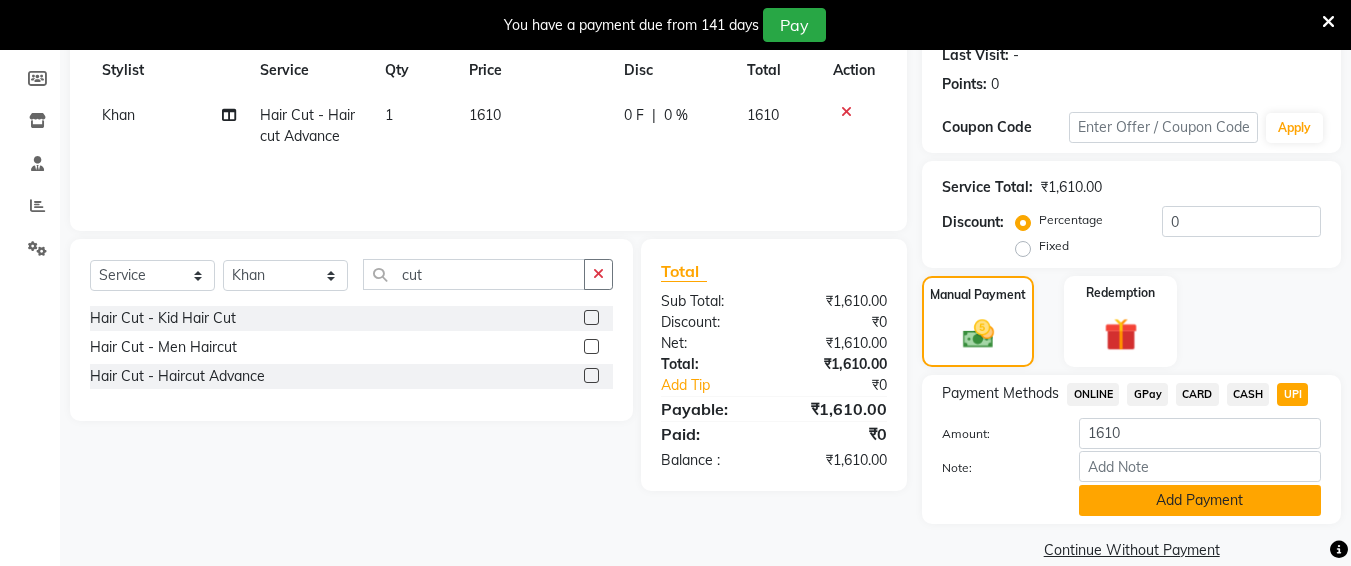 click on "Add Payment" 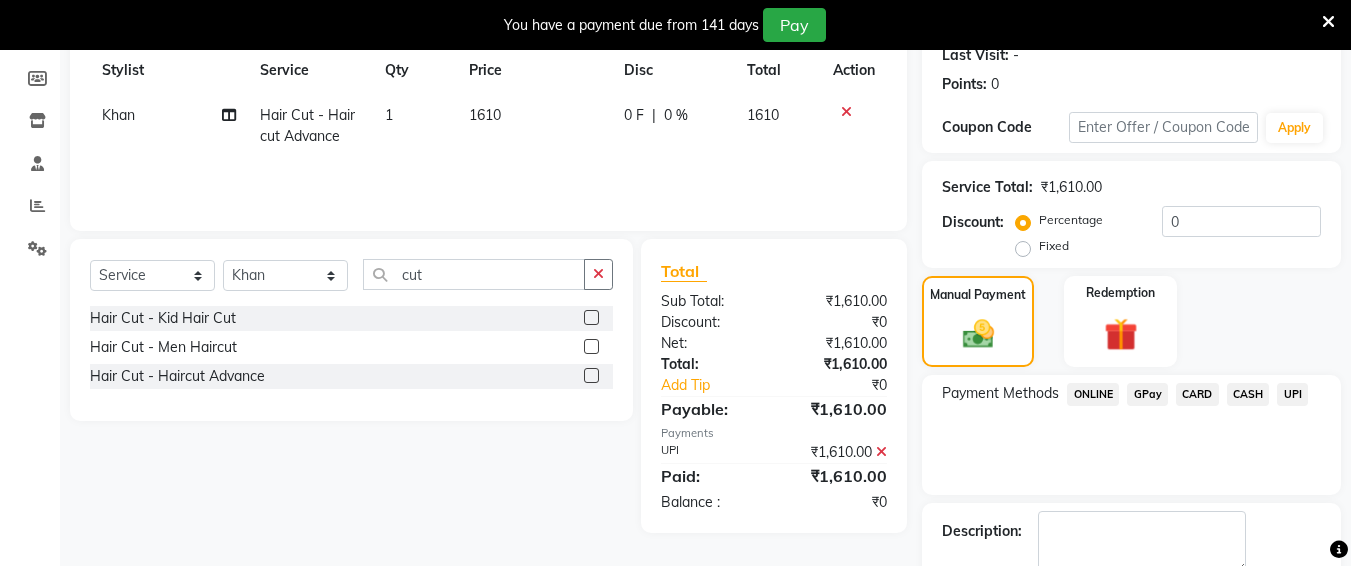 scroll, scrollTop: 400, scrollLeft: 0, axis: vertical 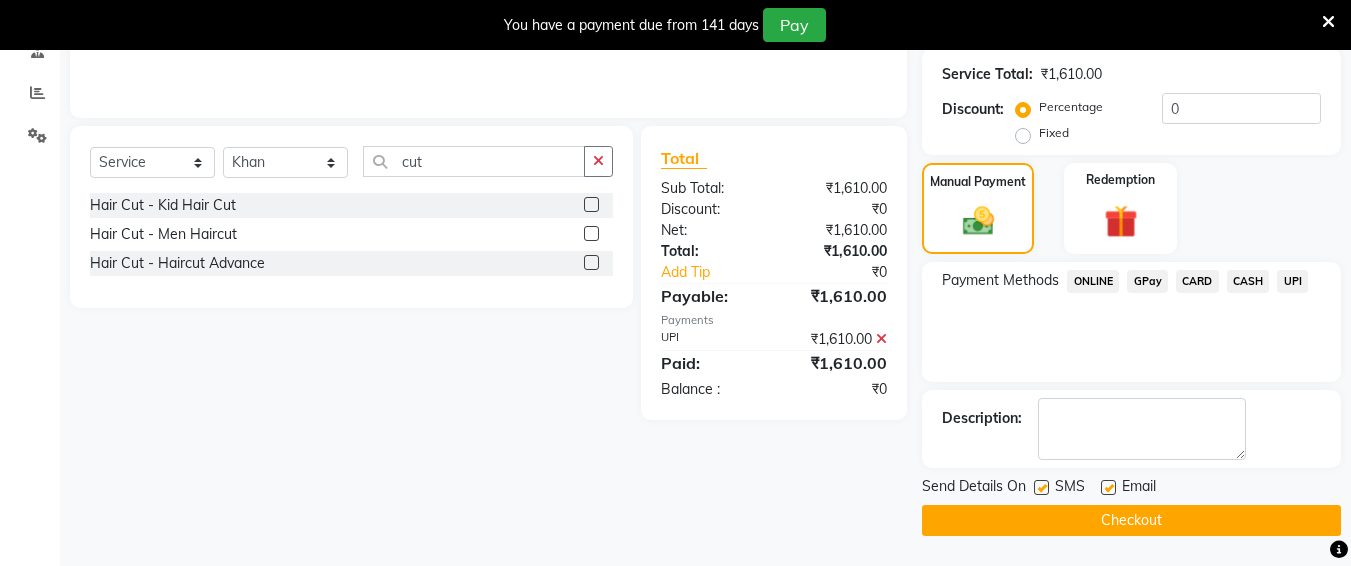 click on "Checkout" 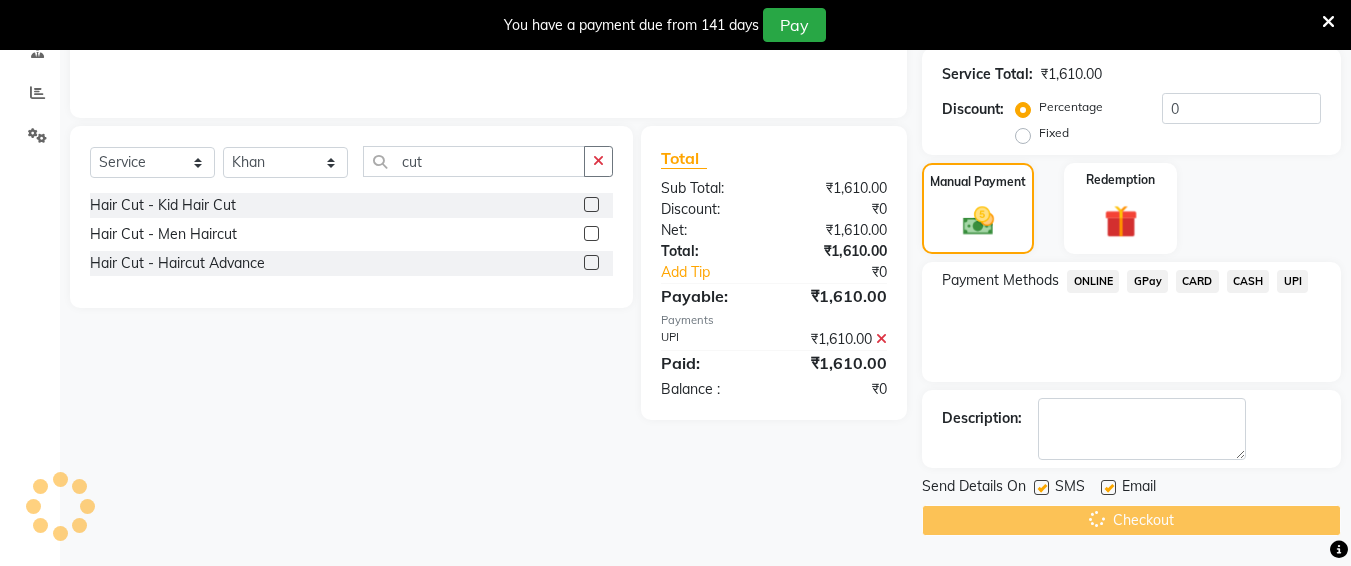 scroll, scrollTop: 307, scrollLeft: 0, axis: vertical 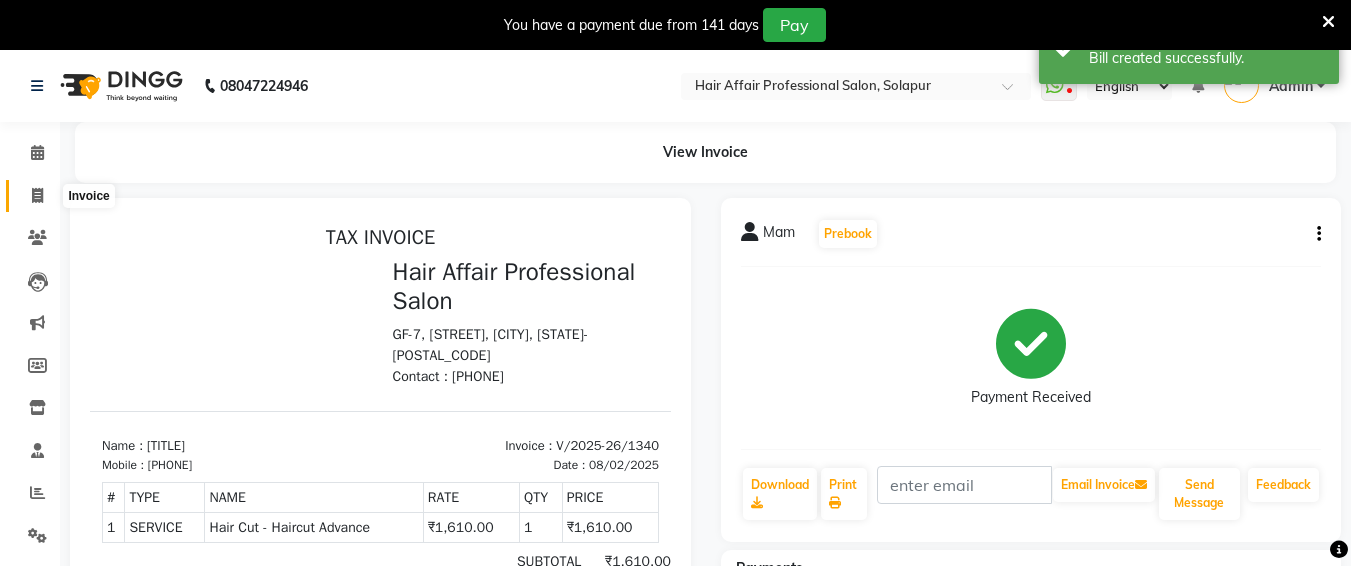 click 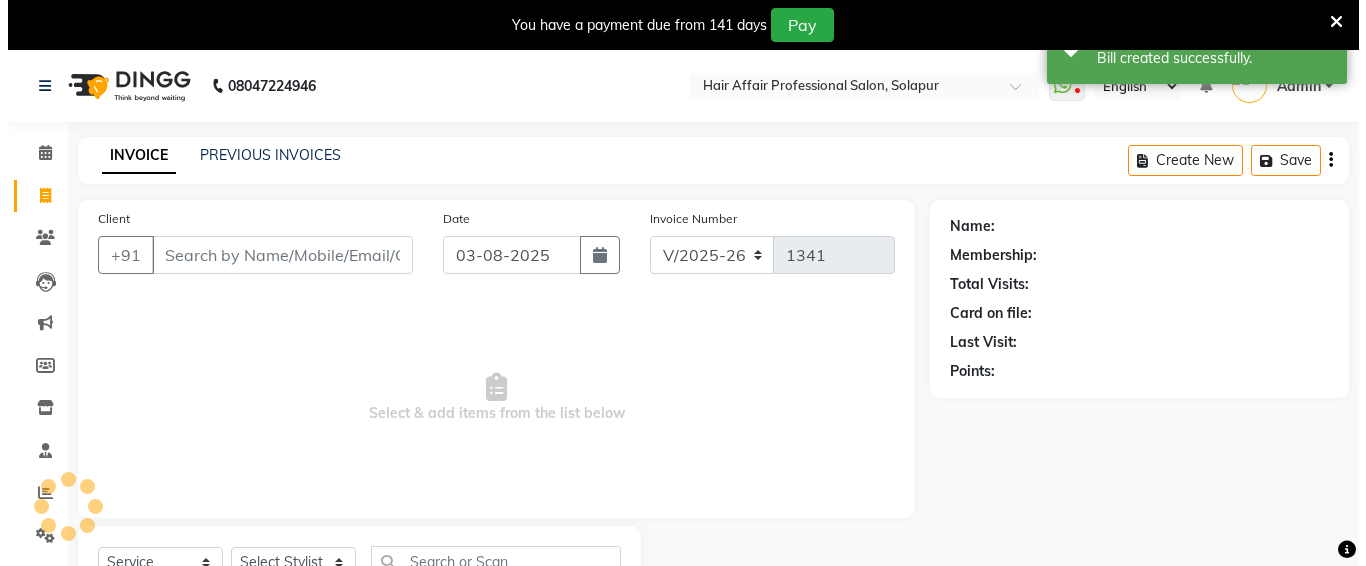 scroll, scrollTop: 85, scrollLeft: 0, axis: vertical 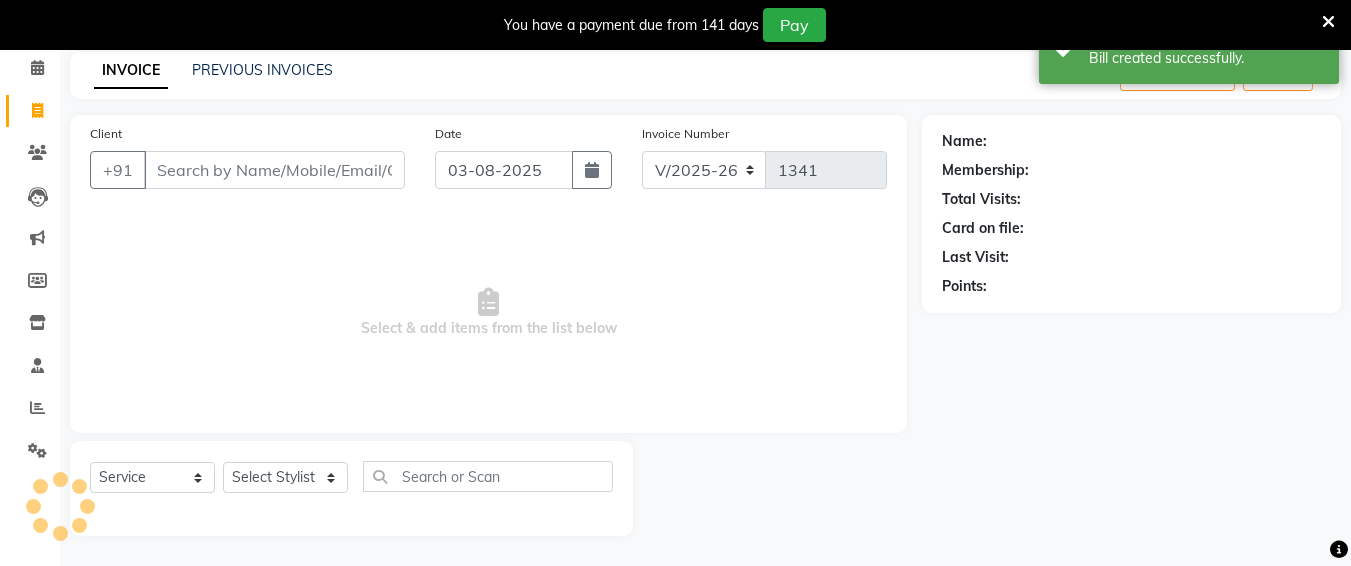 click on "Client" at bounding box center (274, 170) 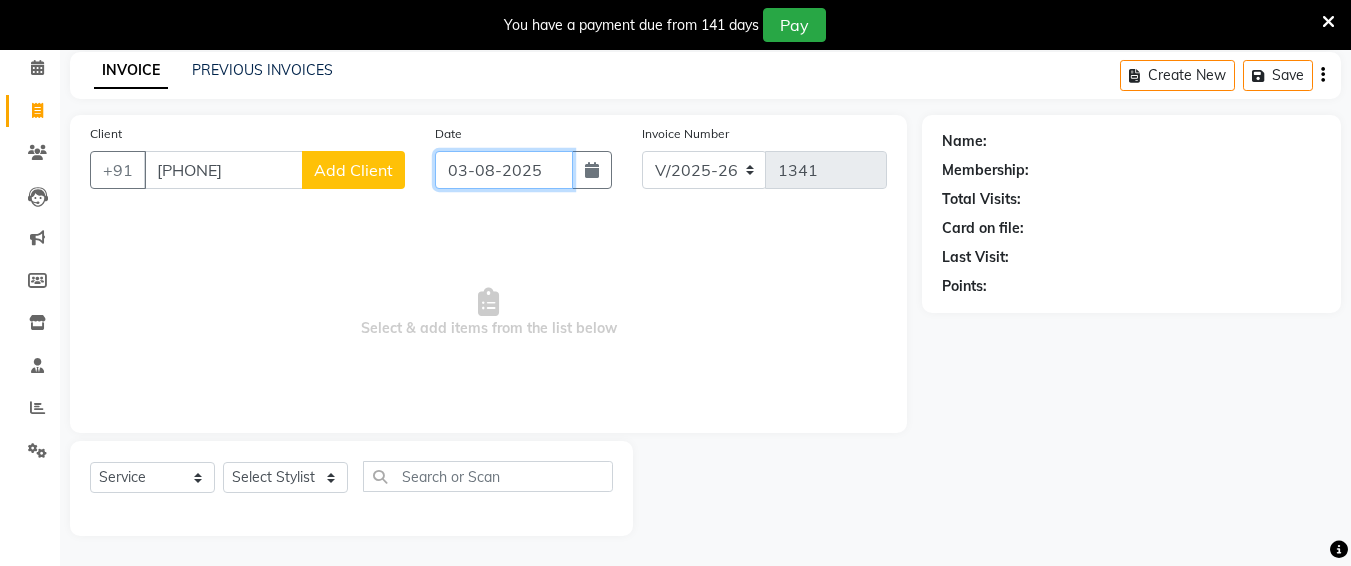 click on "03-08-2025" 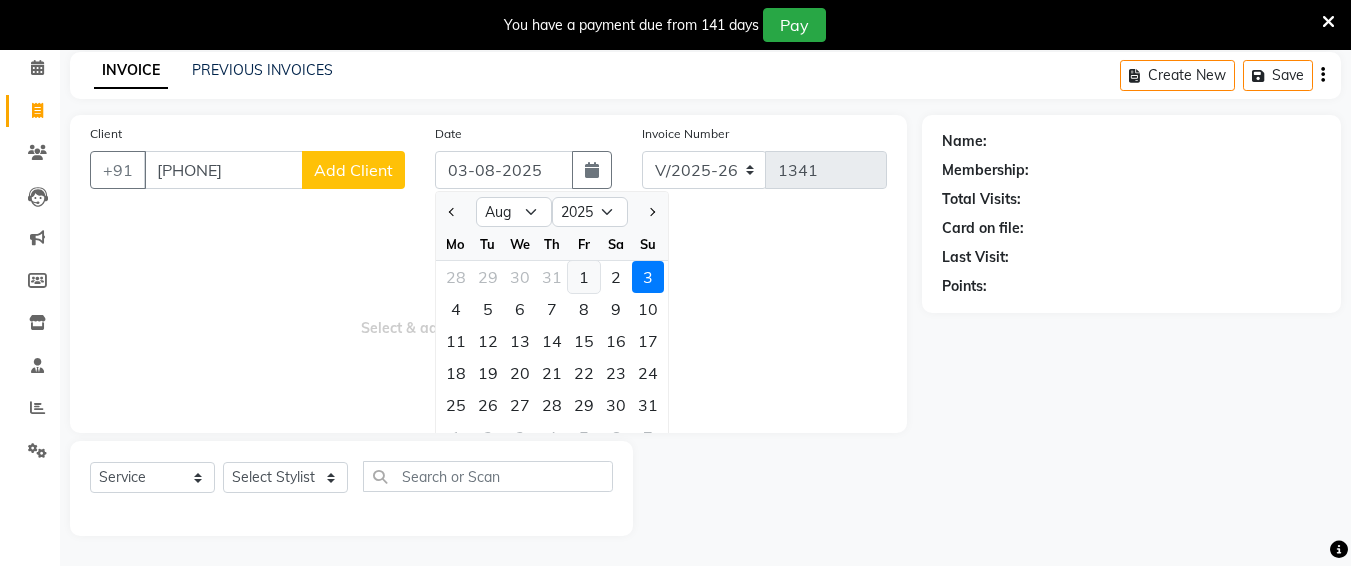 click on "1" 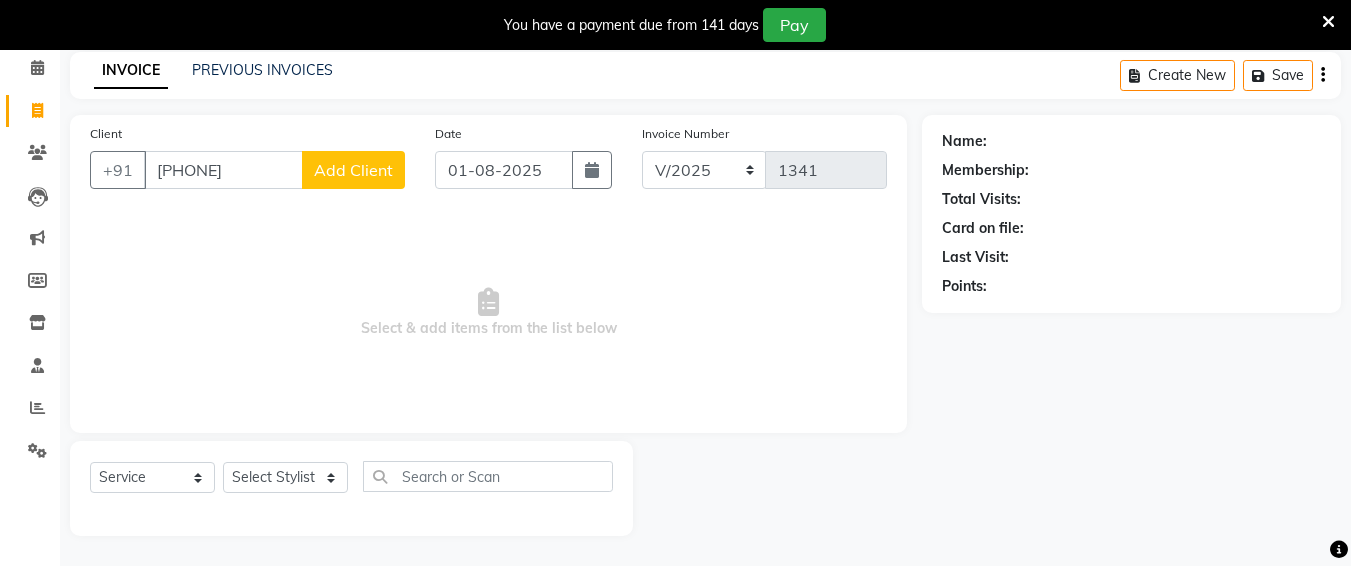 click on "Add Client" 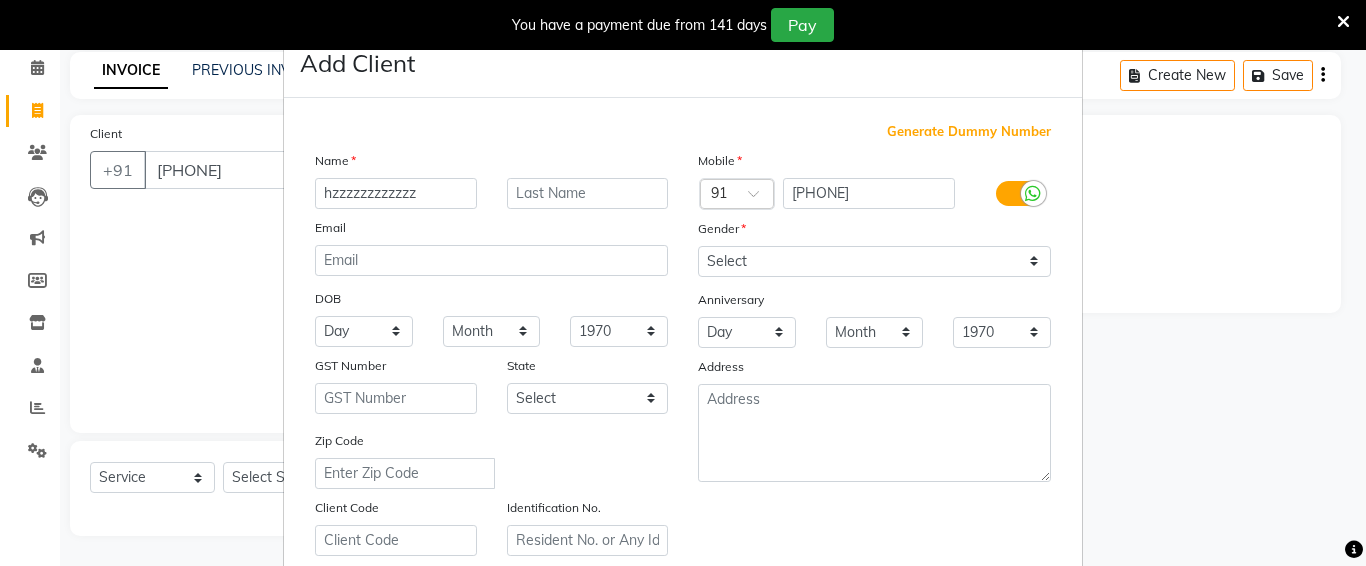 scroll, scrollTop: 0, scrollLeft: 0, axis: both 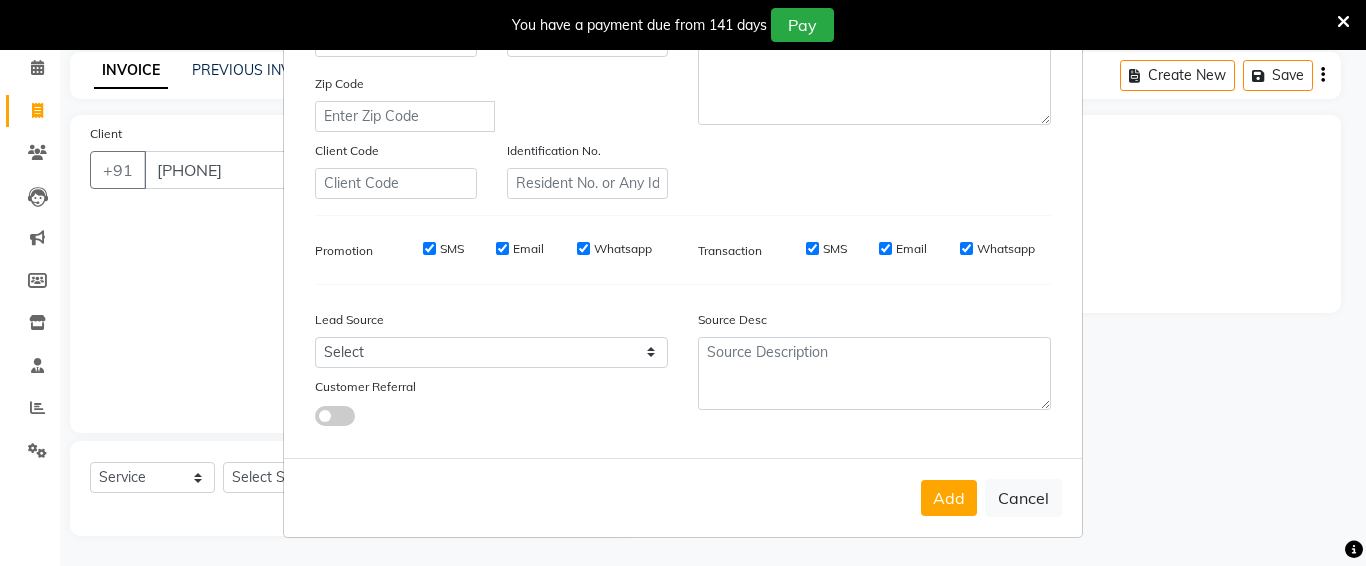 click on "Add   Cancel" at bounding box center [683, 497] 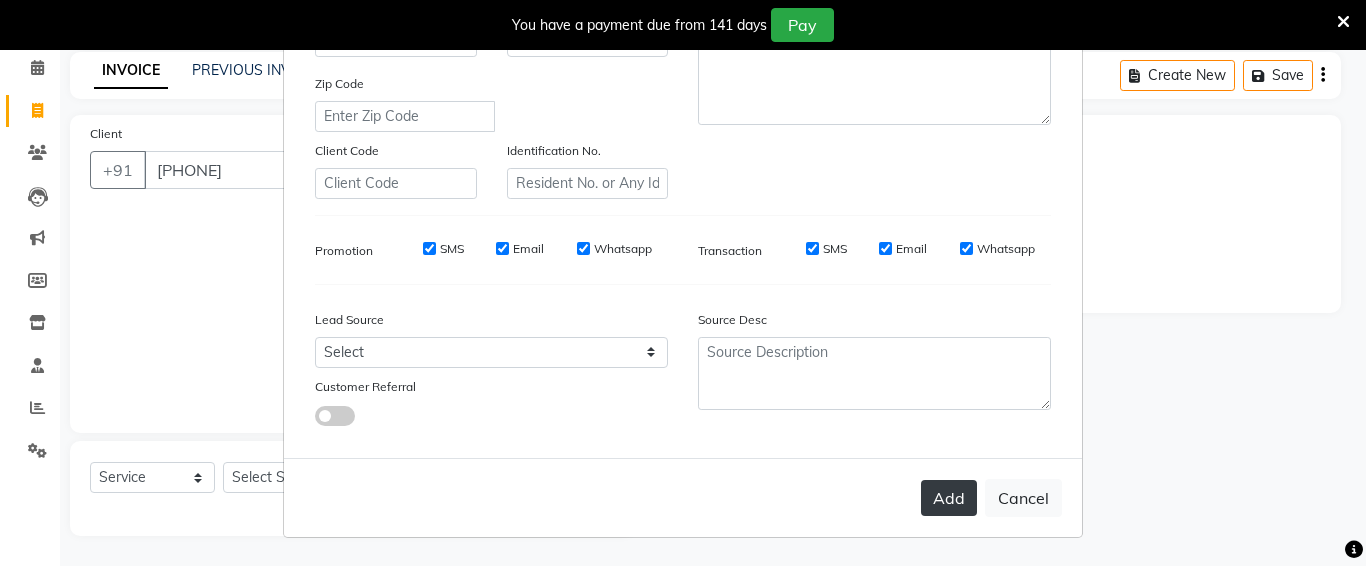 click on "Add" at bounding box center (949, 498) 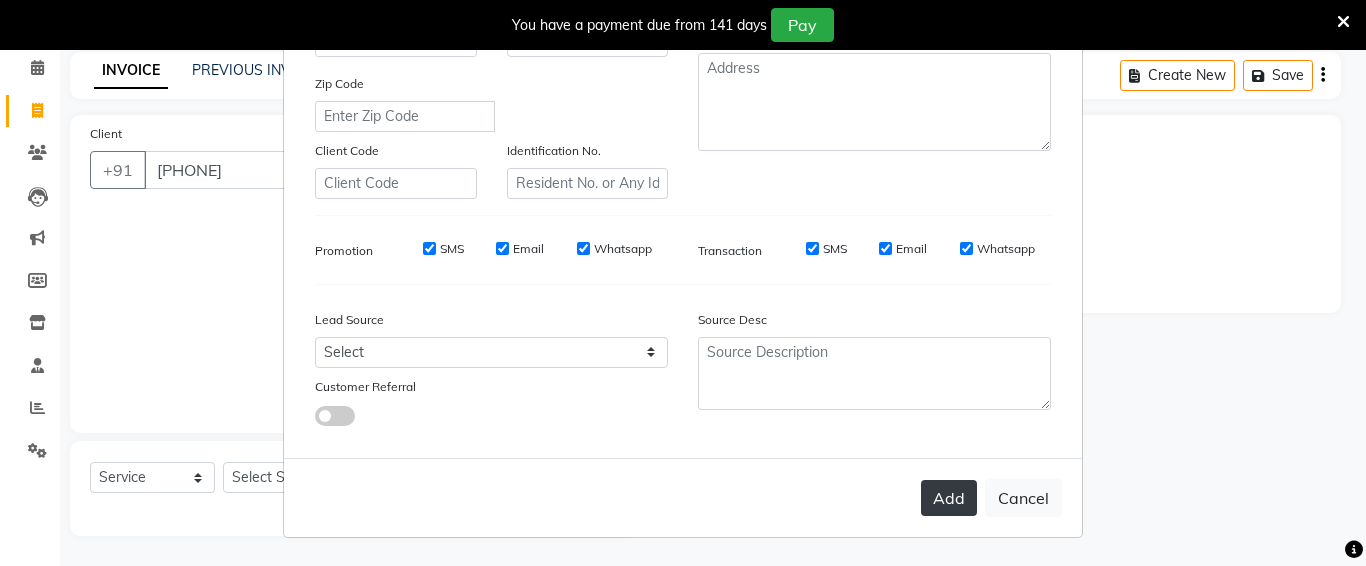 click on "Add" at bounding box center (949, 498) 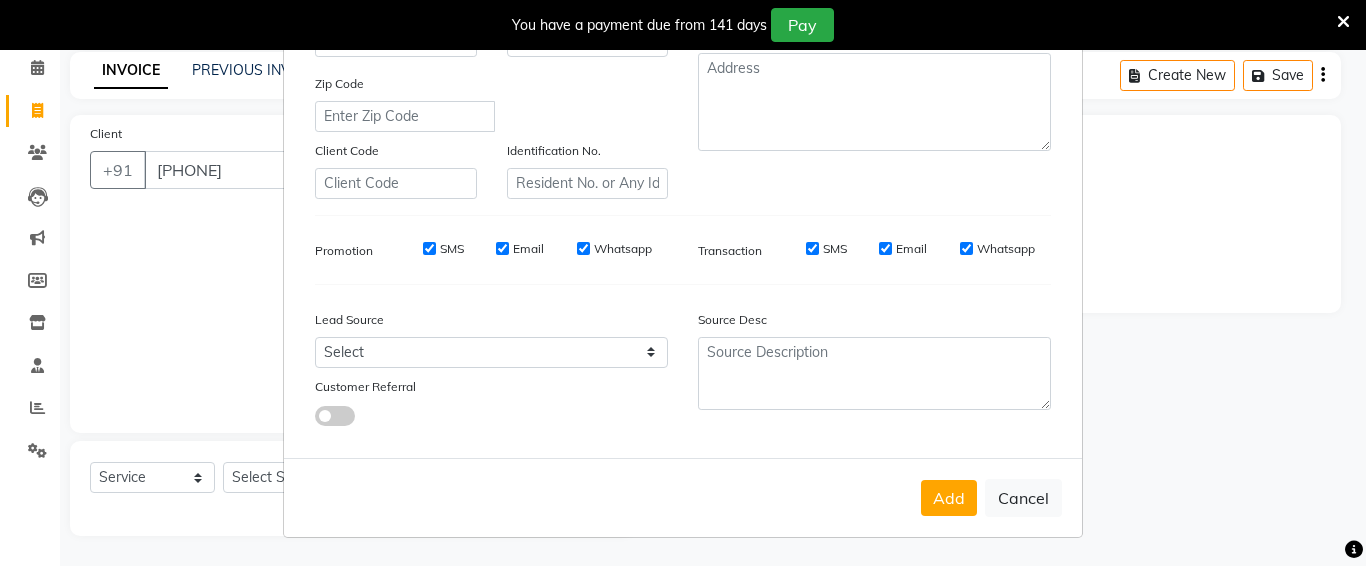 click on "Add   Cancel" at bounding box center (683, 497) 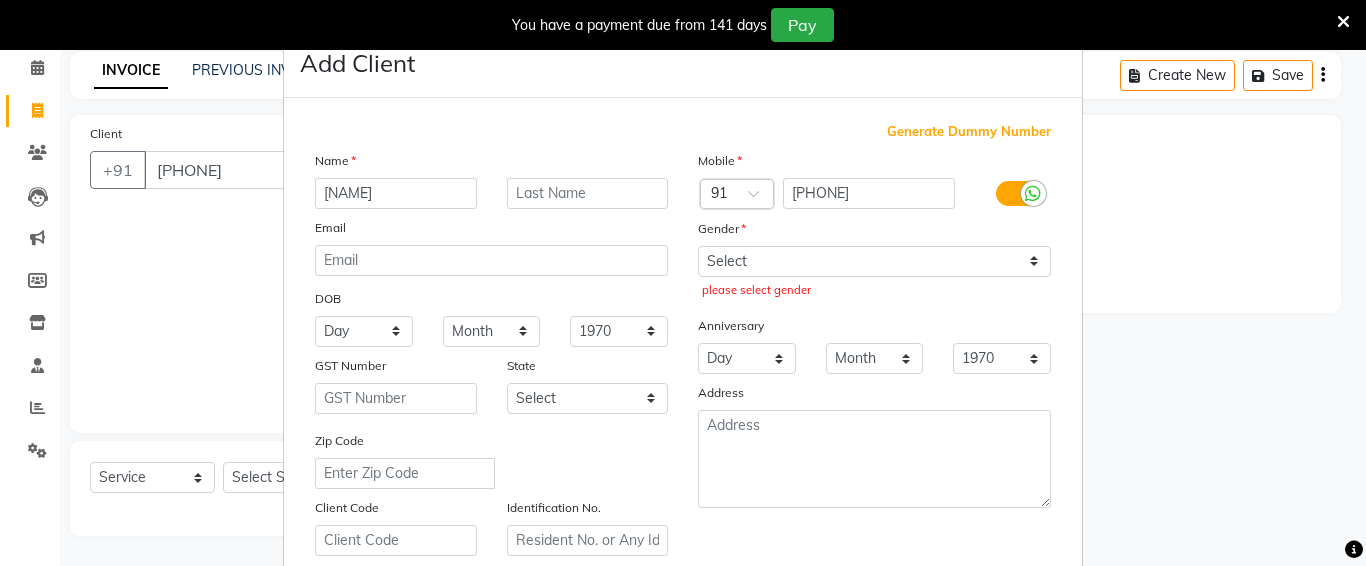 click on "please select gender" at bounding box center [874, 290] 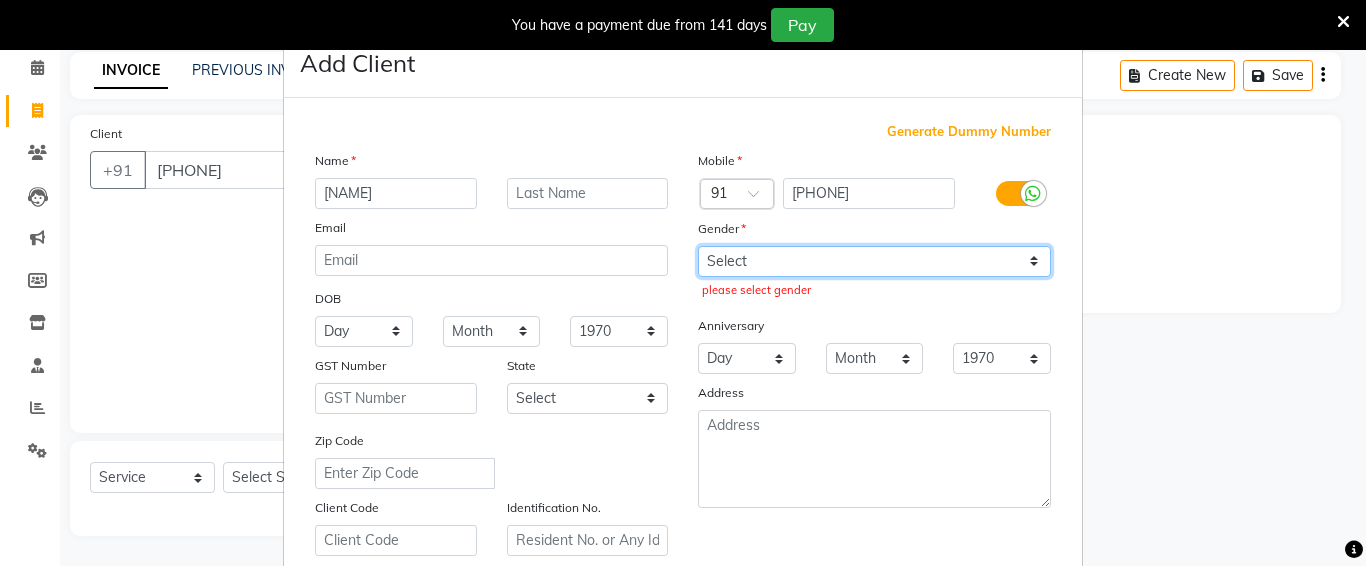 click on "Select Male Female Other Prefer Not To Say" at bounding box center (874, 261) 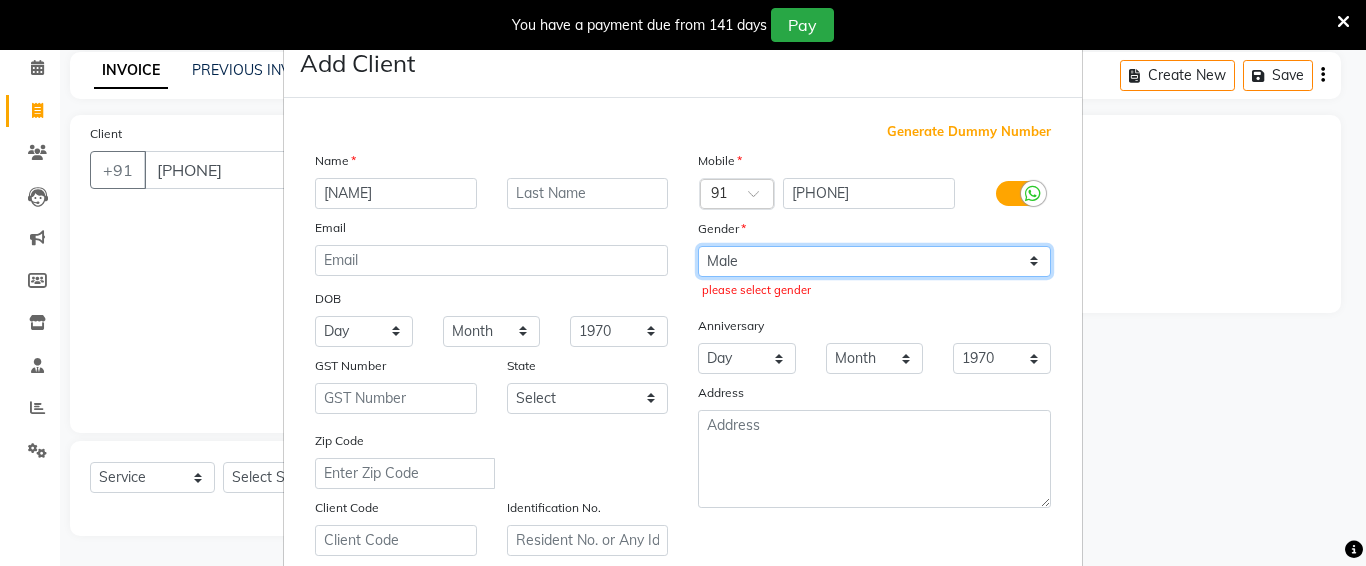 click on "Select Male Female Other Prefer Not To Say" at bounding box center (874, 261) 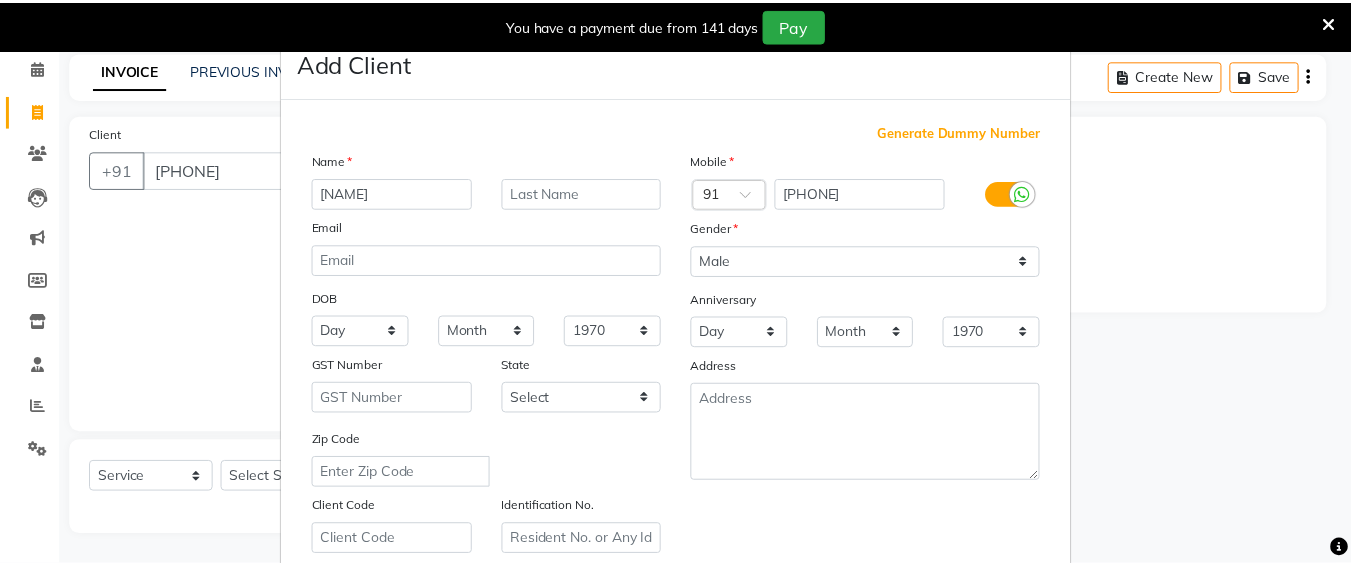 scroll, scrollTop: 357, scrollLeft: 0, axis: vertical 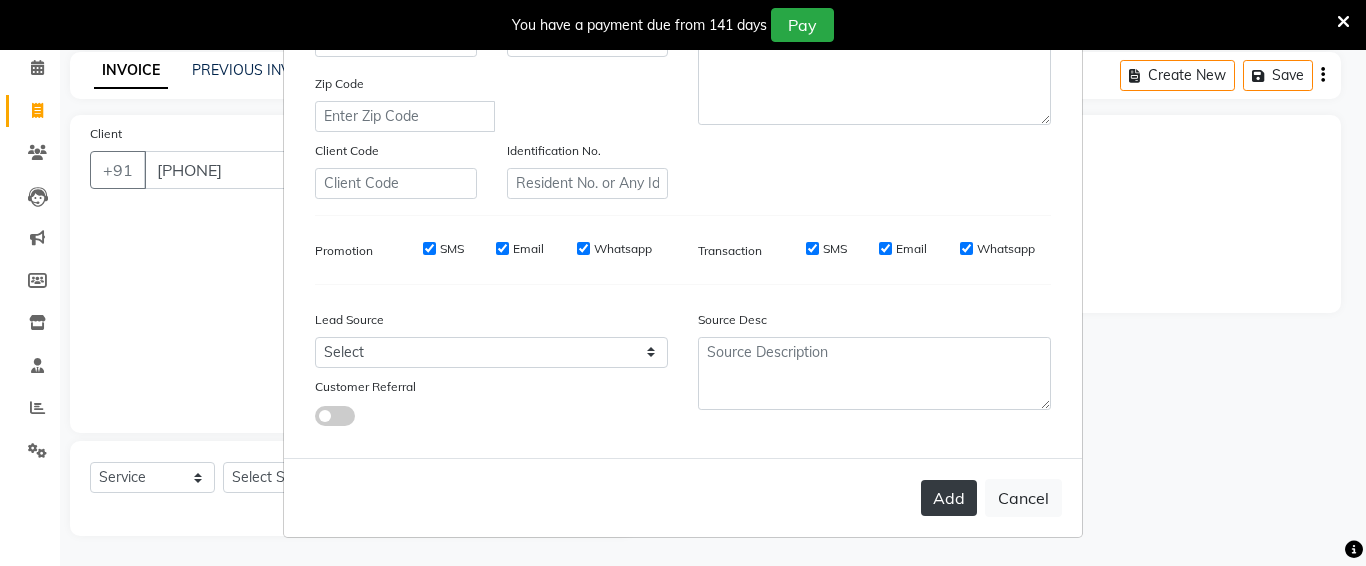 click on "Add" at bounding box center [949, 498] 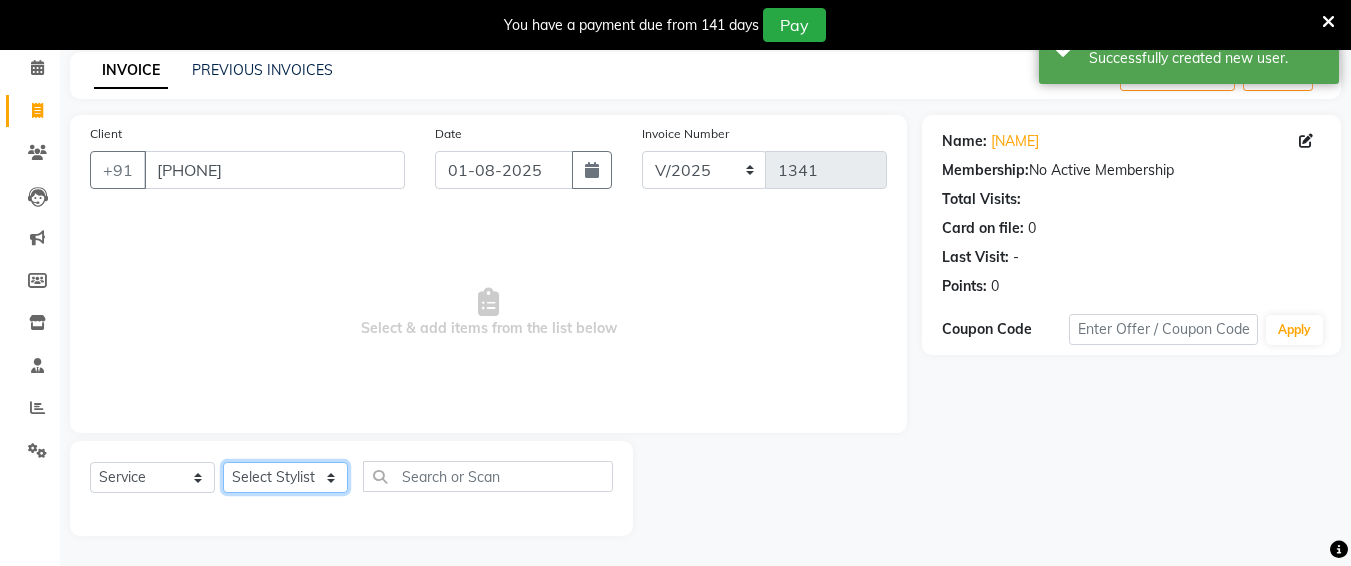 click on "Select Stylist Ali chandrika Hair Affair Imran Khan Preet Singh Raj Saba sandhya soniya thriveni thriveni" 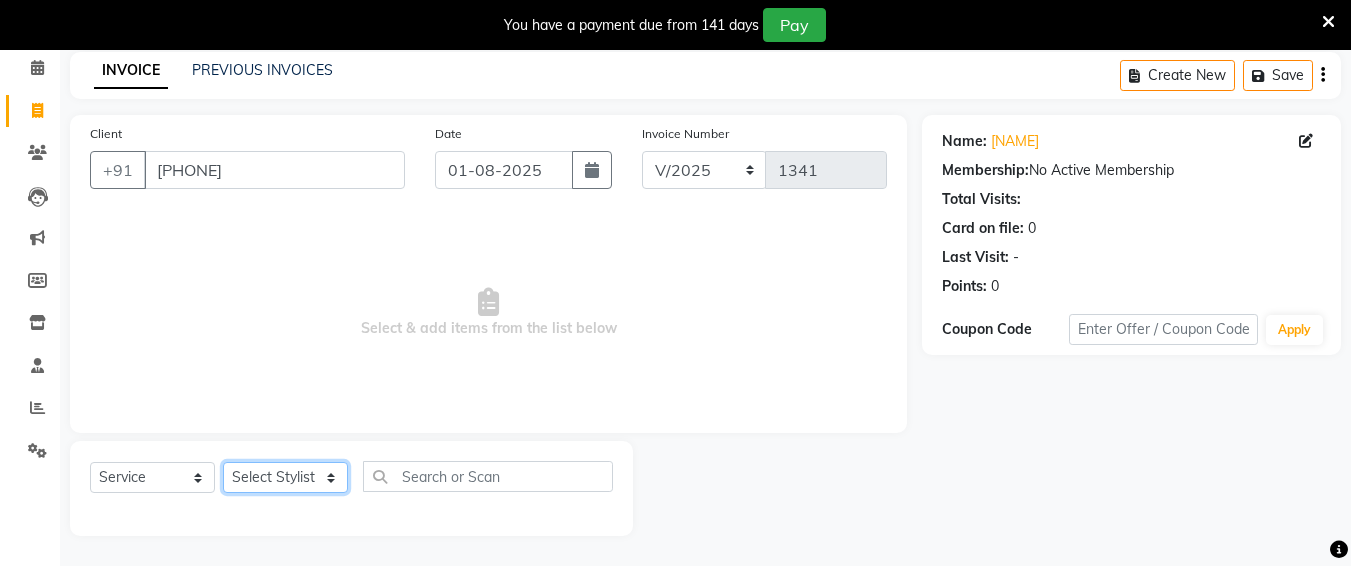 click on "Select Stylist Ali chandrika Hair Affair Imran Khan Preet Singh Raj Saba sandhya soniya thriveni thriveni" 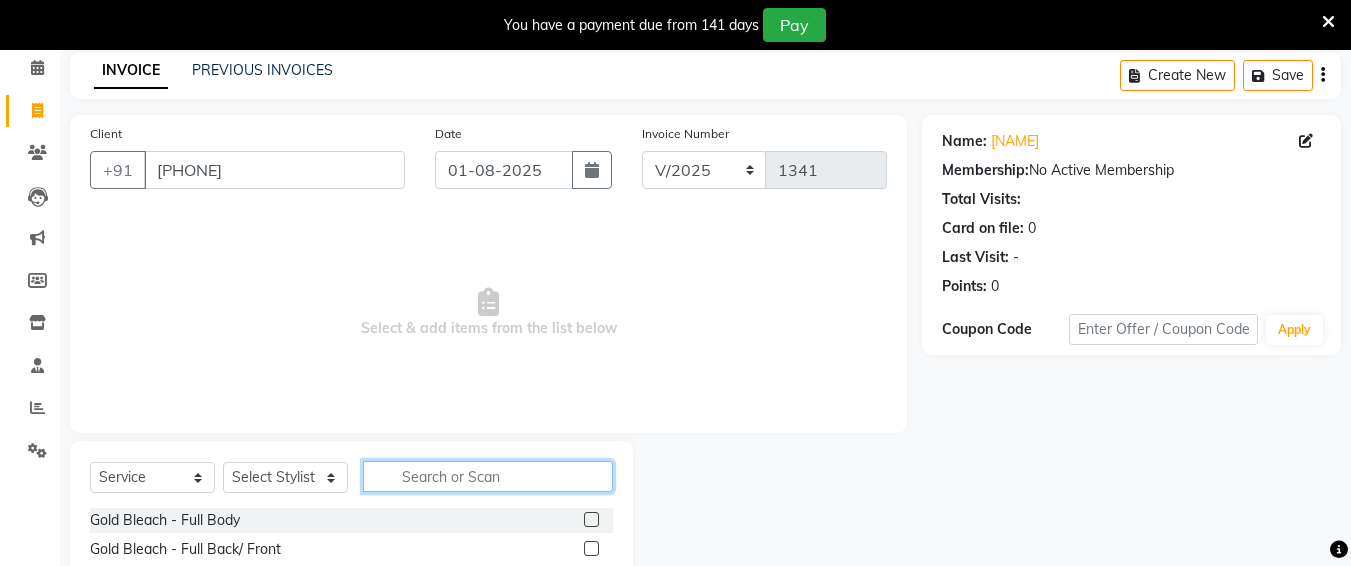 click 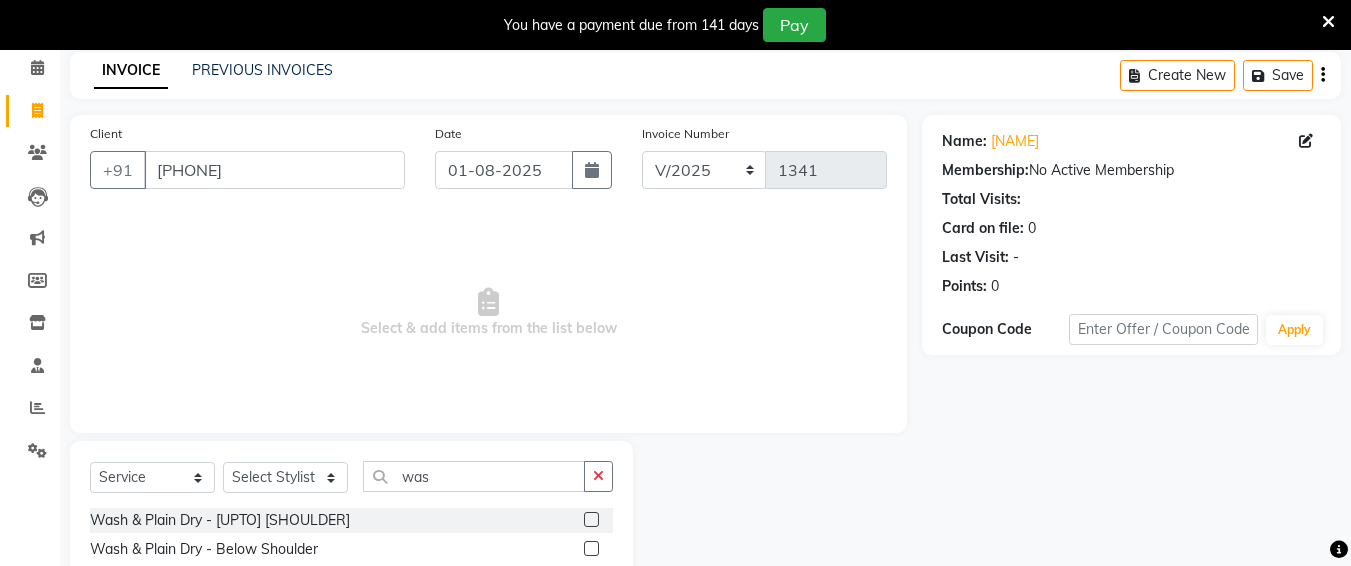 click 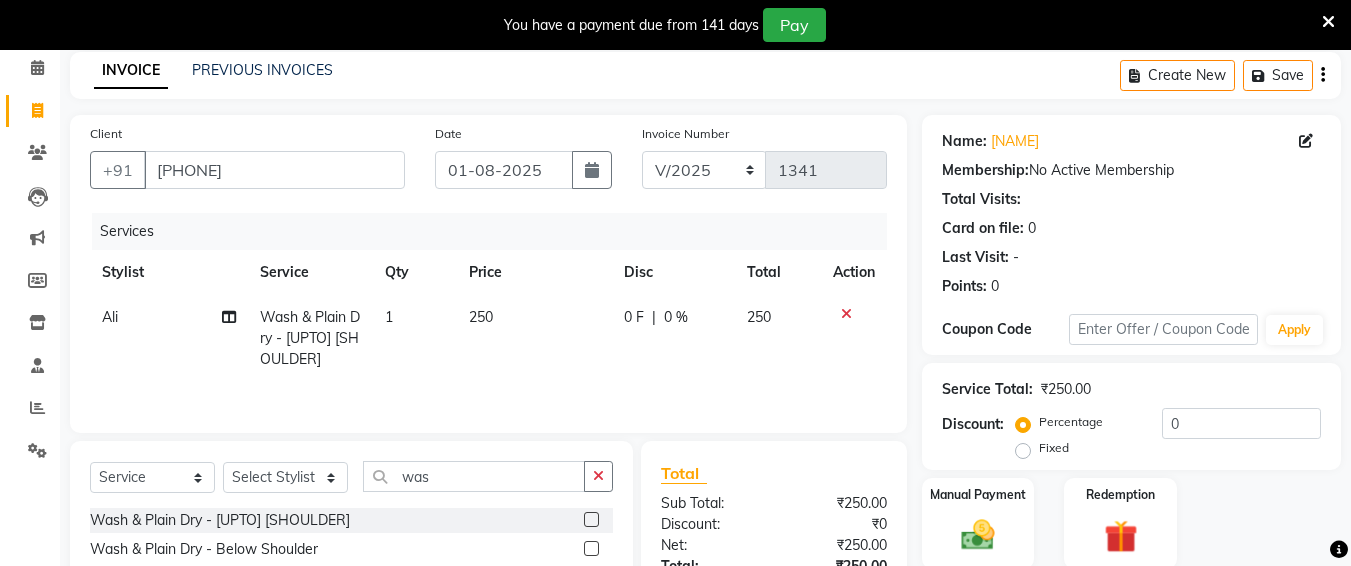 click on "250" 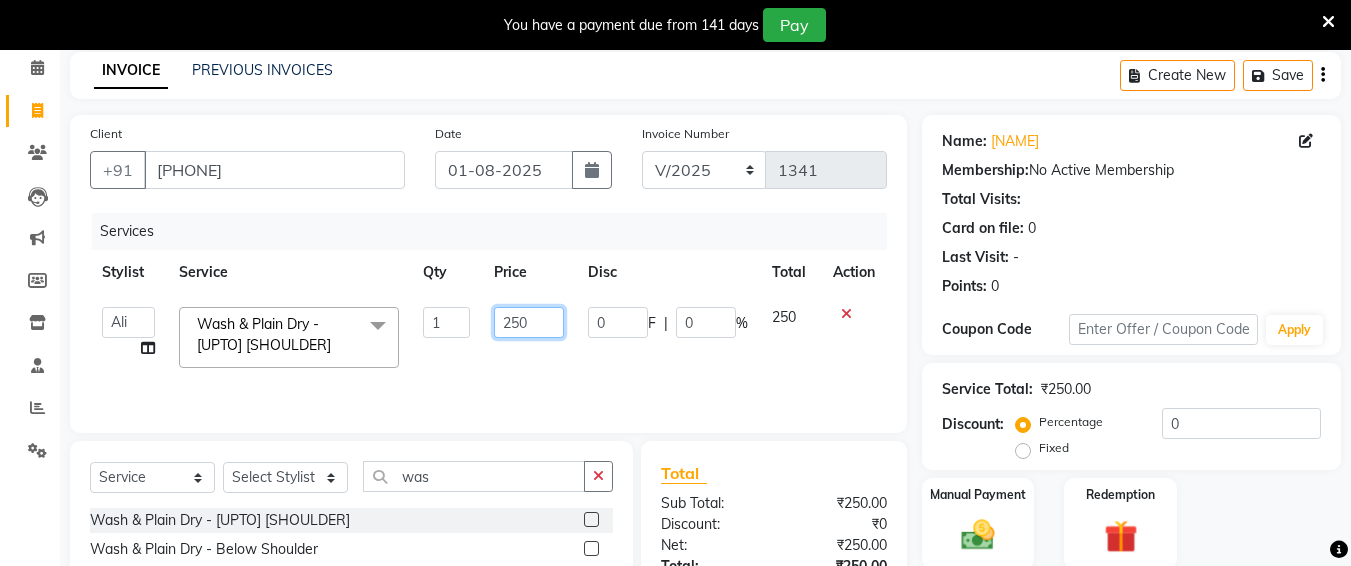 click on "250" 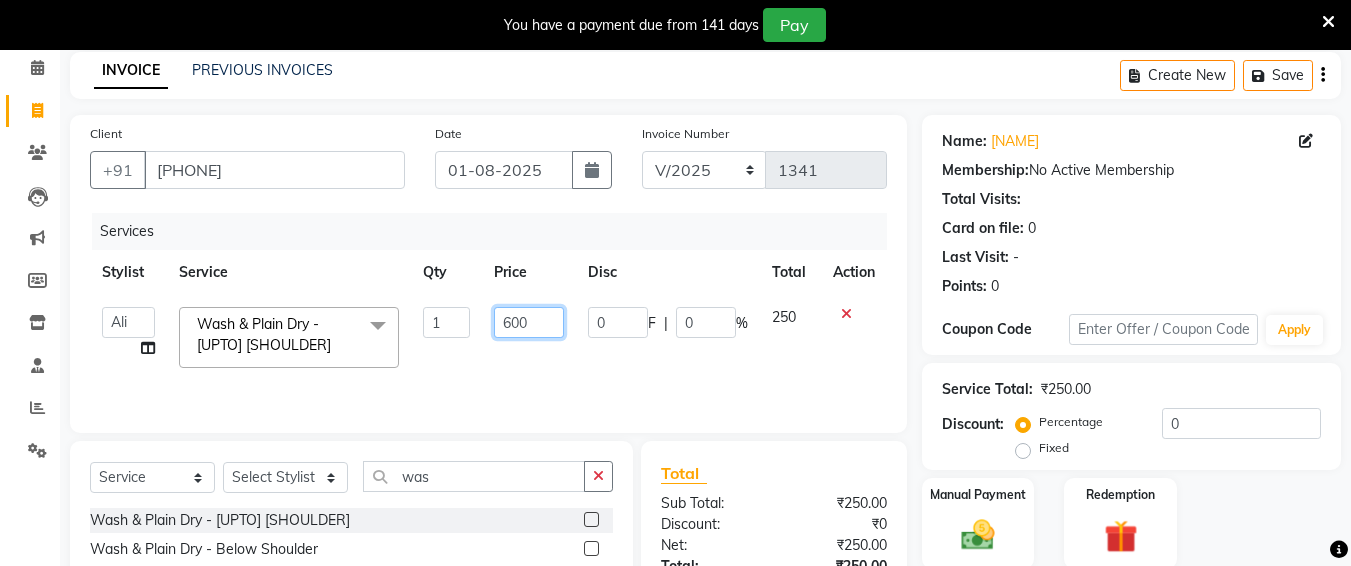 scroll, scrollTop: 285, scrollLeft: 0, axis: vertical 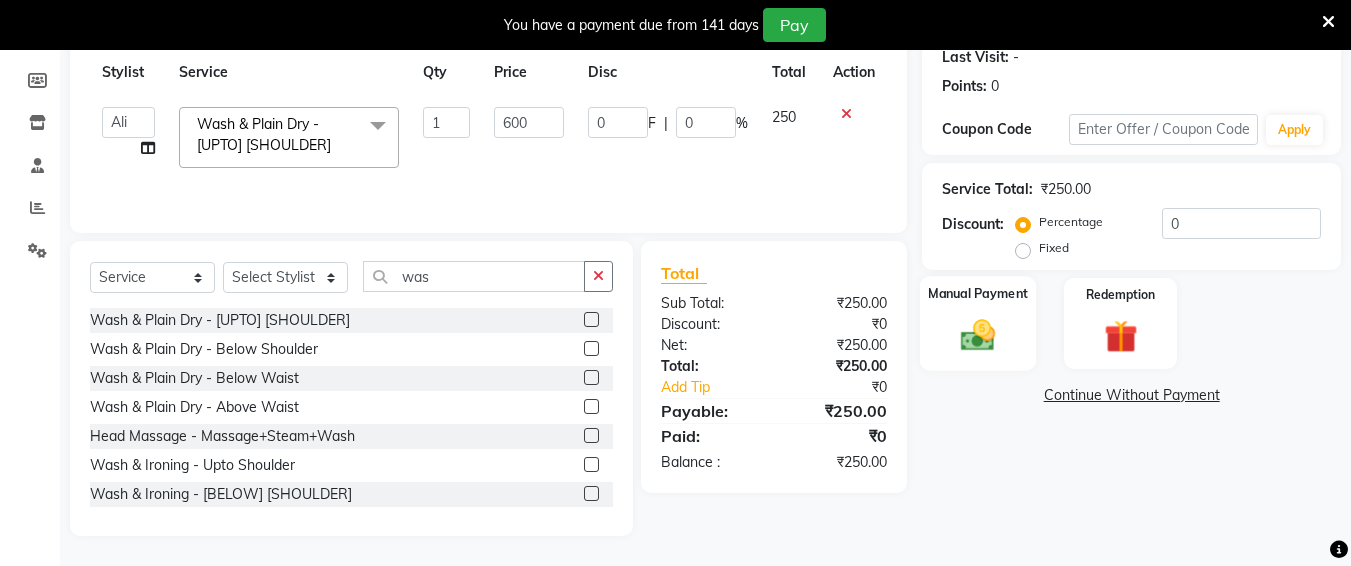 click on "Manual Payment" 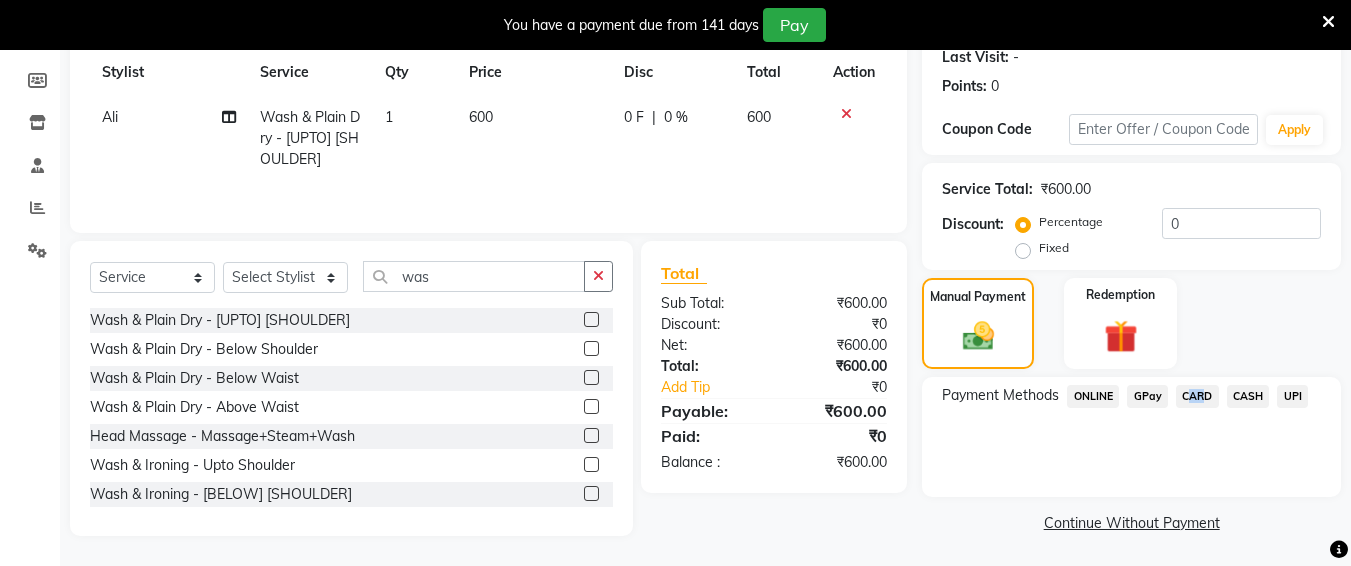 drag, startPoint x: 1195, startPoint y: 402, endPoint x: 1365, endPoint y: 258, distance: 222.79138 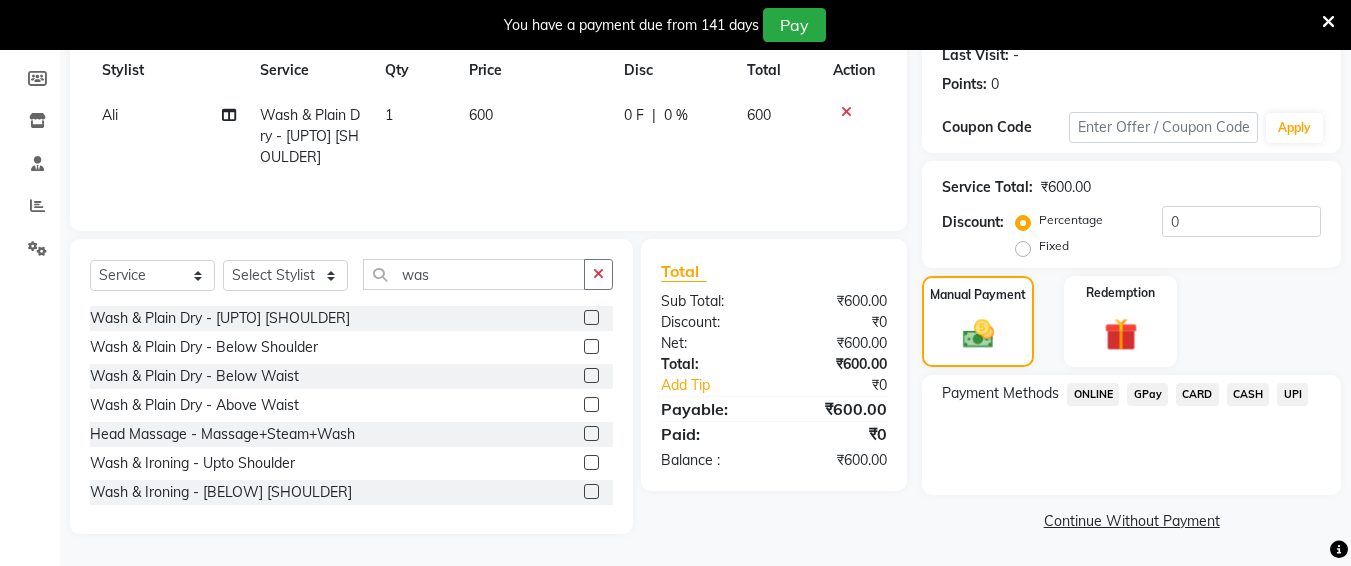 click on "UPI" 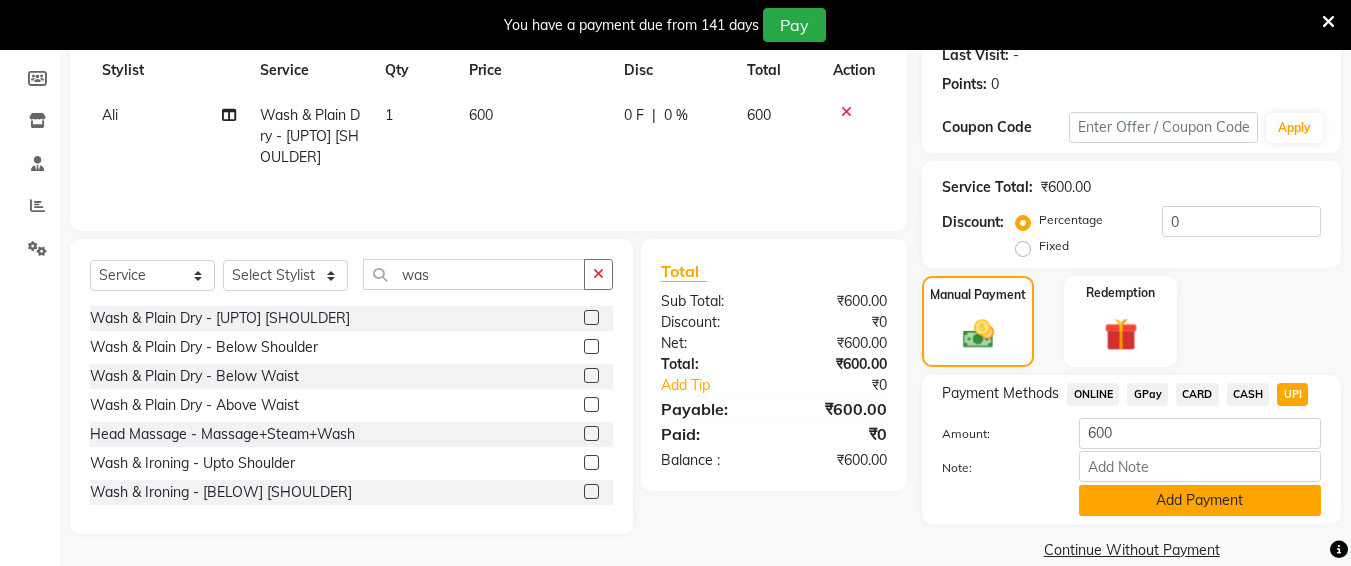 click on "Add Payment" 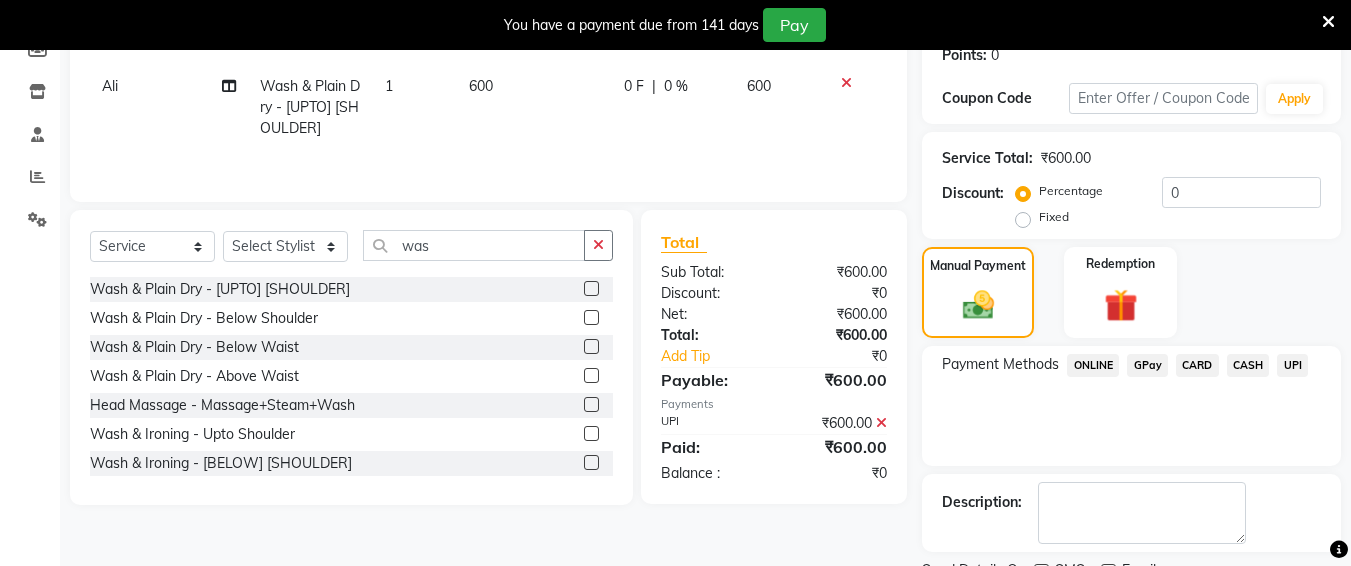 scroll, scrollTop: 400, scrollLeft: 0, axis: vertical 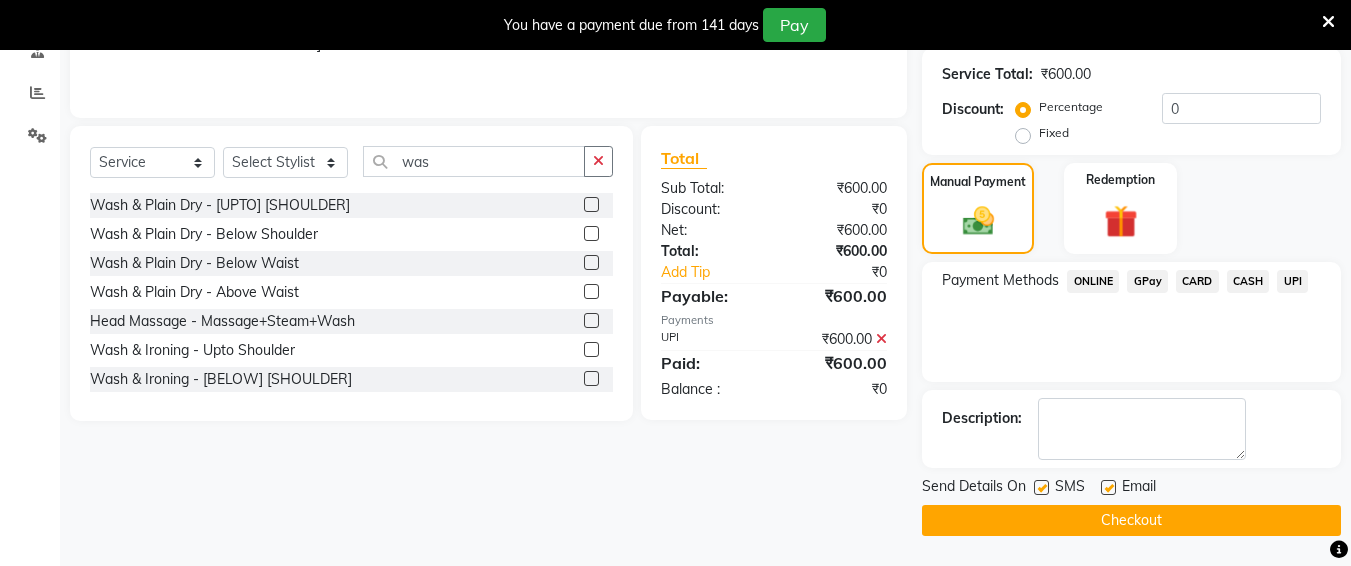 click on "Checkout" 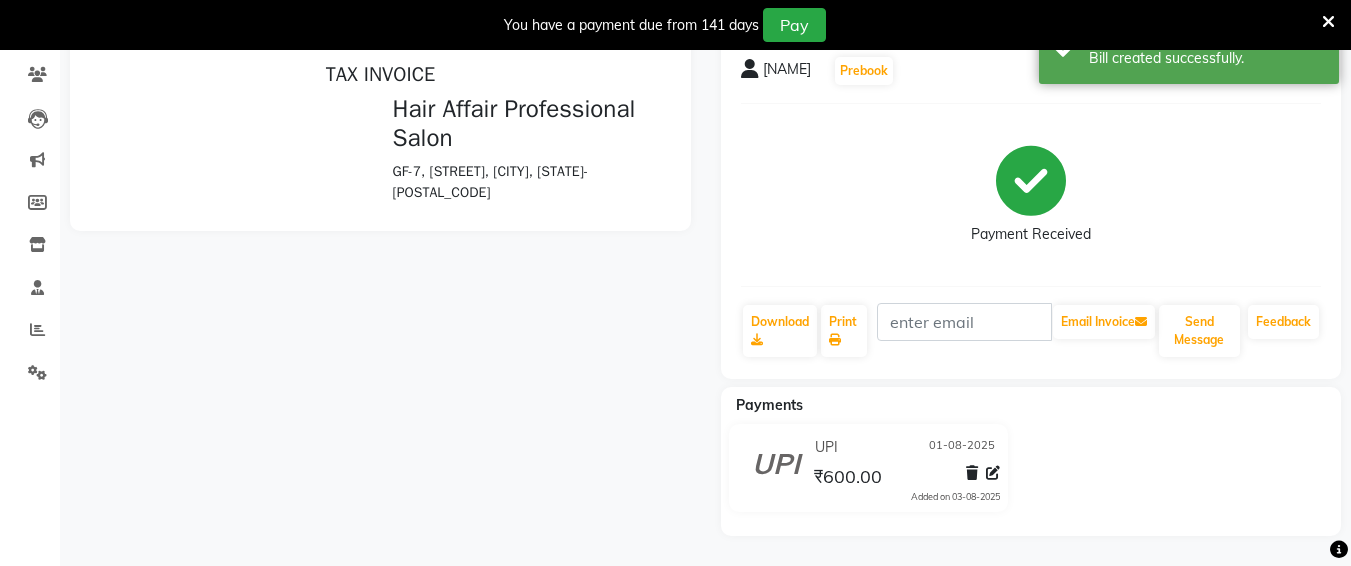 scroll, scrollTop: 79, scrollLeft: 0, axis: vertical 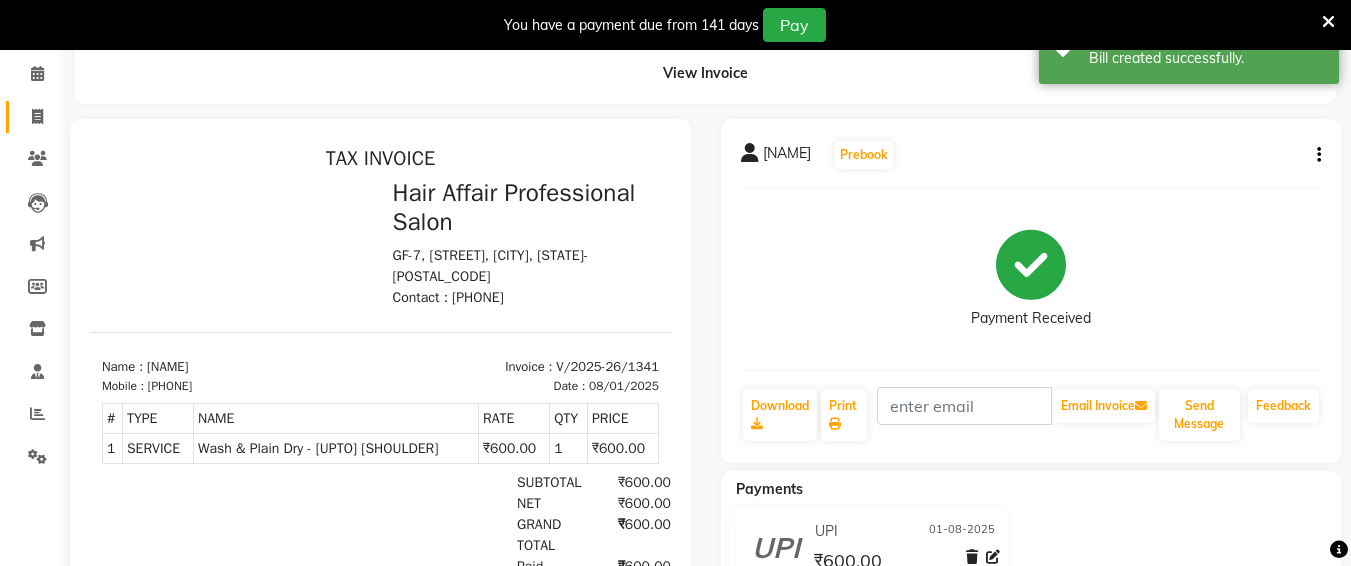 click on "Invoice" 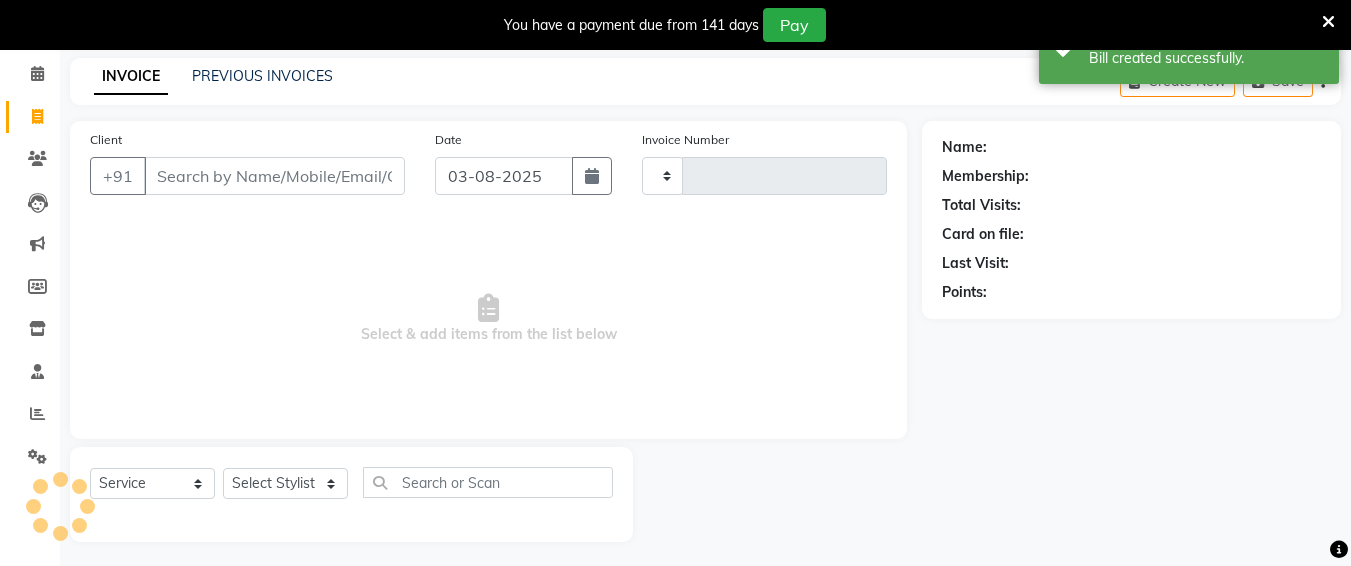 scroll, scrollTop: 85, scrollLeft: 0, axis: vertical 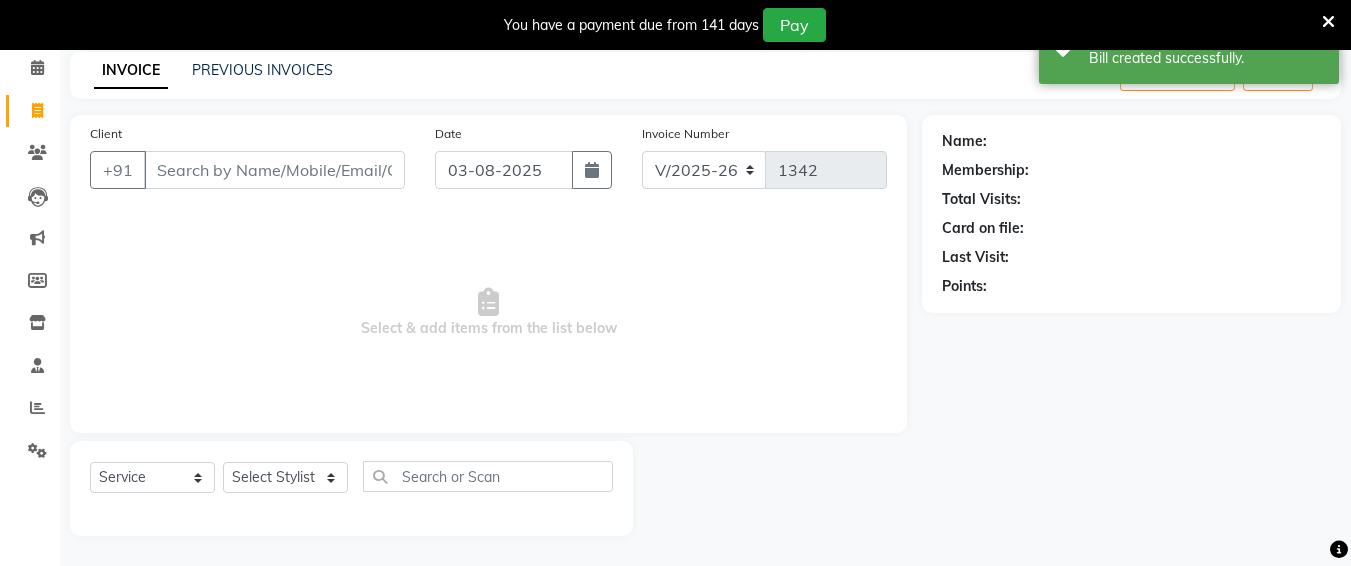 click on "Client" at bounding box center [274, 170] 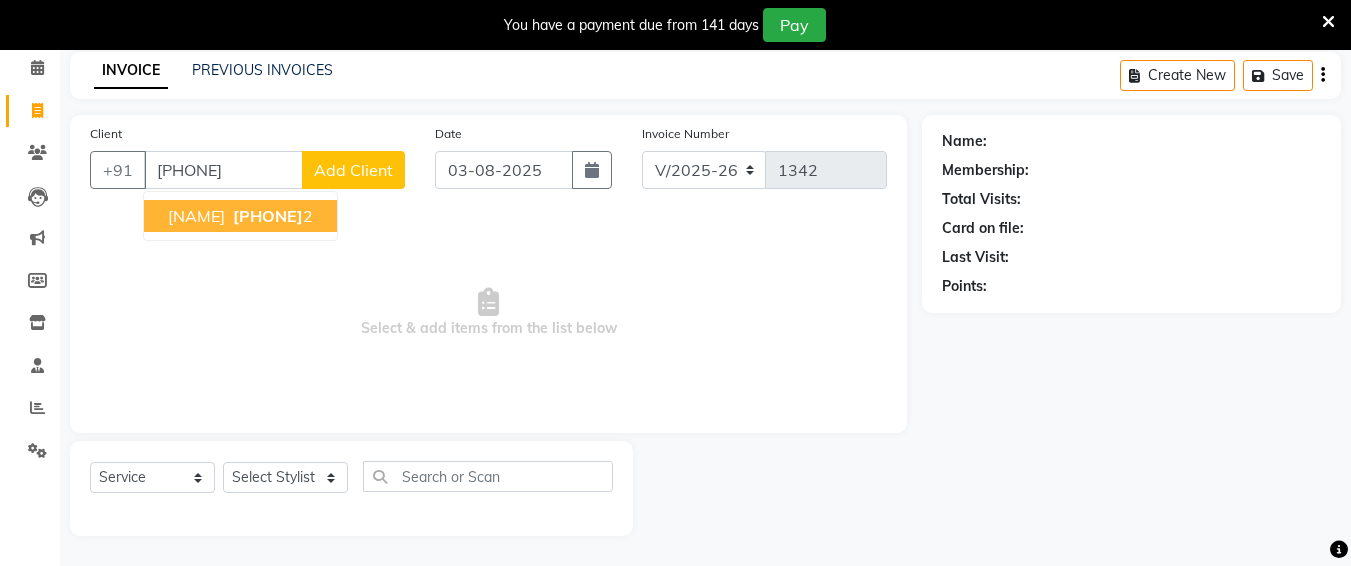 click on "[NAME]" at bounding box center (196, 216) 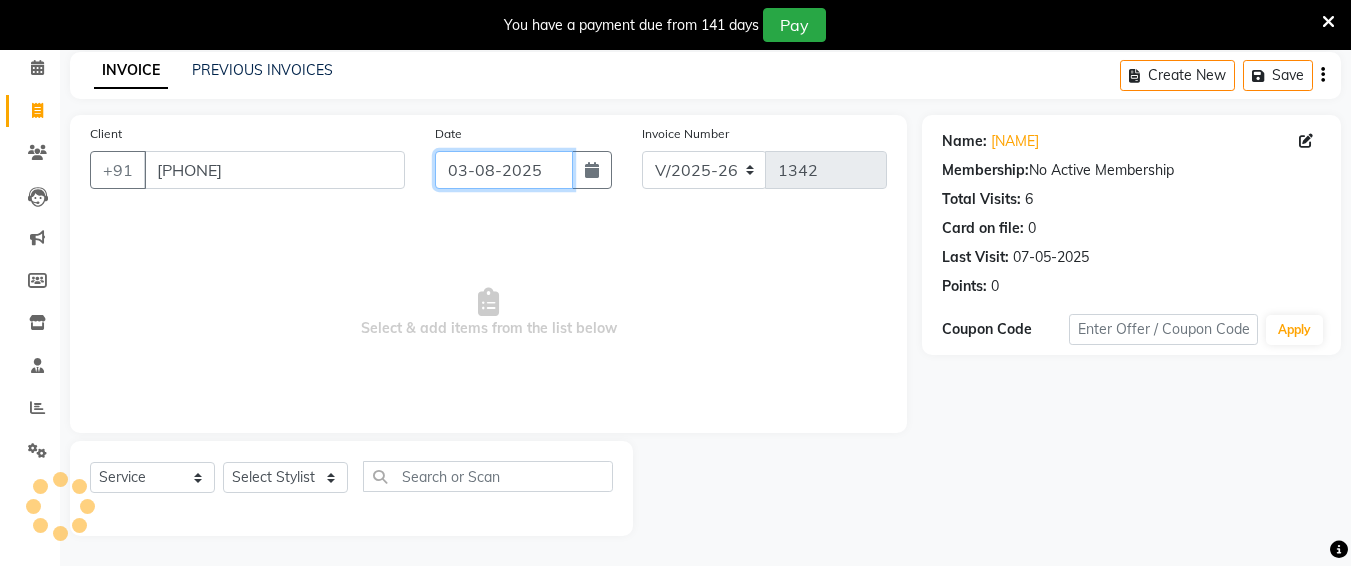 click on "03-08-2025" 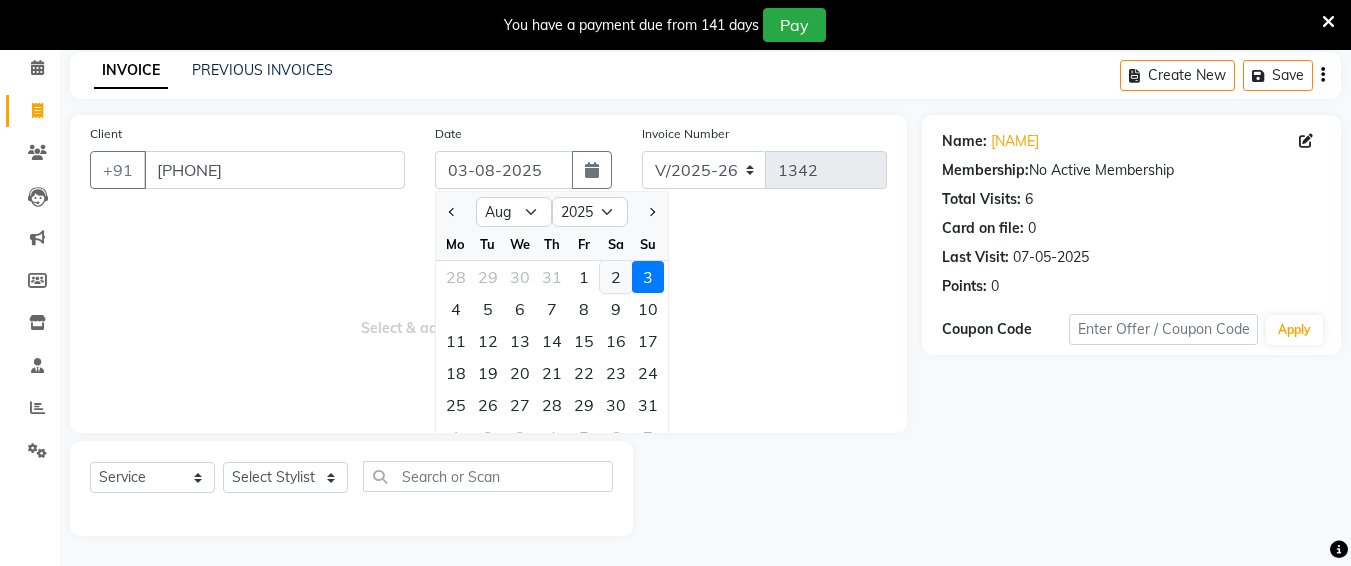 click on "2" 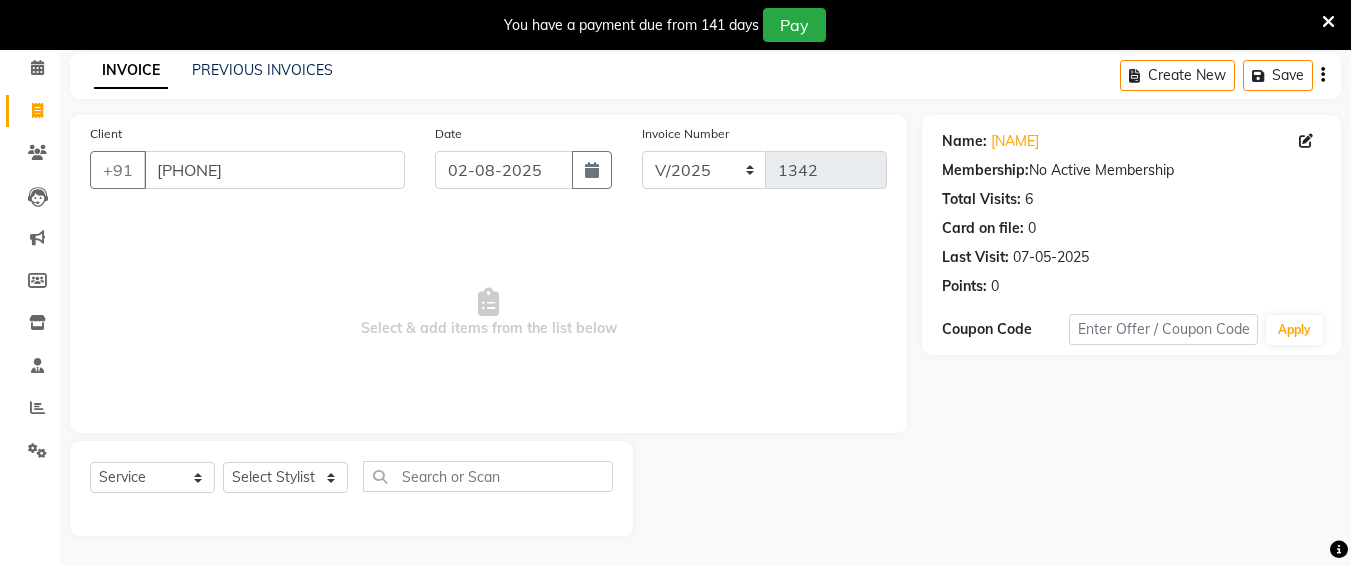 click on "Select  Service  Product  Membership  Package Voucher Prepaid Gift Card  Select Stylist Ali chandrika Hair Affair Imran Khan Preet Singh Raj Saba sandhya soniya thriveni thriveni" 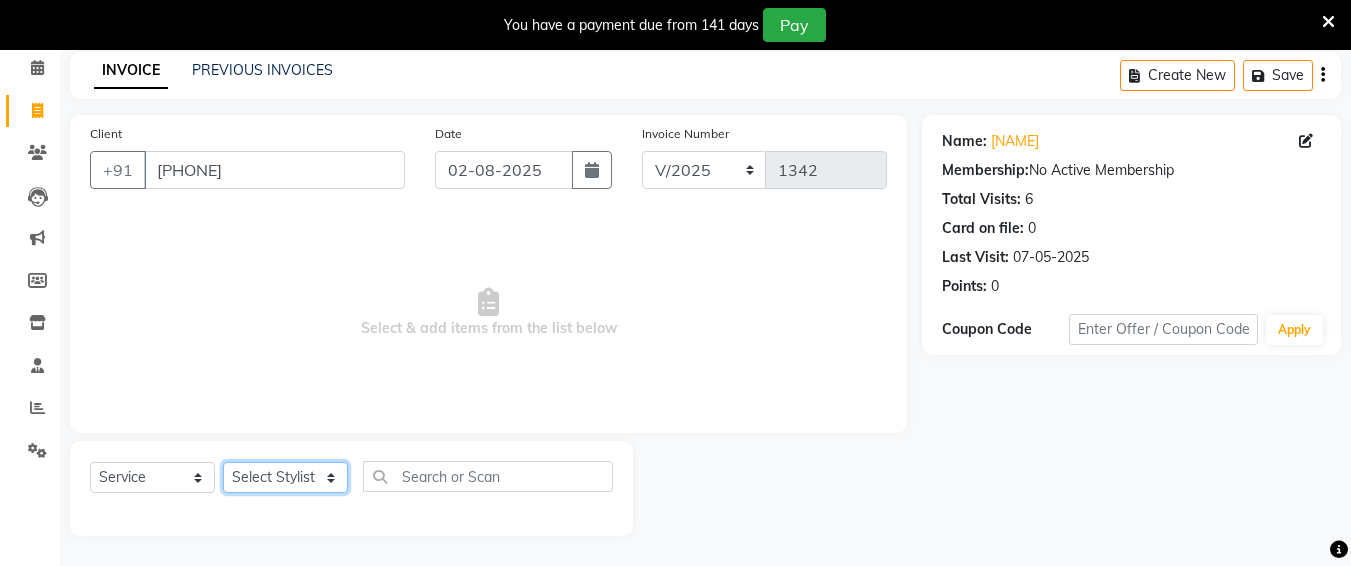 click on "Select Stylist Ali chandrika Hair Affair Imran Khan Preet Singh Raj Saba sandhya soniya thriveni thriveni" 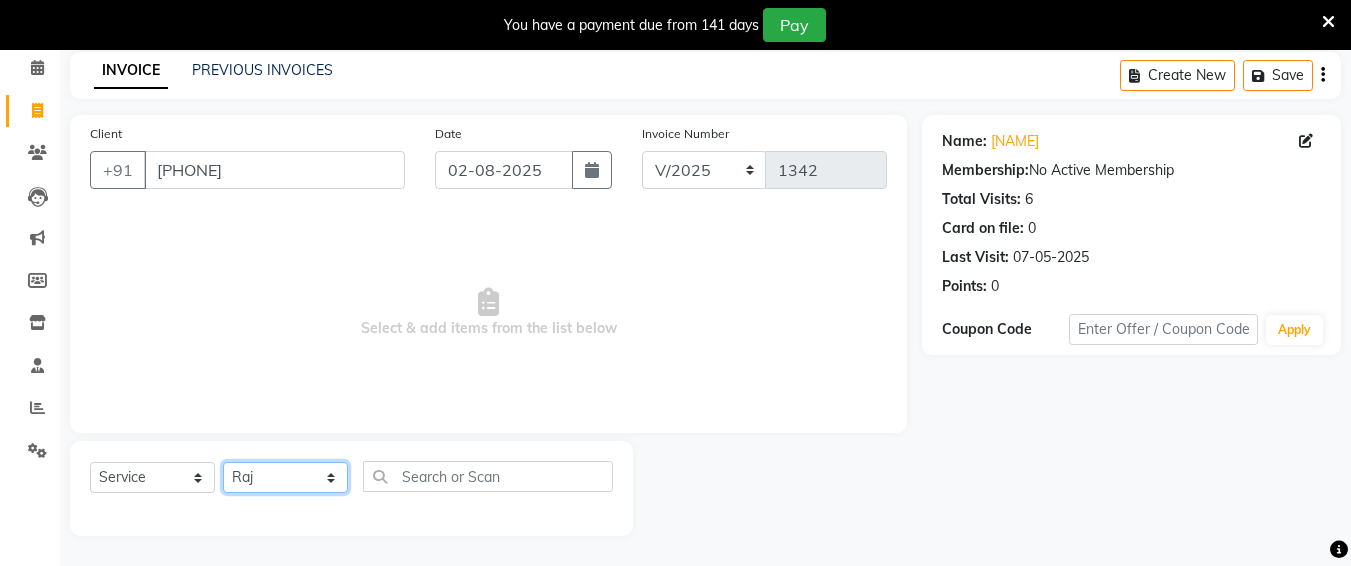click on "Select Stylist Ali chandrika Hair Affair Imran Khan Preet Singh Raj Saba sandhya soniya thriveni thriveni" 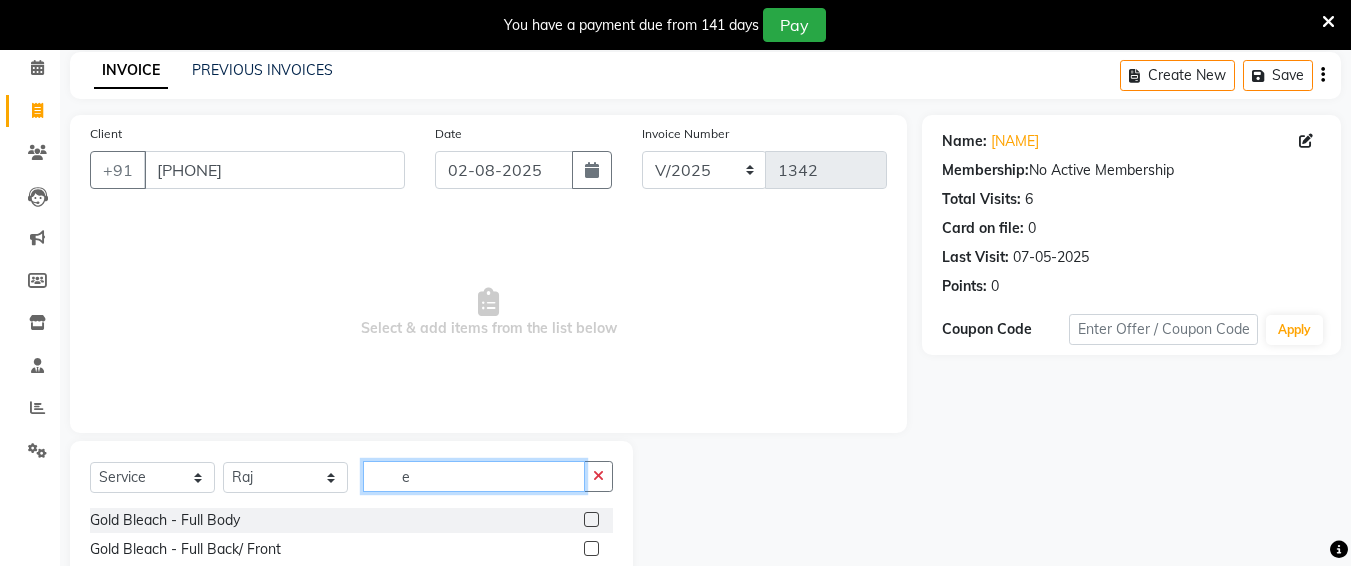 click on "e" 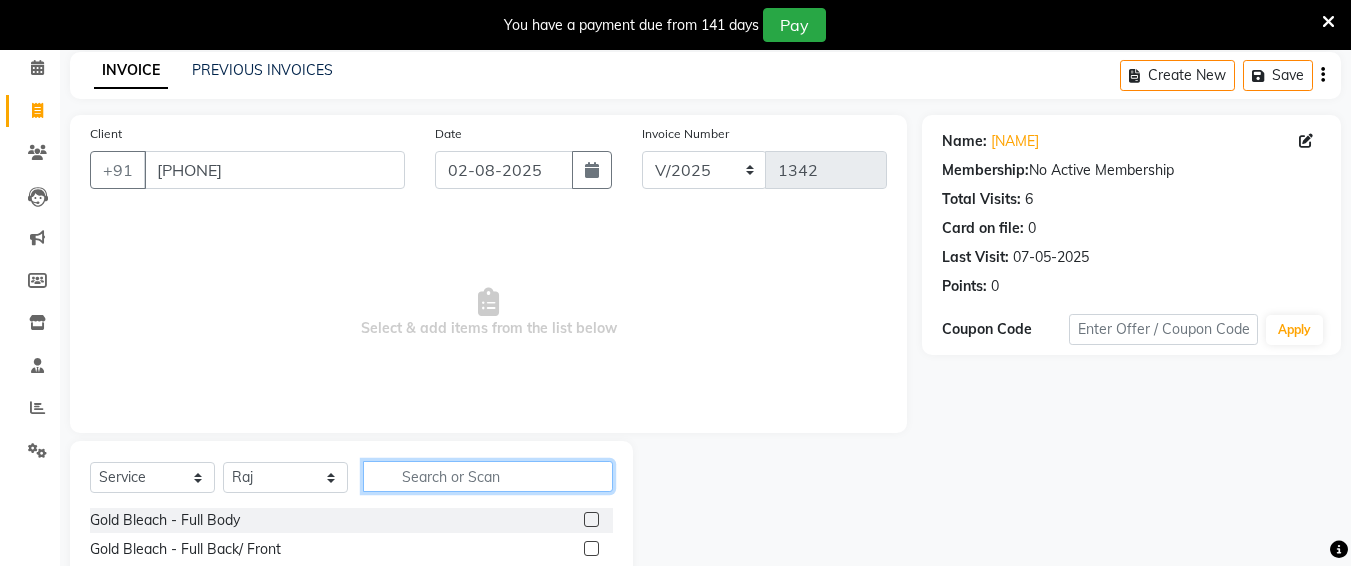 scroll, scrollTop: 285, scrollLeft: 0, axis: vertical 